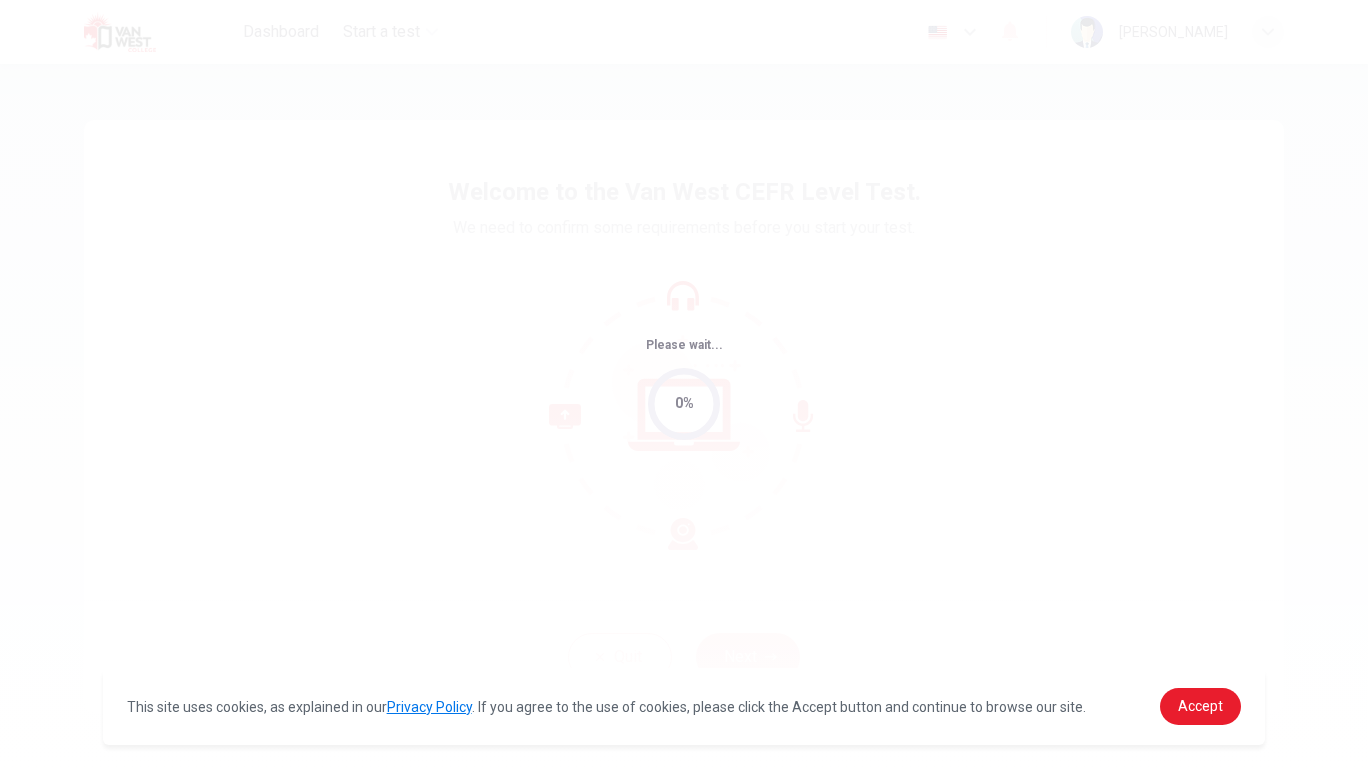scroll, scrollTop: 0, scrollLeft: 0, axis: both 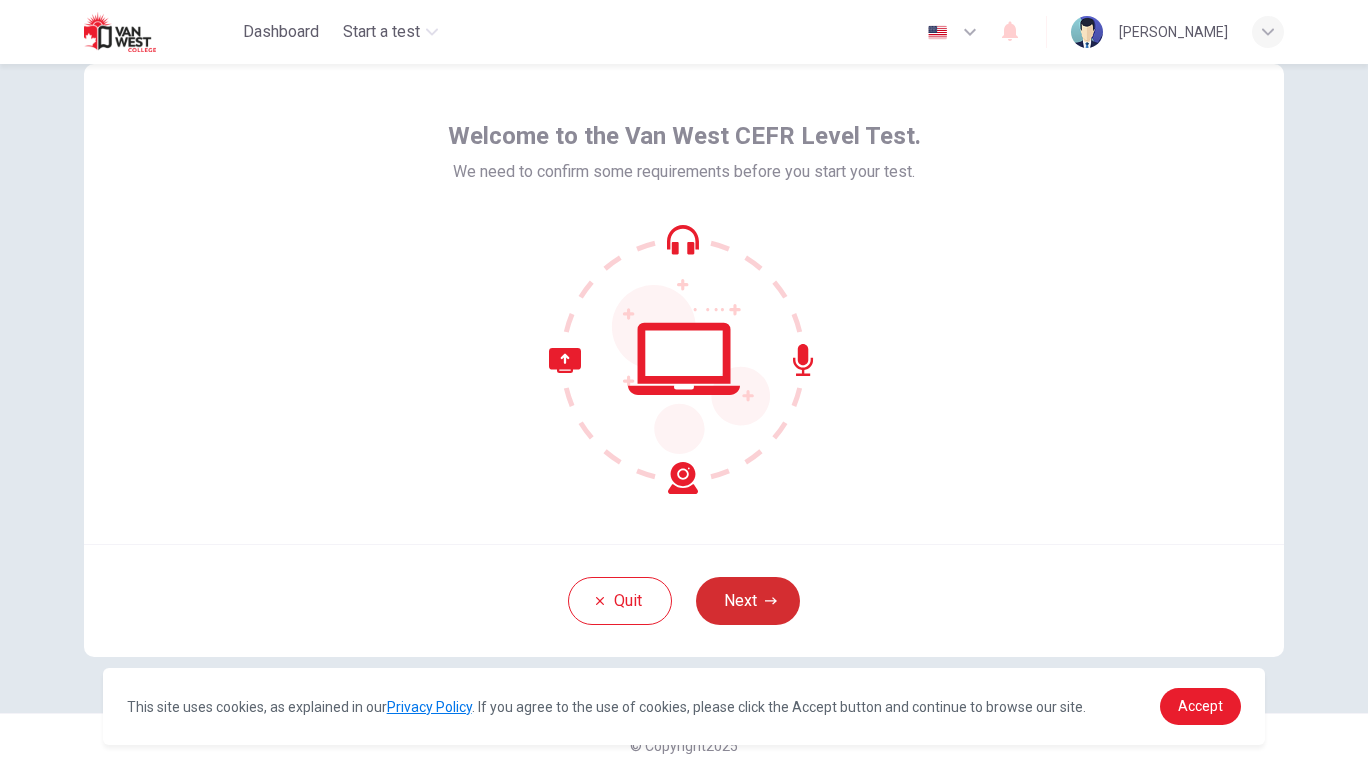 click on "Next" at bounding box center (748, 601) 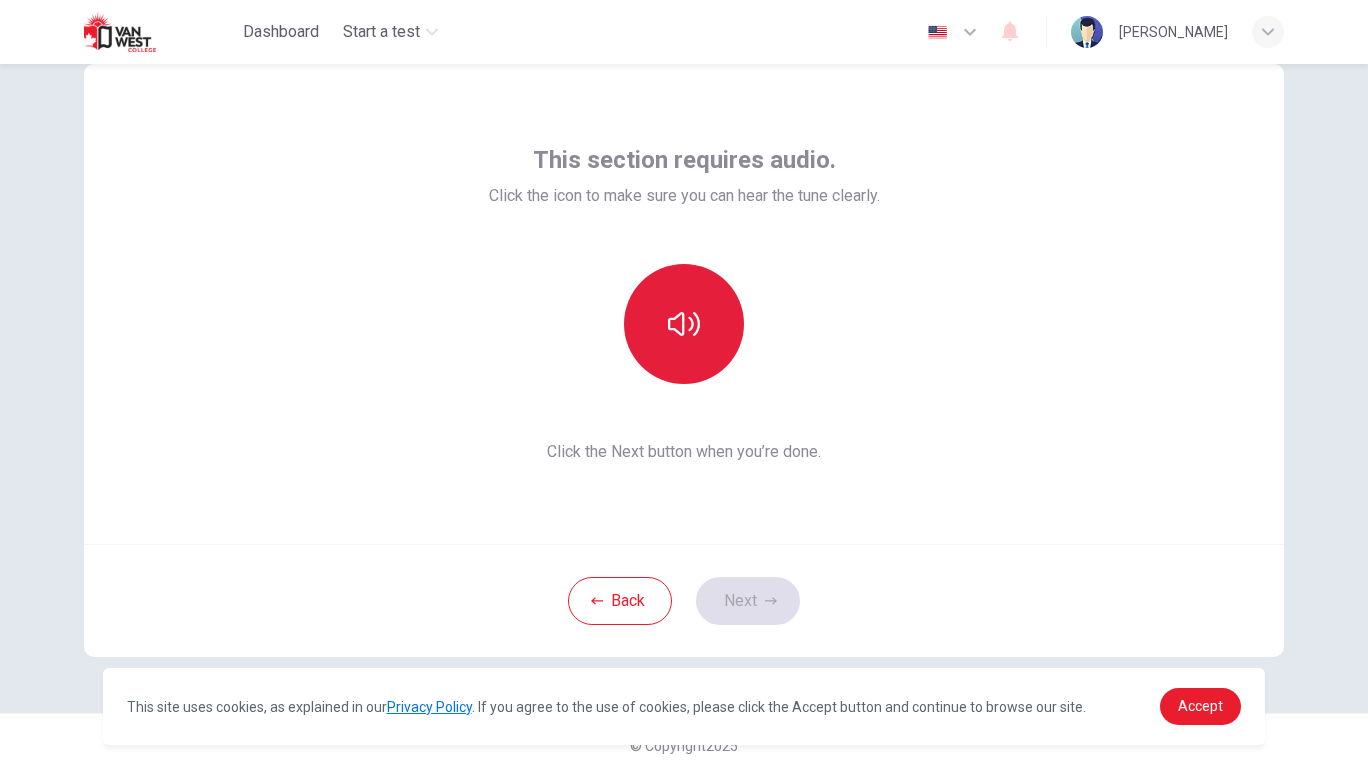 click 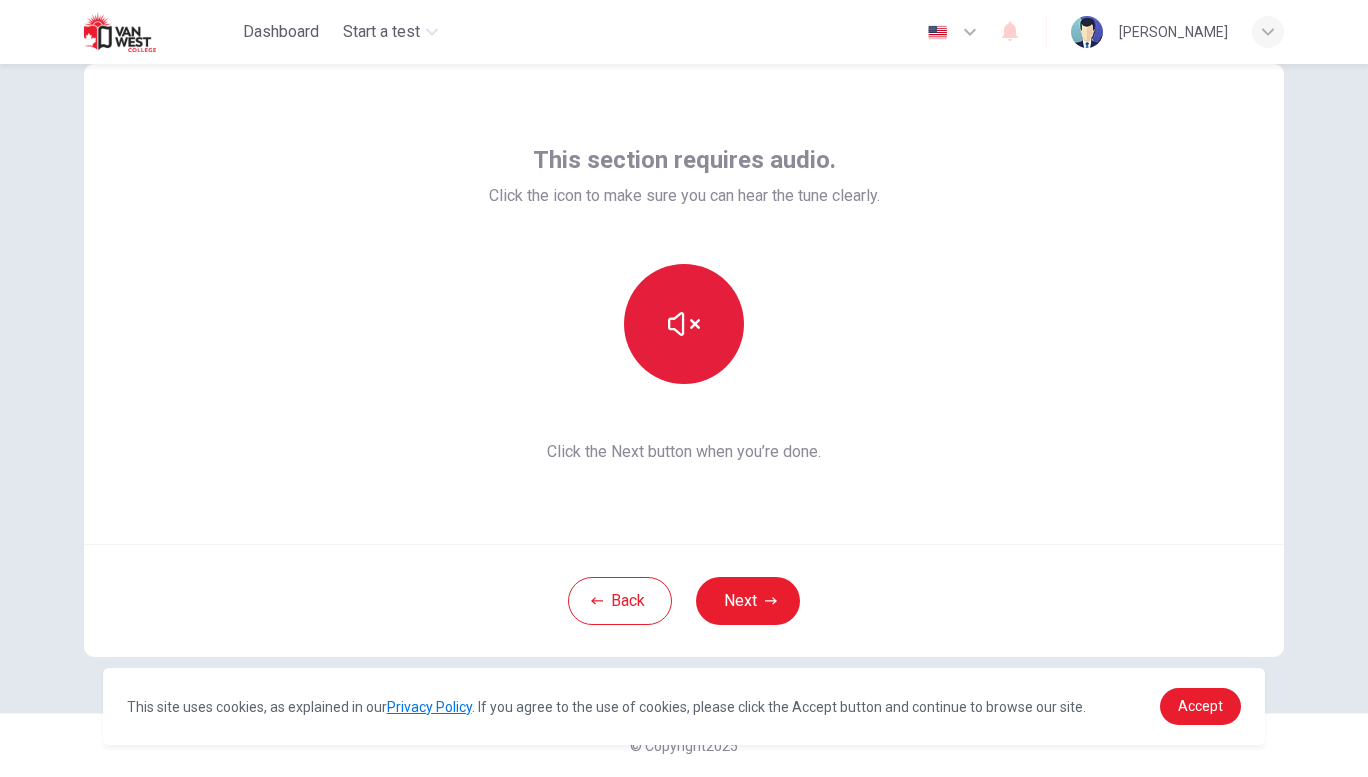 click 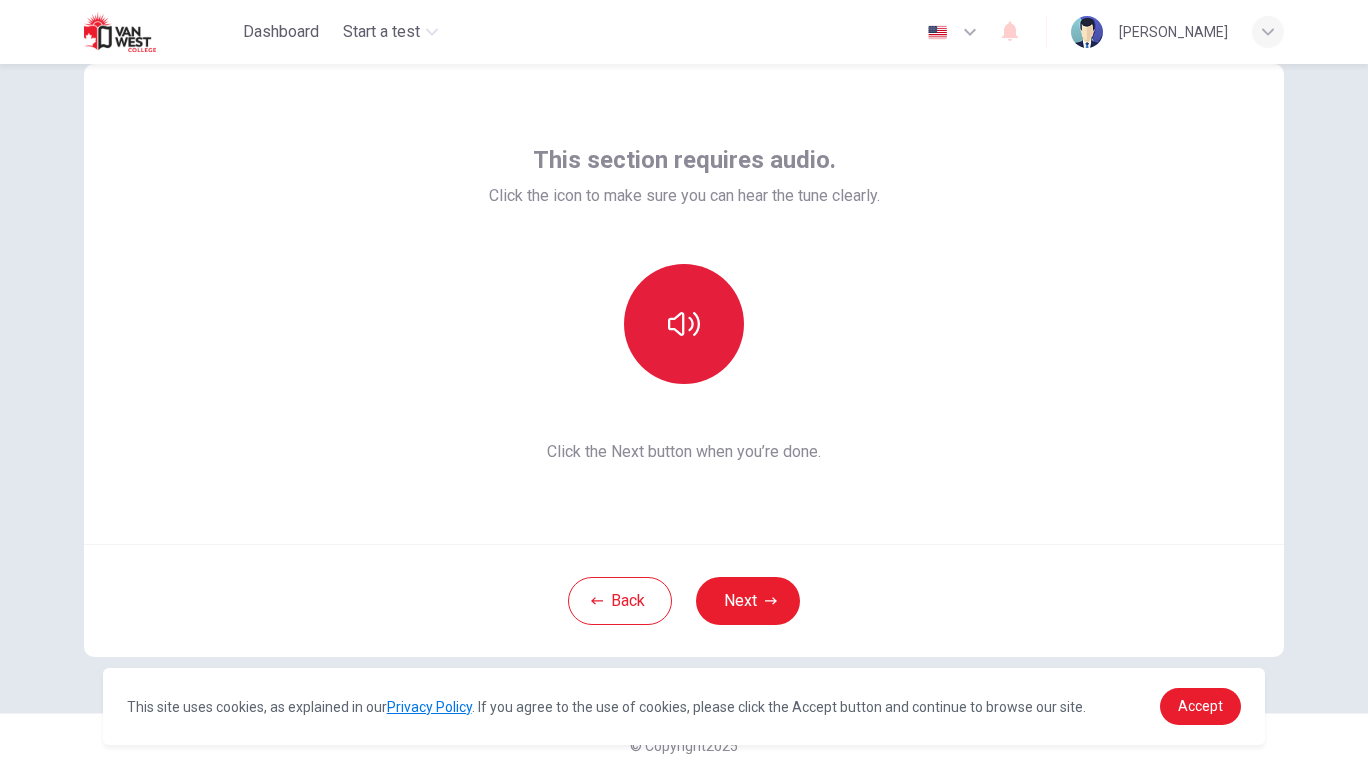 click 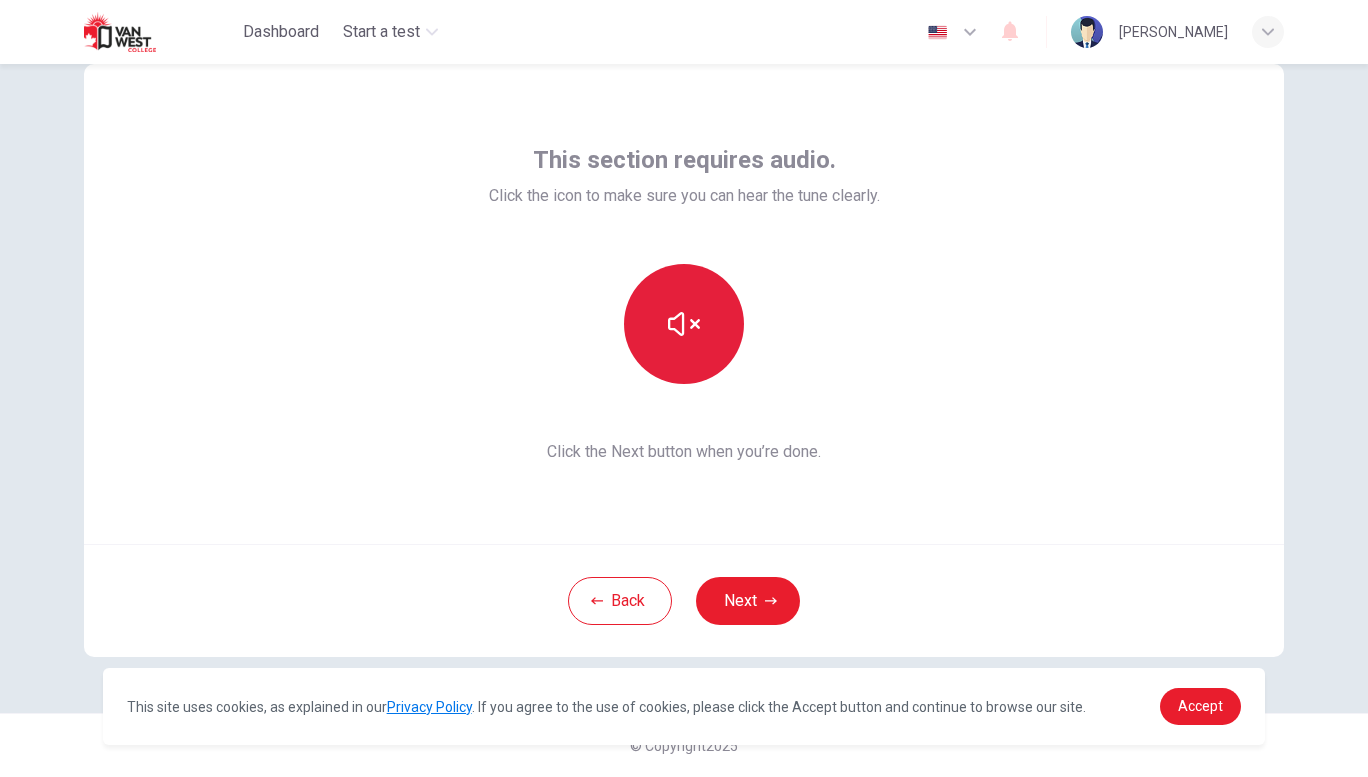 click 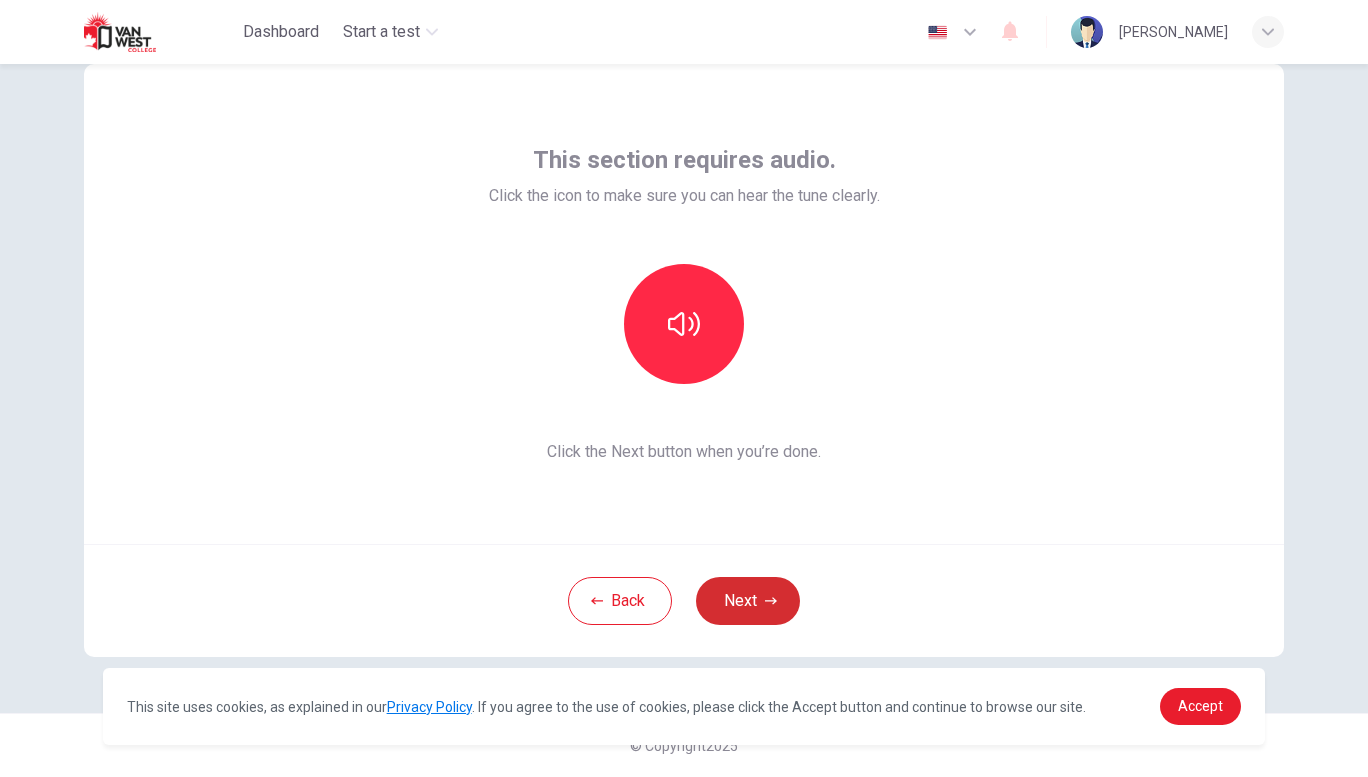 click on "Next" at bounding box center (748, 601) 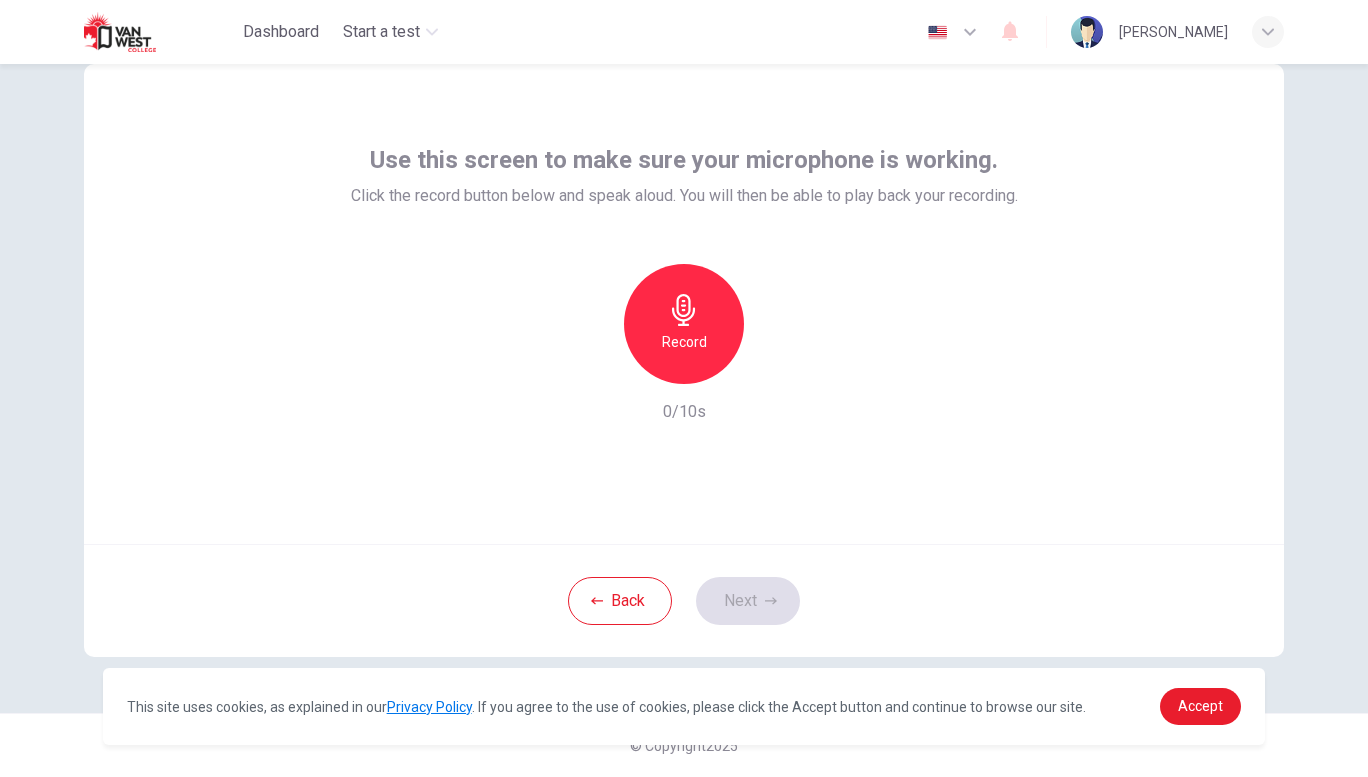 click on "Record" at bounding box center (684, 342) 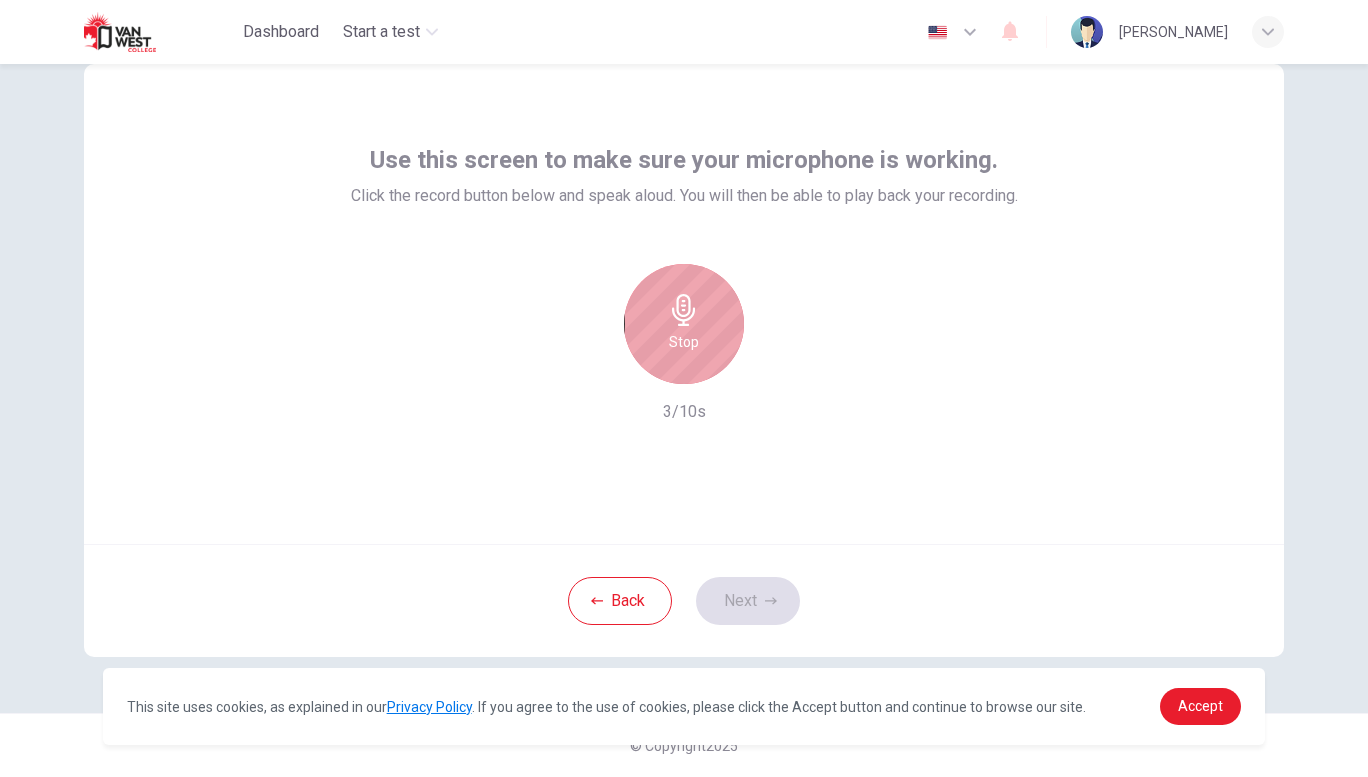 click on "Stop" at bounding box center [684, 342] 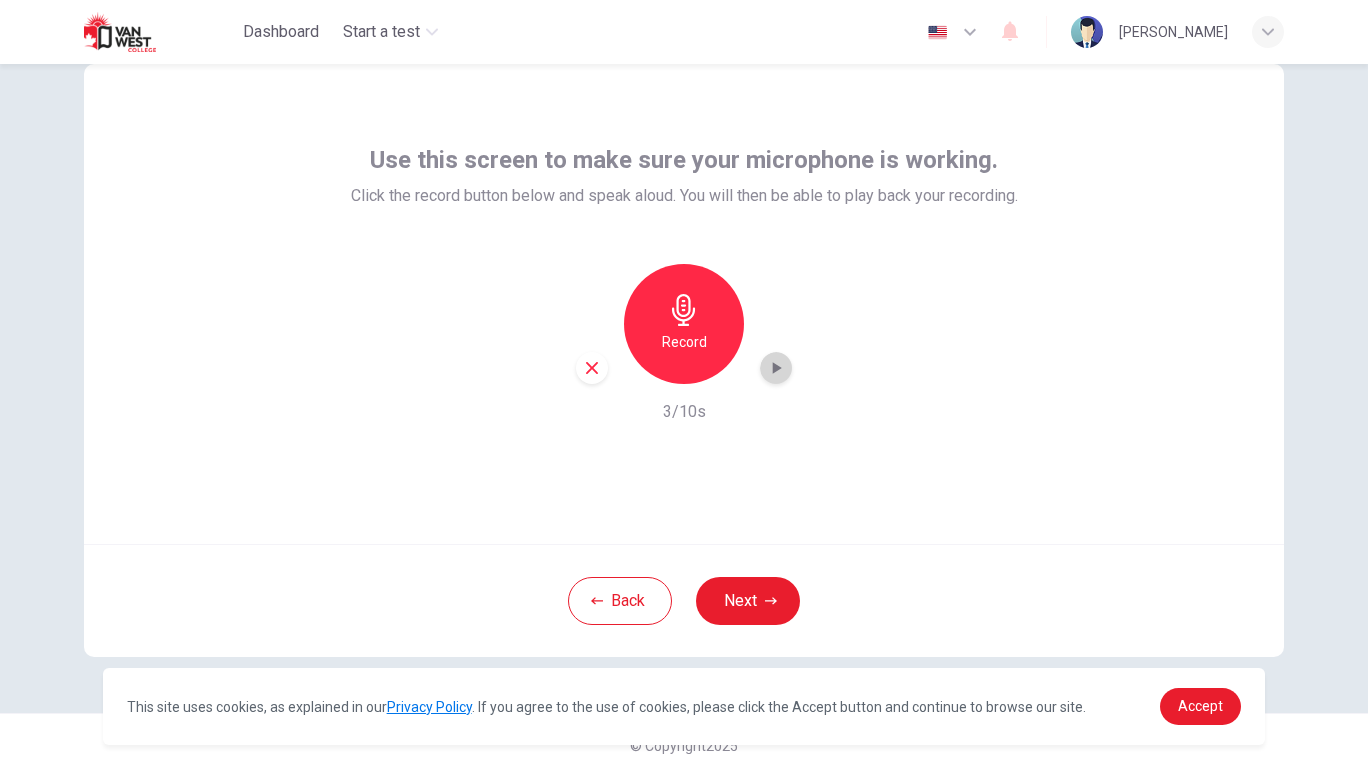 click 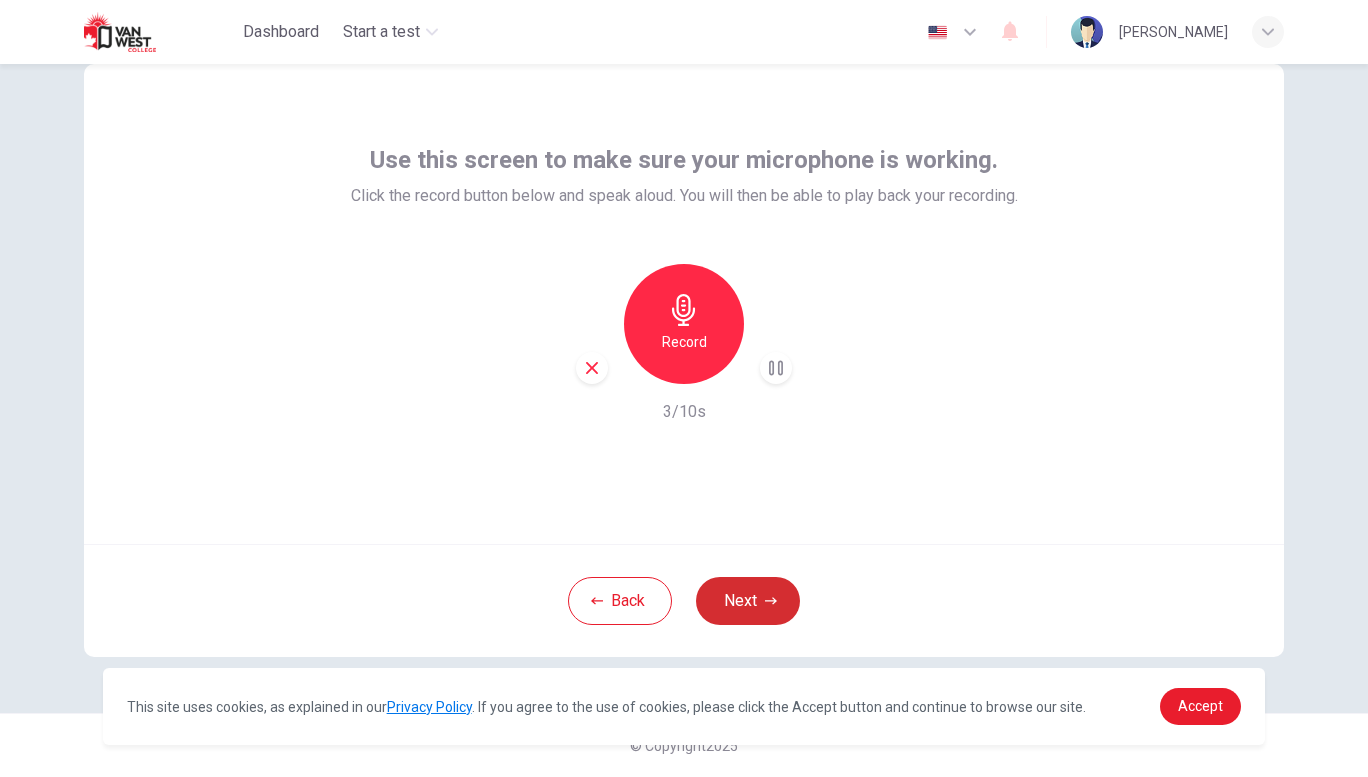 click 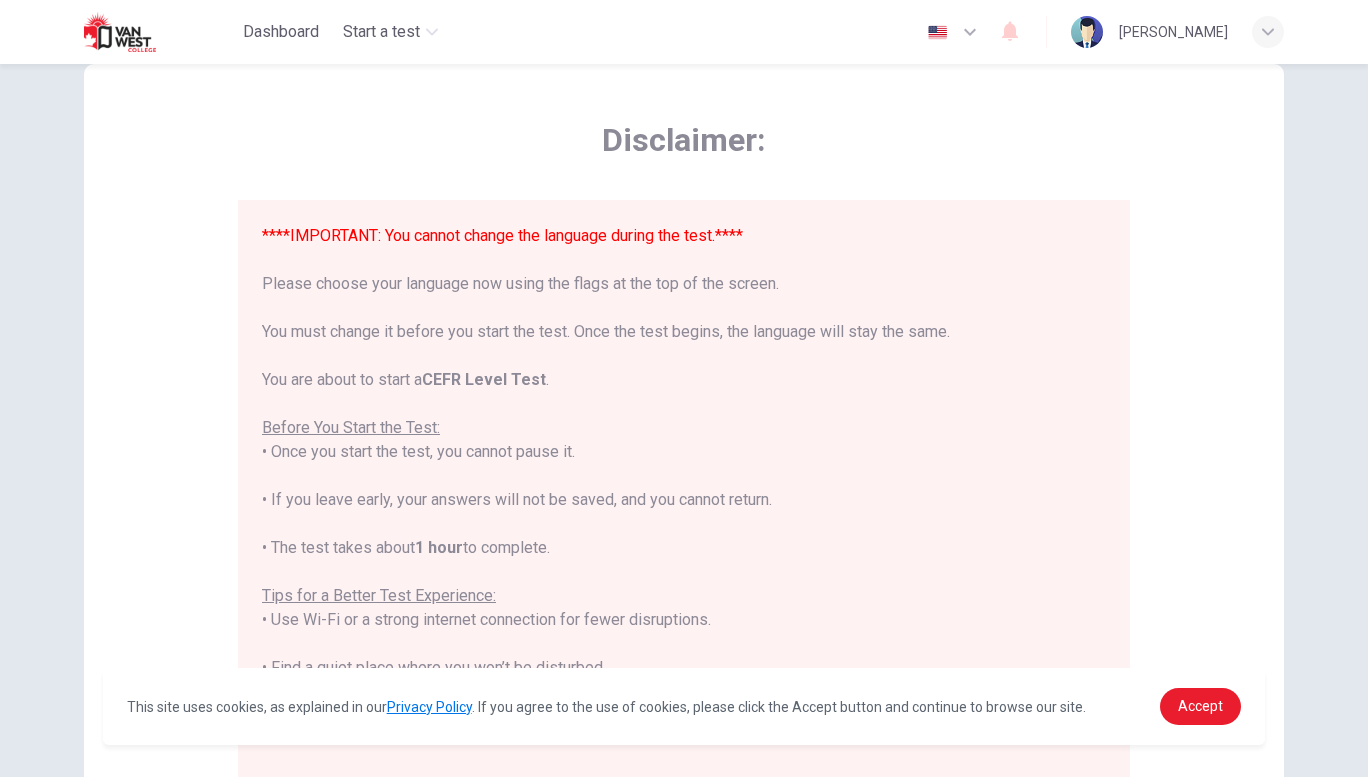 scroll, scrollTop: 191, scrollLeft: 0, axis: vertical 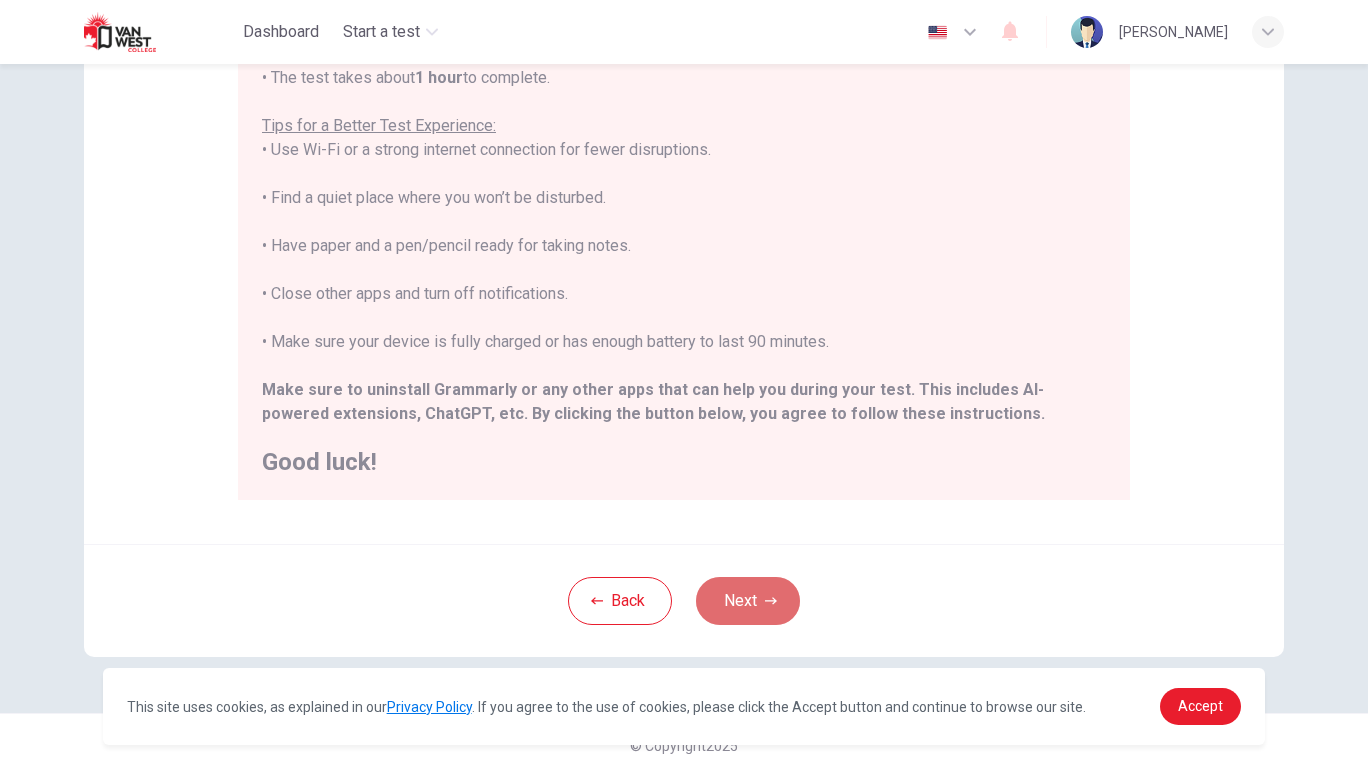 click on "Next" at bounding box center (748, 601) 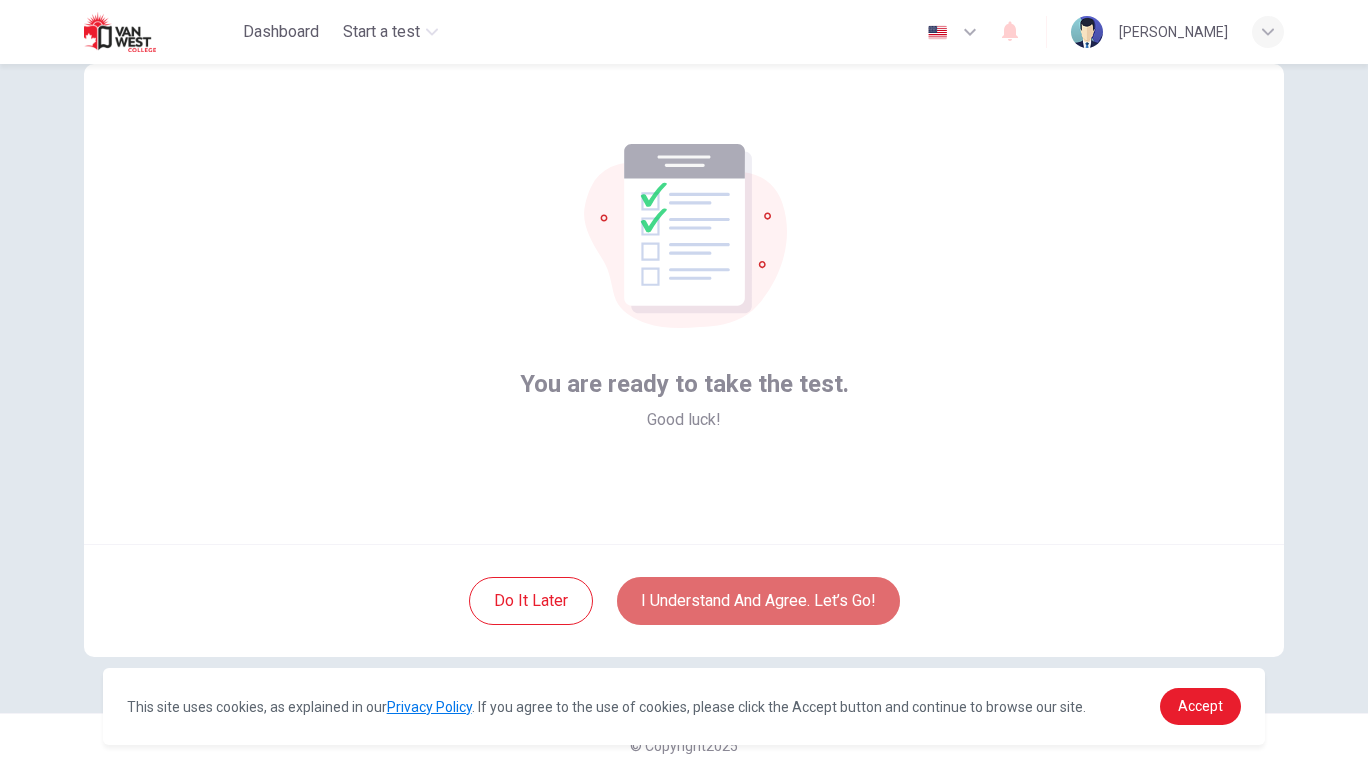 click on "I understand and agree. Let’s go!" at bounding box center (758, 601) 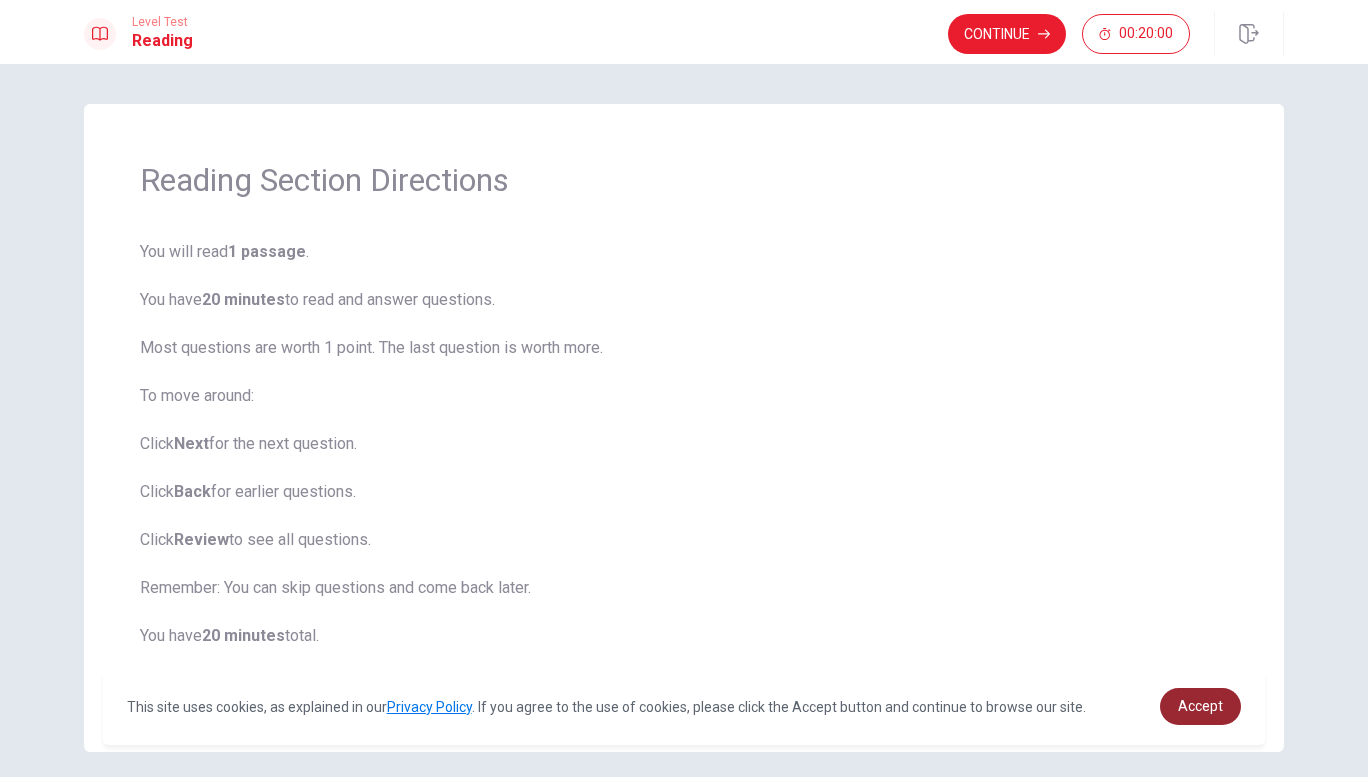 click on "Accept" at bounding box center [1200, 706] 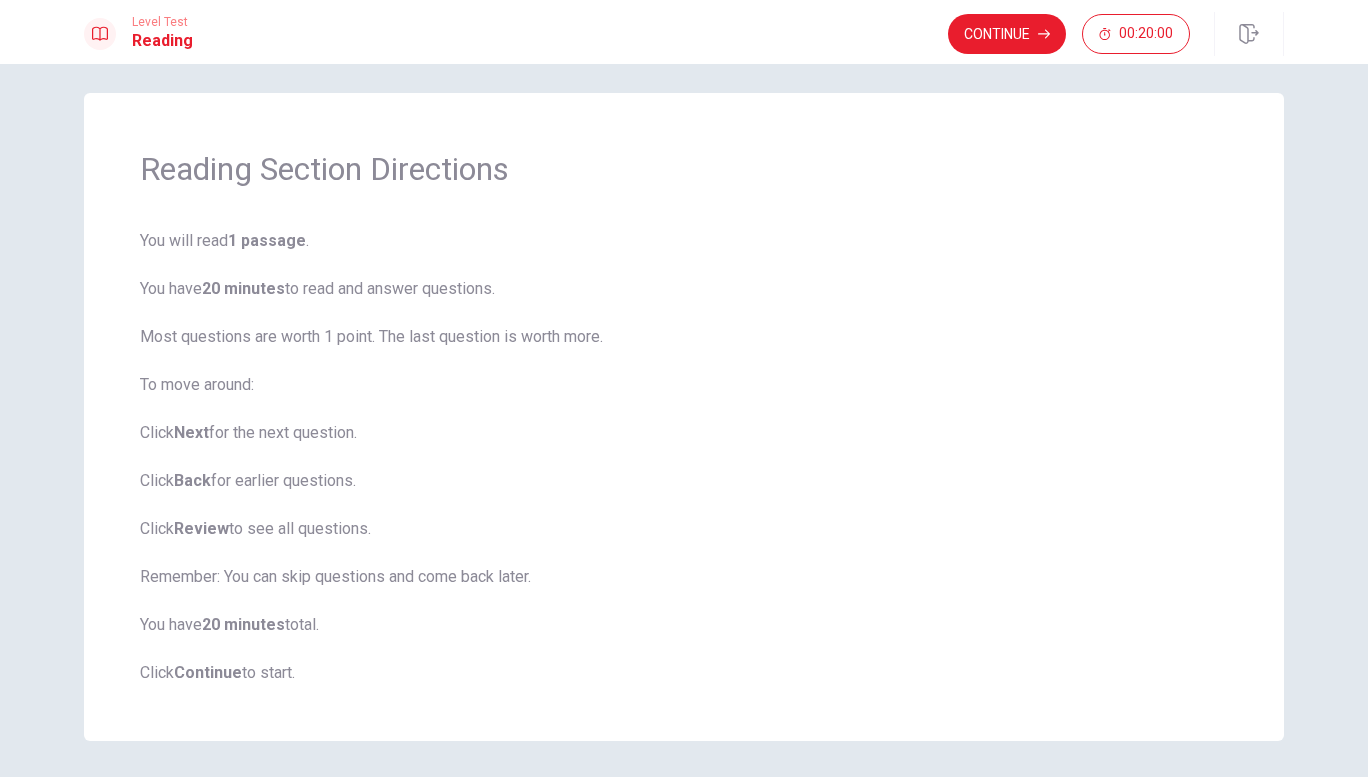 scroll, scrollTop: 10, scrollLeft: 0, axis: vertical 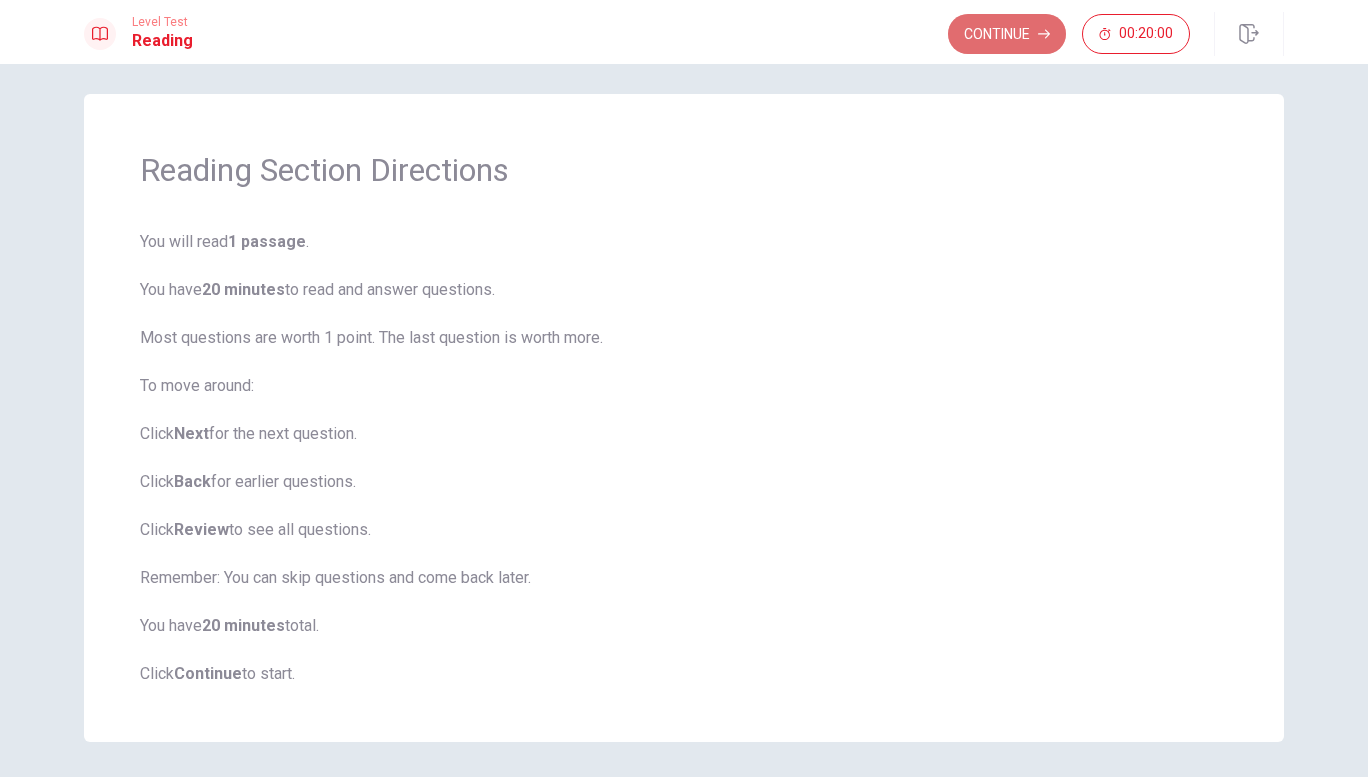 click on "Continue" at bounding box center [1007, 34] 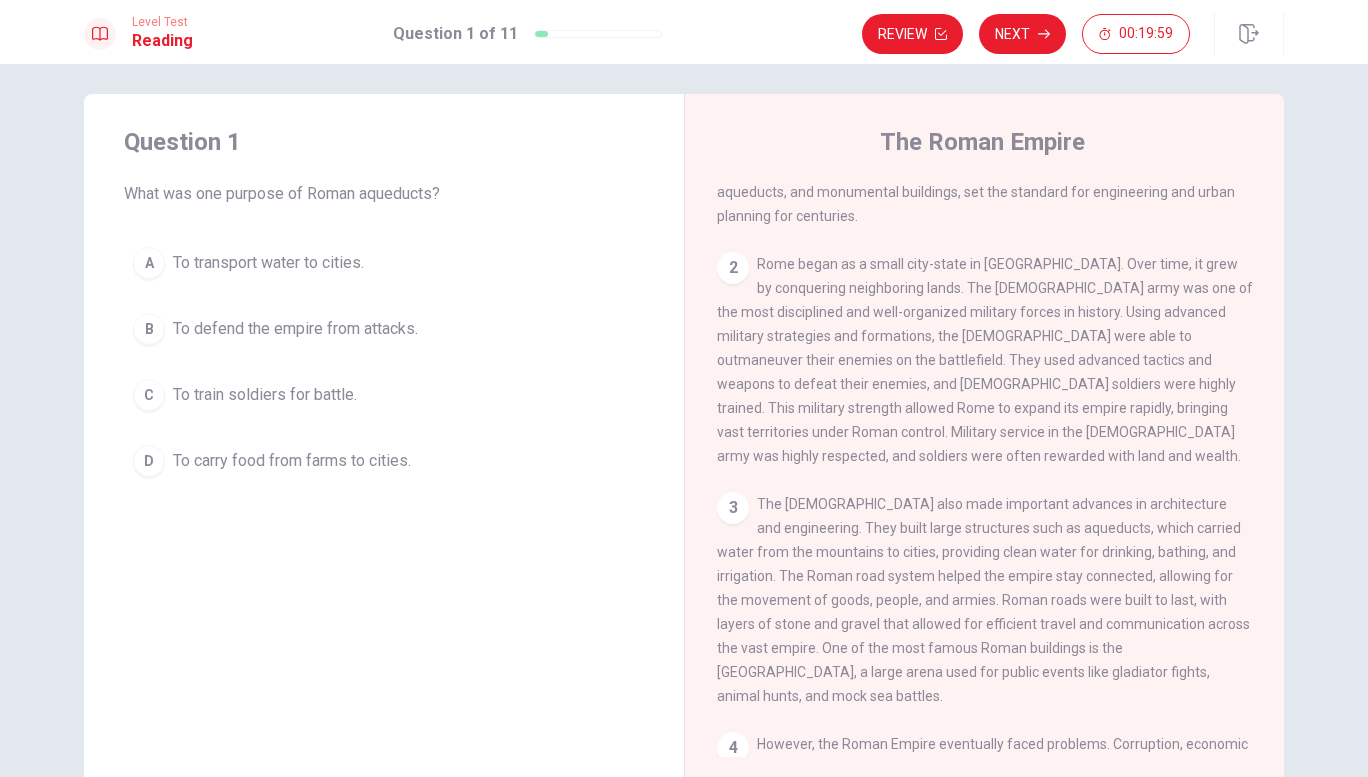 scroll, scrollTop: 0, scrollLeft: 0, axis: both 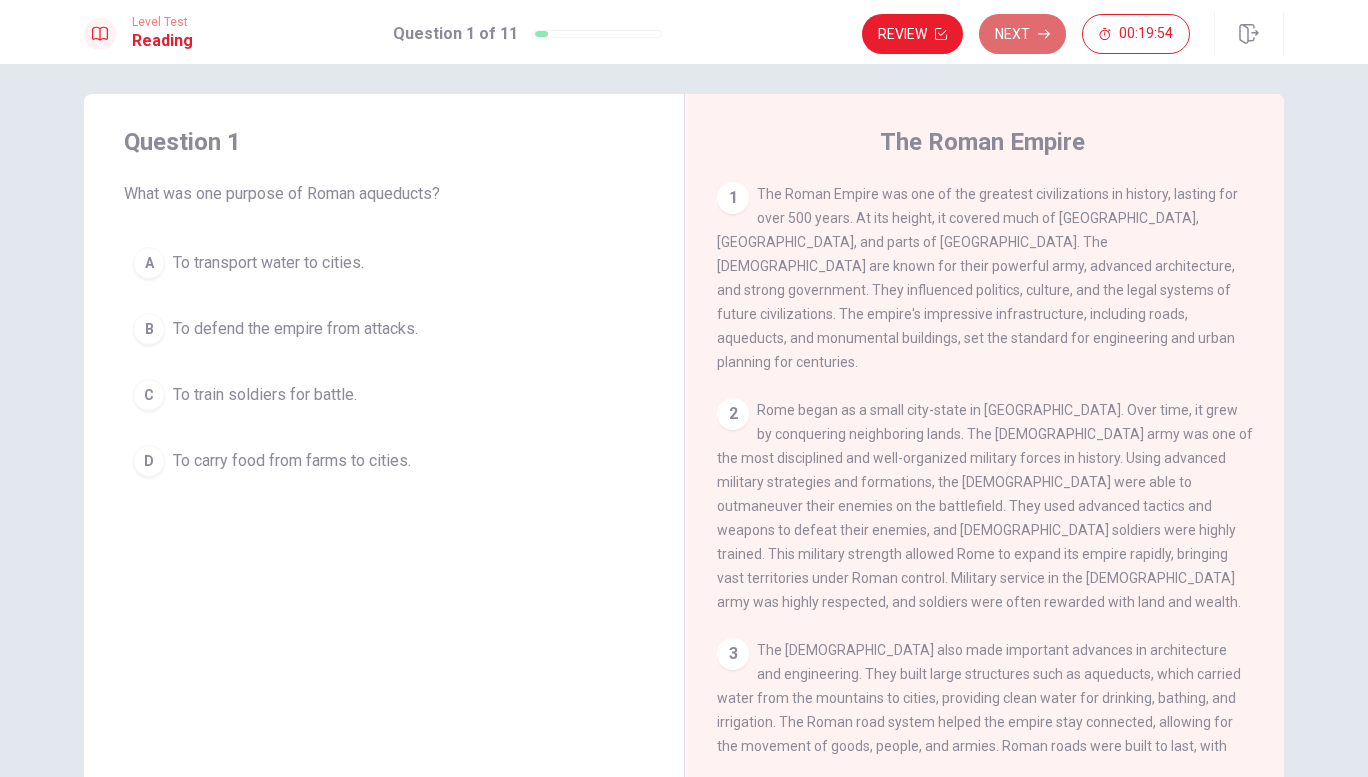 click on "Next" at bounding box center (1022, 34) 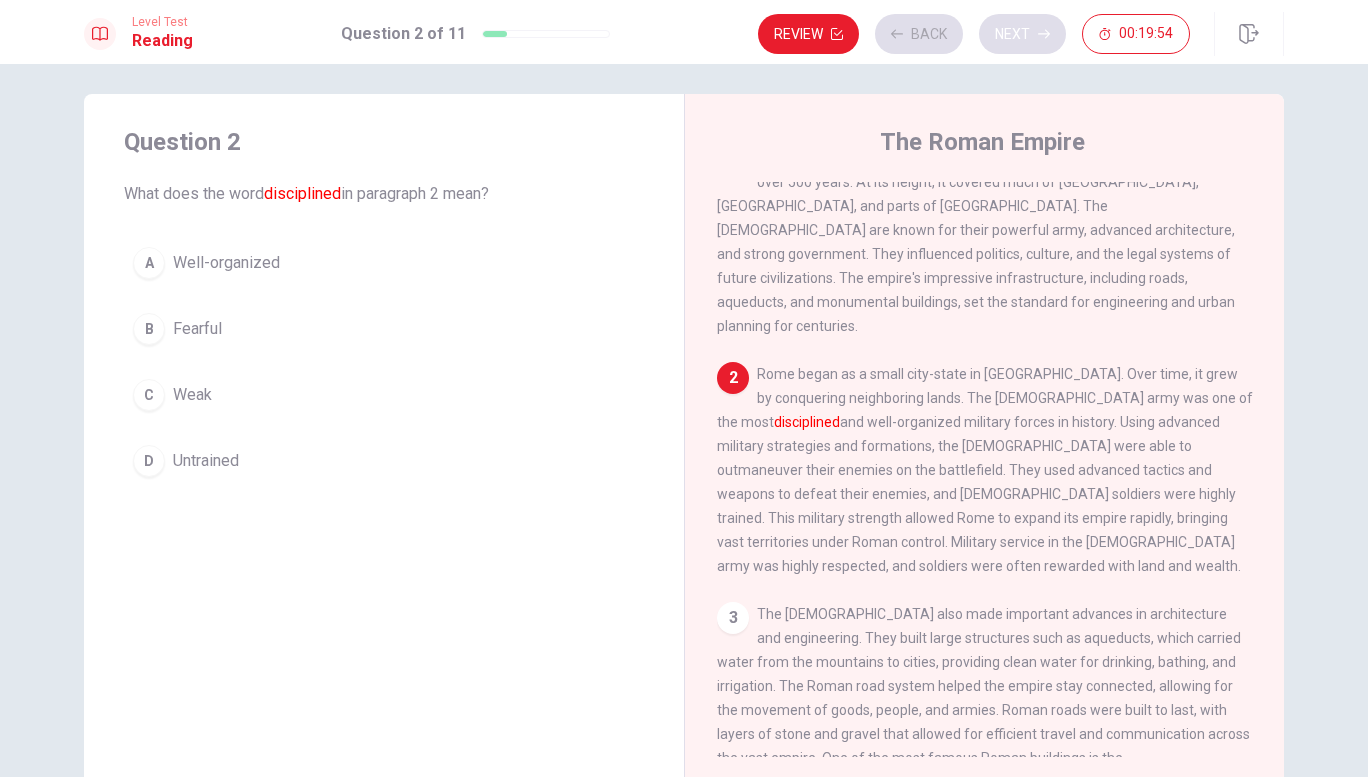 scroll, scrollTop: 41, scrollLeft: 0, axis: vertical 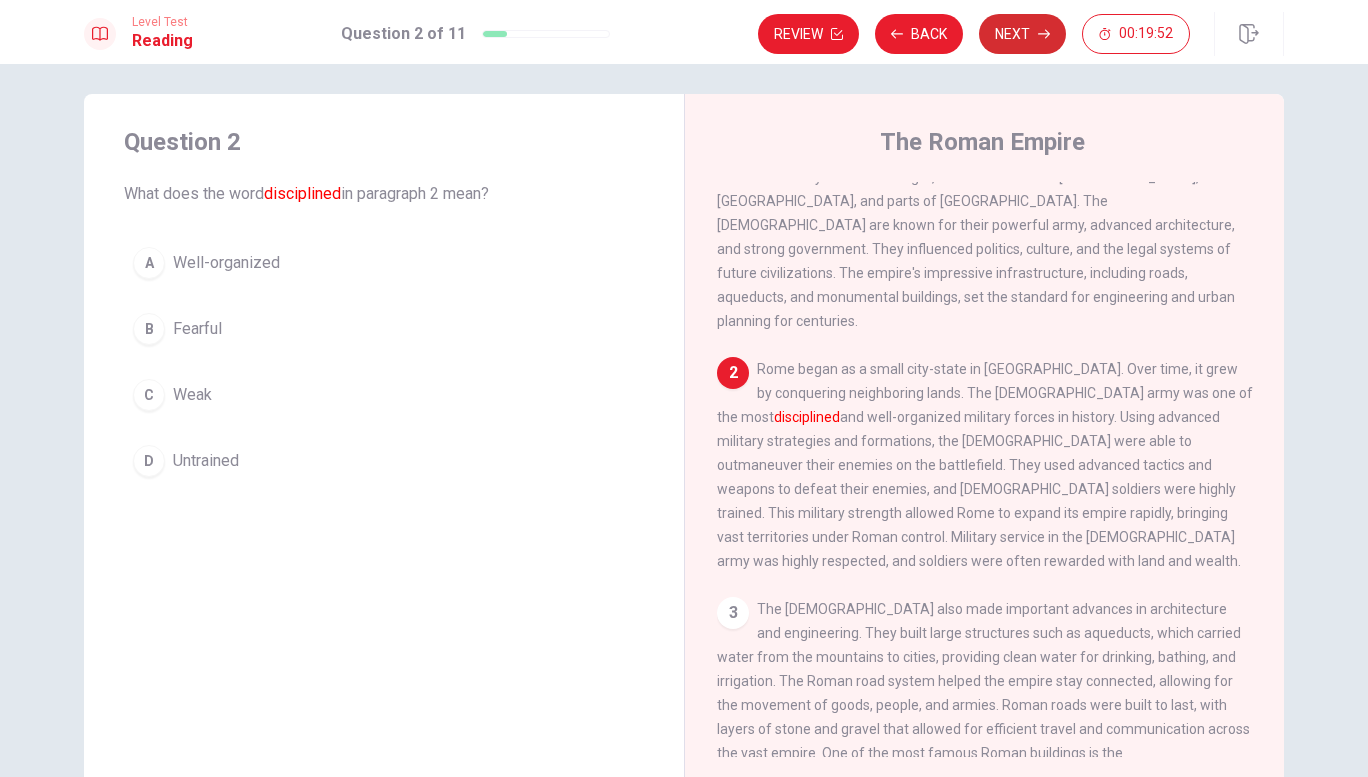 click on "Next" at bounding box center (1022, 34) 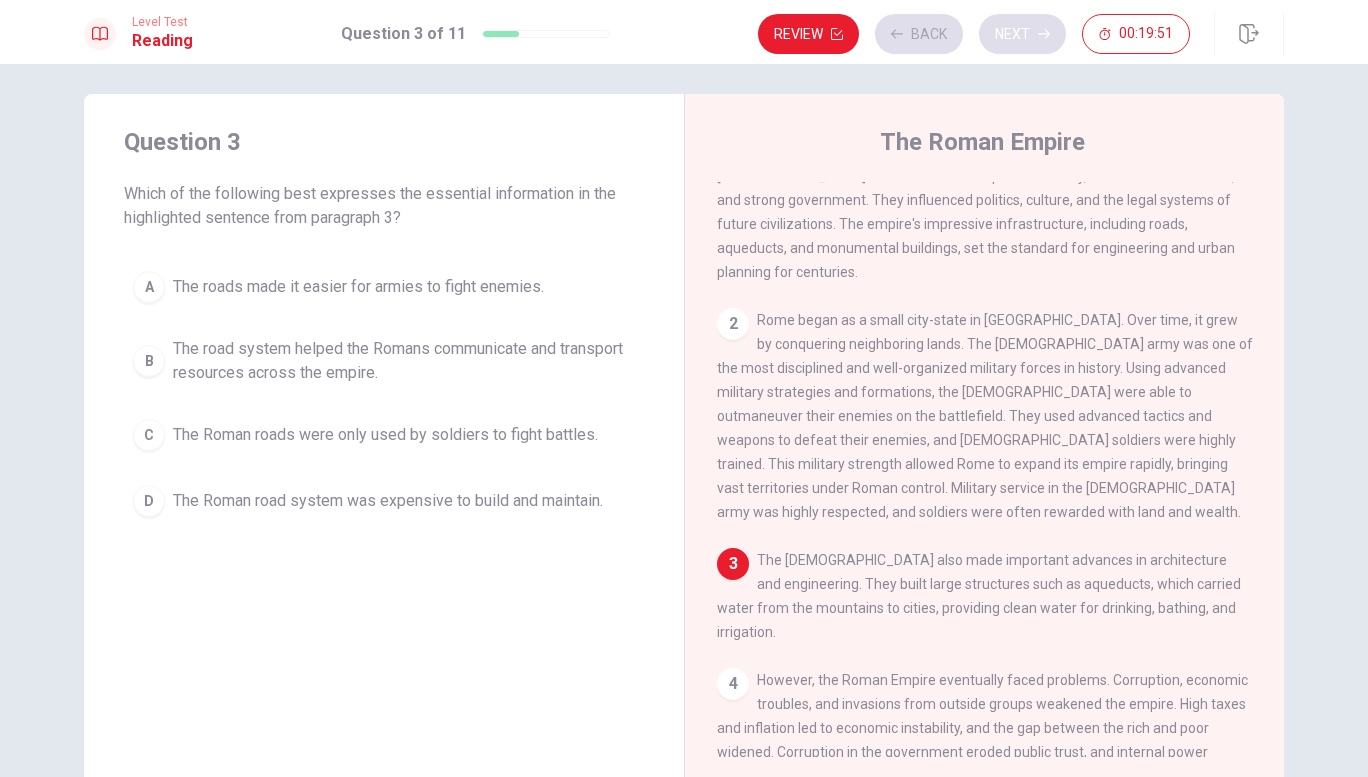 scroll, scrollTop: 138, scrollLeft: 0, axis: vertical 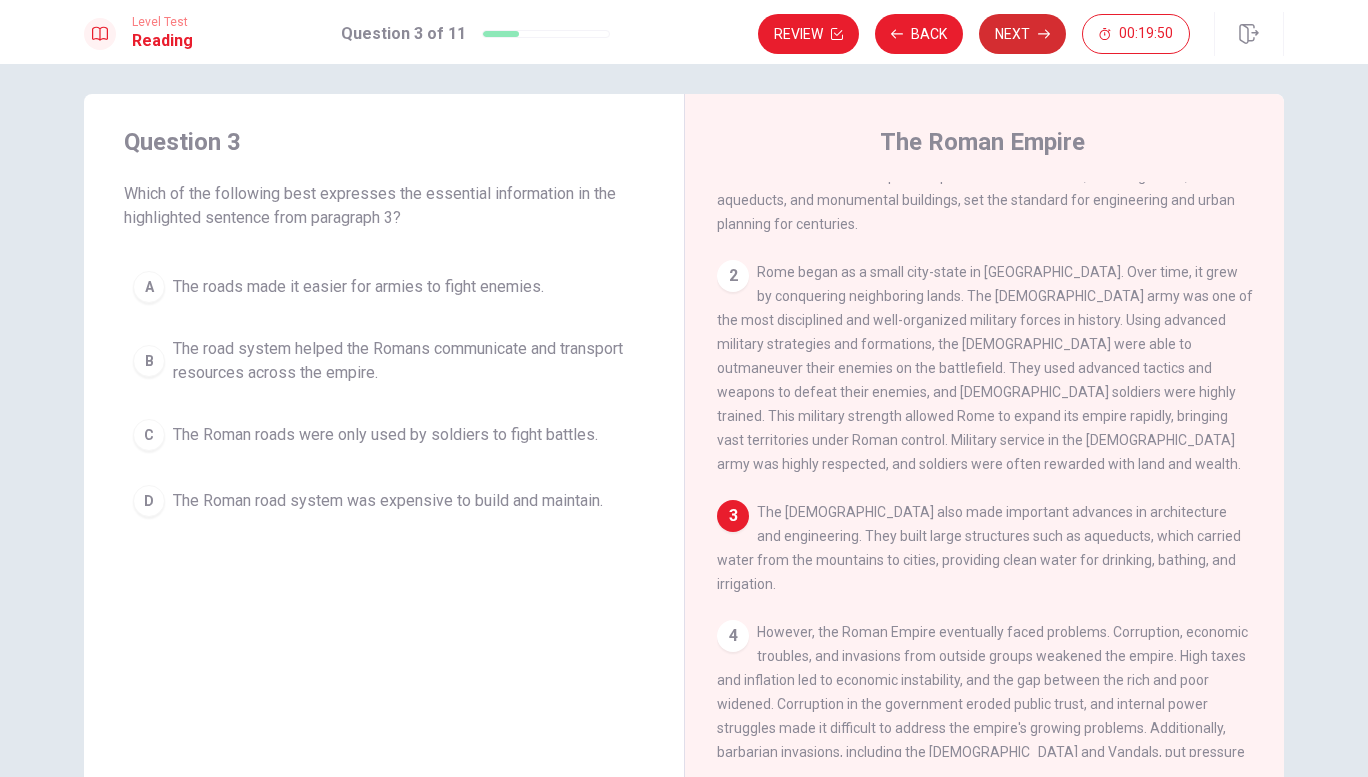 click on "Next" at bounding box center (1022, 34) 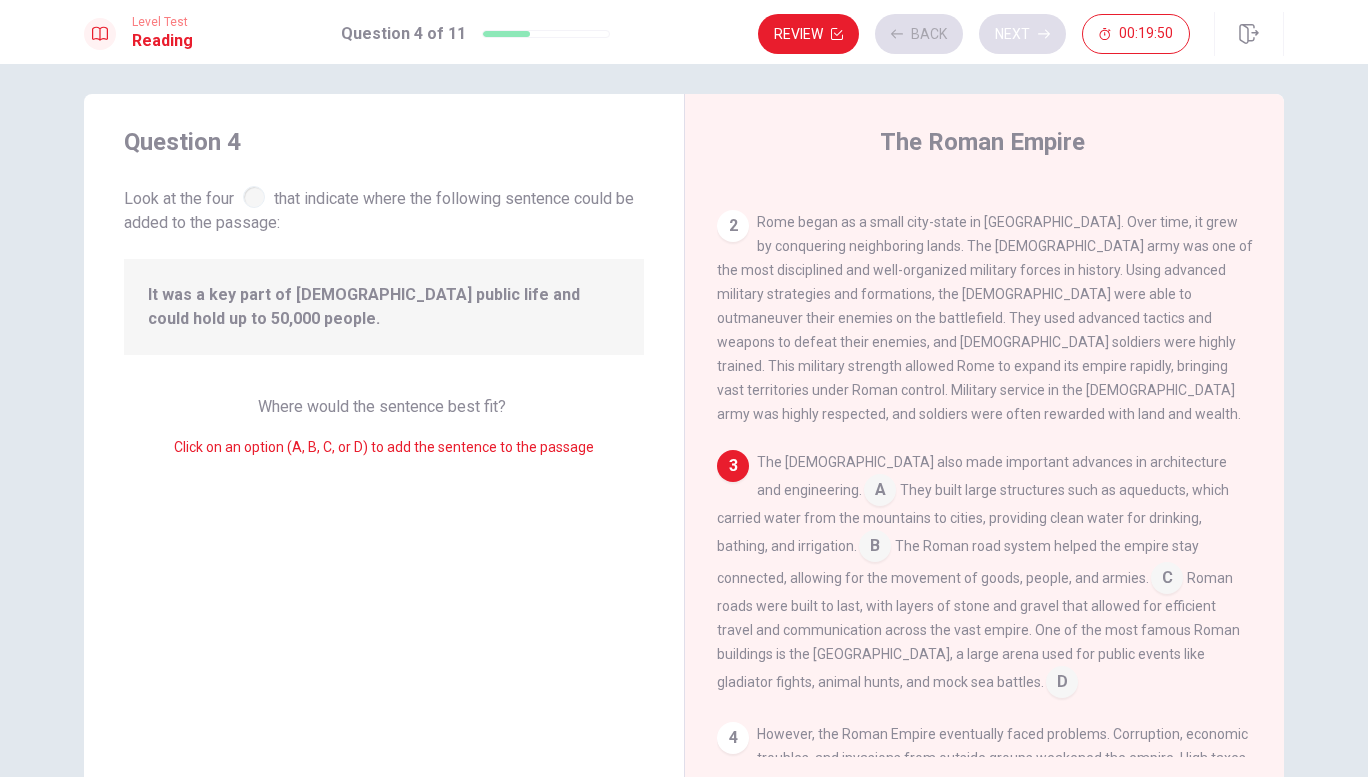 scroll, scrollTop: 313, scrollLeft: 0, axis: vertical 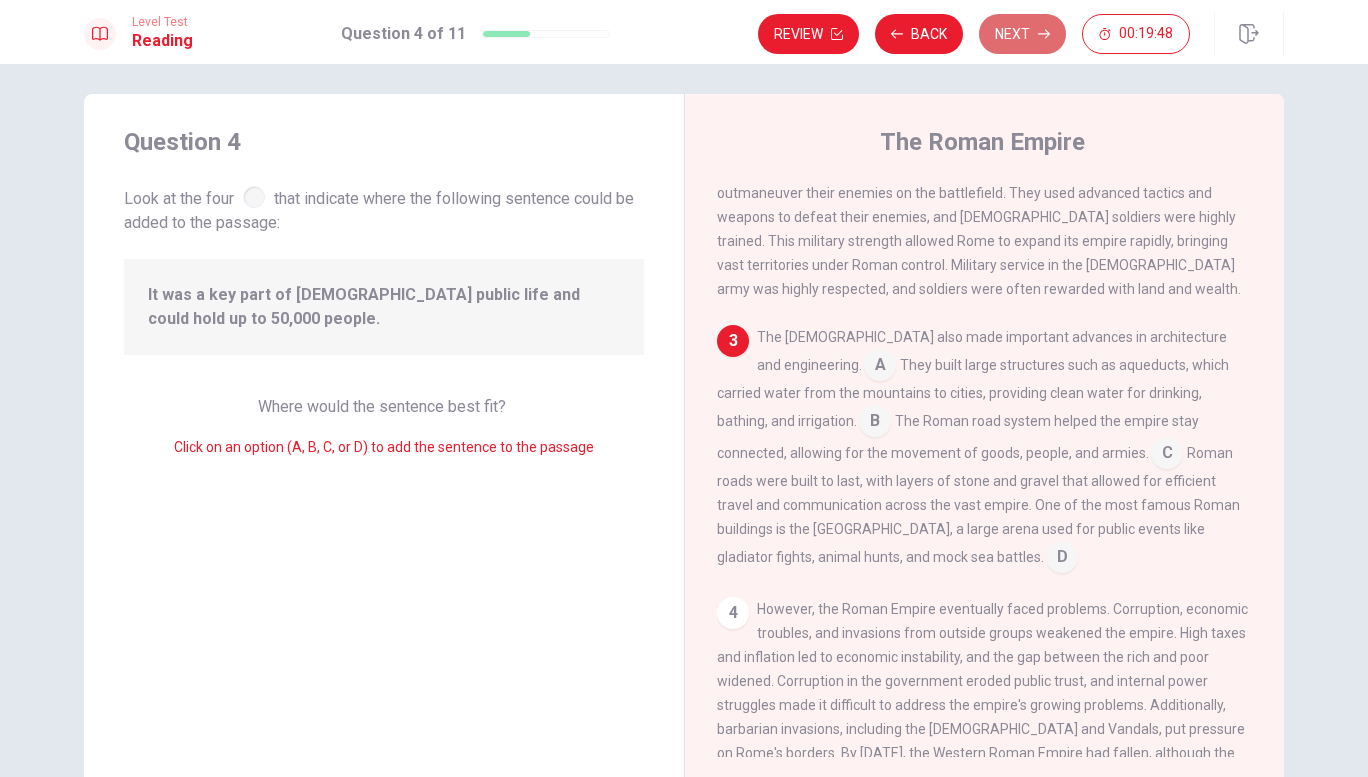 click on "Next" at bounding box center (1022, 34) 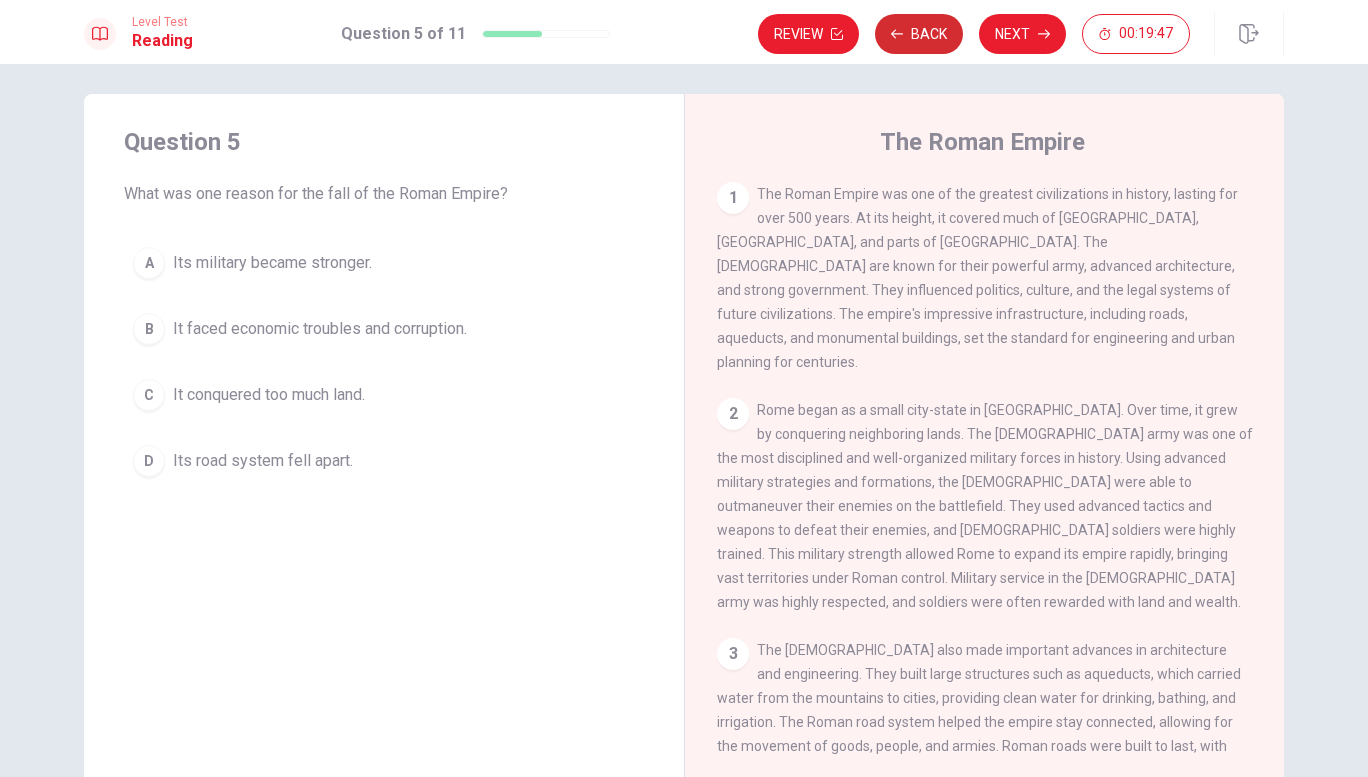 click on "Back" at bounding box center (919, 34) 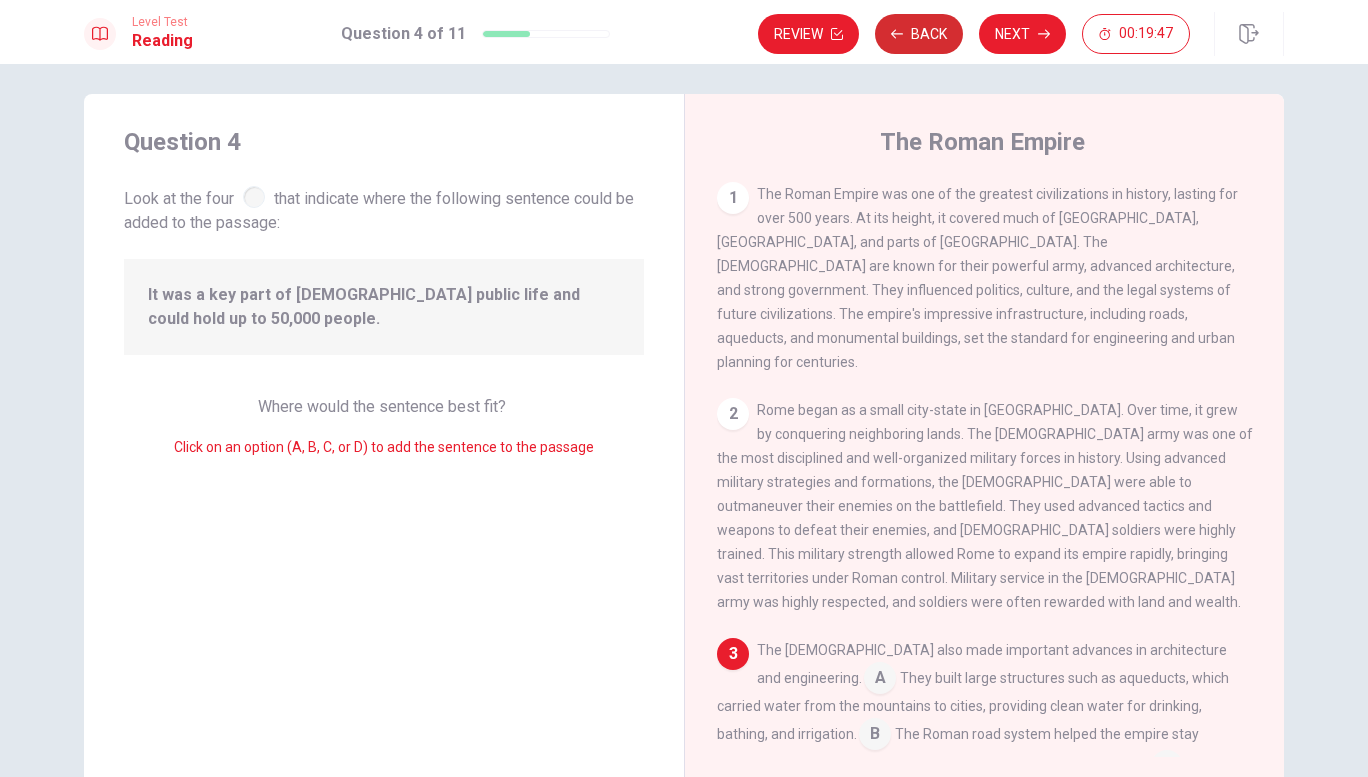 scroll, scrollTop: 67, scrollLeft: 0, axis: vertical 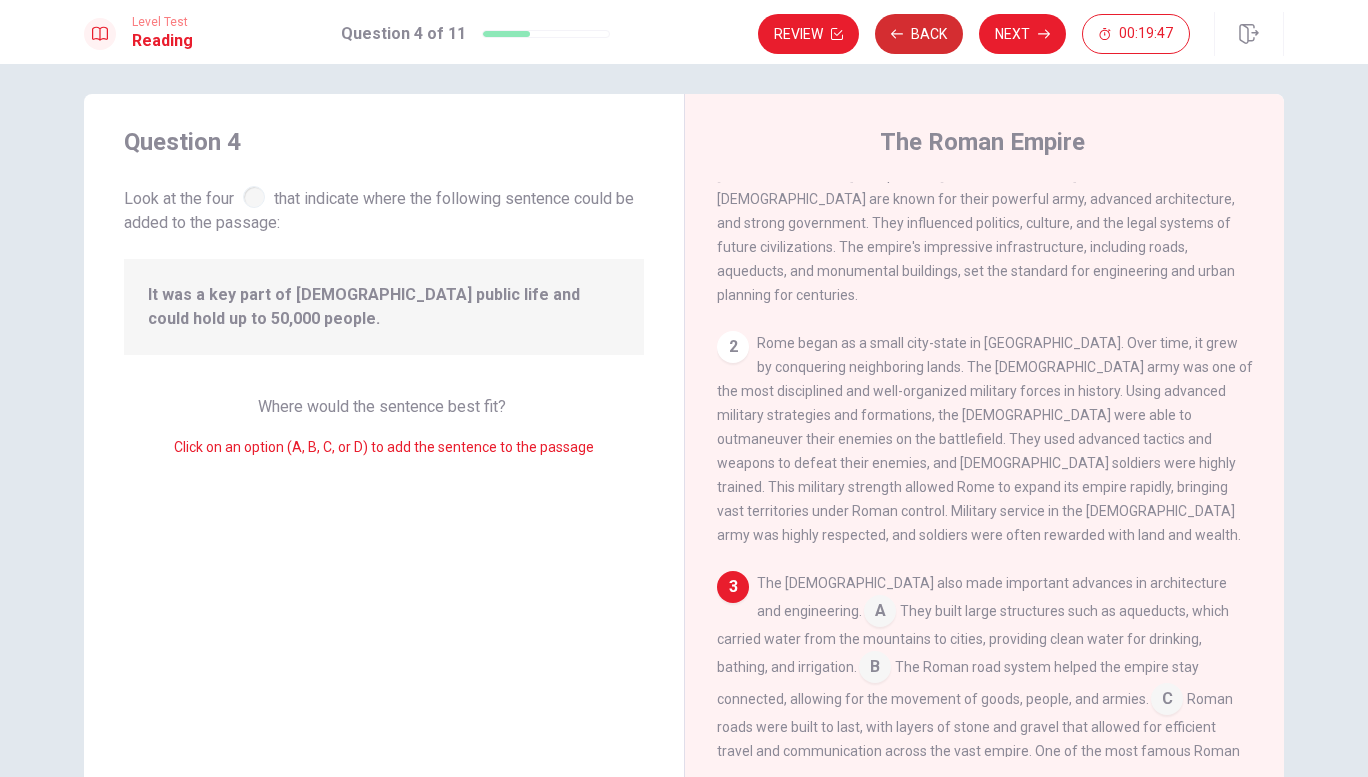 click on "Back" at bounding box center [919, 34] 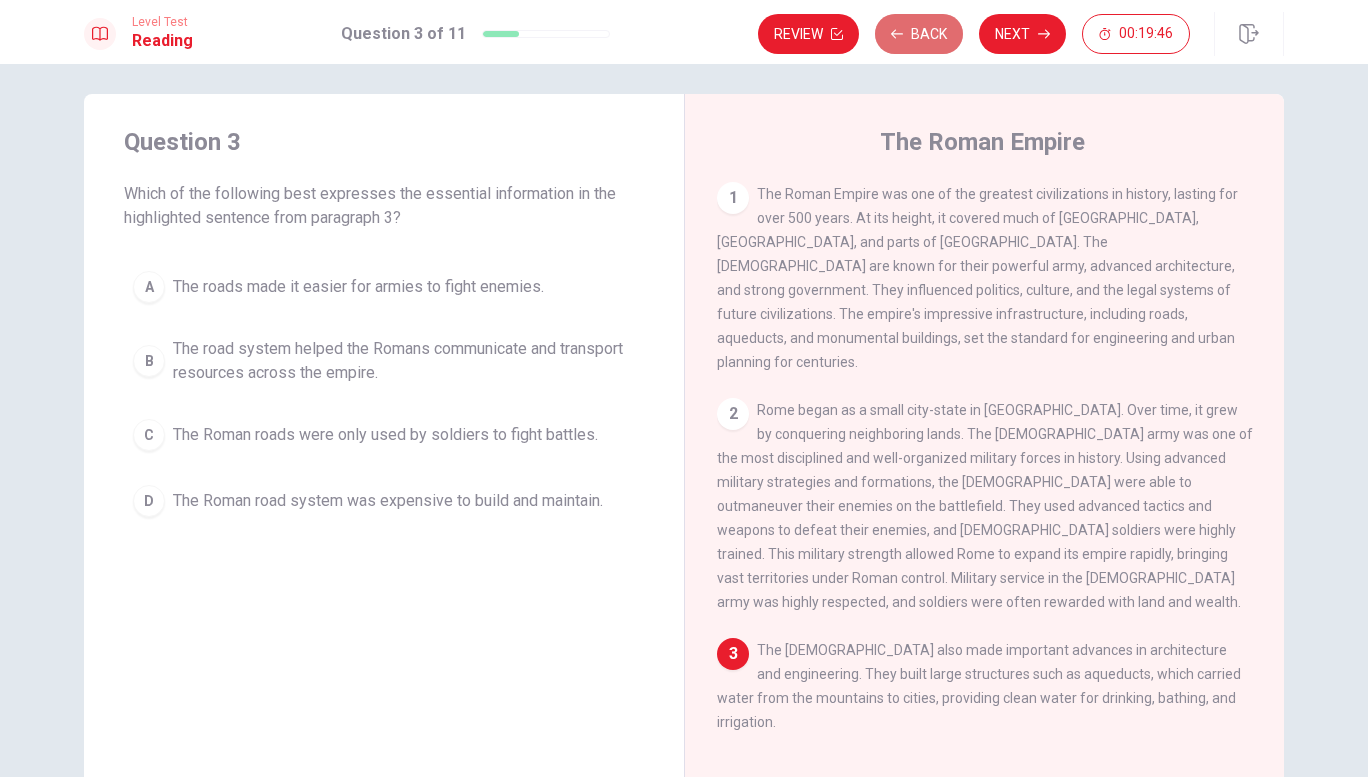 click on "Back" at bounding box center [919, 34] 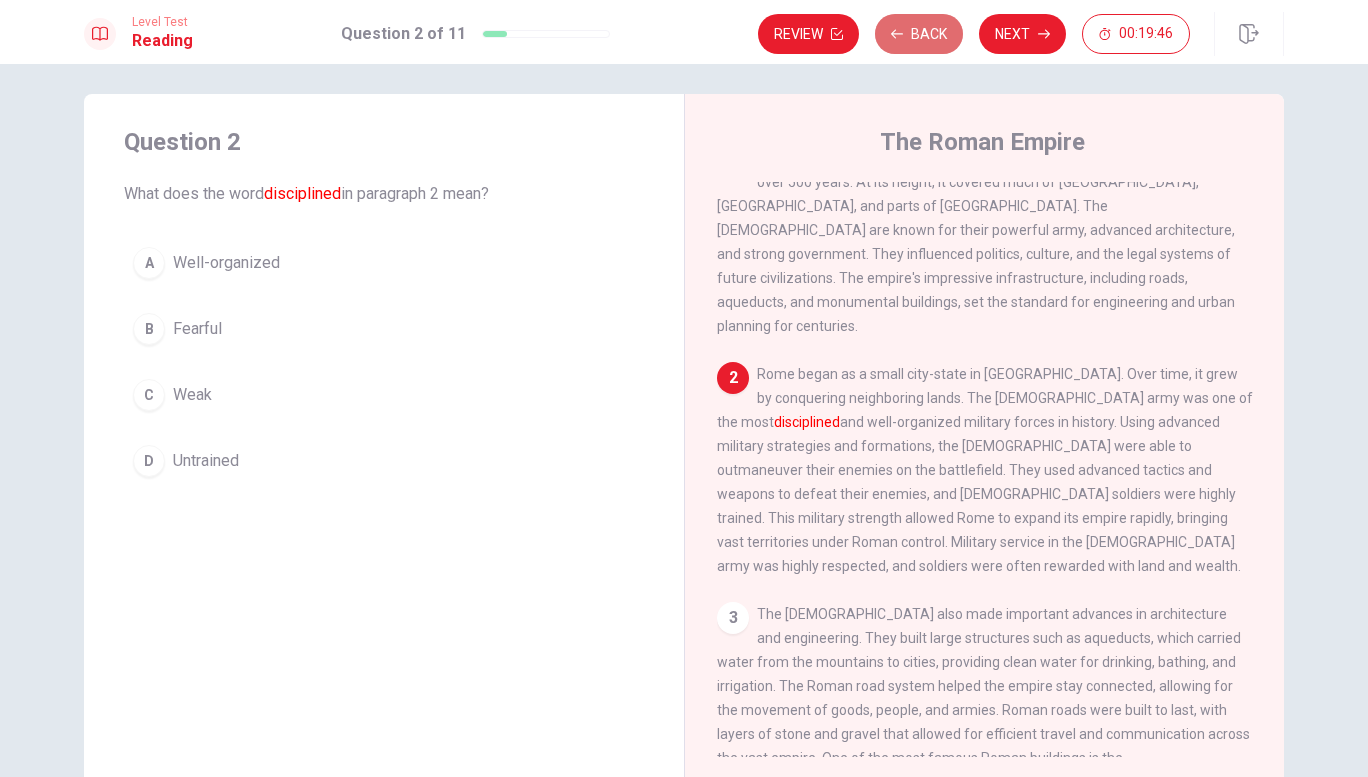 scroll, scrollTop: 41, scrollLeft: 0, axis: vertical 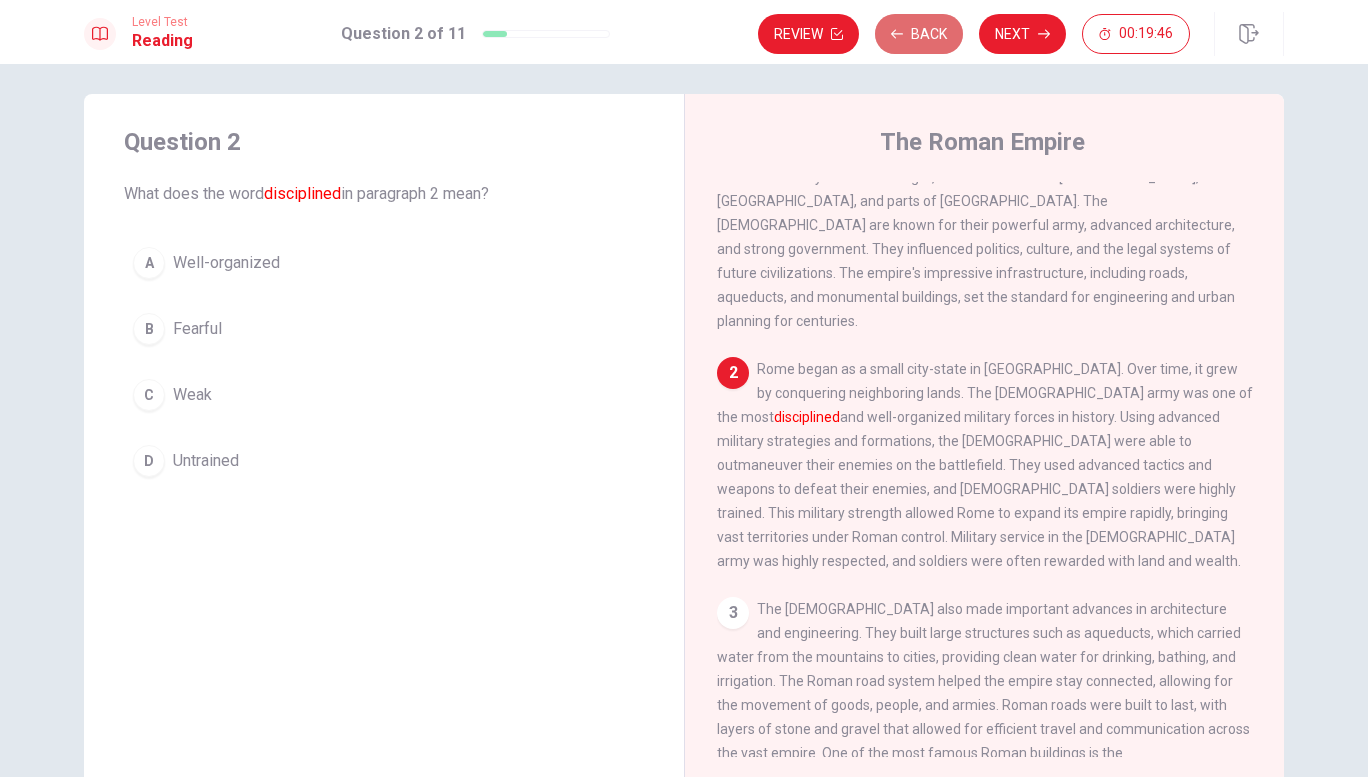 click on "Back" at bounding box center [919, 34] 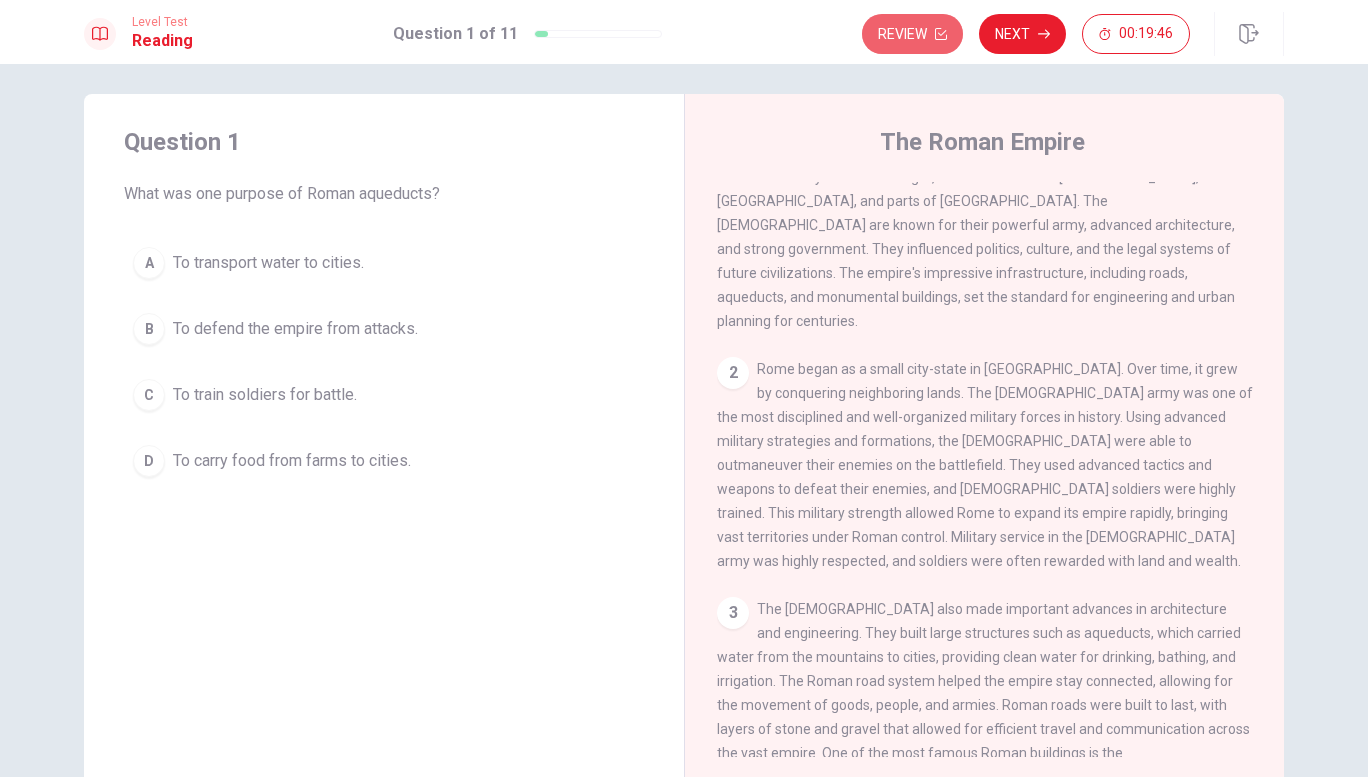 click on "Review" at bounding box center (912, 34) 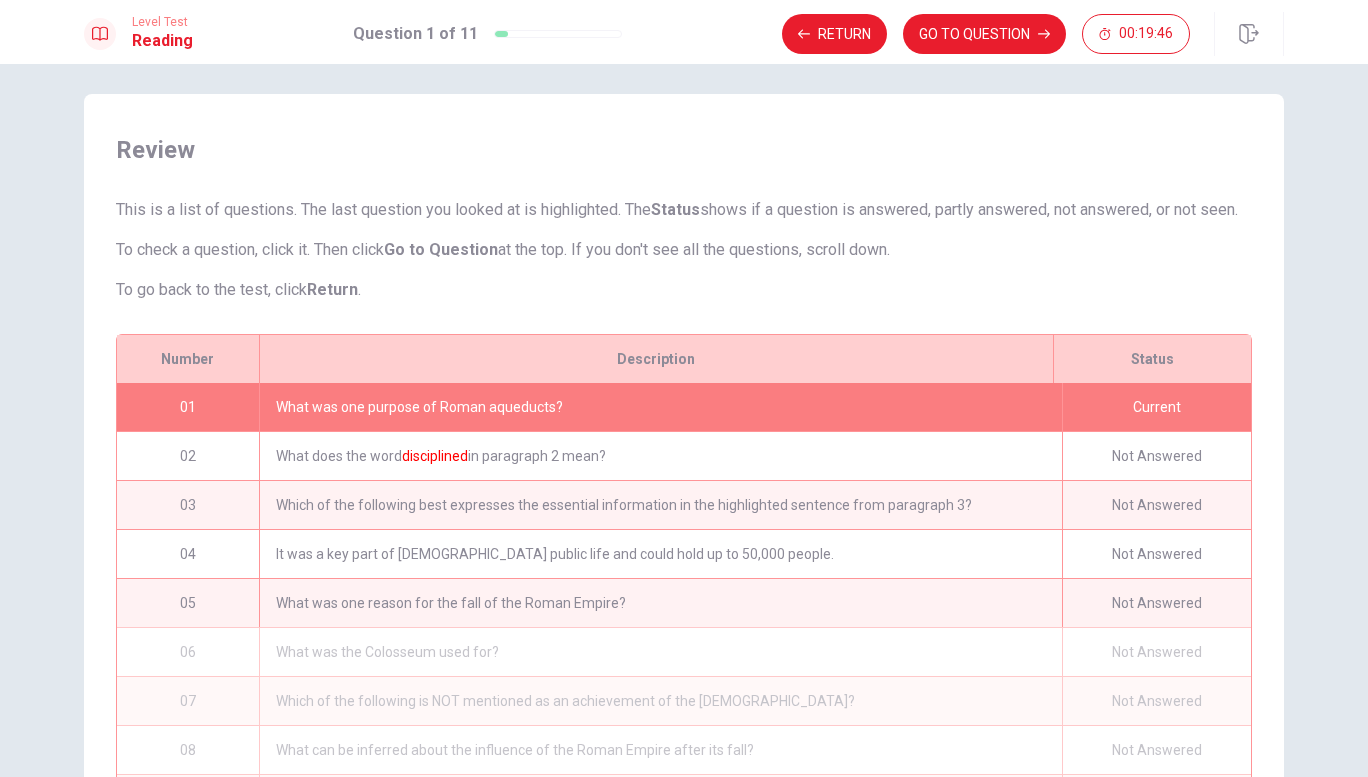 scroll, scrollTop: 126, scrollLeft: 0, axis: vertical 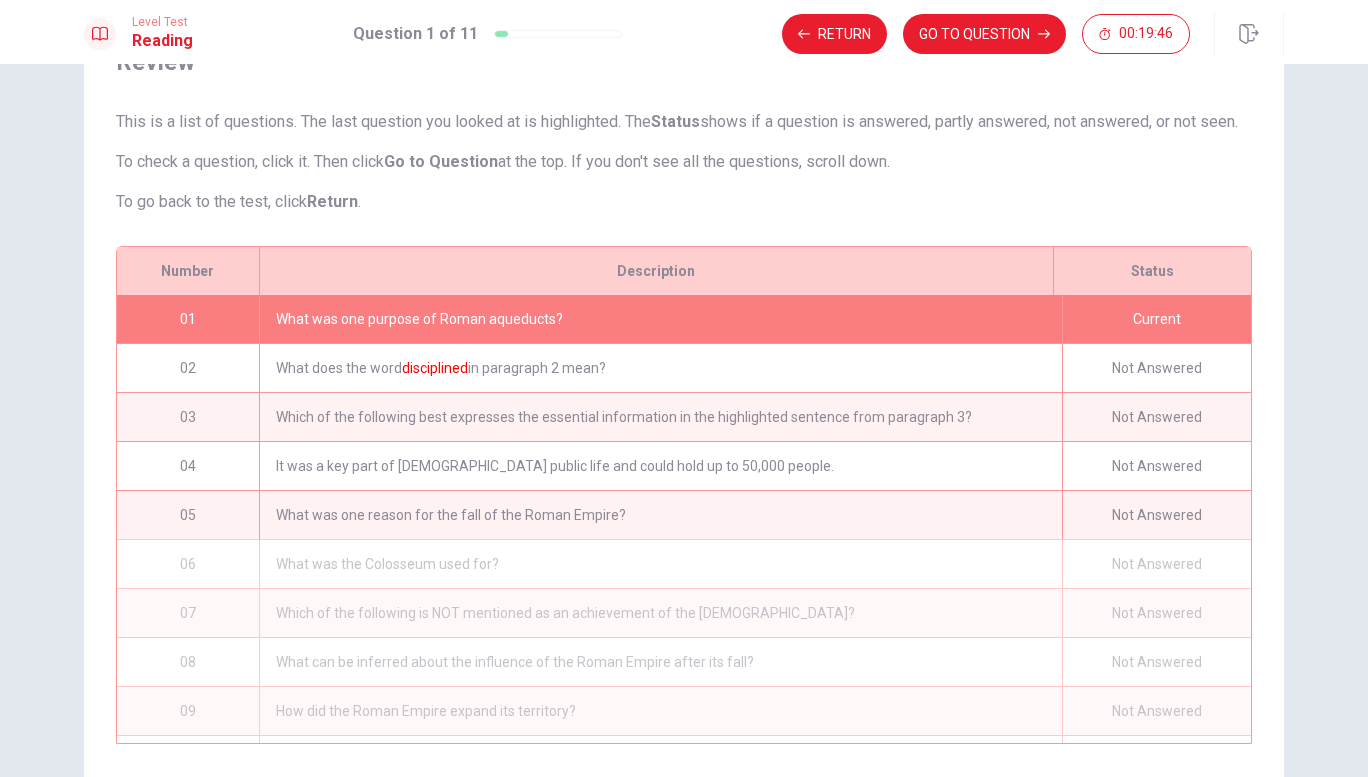 click on "GO TO QUESTION" at bounding box center (984, 34) 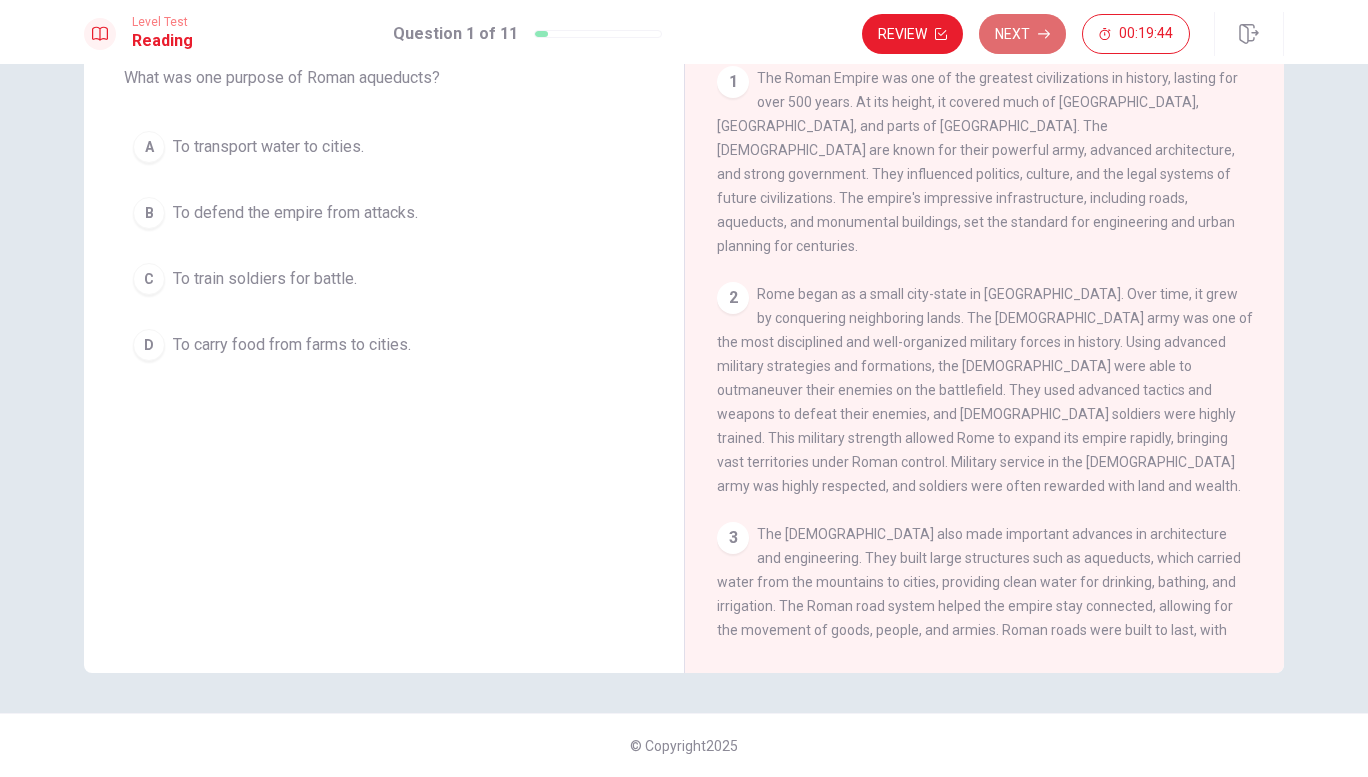 click on "Next" at bounding box center [1022, 34] 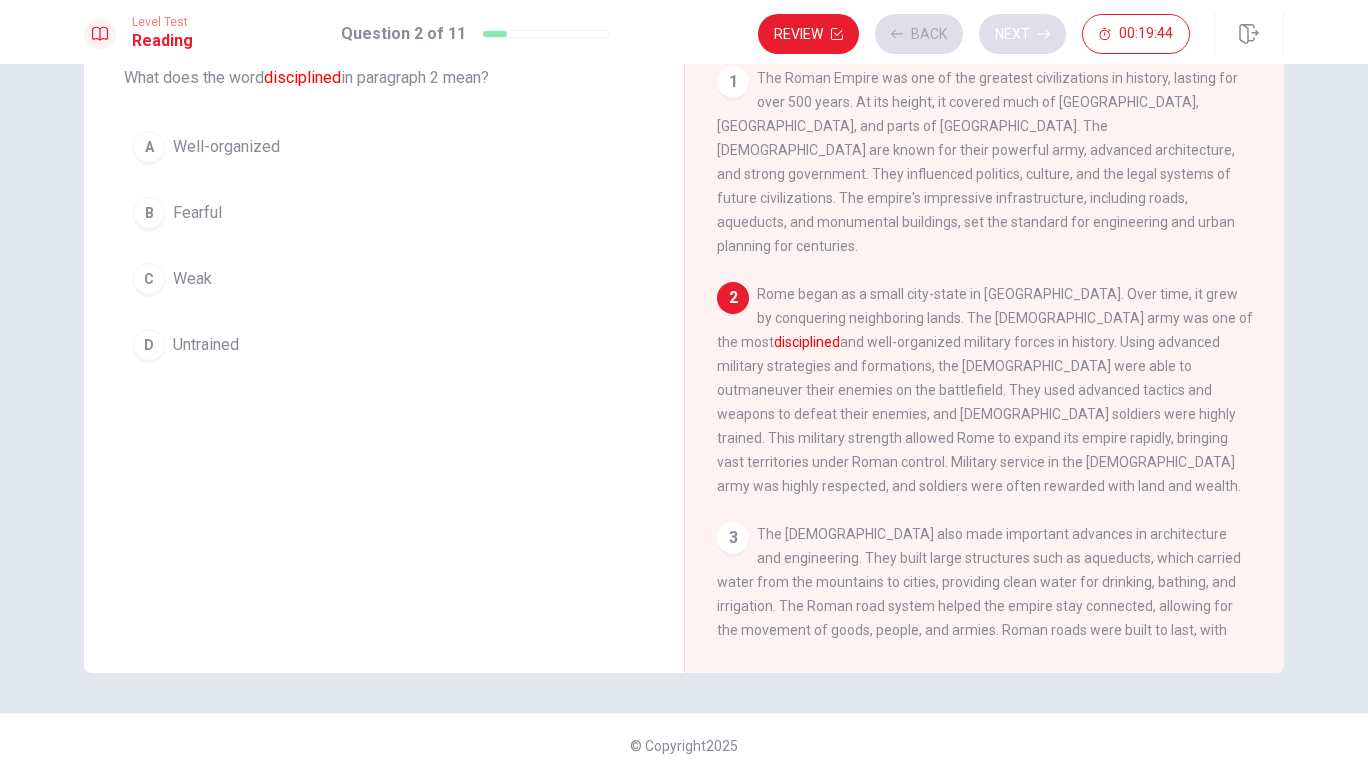 scroll, scrollTop: 41, scrollLeft: 0, axis: vertical 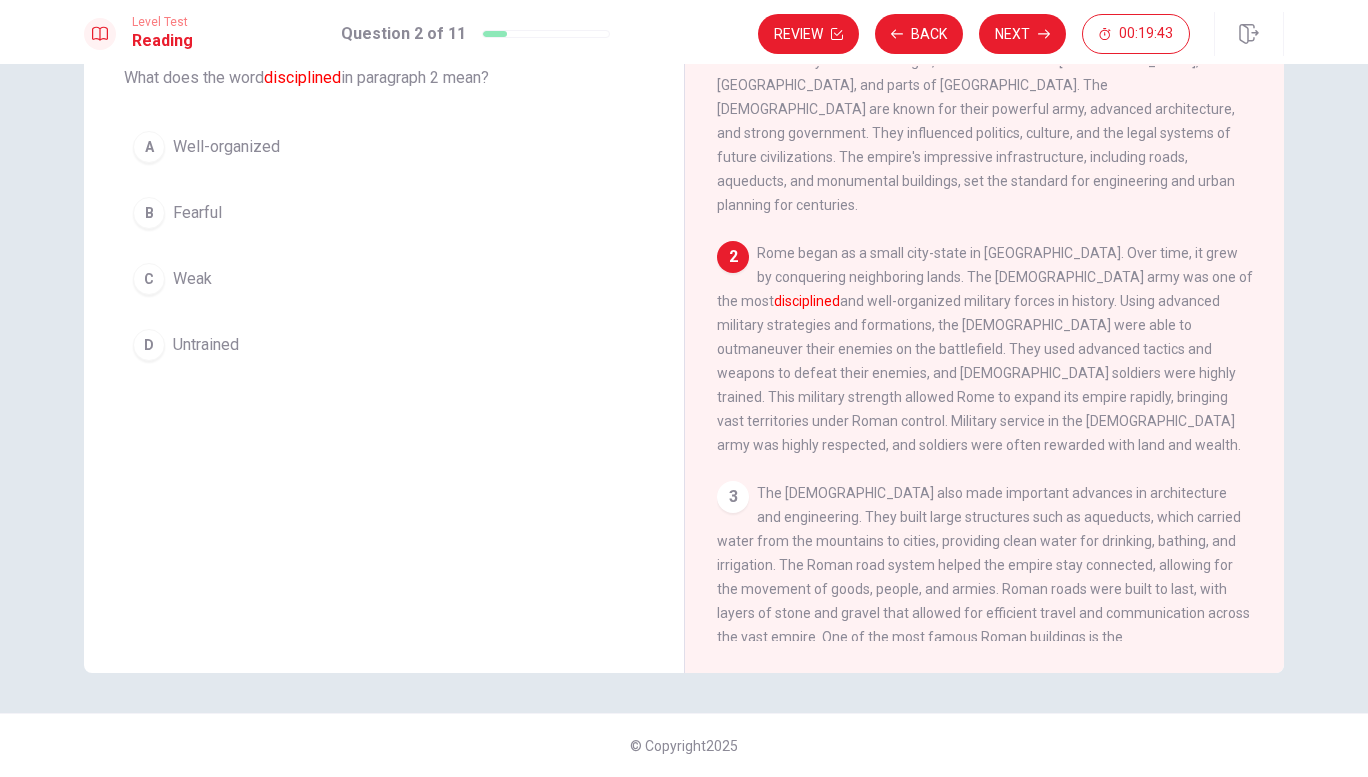 click on "Review Back Next 00:19:43" at bounding box center [1021, 34] 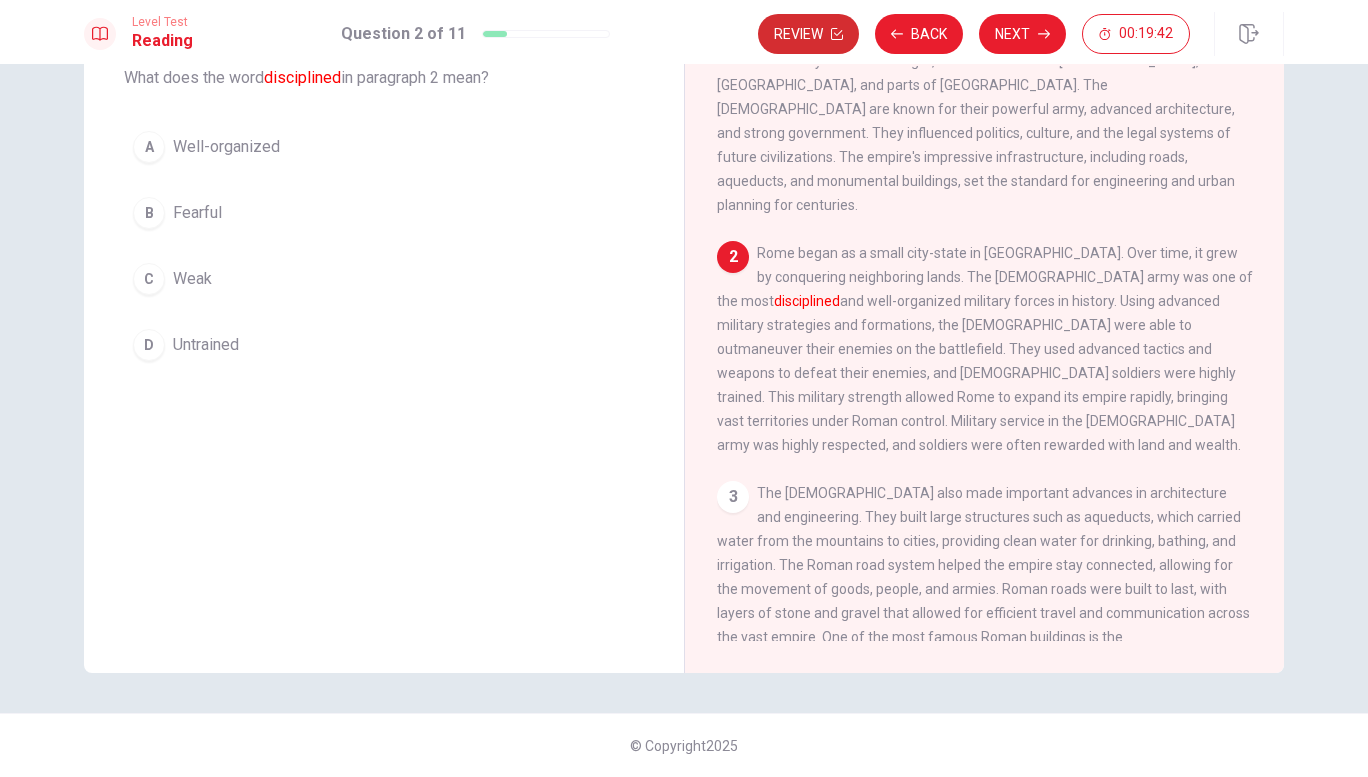 click on "Review" at bounding box center [808, 34] 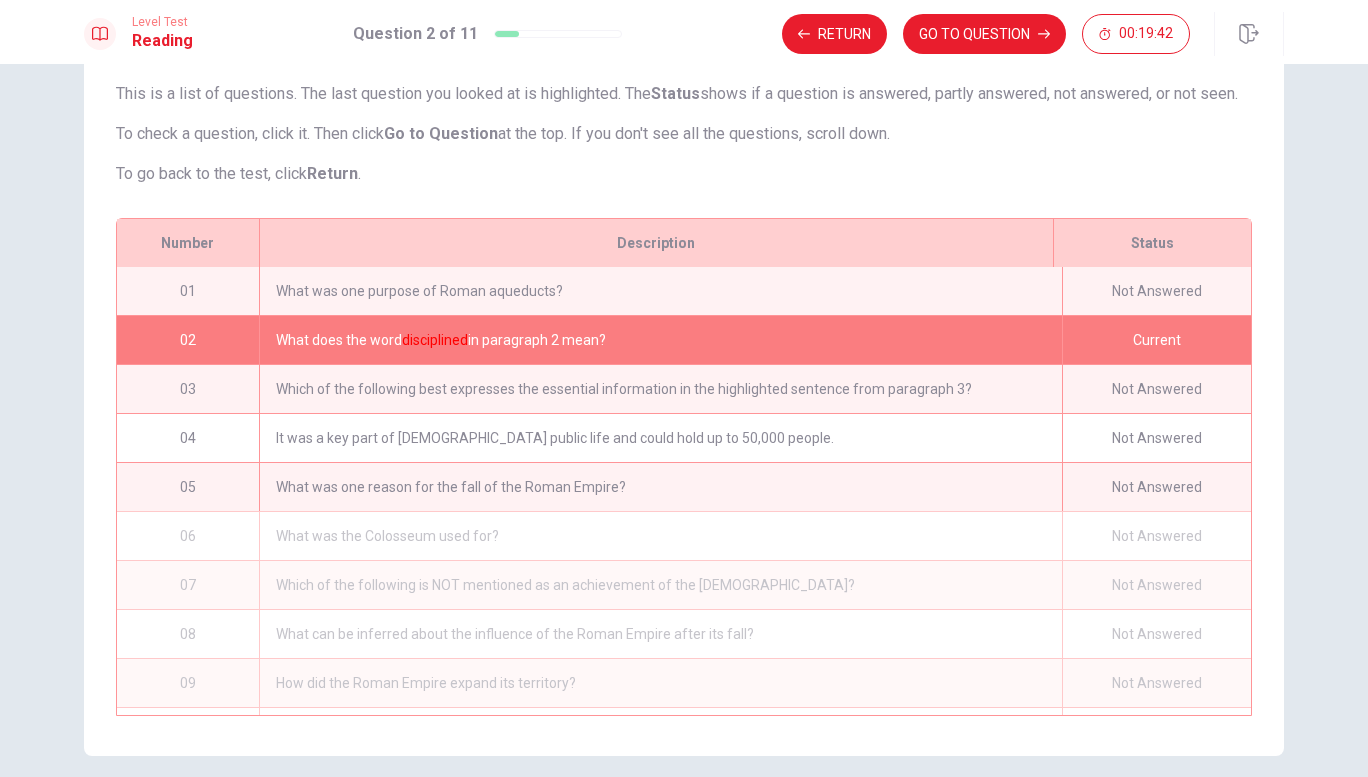 scroll, scrollTop: 230, scrollLeft: 0, axis: vertical 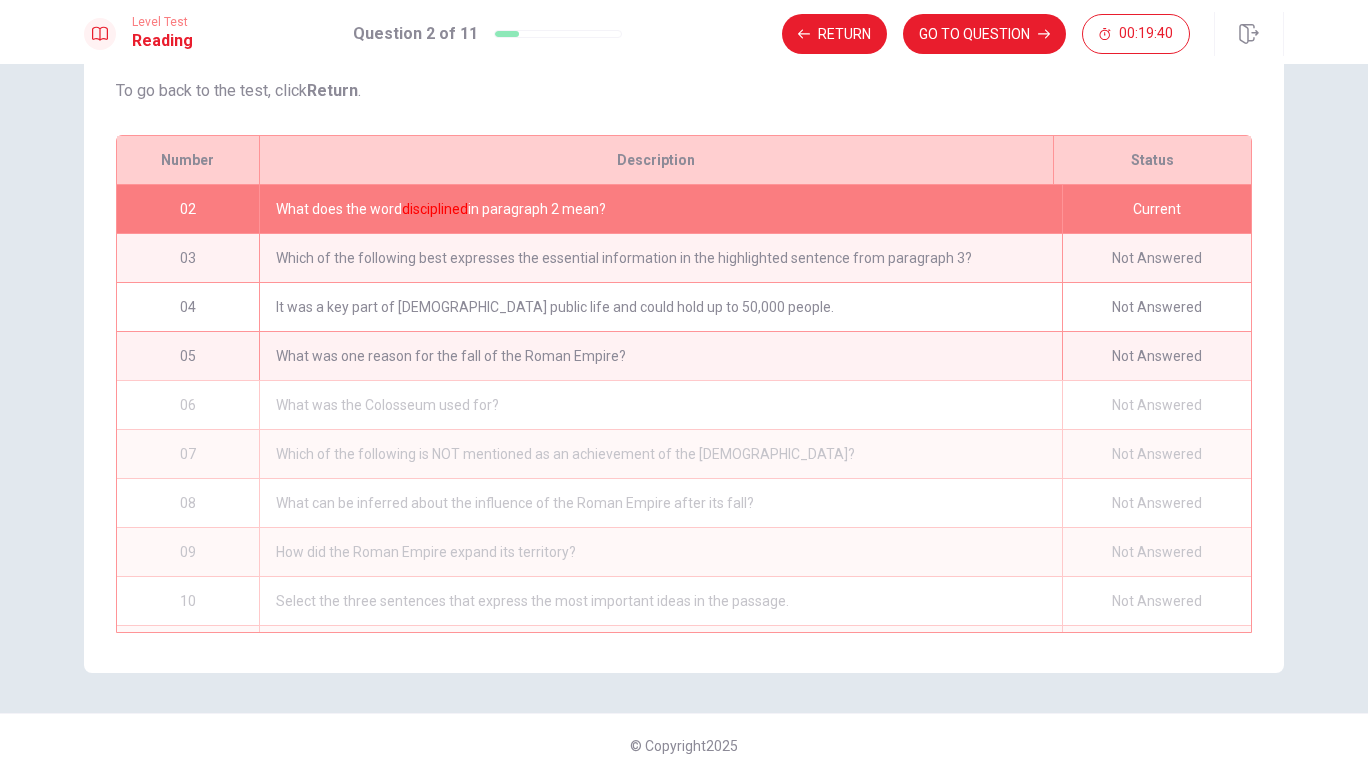 click on "02" at bounding box center [188, 209] 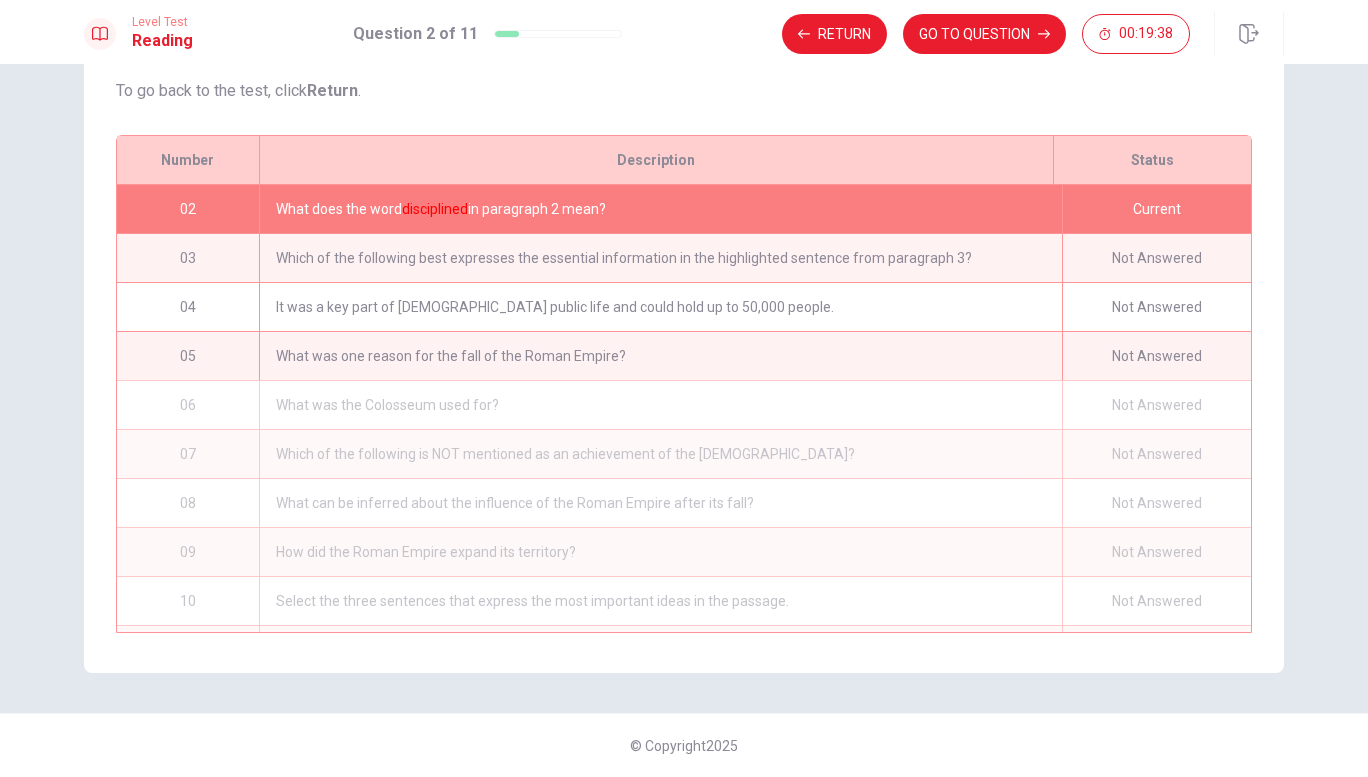 click on "Description" at bounding box center (656, 160) 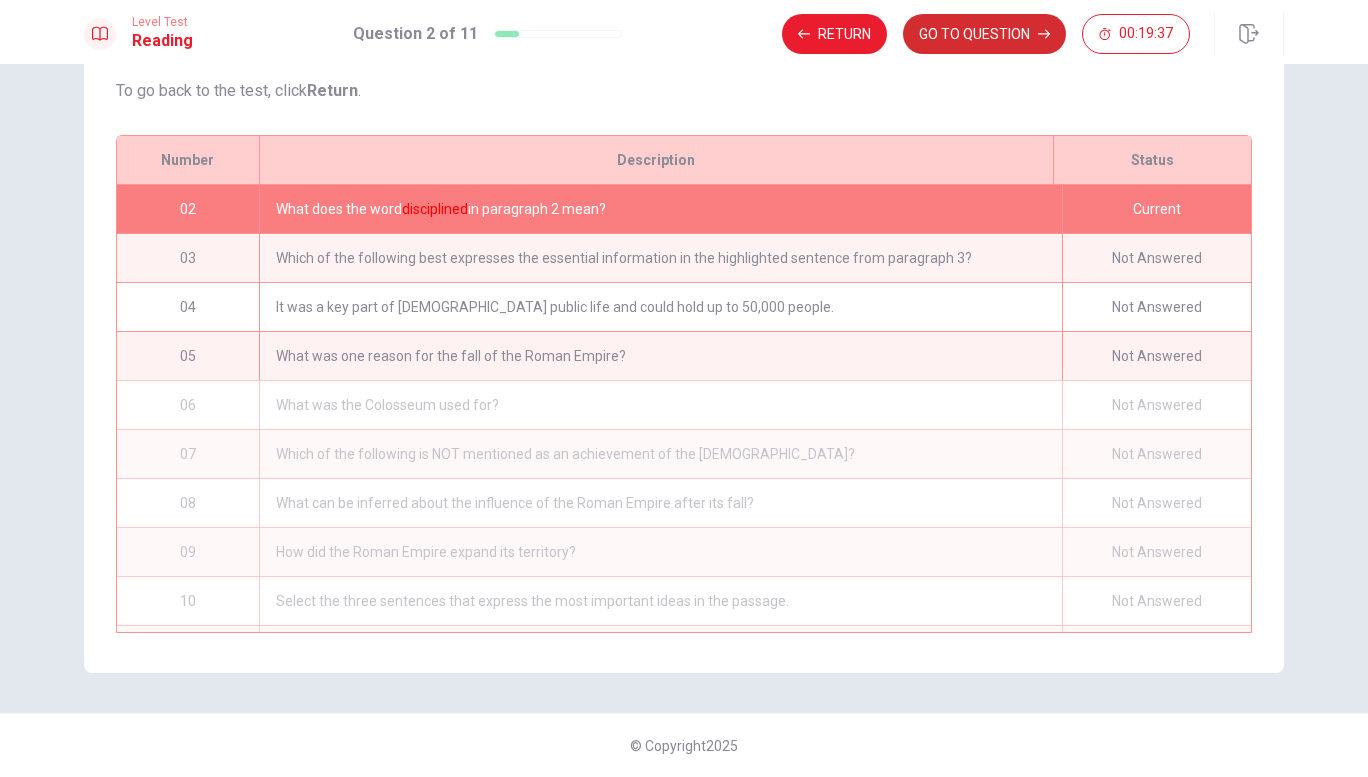 click on "GO TO QUESTION" at bounding box center [984, 34] 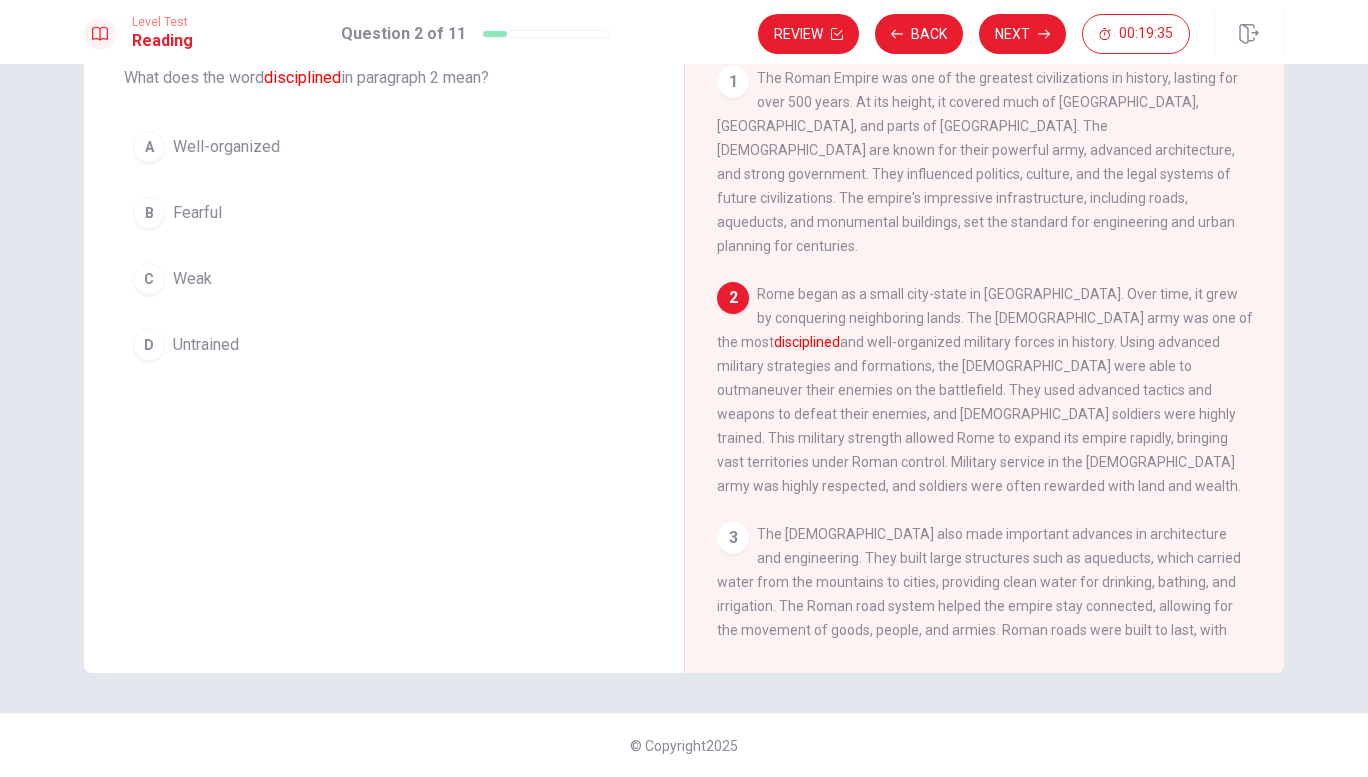 scroll, scrollTop: 0, scrollLeft: 0, axis: both 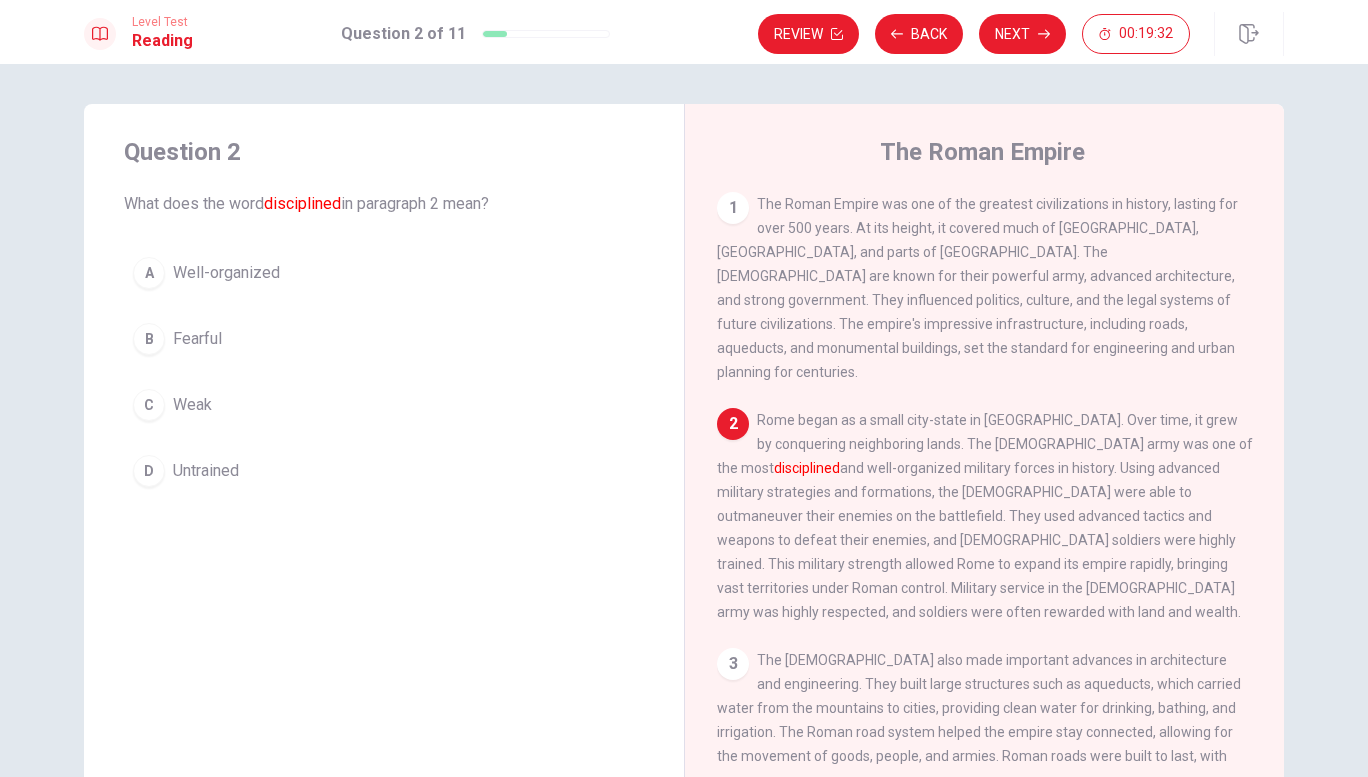 click on "1" at bounding box center [733, 208] 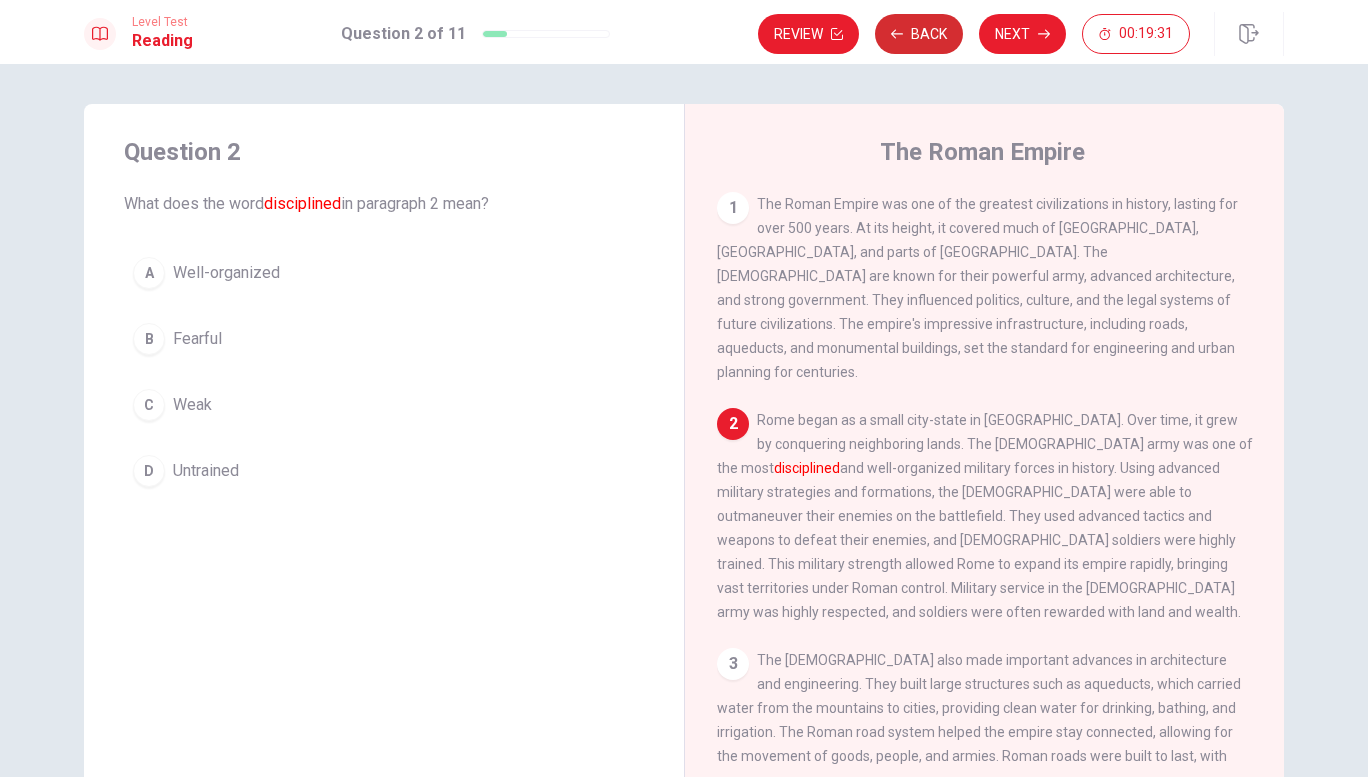 click 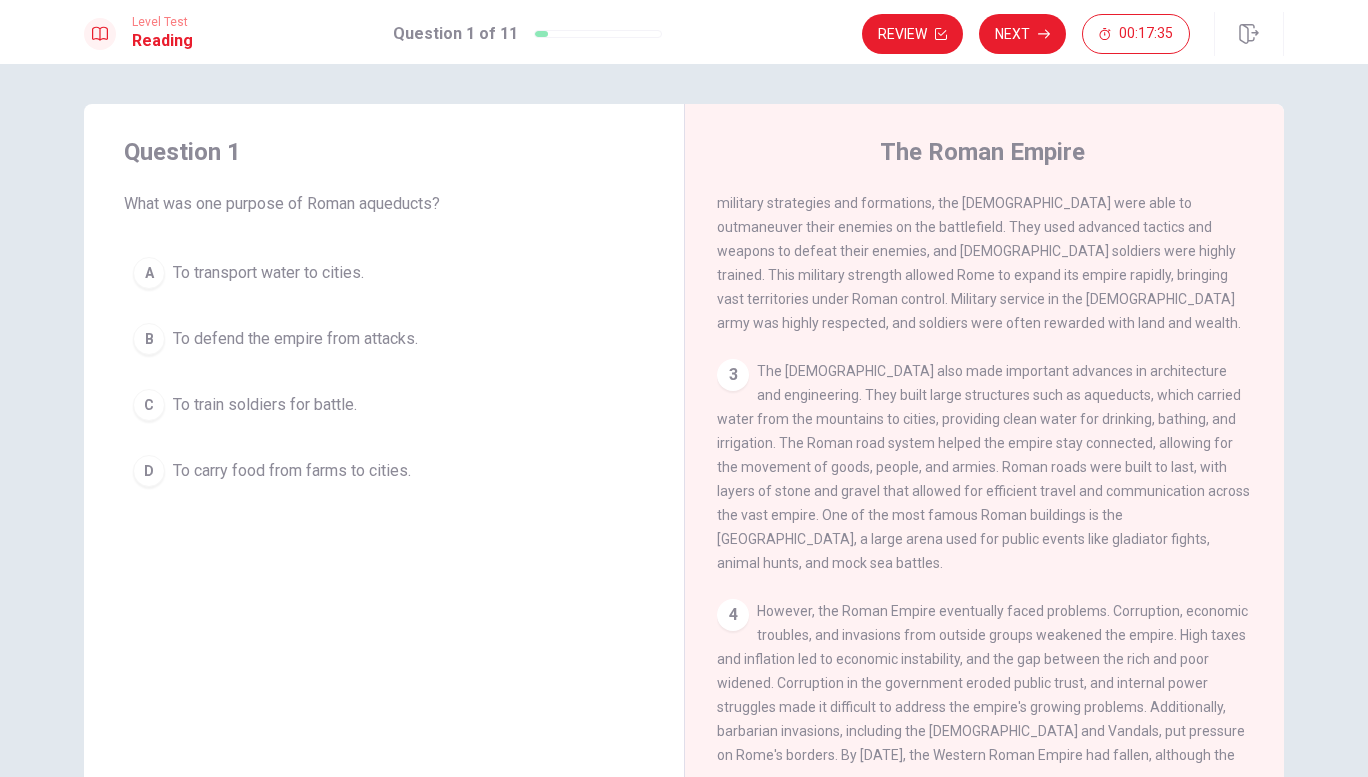 scroll, scrollTop: 525, scrollLeft: 0, axis: vertical 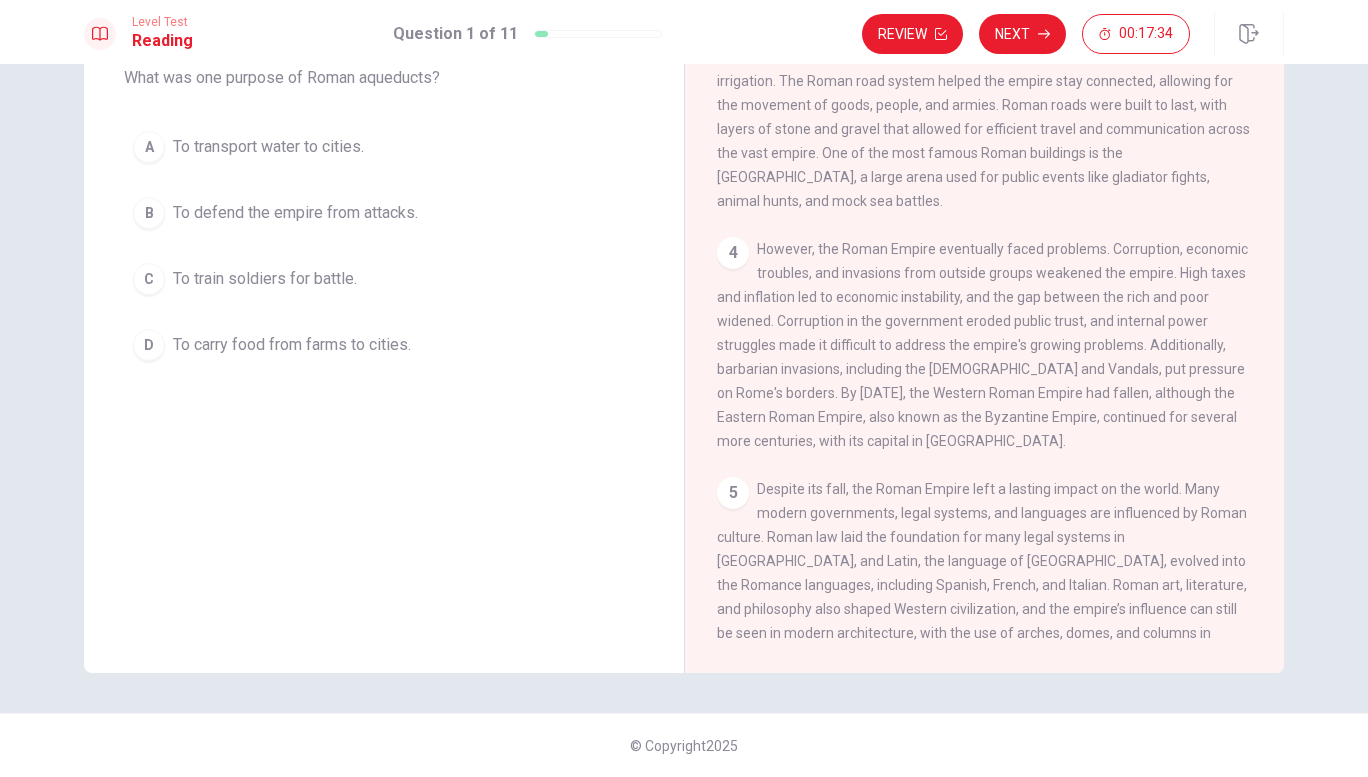 click on "However, the Roman Empire eventually faced problems. Corruption, economic troubles, and invasions from outside groups weakened the empire. High taxes and inflation led to economic instability, and the gap between the rich and poor widened. Corruption in the government eroded public trust, and internal power struggles made it difficult to address the empire's growing problems. Additionally, barbarian invasions, including the [DEMOGRAPHIC_DATA] and Vandals, put pressure on Rome's borders. By [DATE], the Western Roman Empire had fallen, although the Eastern Roman Empire, also known as the Byzantine Empire, continued for several more centuries, with its capital in [GEOGRAPHIC_DATA]." at bounding box center [982, 345] 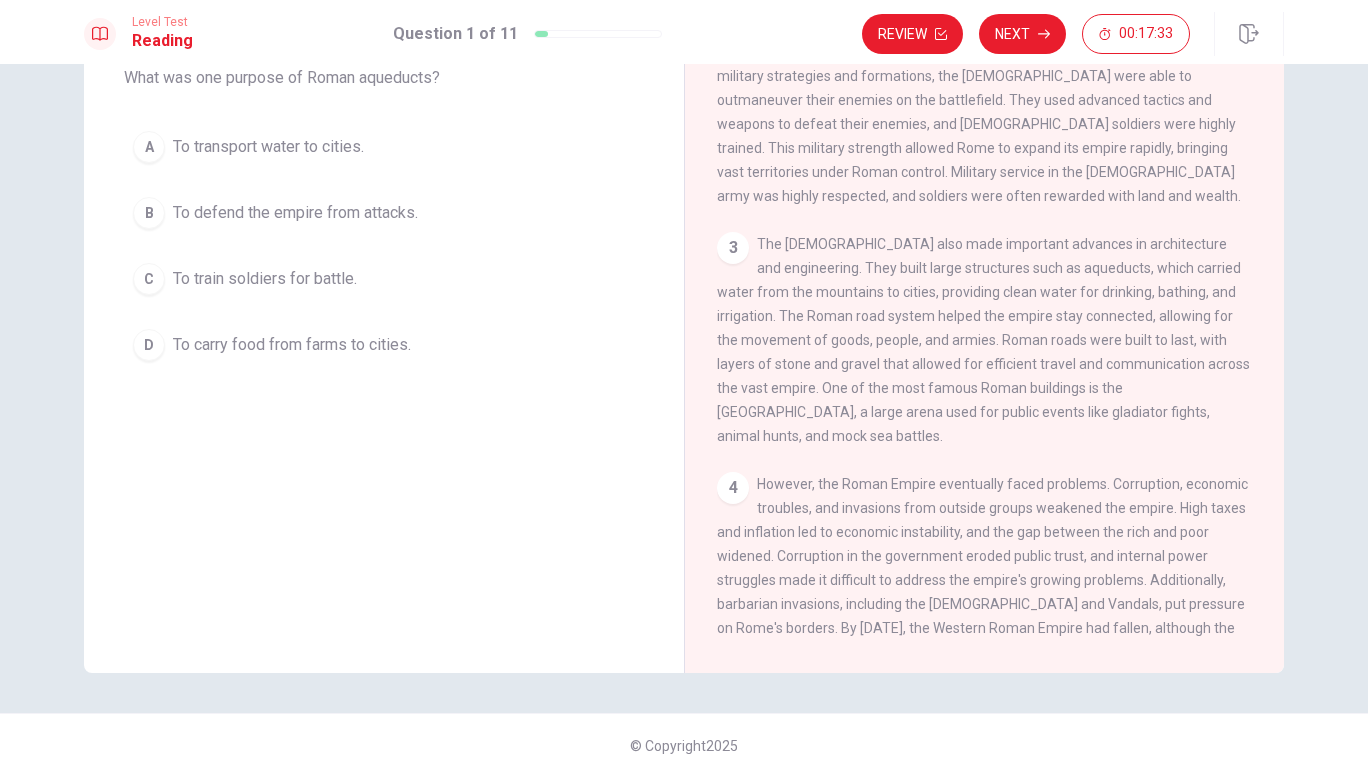 scroll, scrollTop: 525, scrollLeft: 0, axis: vertical 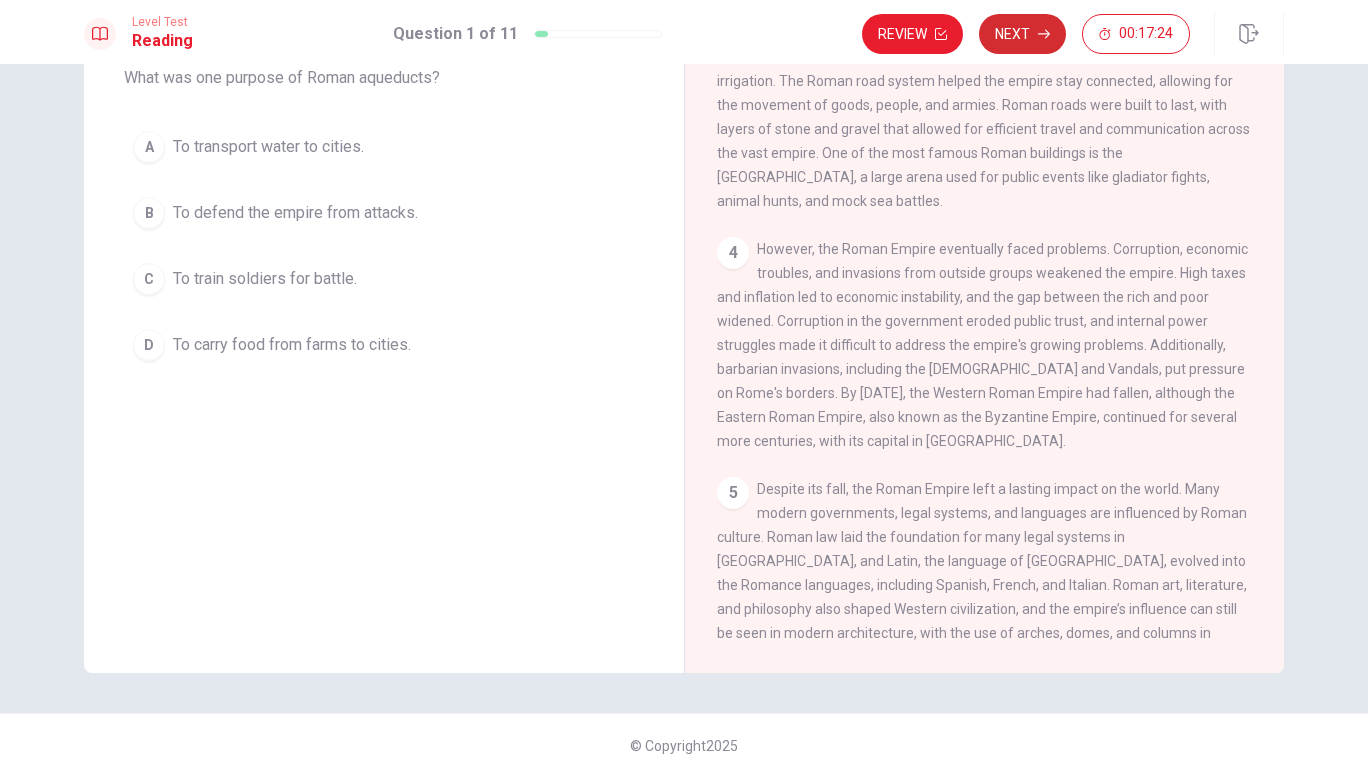 click 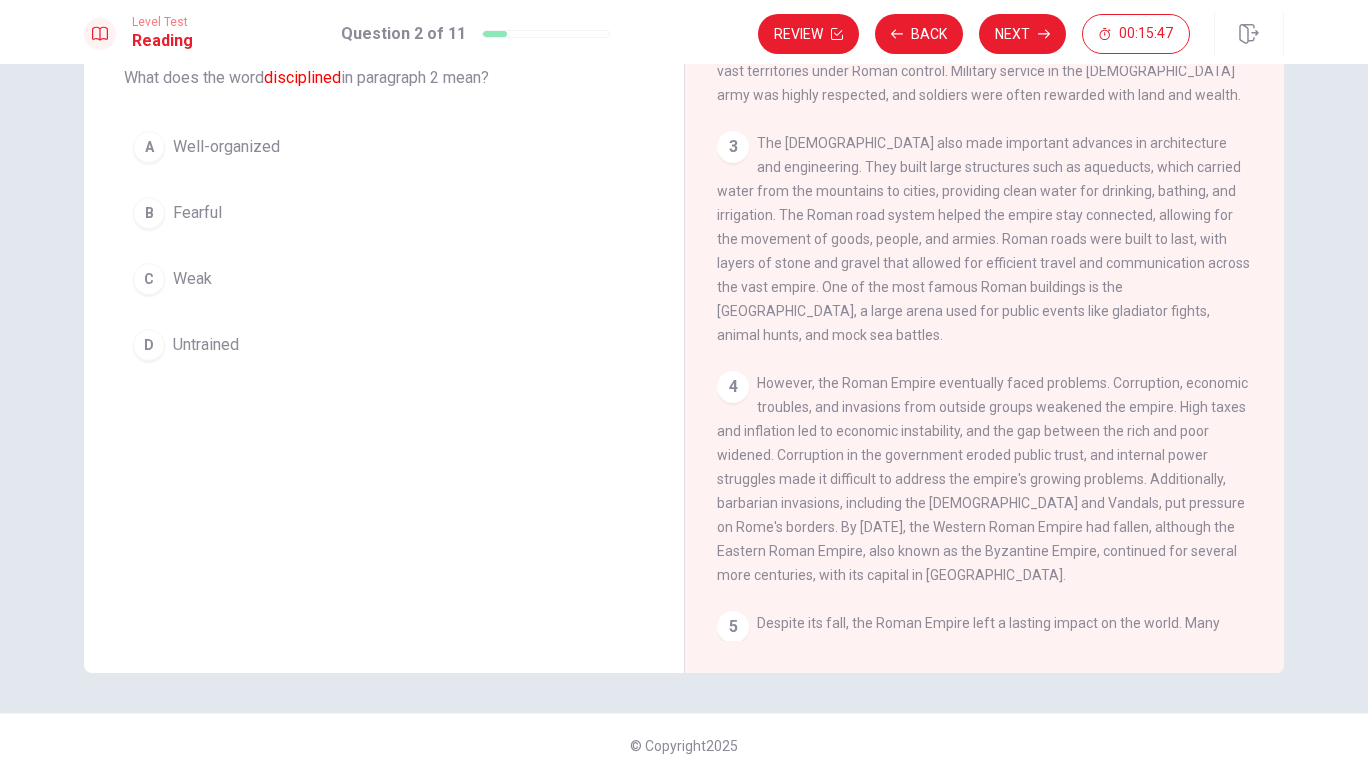 scroll, scrollTop: 525, scrollLeft: 0, axis: vertical 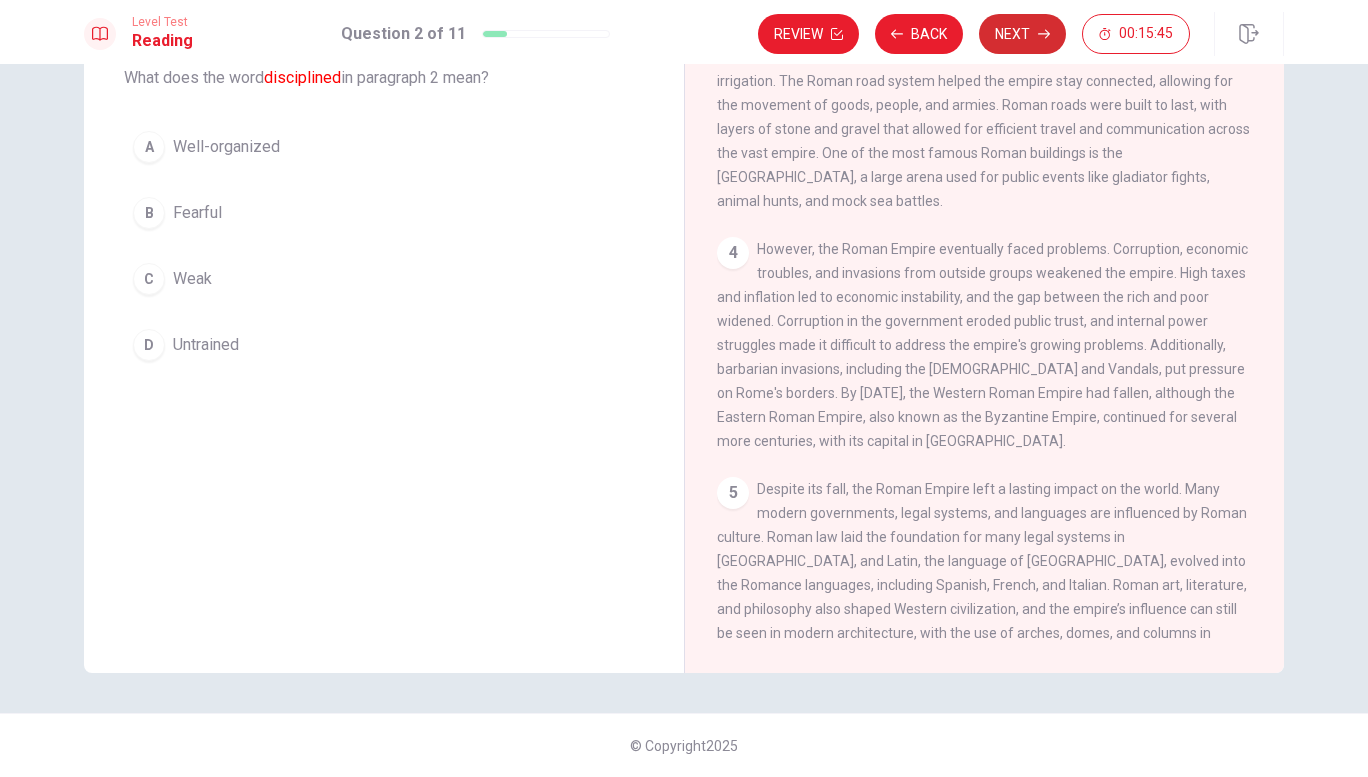 click on "Next" at bounding box center (1022, 34) 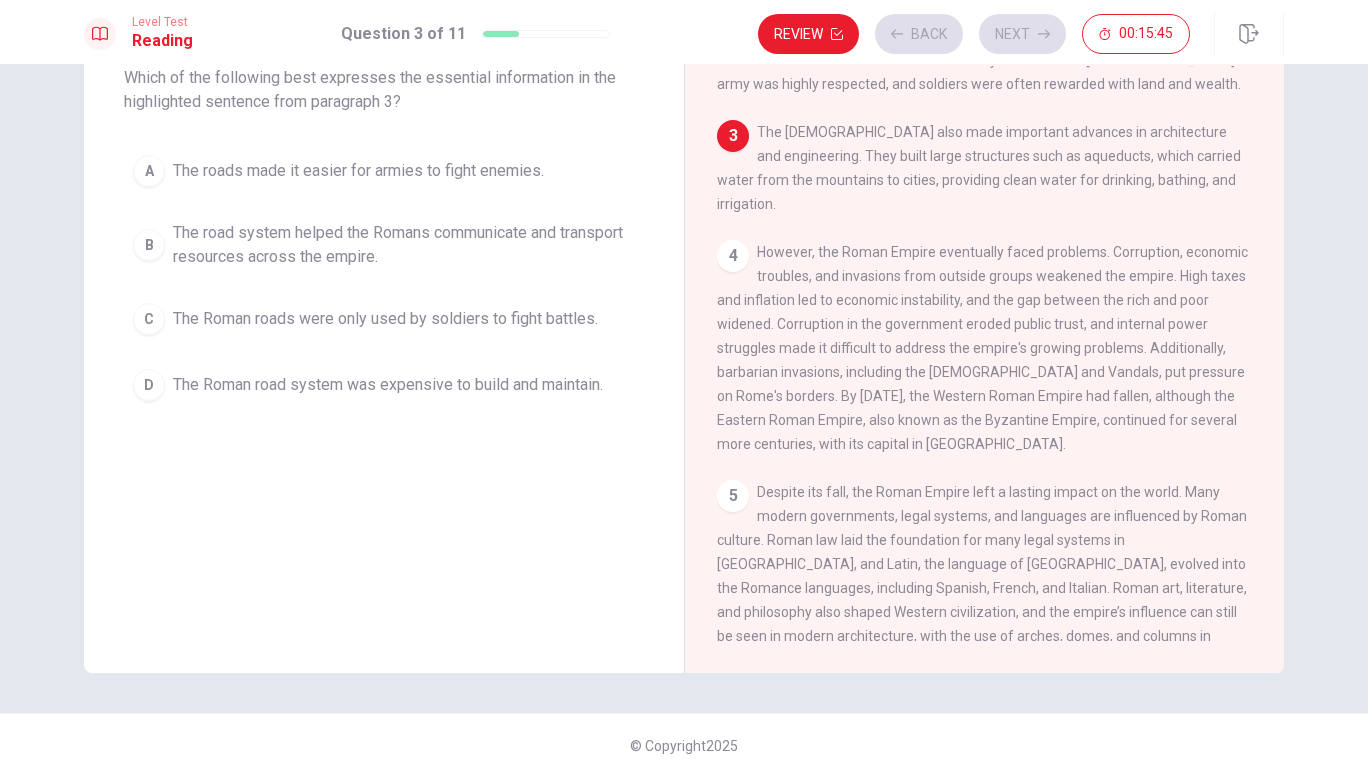 click on "Review Back Next 00:15:45" at bounding box center (974, 34) 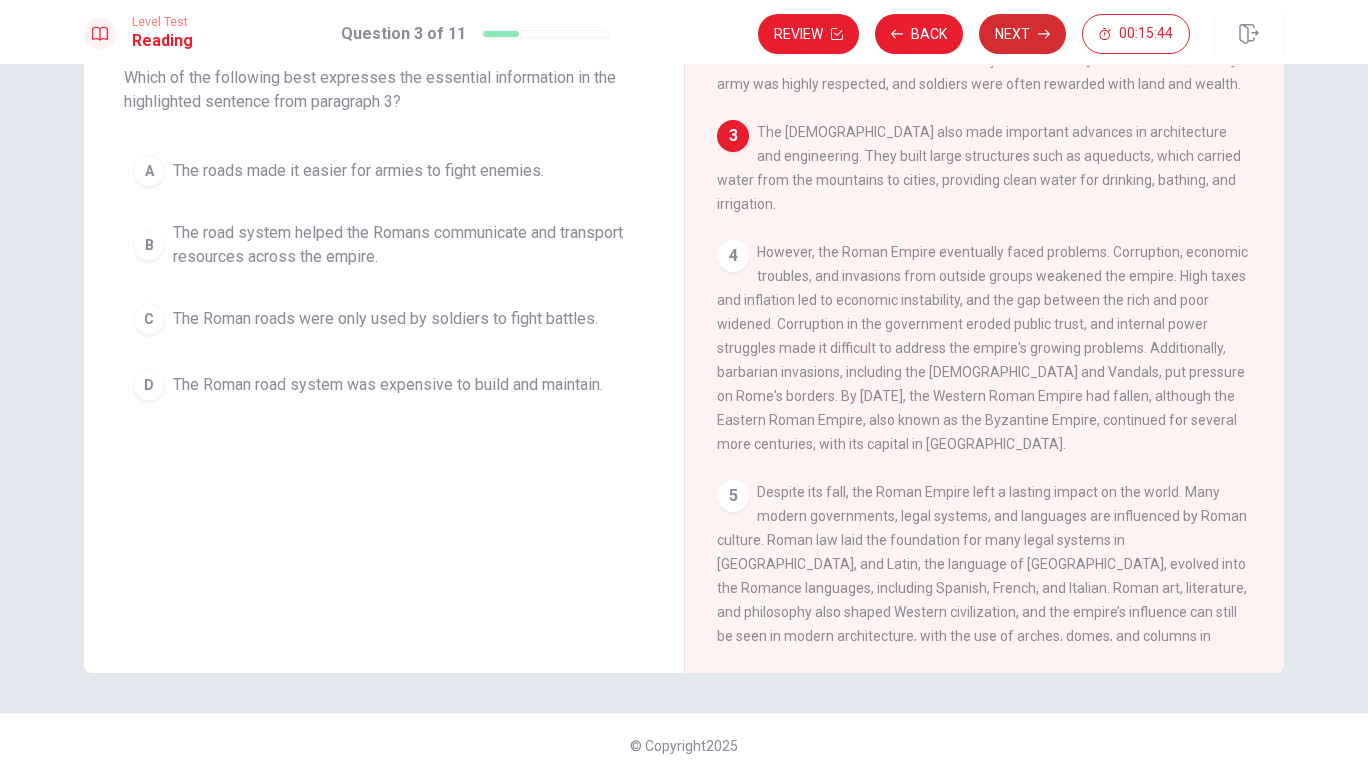 click 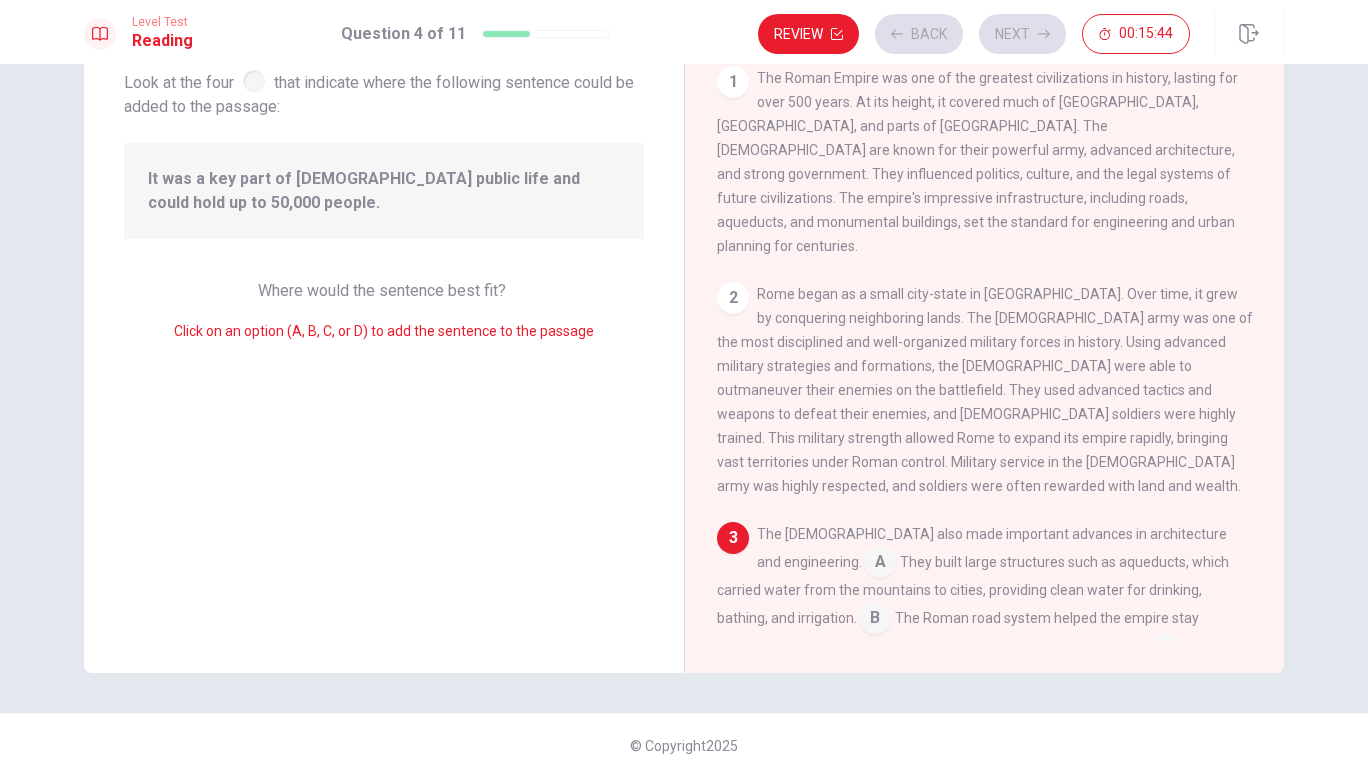 click on "Review Back Next 00:15:44" at bounding box center (974, 34) 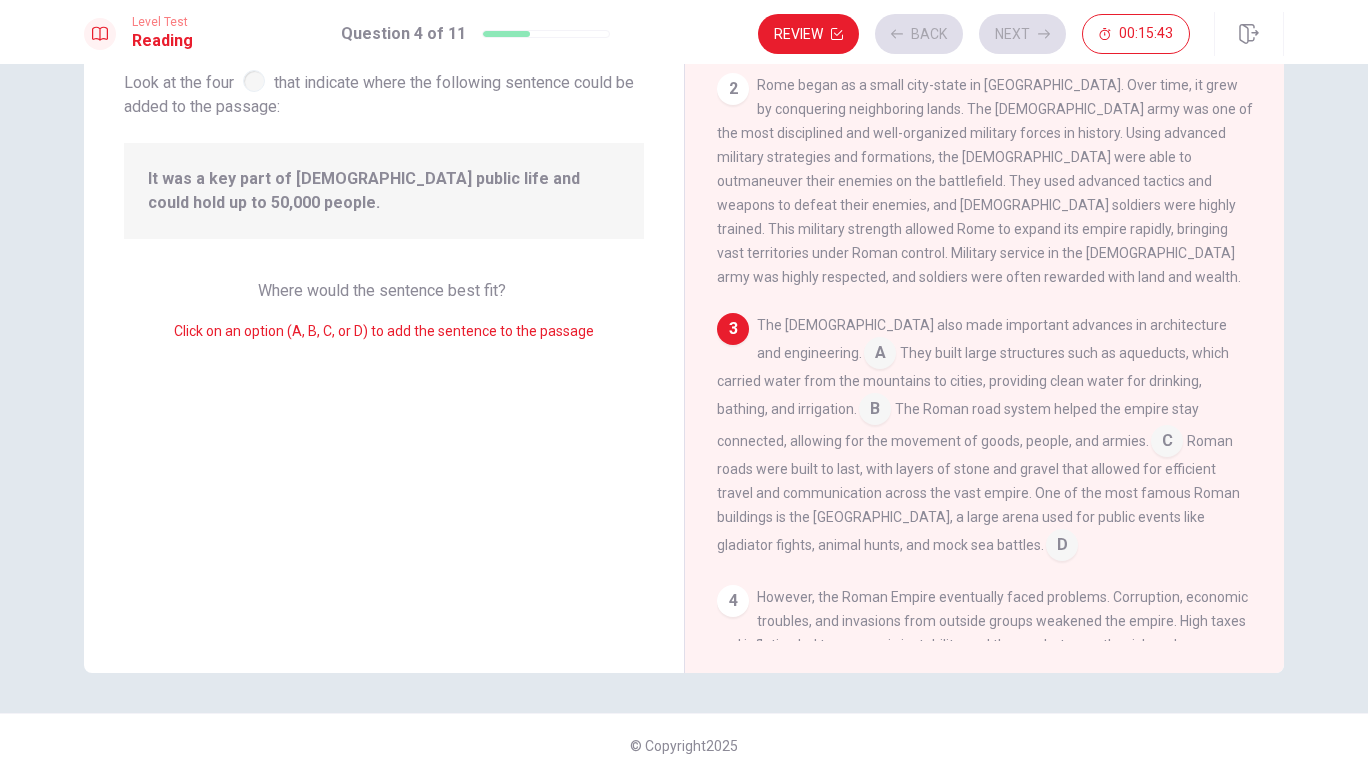 scroll, scrollTop: 313, scrollLeft: 0, axis: vertical 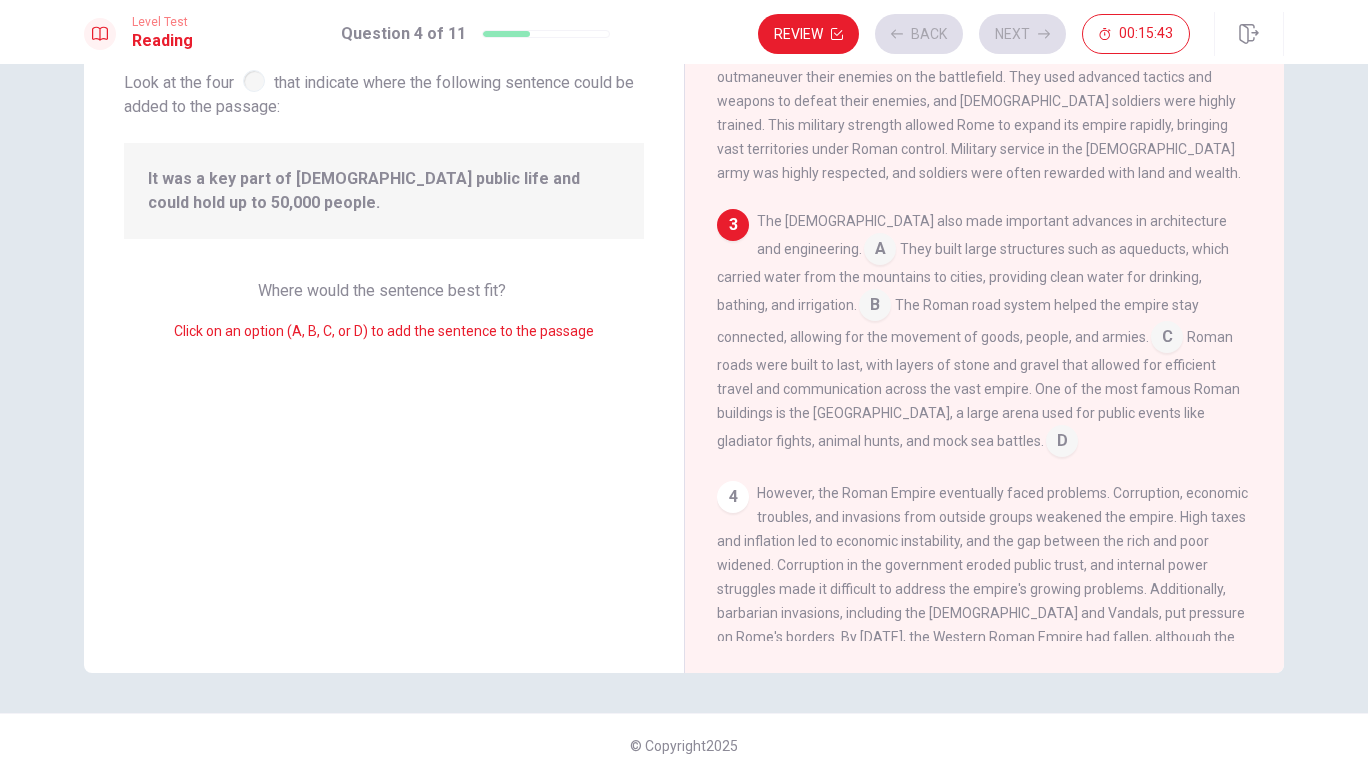 click on "Review Back Next 00:15:43" at bounding box center [974, 34] 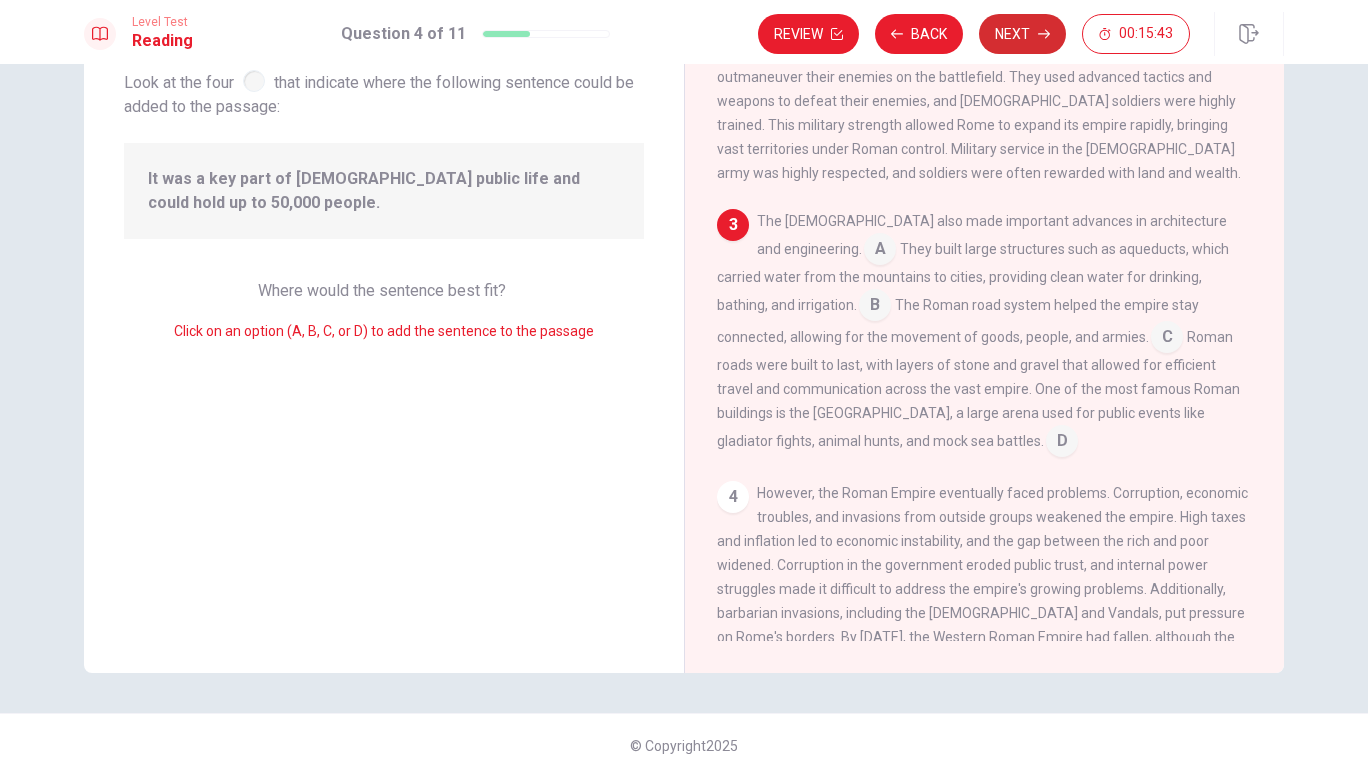 click 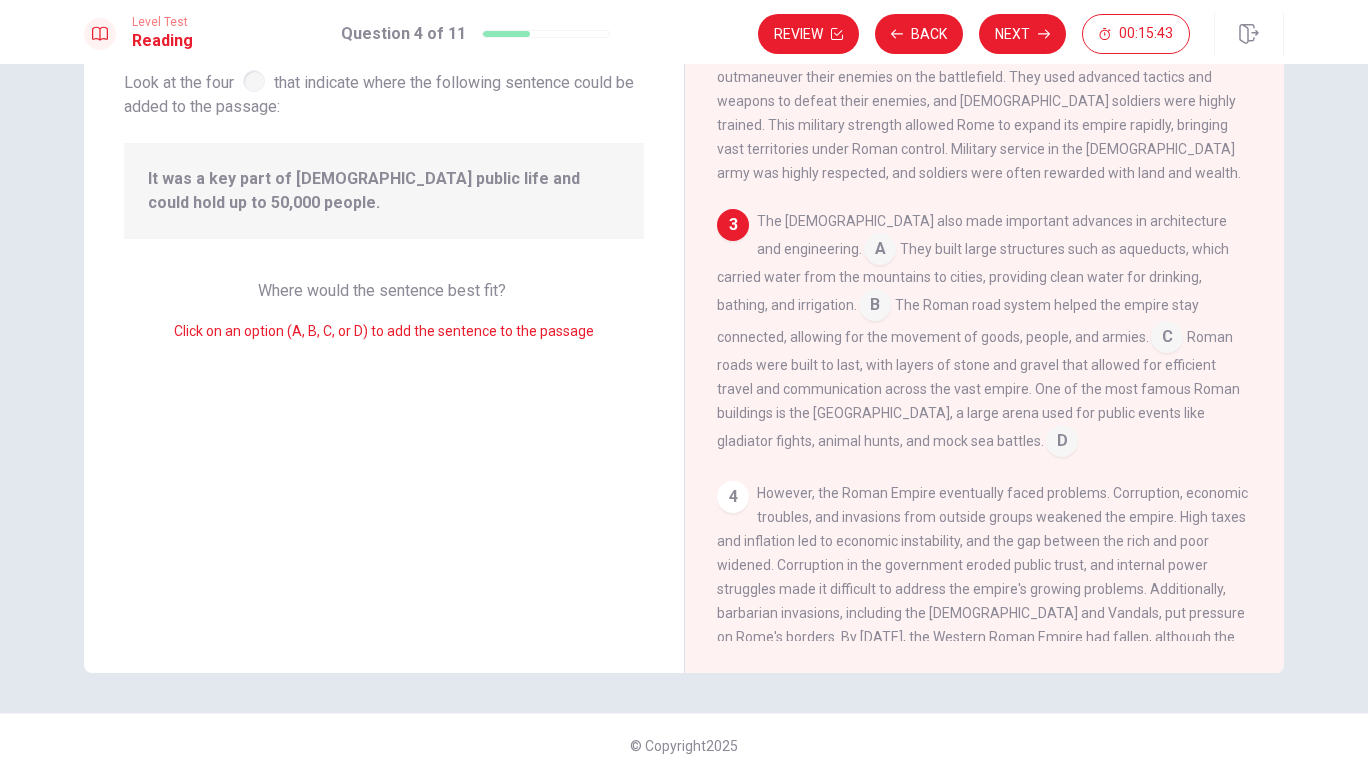 click on "Review Back Next 00:15:43" at bounding box center (974, 34) 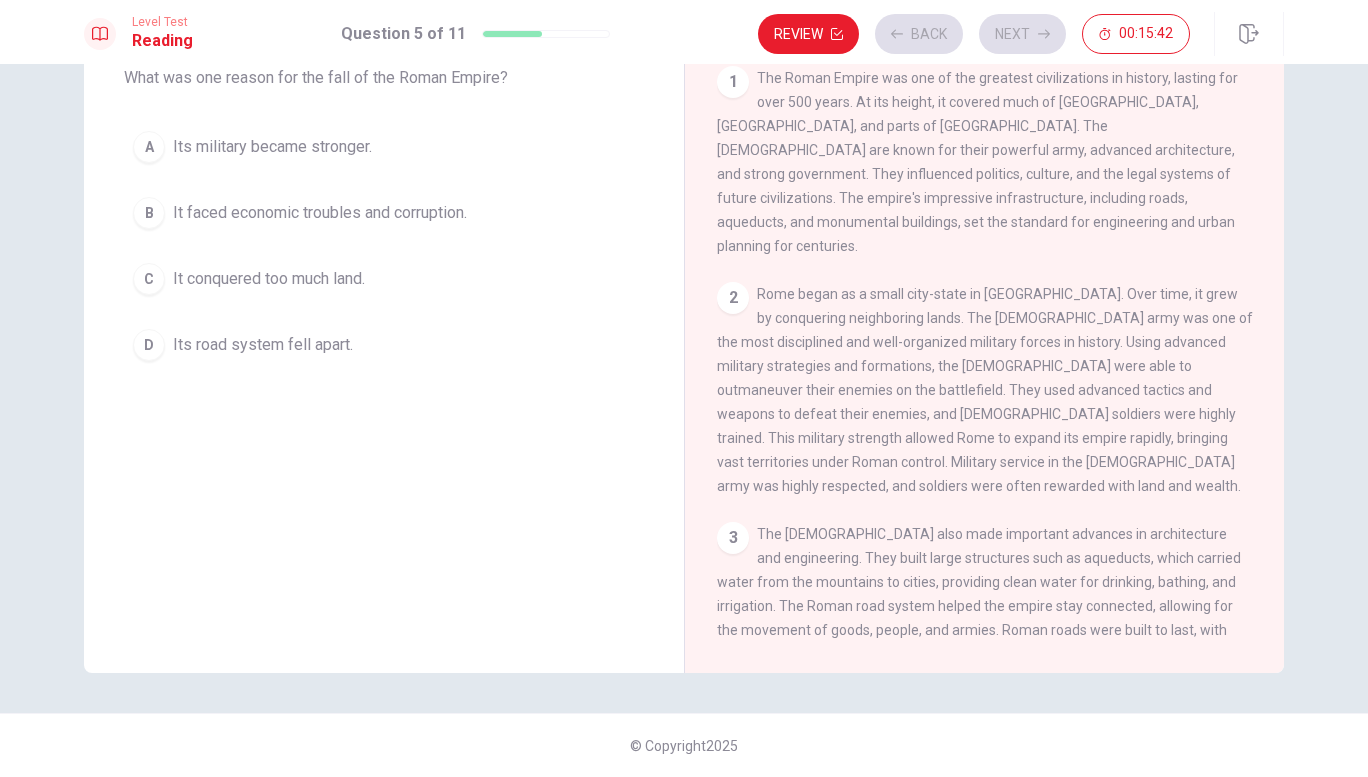 click on "Review Back Next 00:15:42" at bounding box center [974, 34] 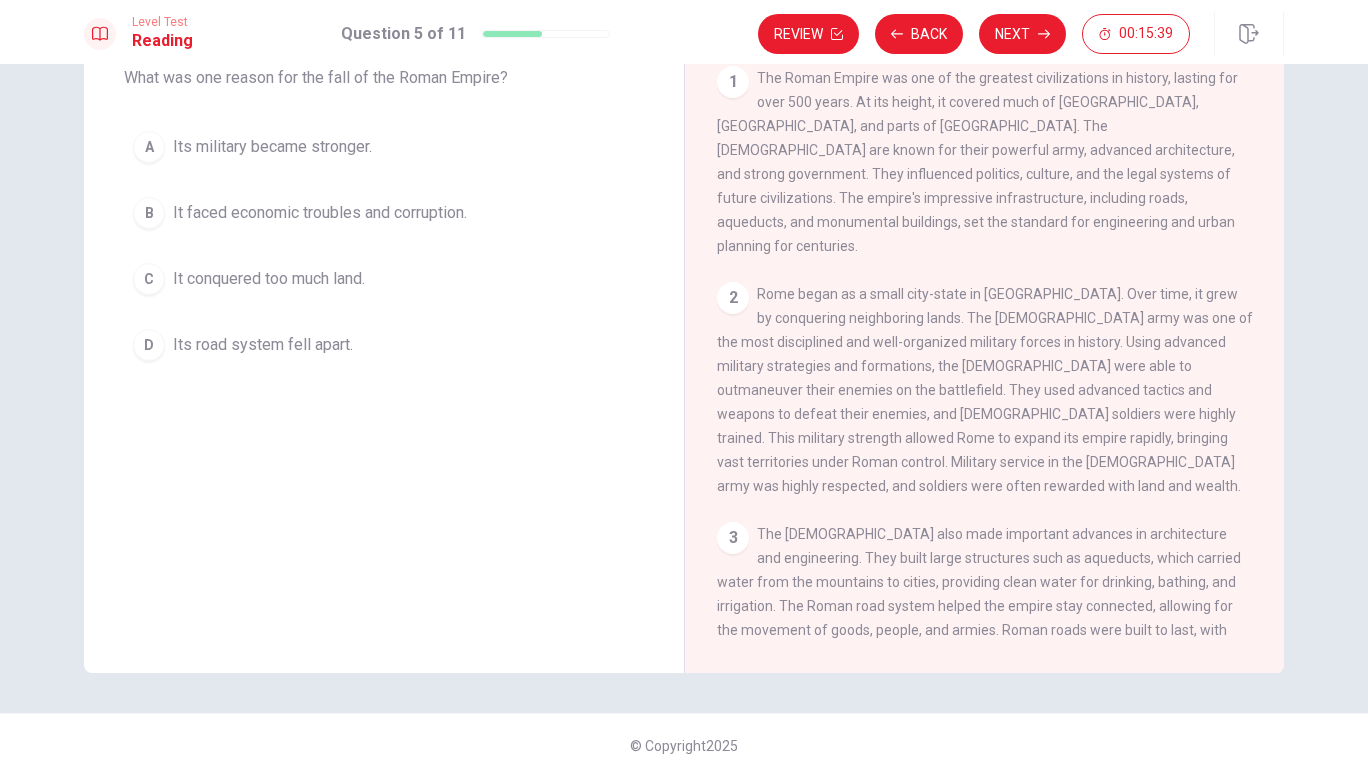 click on "A" at bounding box center (149, 147) 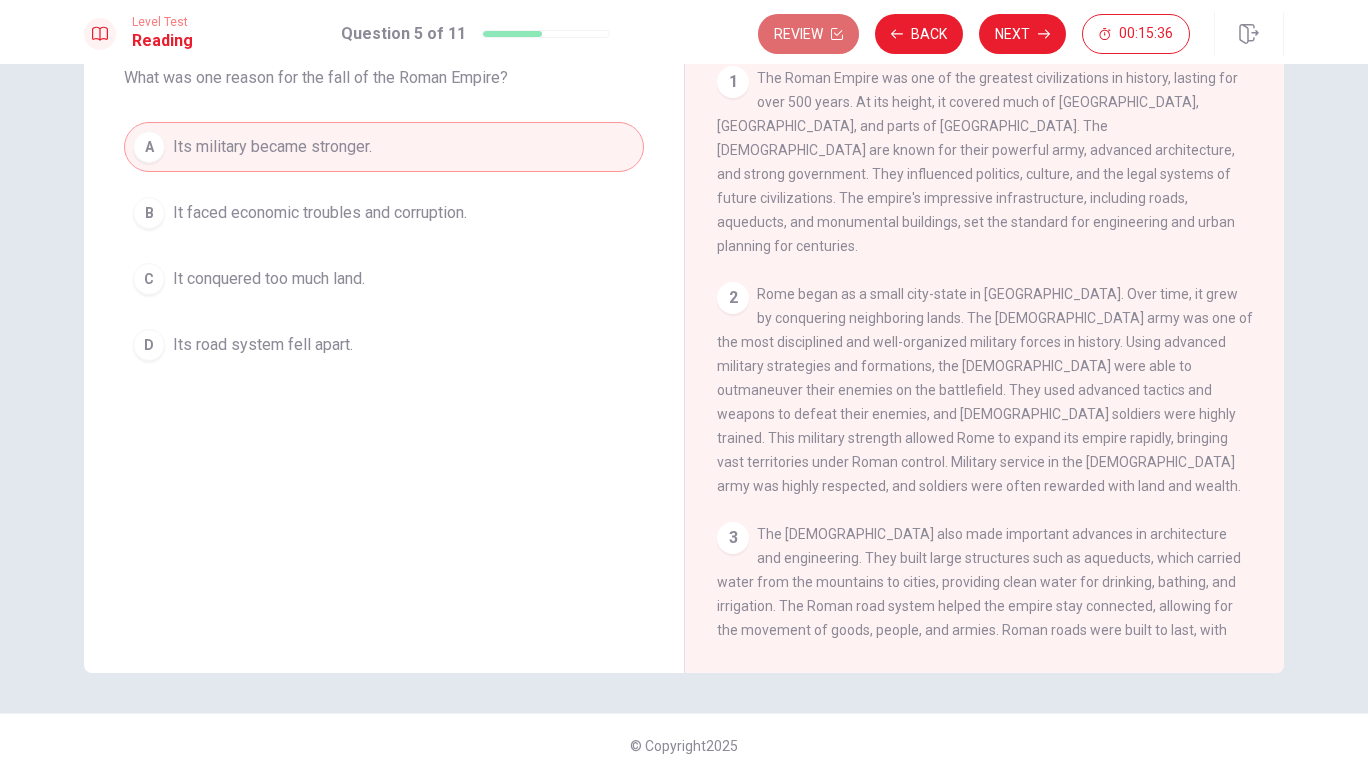 click on "Review" at bounding box center [808, 34] 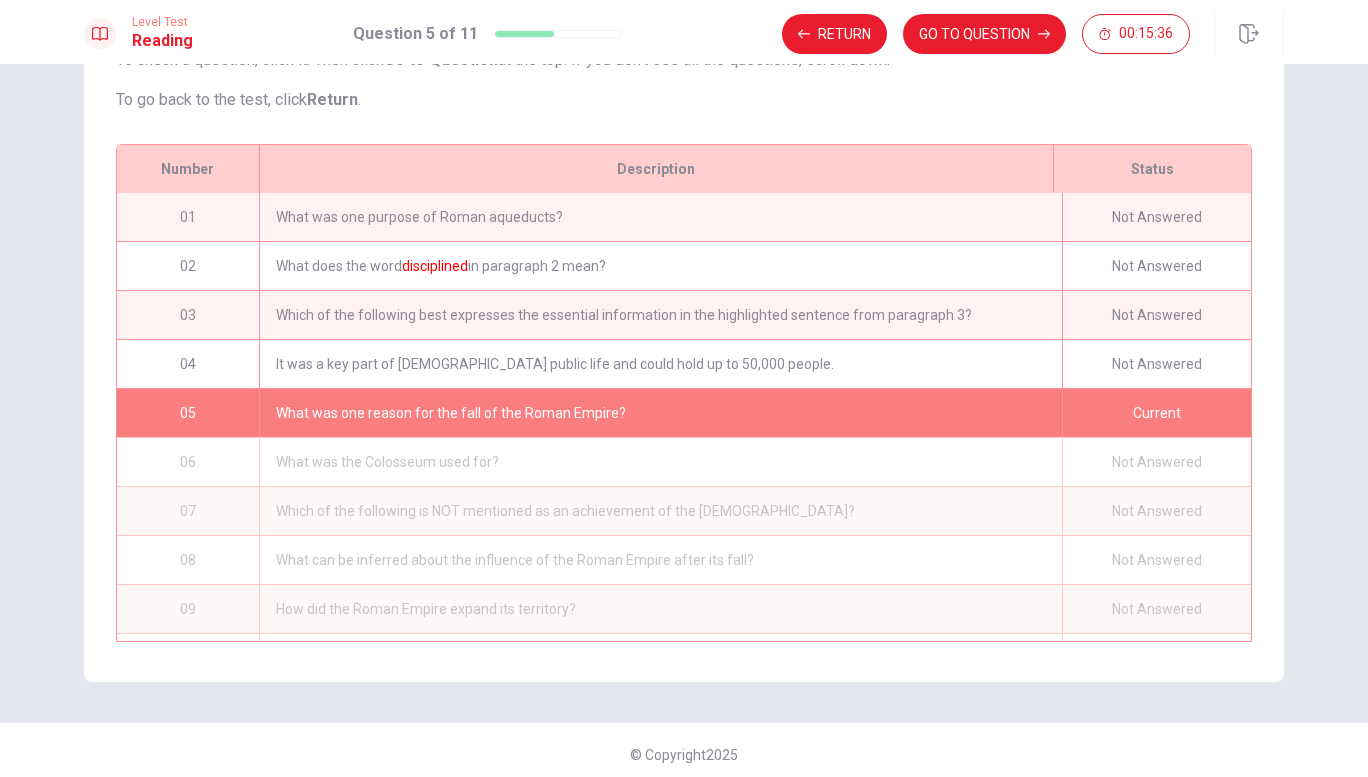 scroll, scrollTop: 233, scrollLeft: 0, axis: vertical 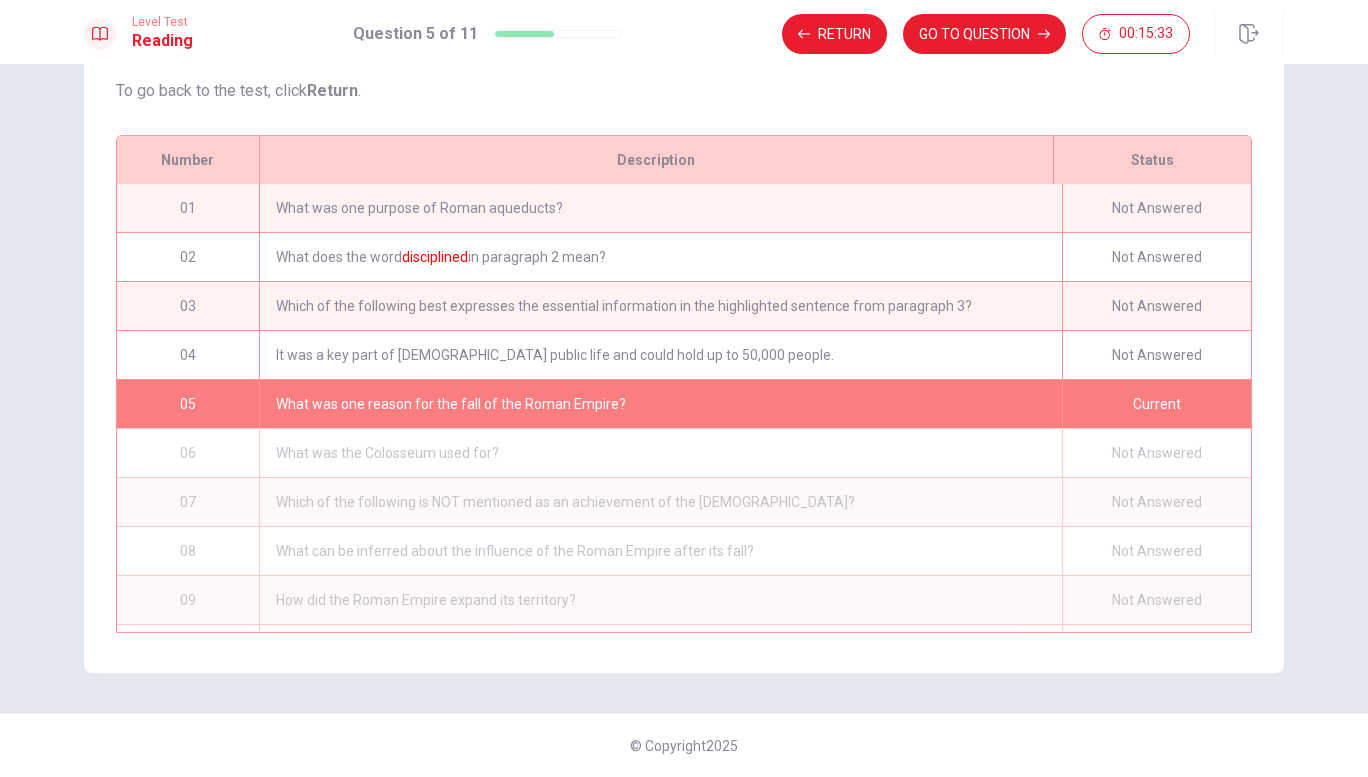 click on "What was one purpose of Roman aqueducts?" at bounding box center [660, 208] 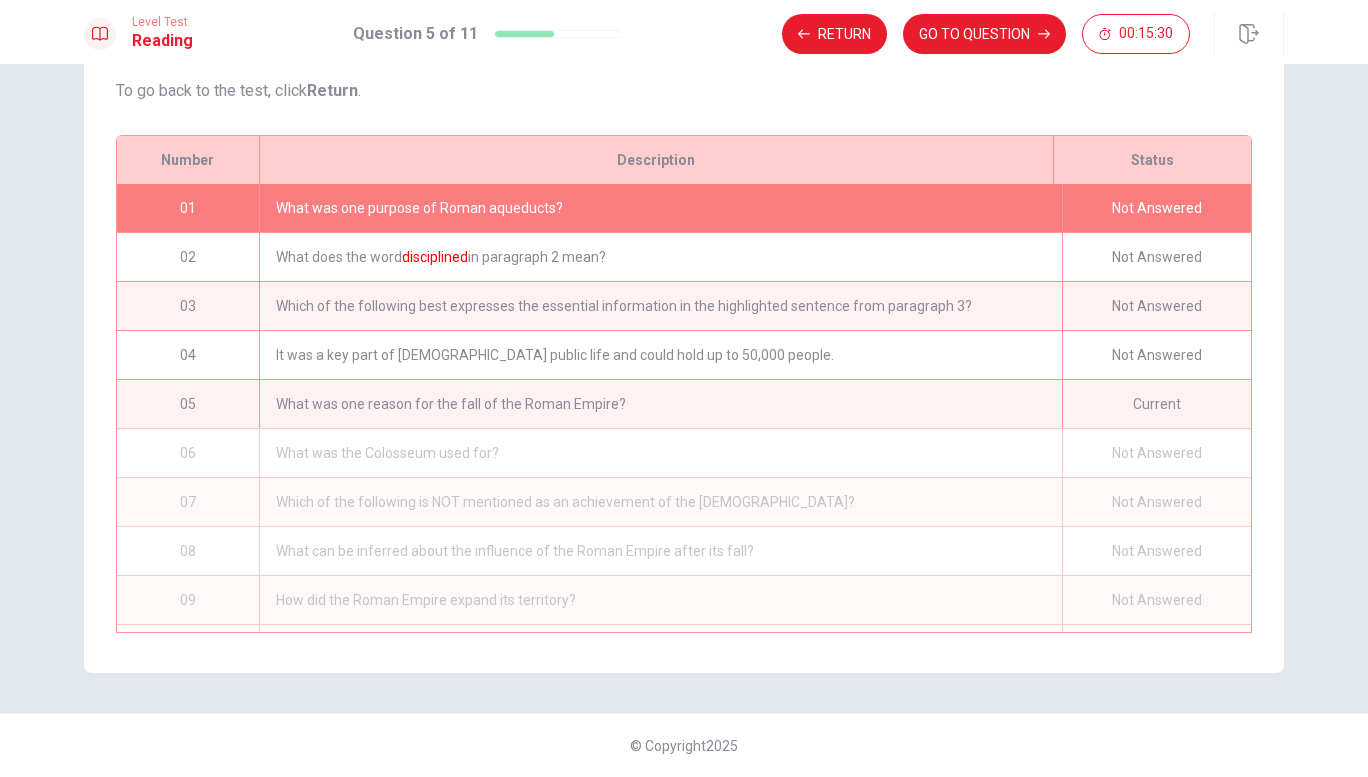 click on "What does the word  disciplined  in paragraph 2 mean?" at bounding box center [660, 257] 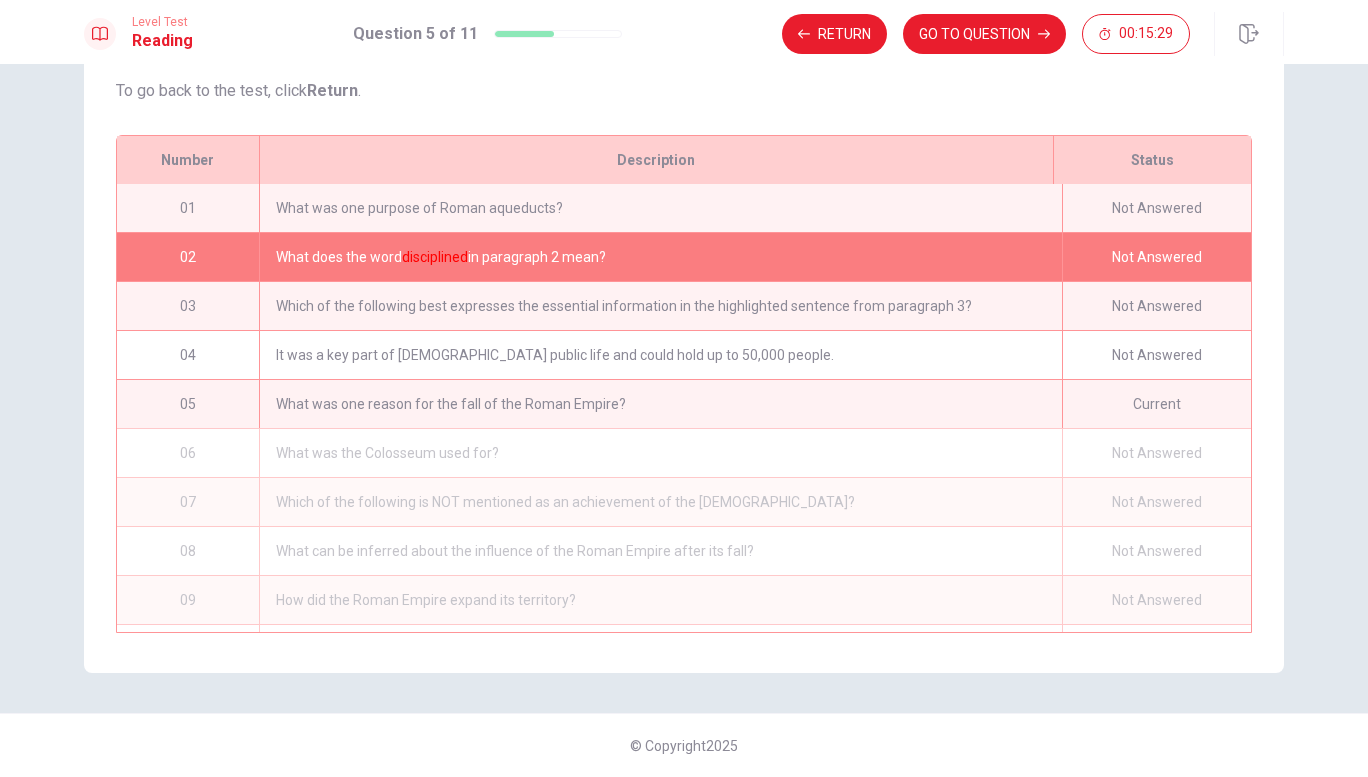 click on "What was one purpose of Roman aqueducts?" at bounding box center [660, 208] 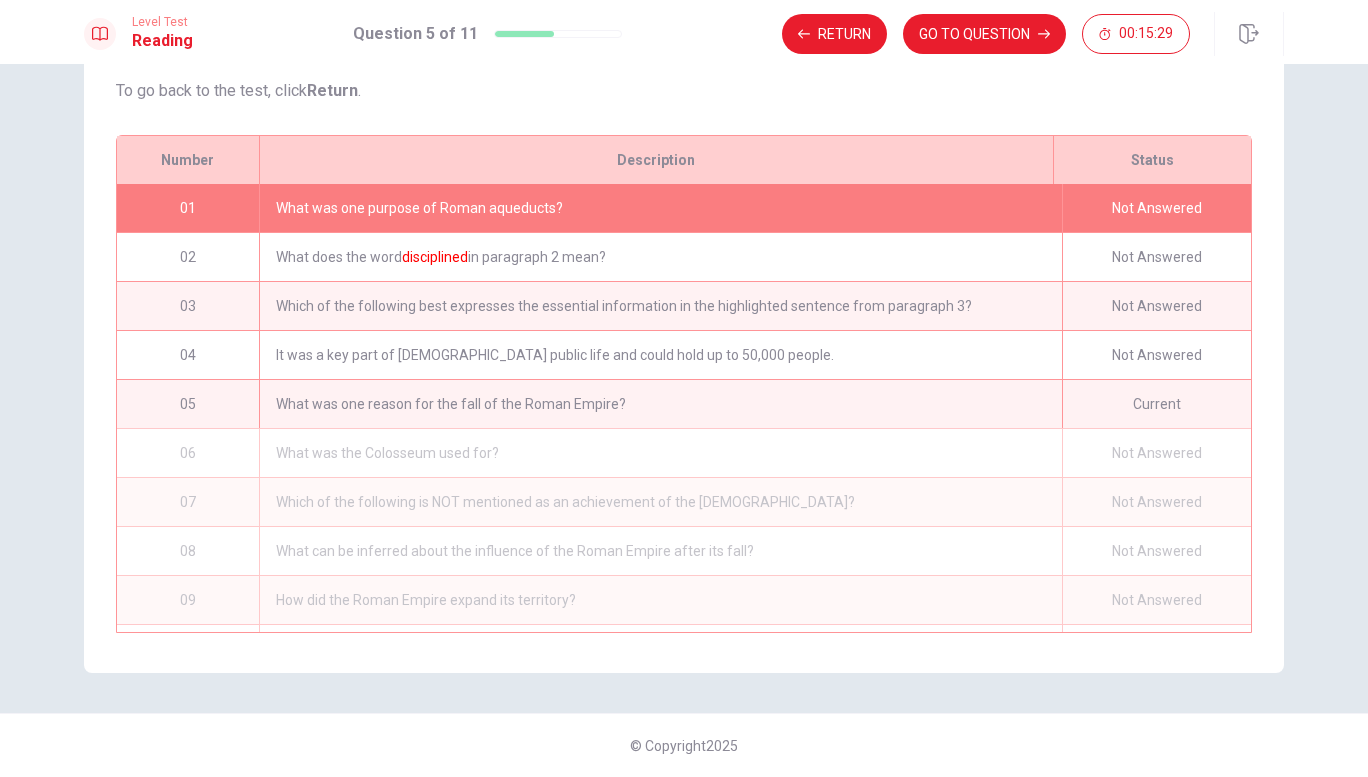 click on "What was one purpose of Roman aqueducts?" at bounding box center (660, 208) 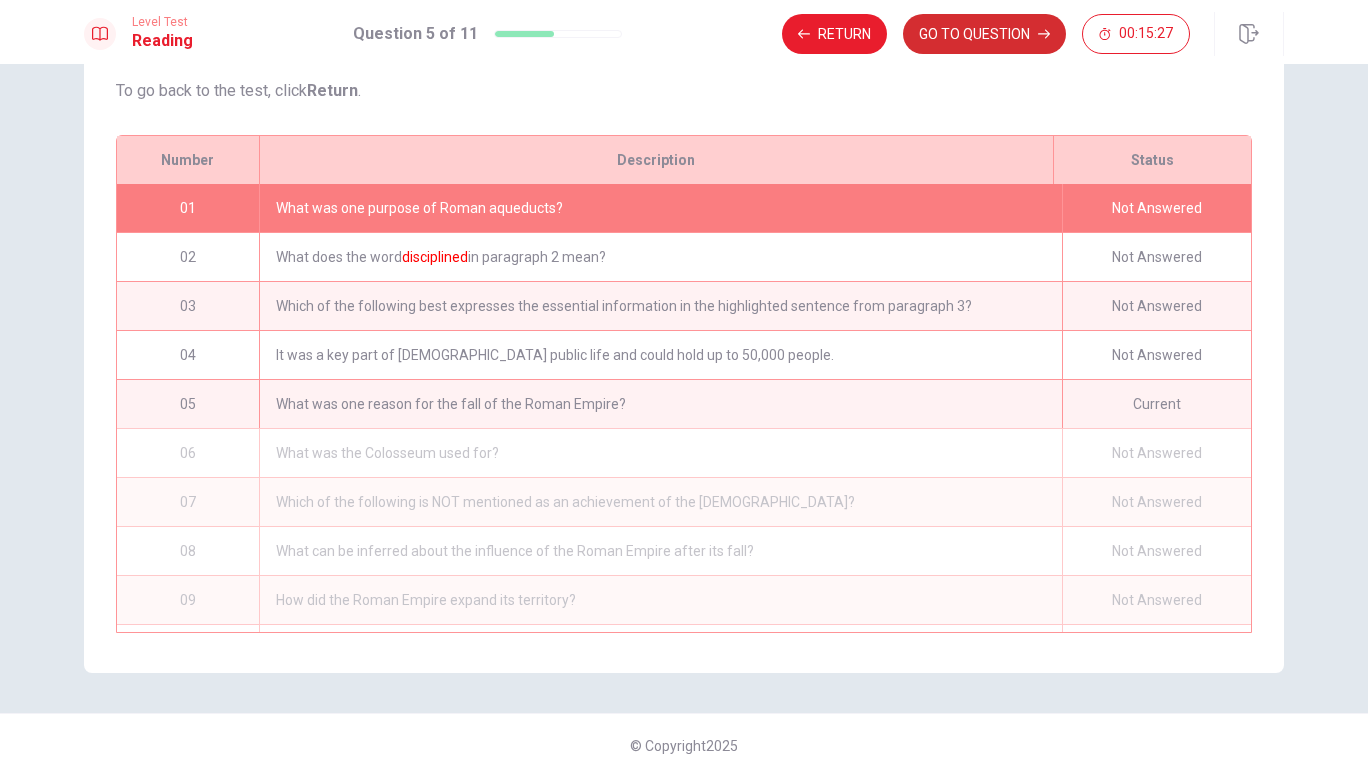click on "GO TO QUESTION" at bounding box center [984, 34] 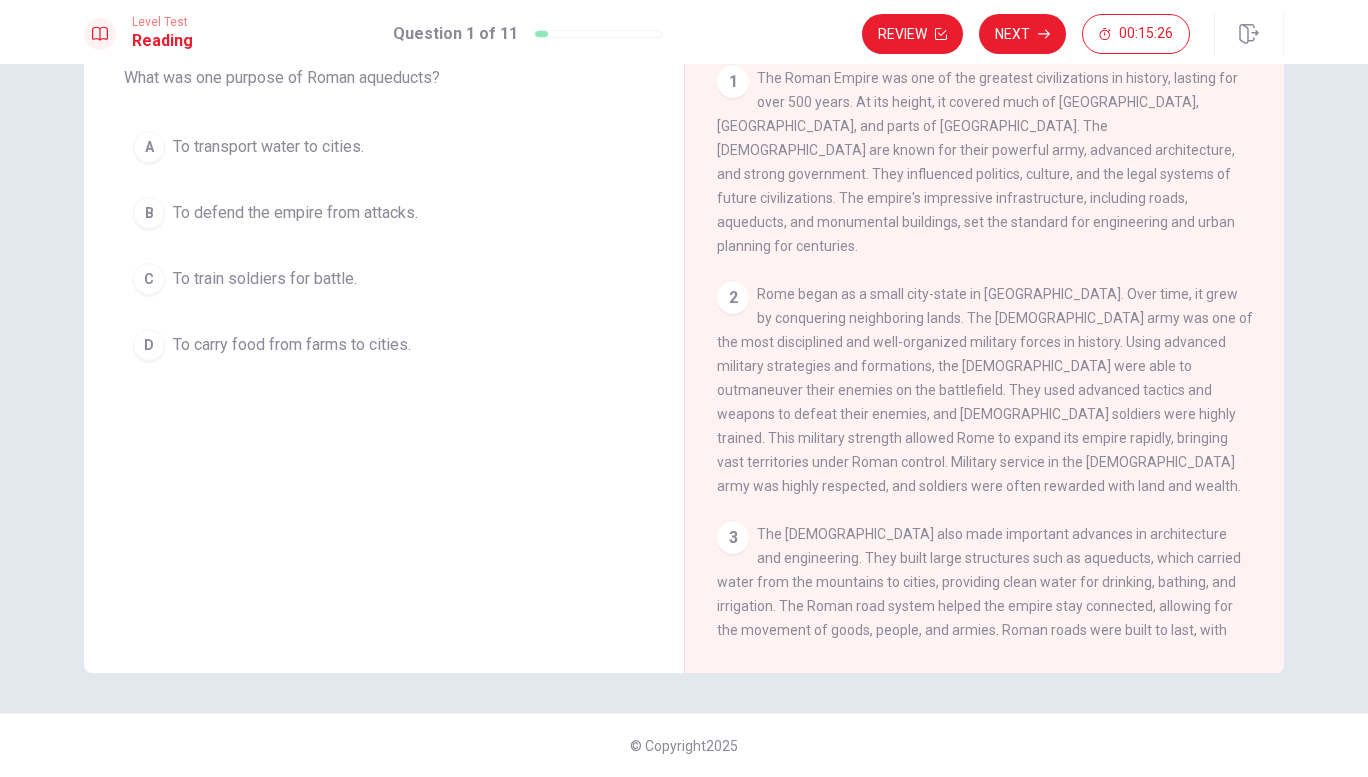 scroll, scrollTop: 0, scrollLeft: 0, axis: both 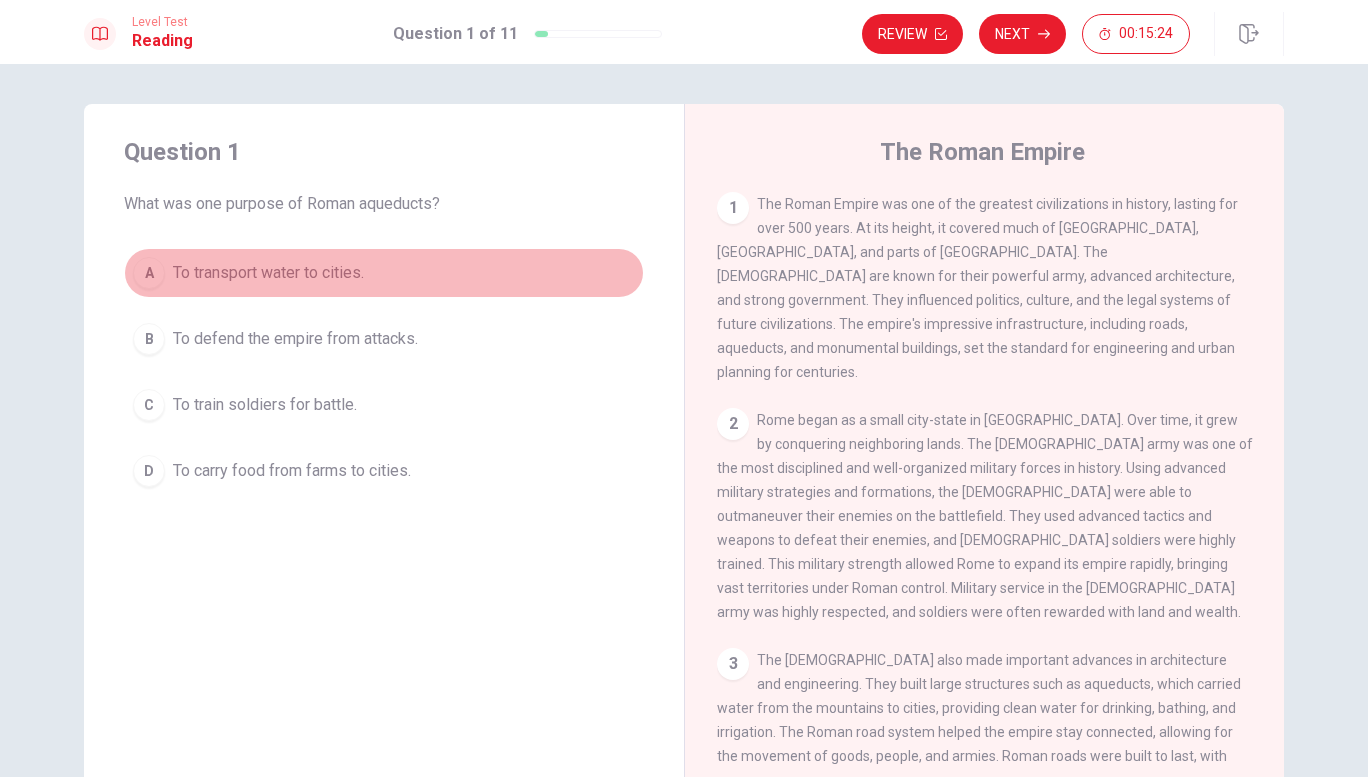 click on "A To transport water to cities." at bounding box center [384, 273] 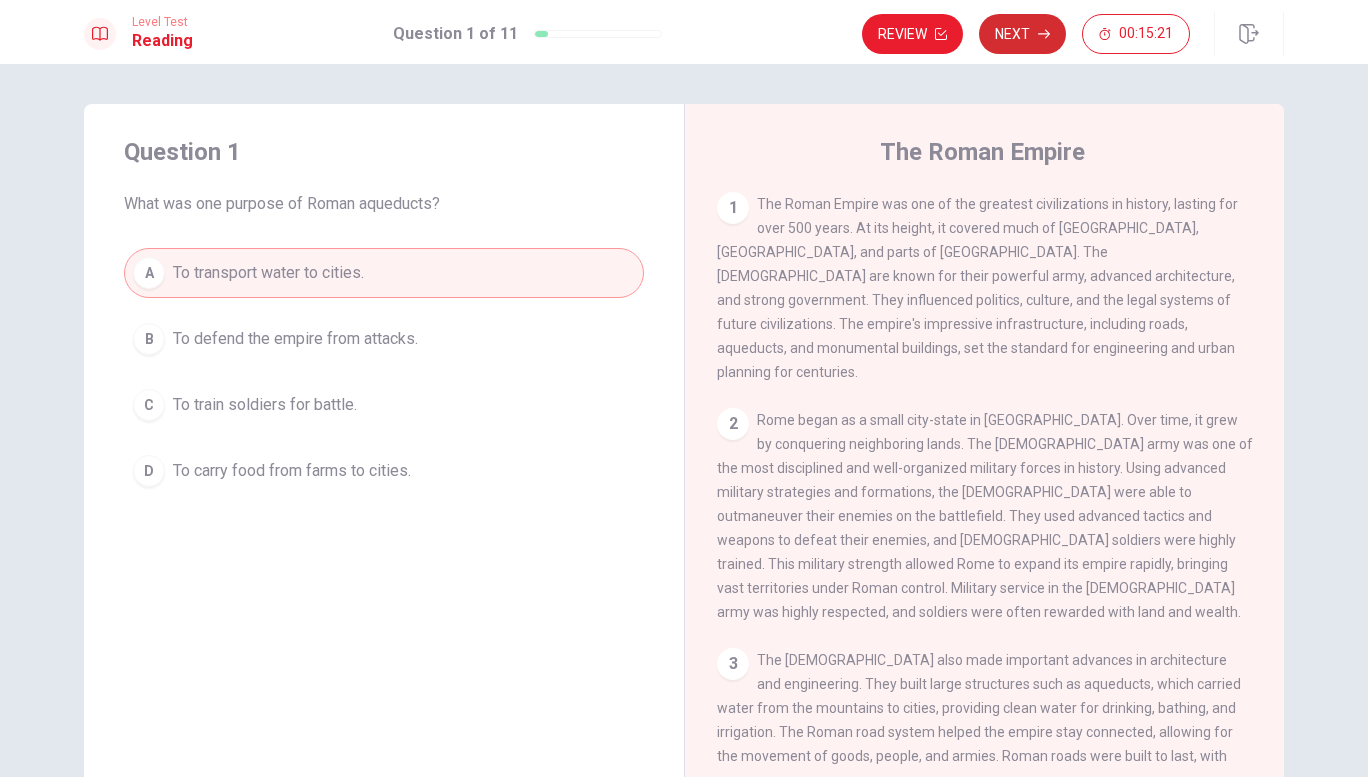click on "Next" at bounding box center (1022, 34) 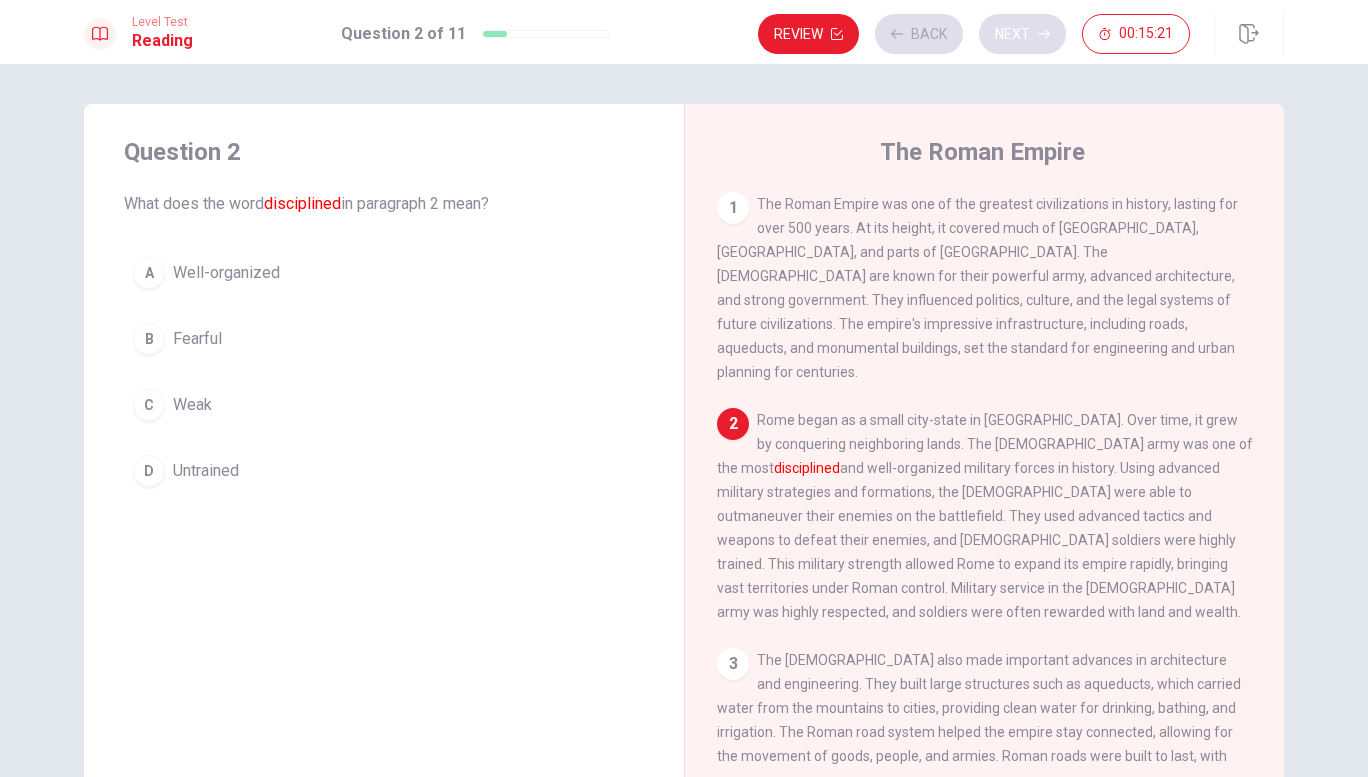 scroll, scrollTop: 41, scrollLeft: 0, axis: vertical 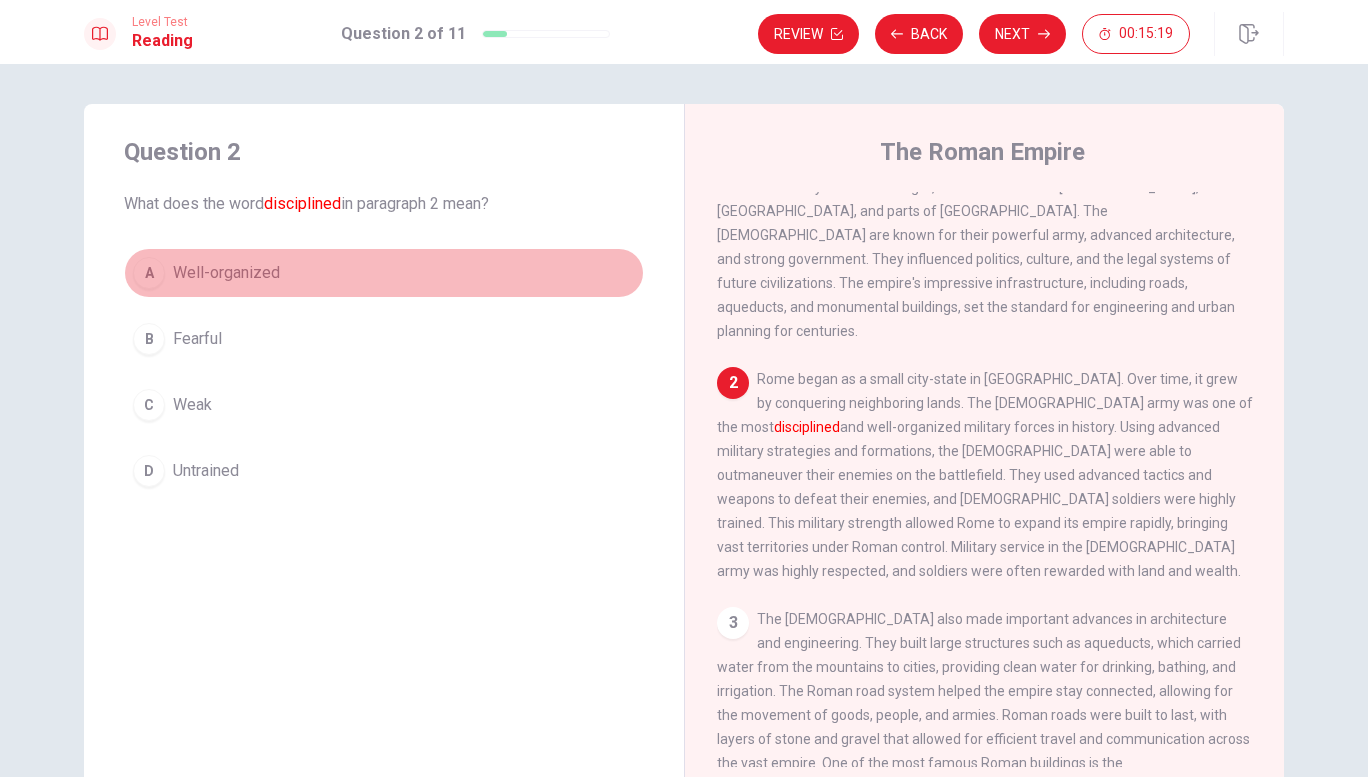 click on "Well-organized" at bounding box center [226, 273] 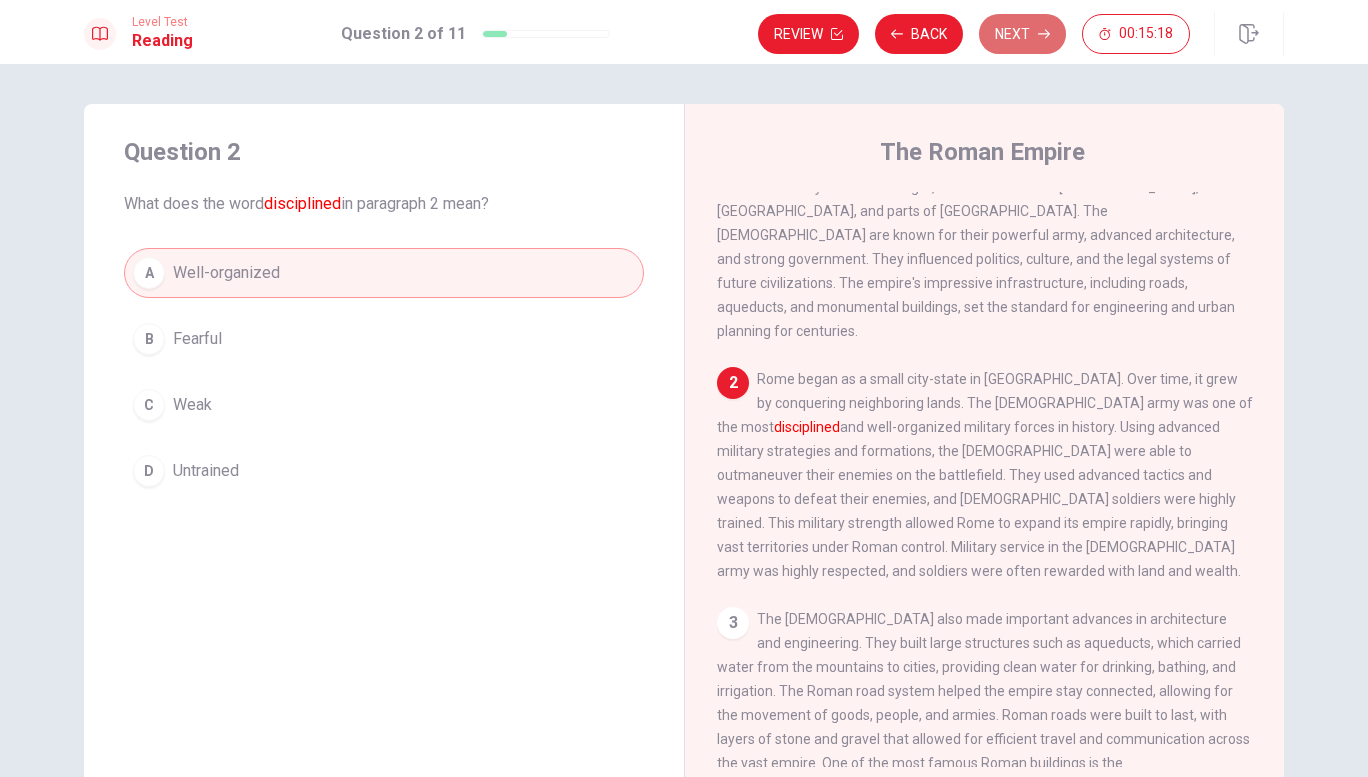 click 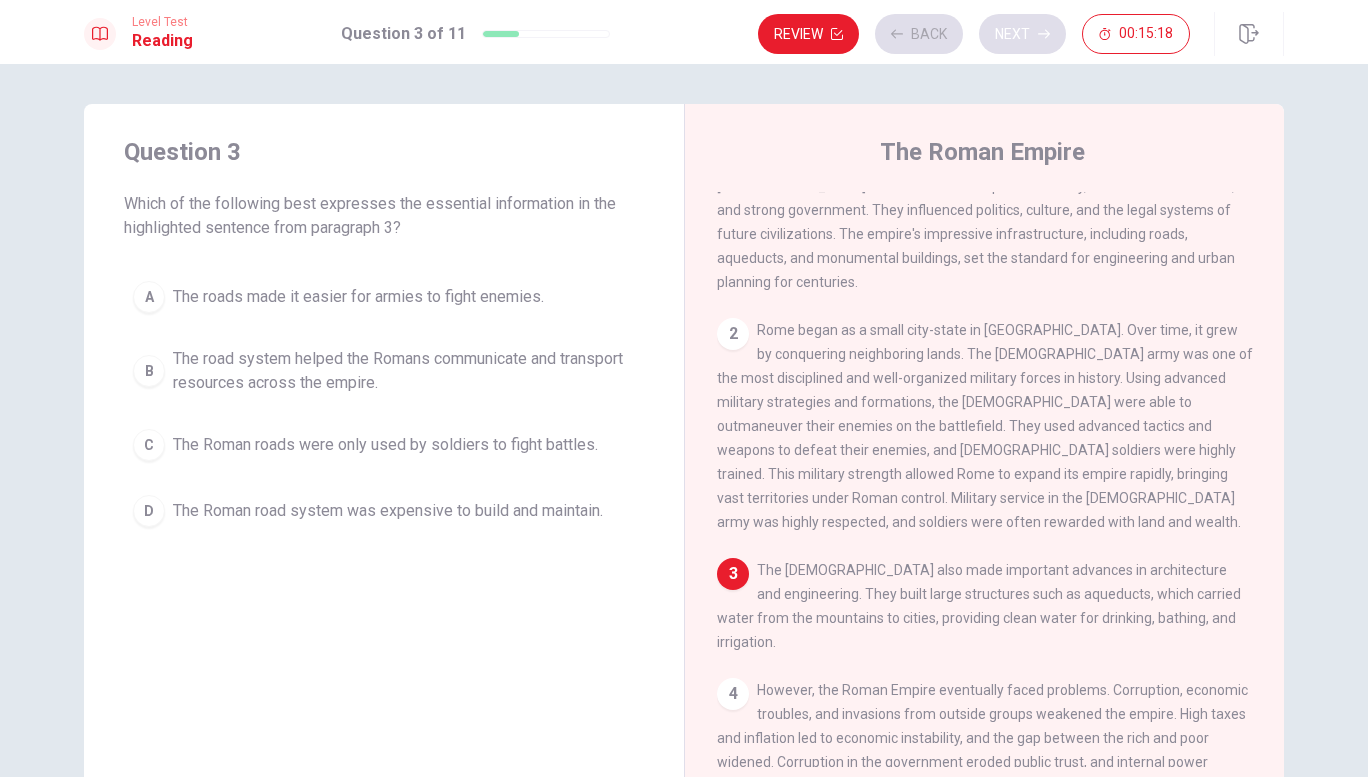 scroll, scrollTop: 138, scrollLeft: 0, axis: vertical 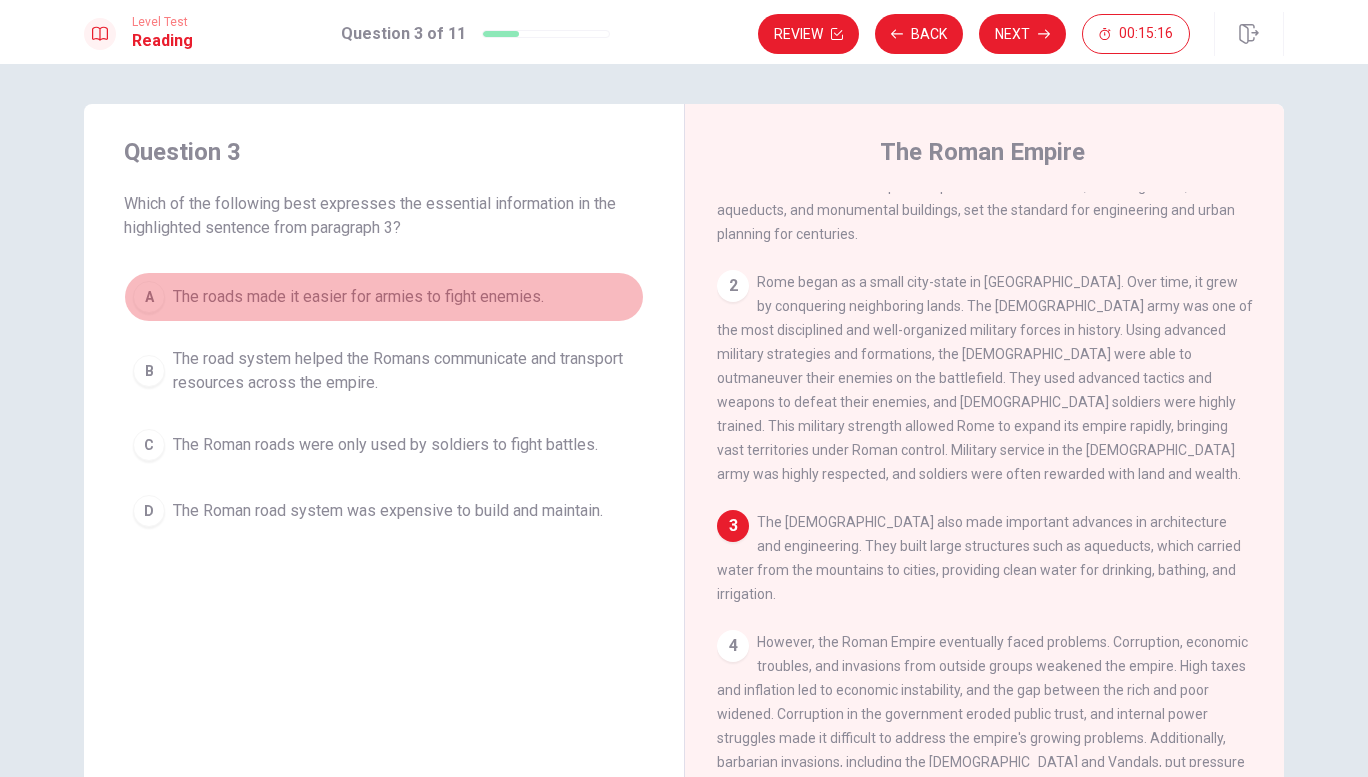 click on "The roads made it easier for armies to fight enemies." at bounding box center [358, 297] 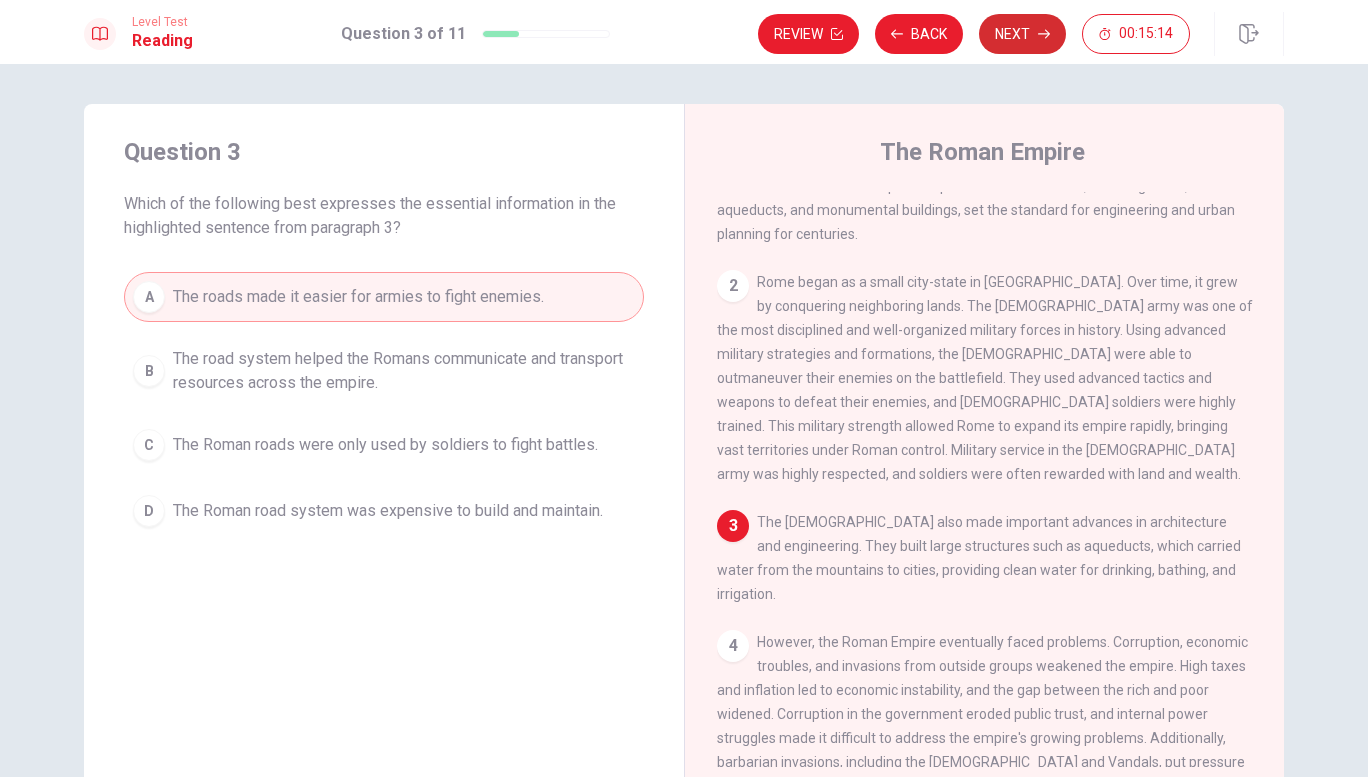 click on "Next" at bounding box center (1022, 34) 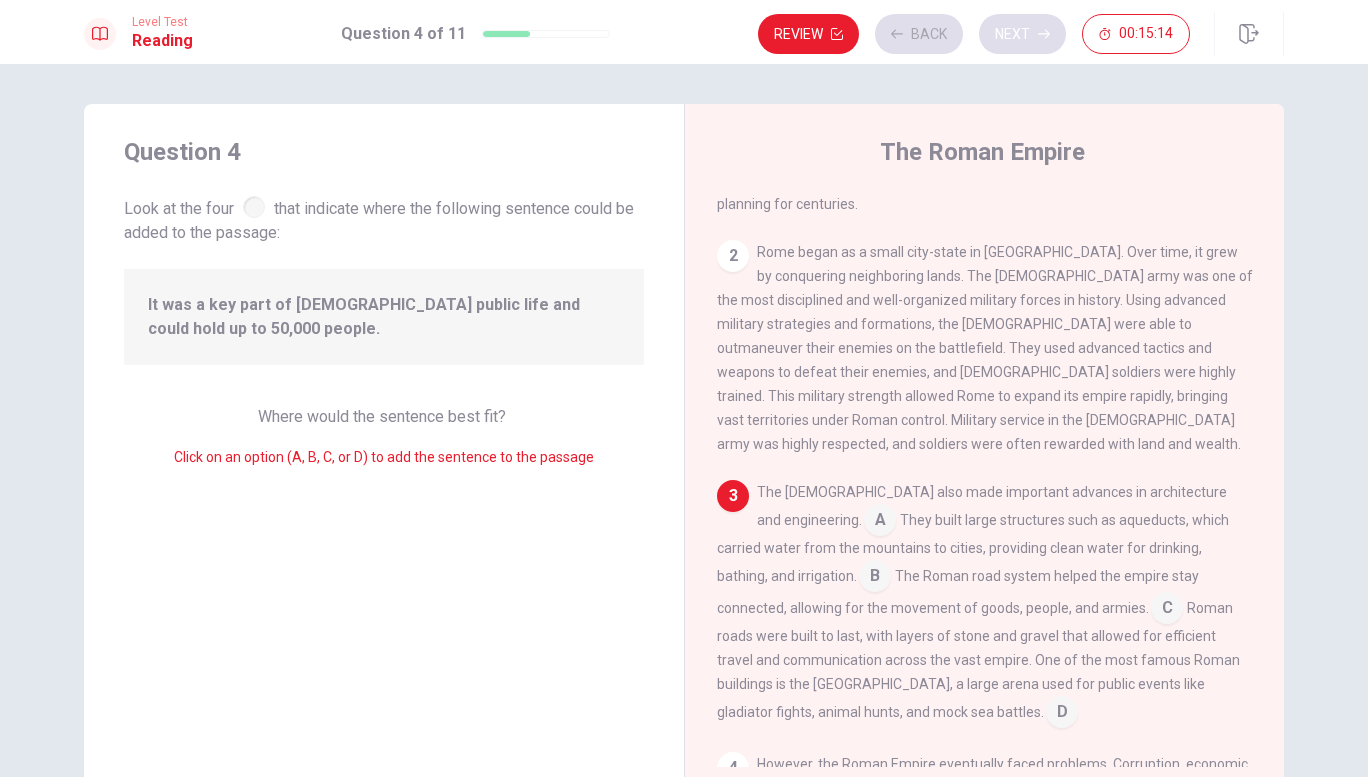 scroll, scrollTop: 313, scrollLeft: 0, axis: vertical 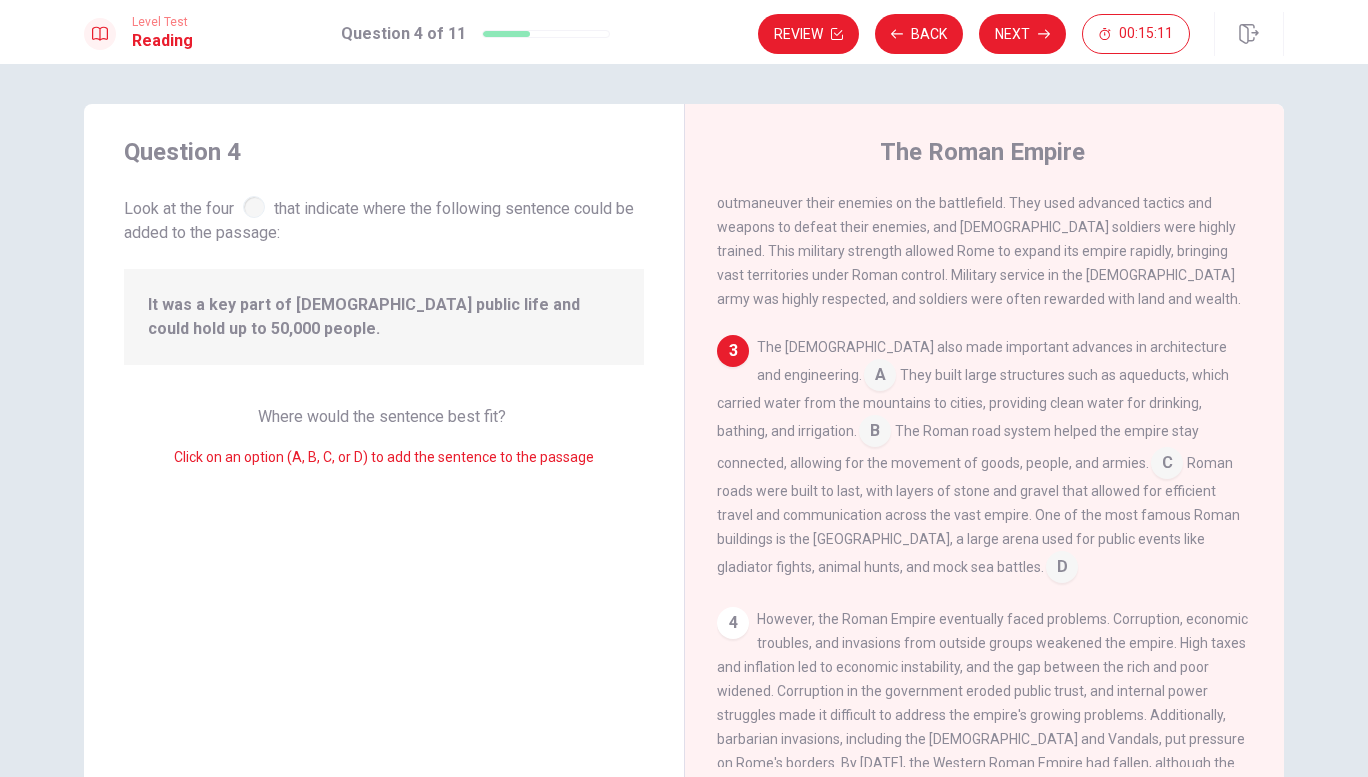 click on "Look at the four     that indicate where the following sentence could be added to the passage:" at bounding box center [384, 218] 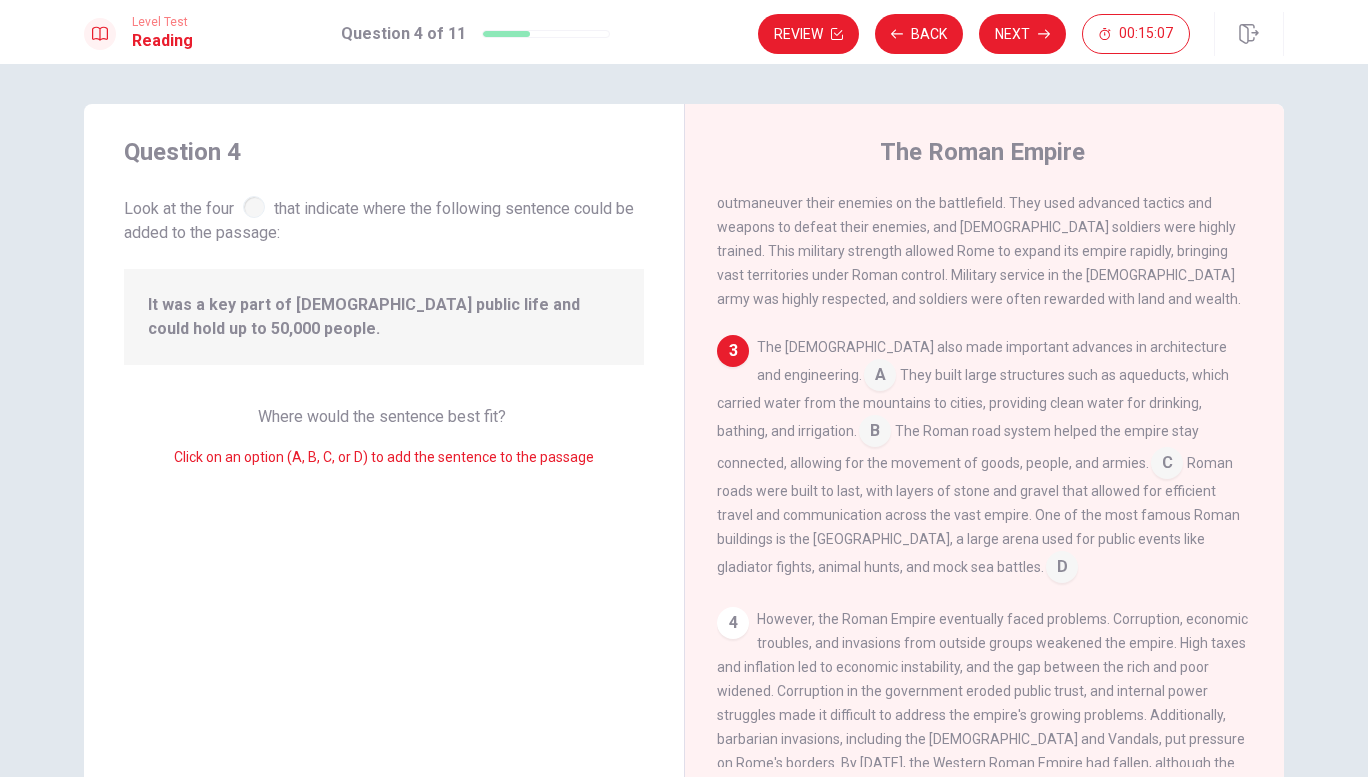 click at bounding box center [875, 433] 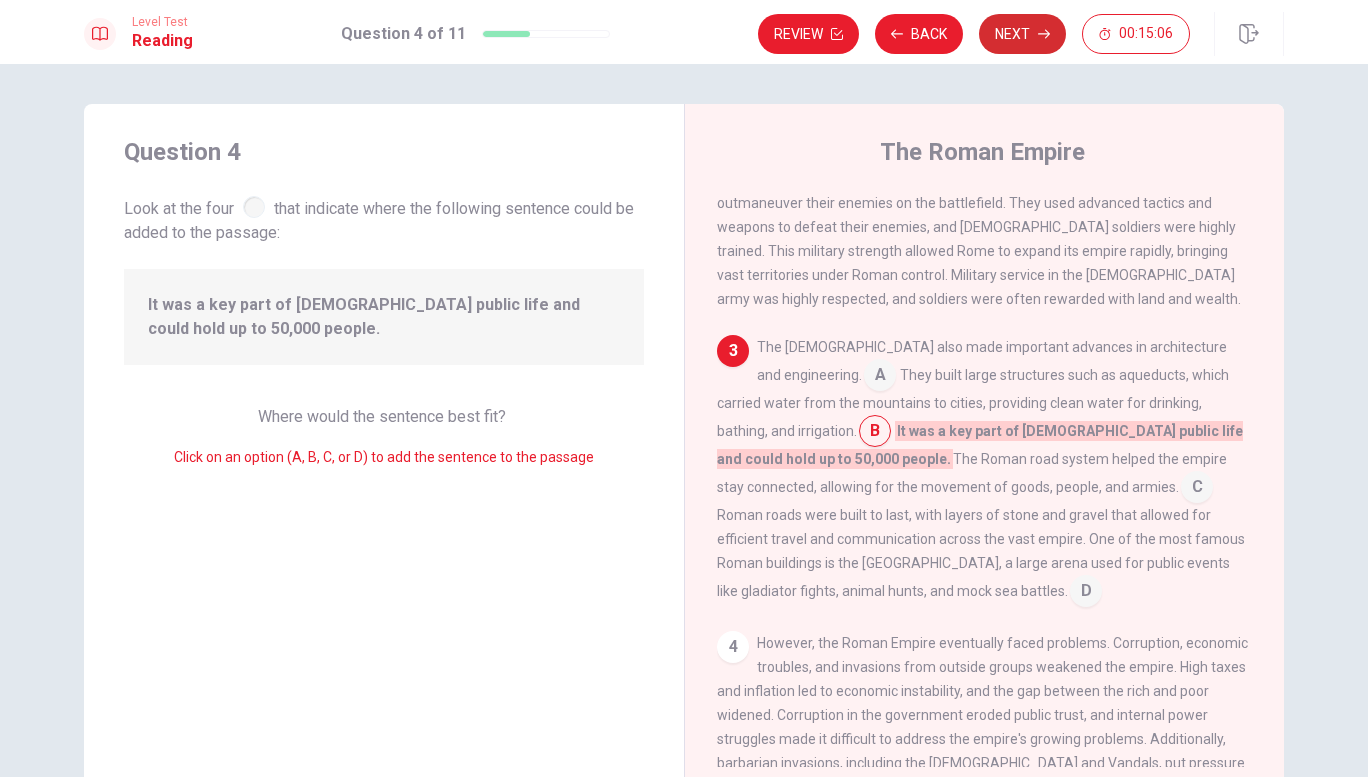 click on "Next" at bounding box center (1022, 34) 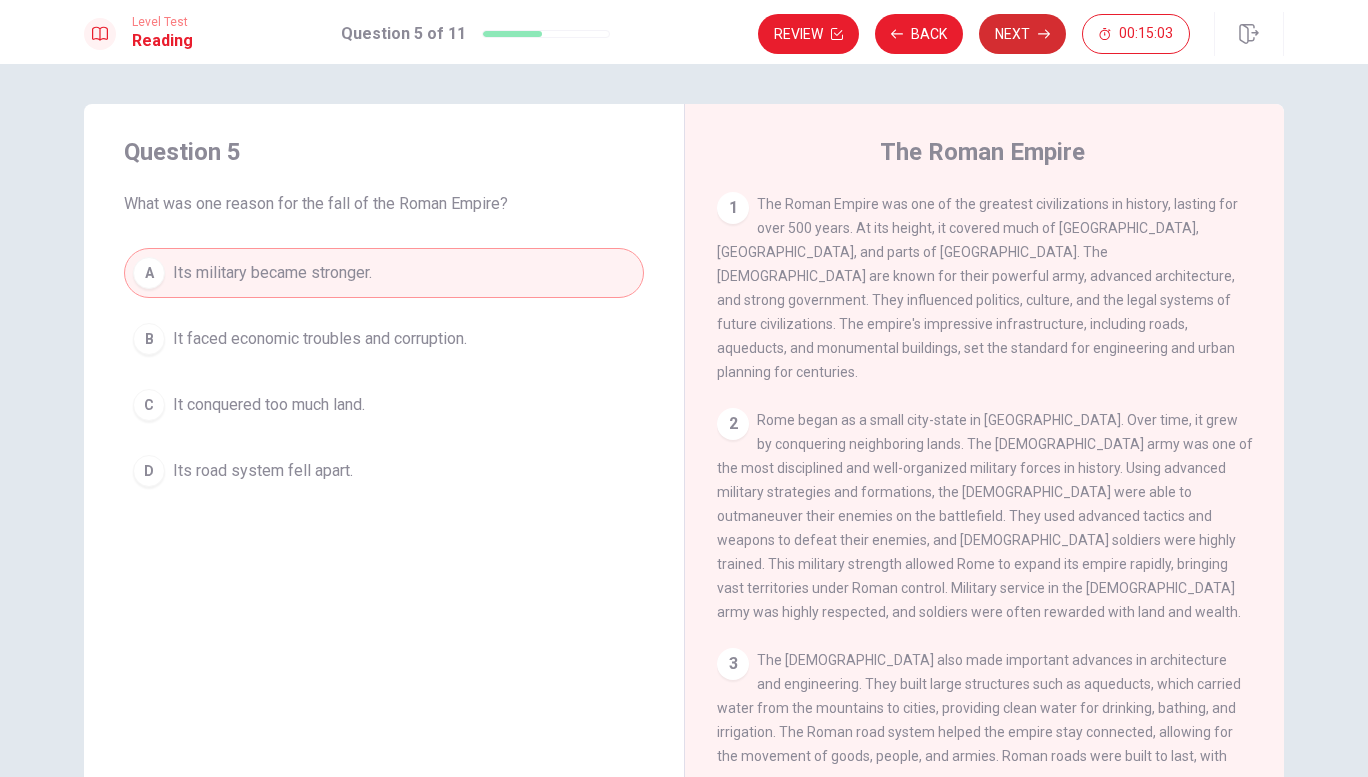 click on "Next" at bounding box center [1022, 34] 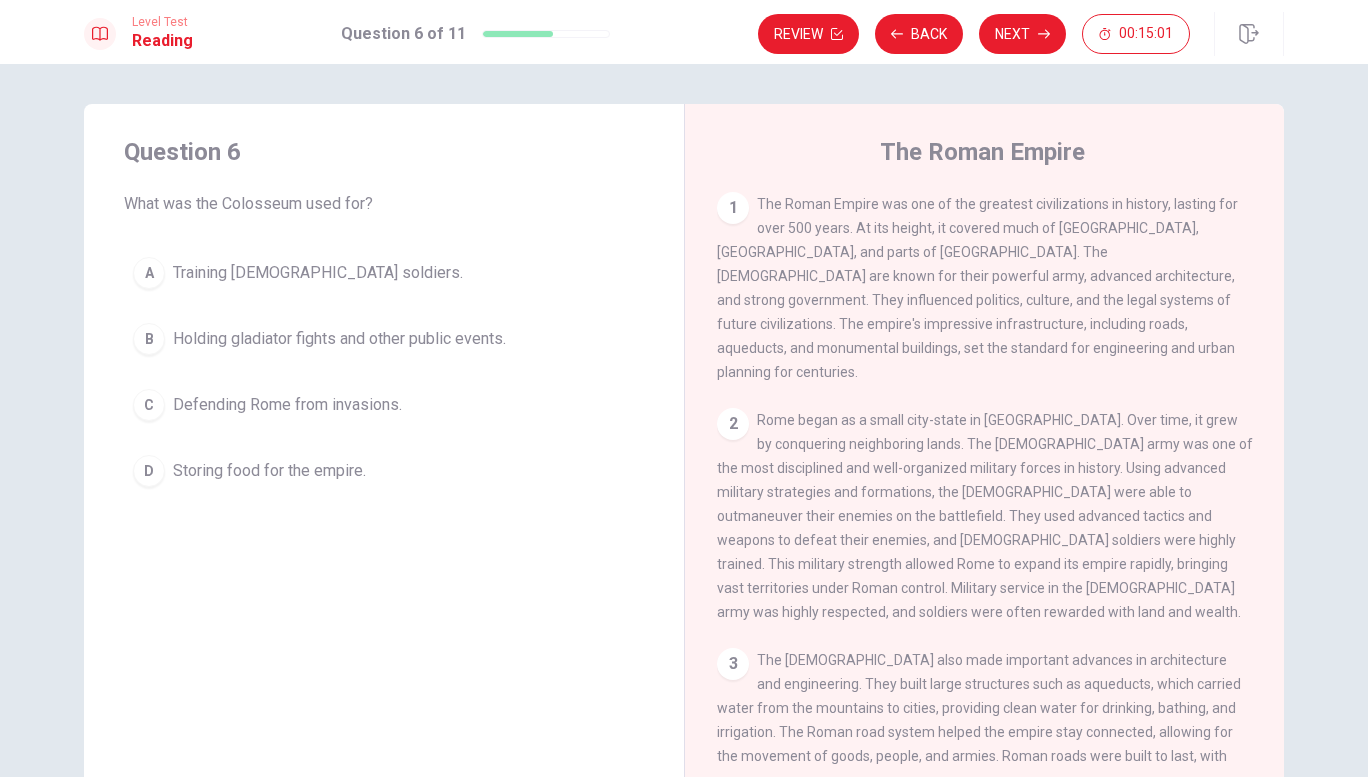 click on "Training [DEMOGRAPHIC_DATA] soldiers." at bounding box center (318, 273) 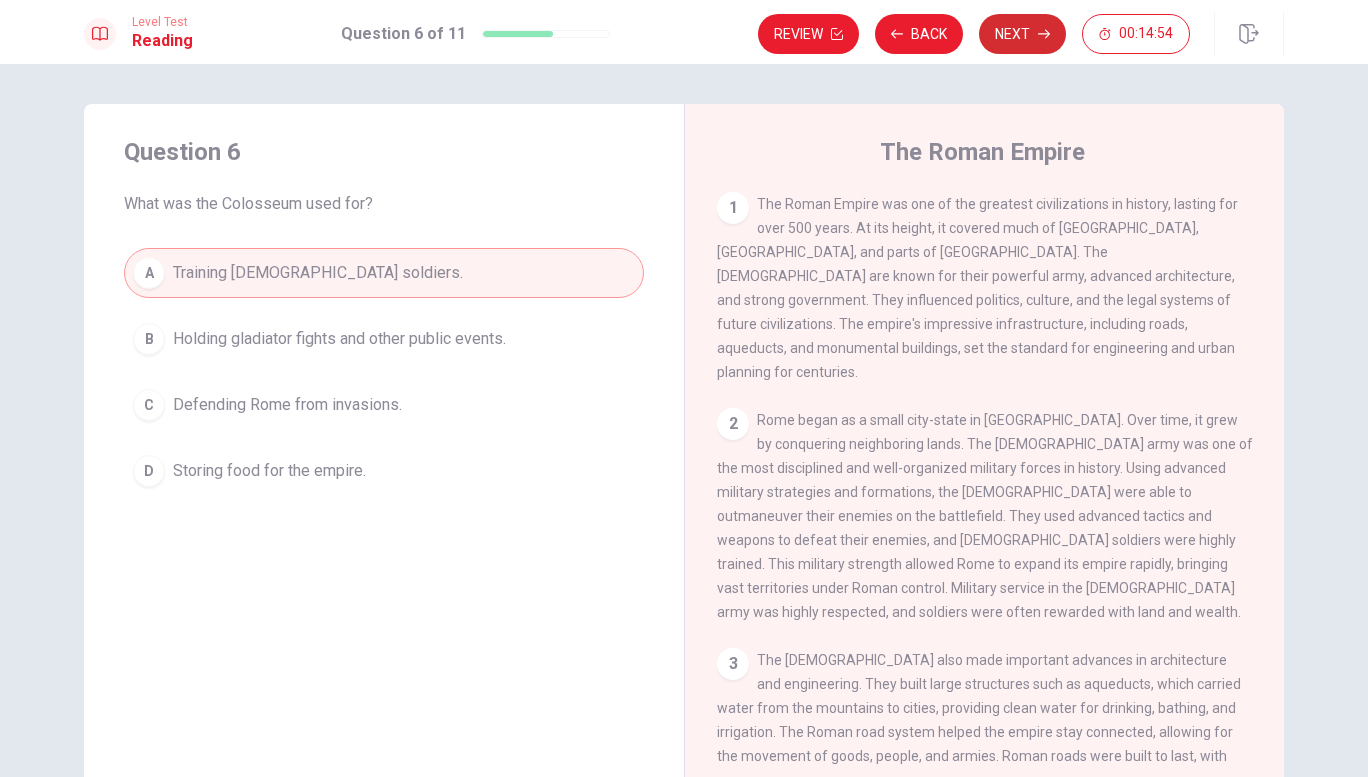 click on "Next" at bounding box center (1022, 34) 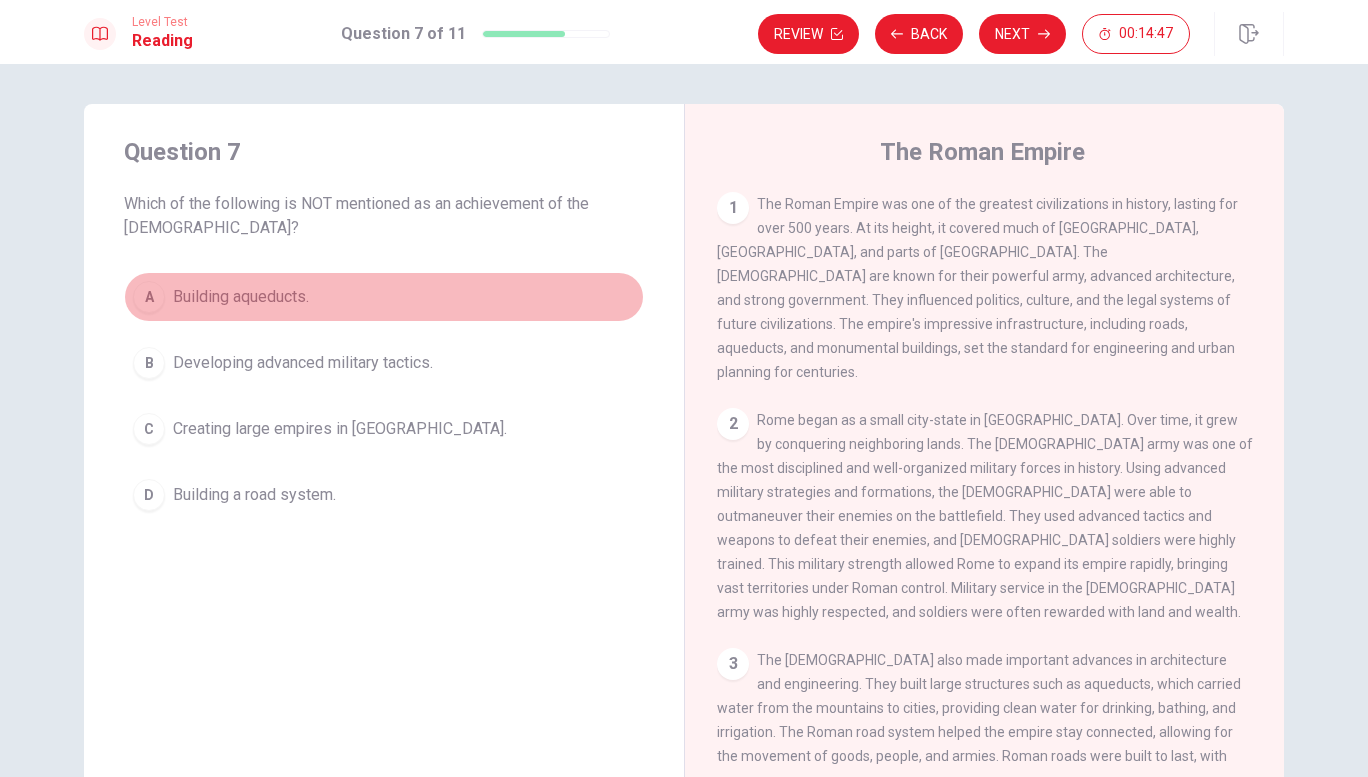 click on "Building aqueducts." at bounding box center (241, 297) 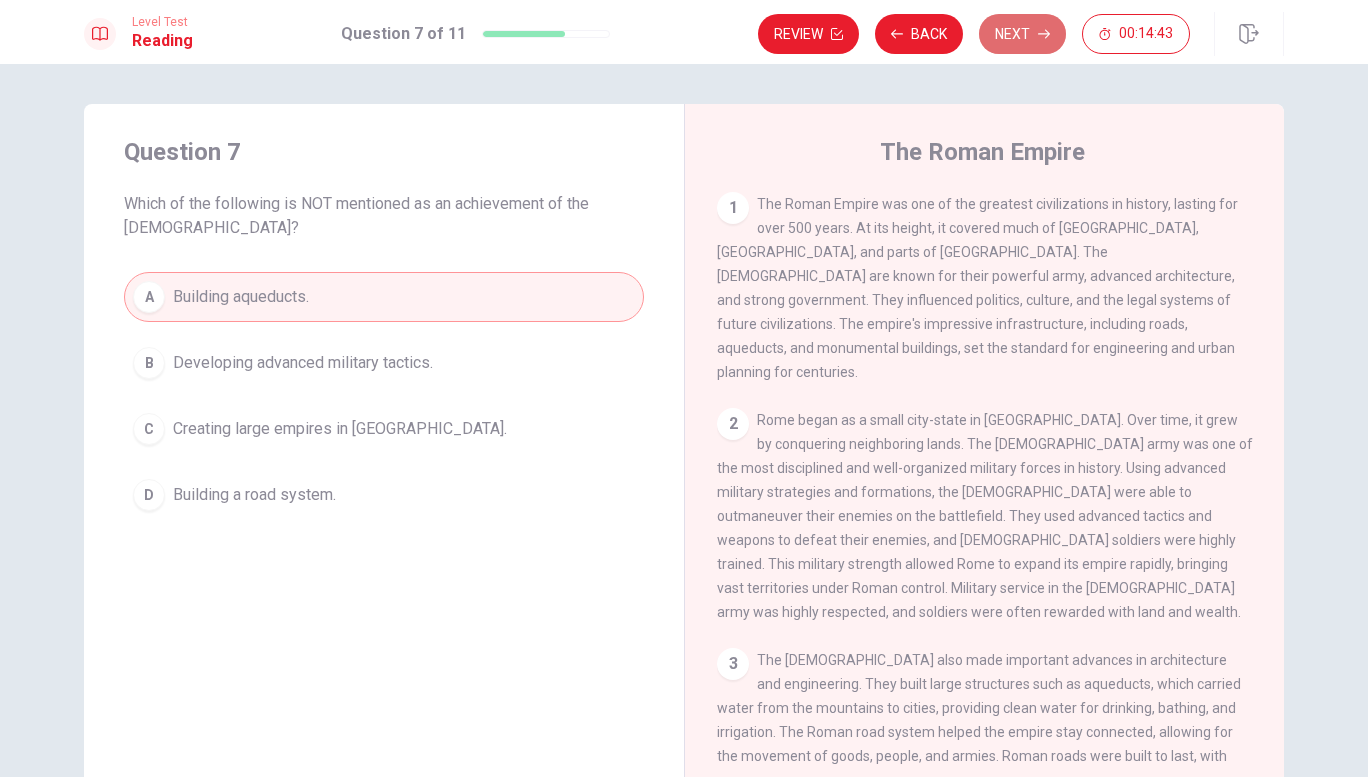 click on "Next" at bounding box center [1022, 34] 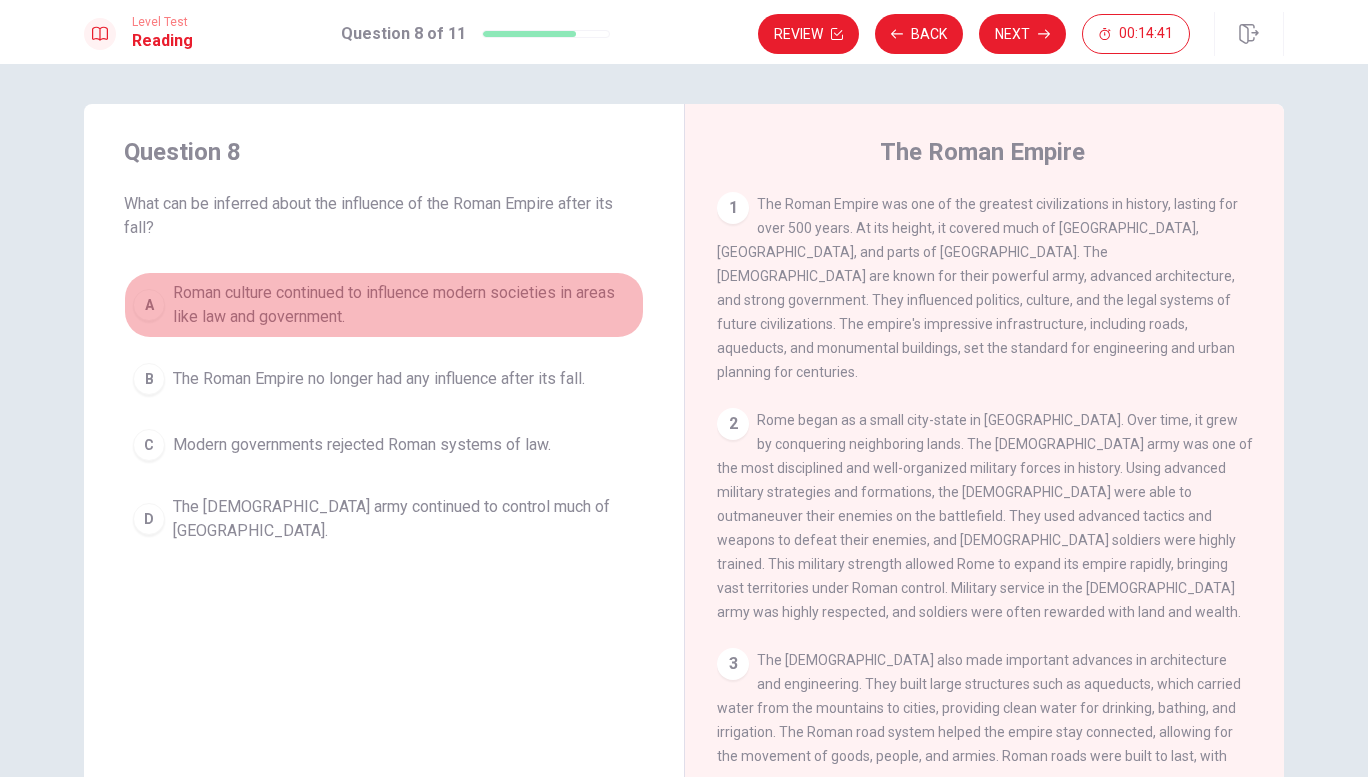 click on "Roman culture continued to influence modern societies in areas like law and government." at bounding box center (404, 305) 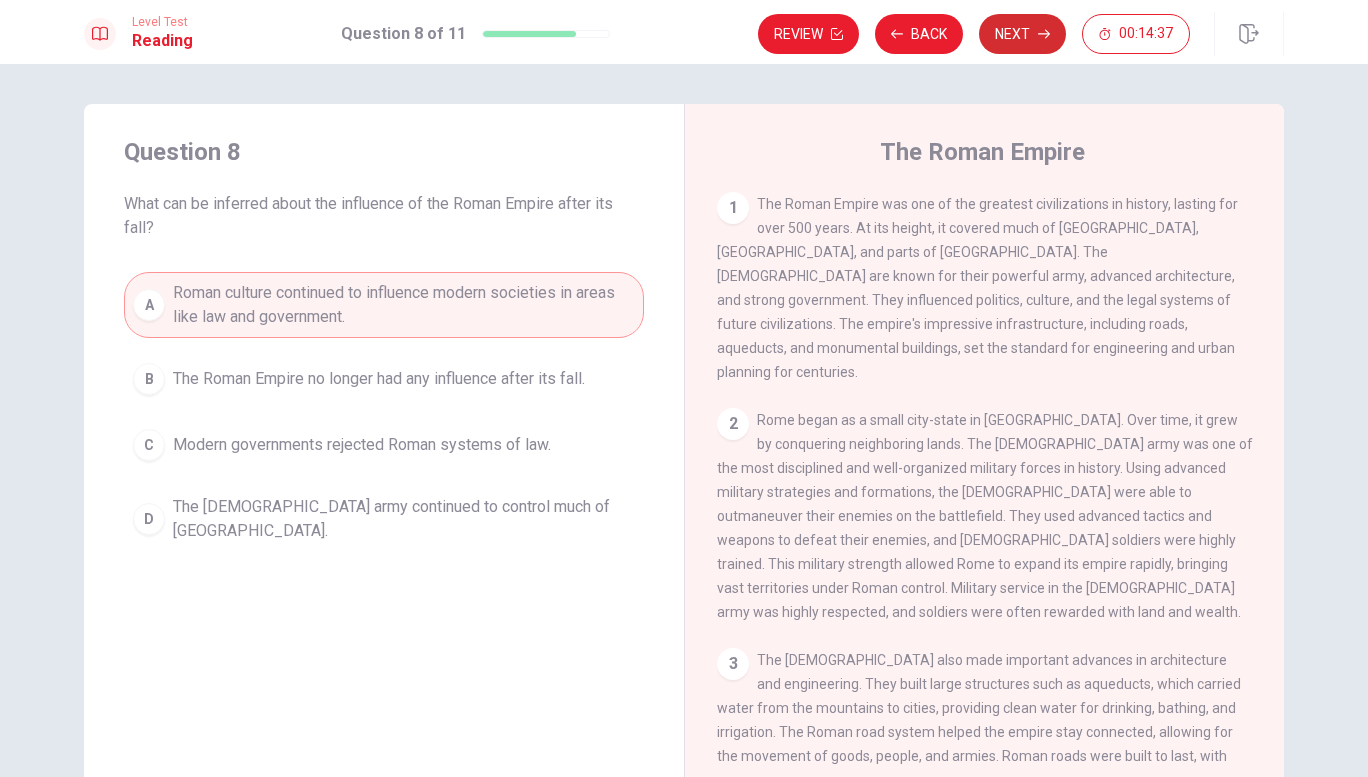 click on "Next" at bounding box center [1022, 34] 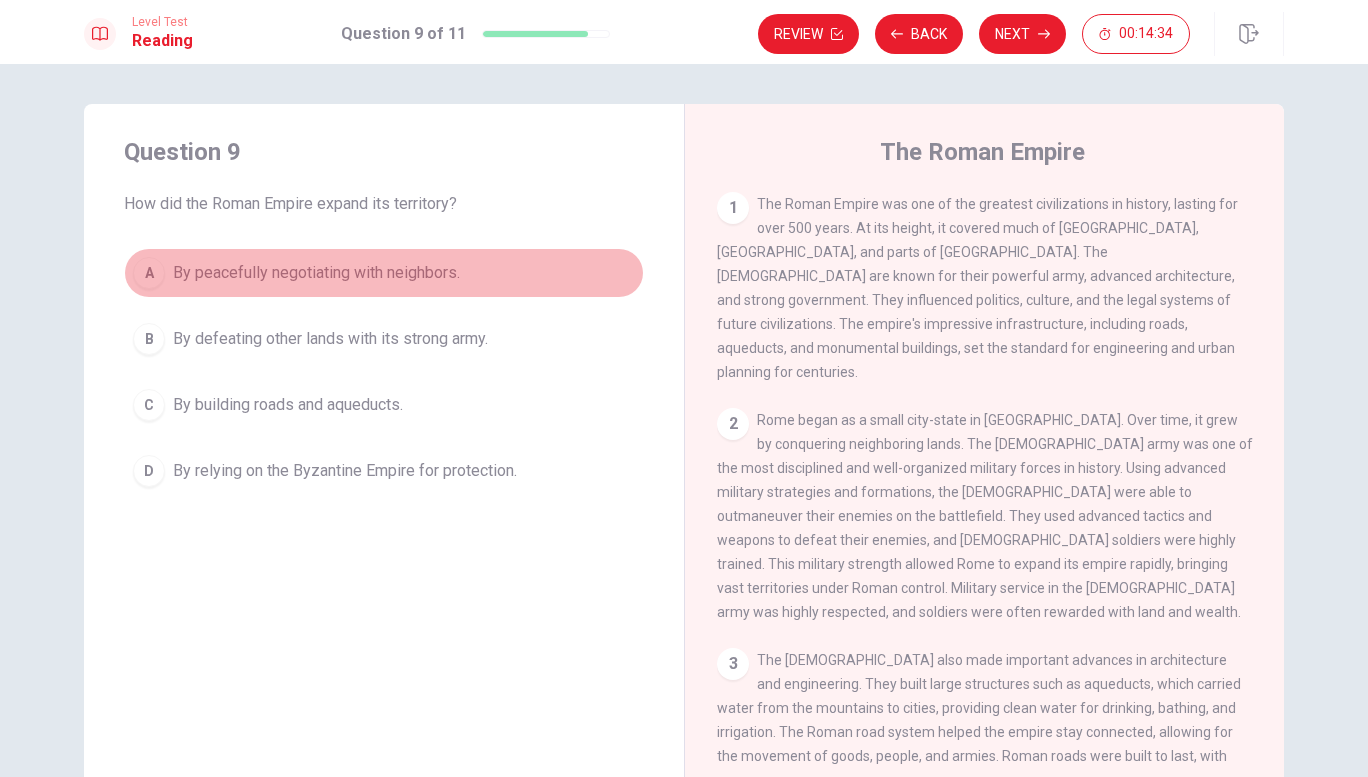 click on "A By peacefully negotiating with neighbors." at bounding box center (384, 273) 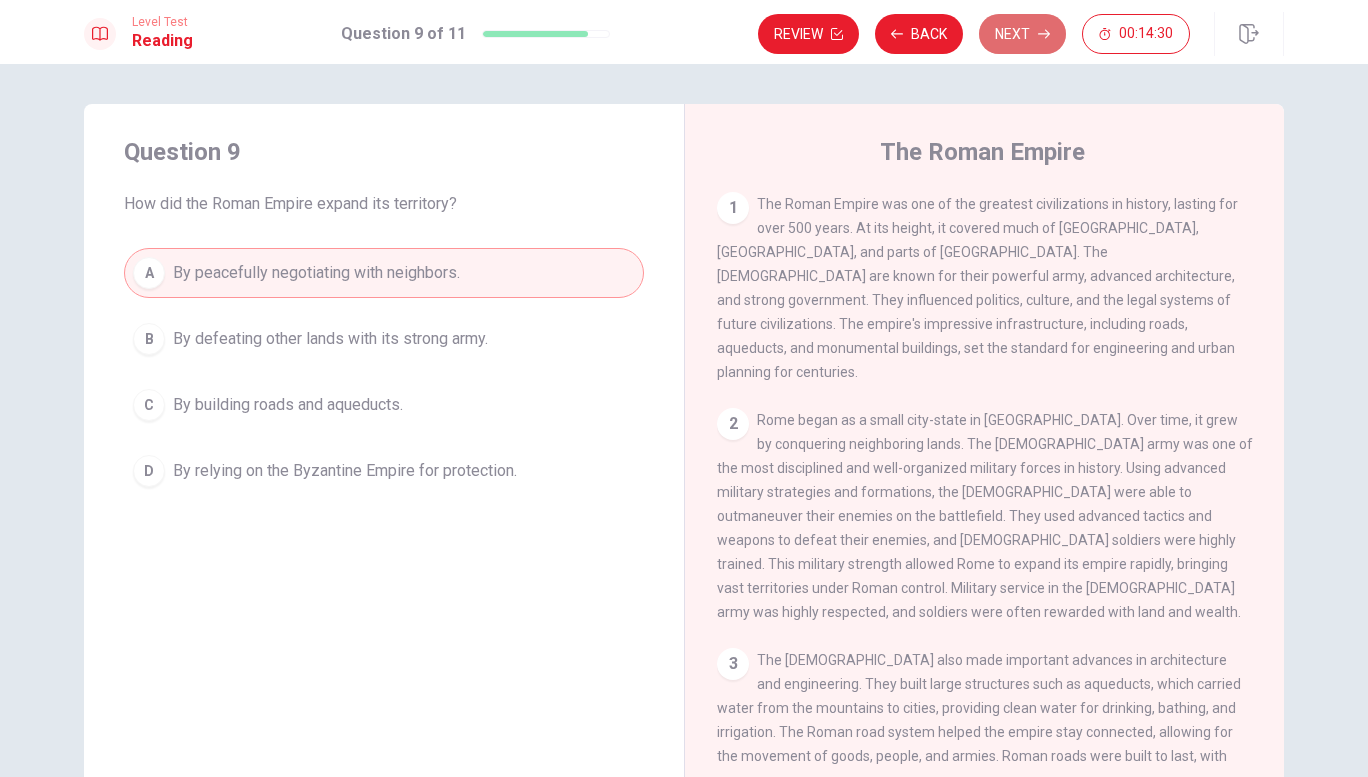 click on "Next" at bounding box center [1022, 34] 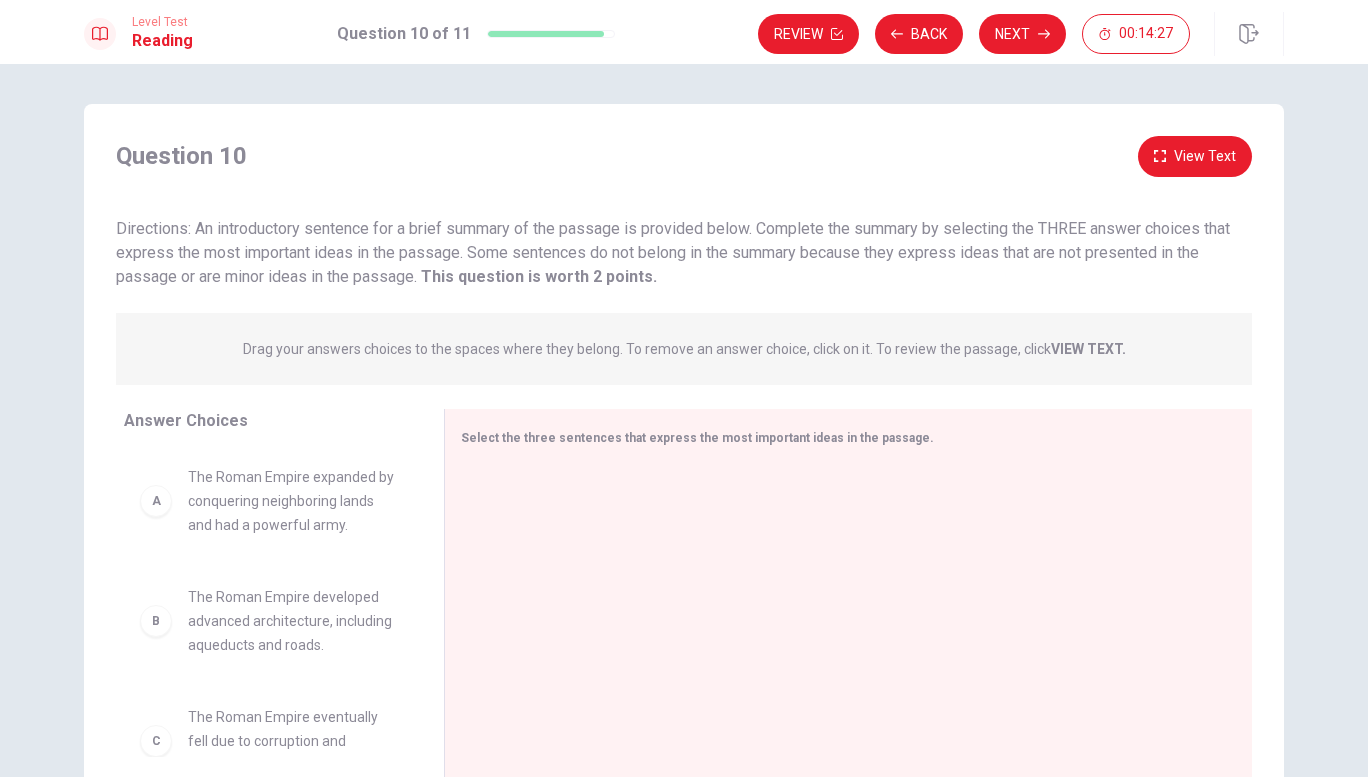 click on "The Roman Empire expanded by conquering neighboring lands and had a powerful army." at bounding box center (292, 501) 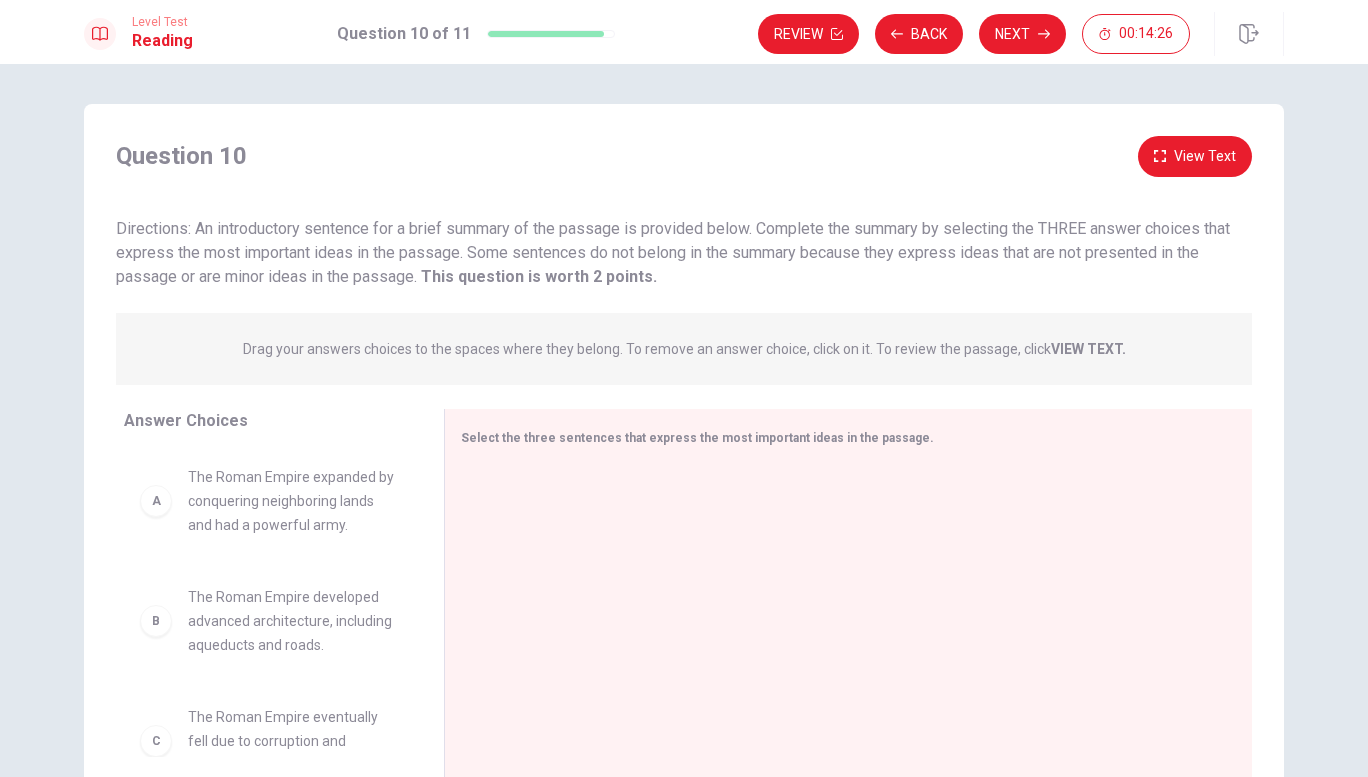 click on "The Roman Empire expanded by conquering neighboring lands and had a powerful army." at bounding box center [292, 501] 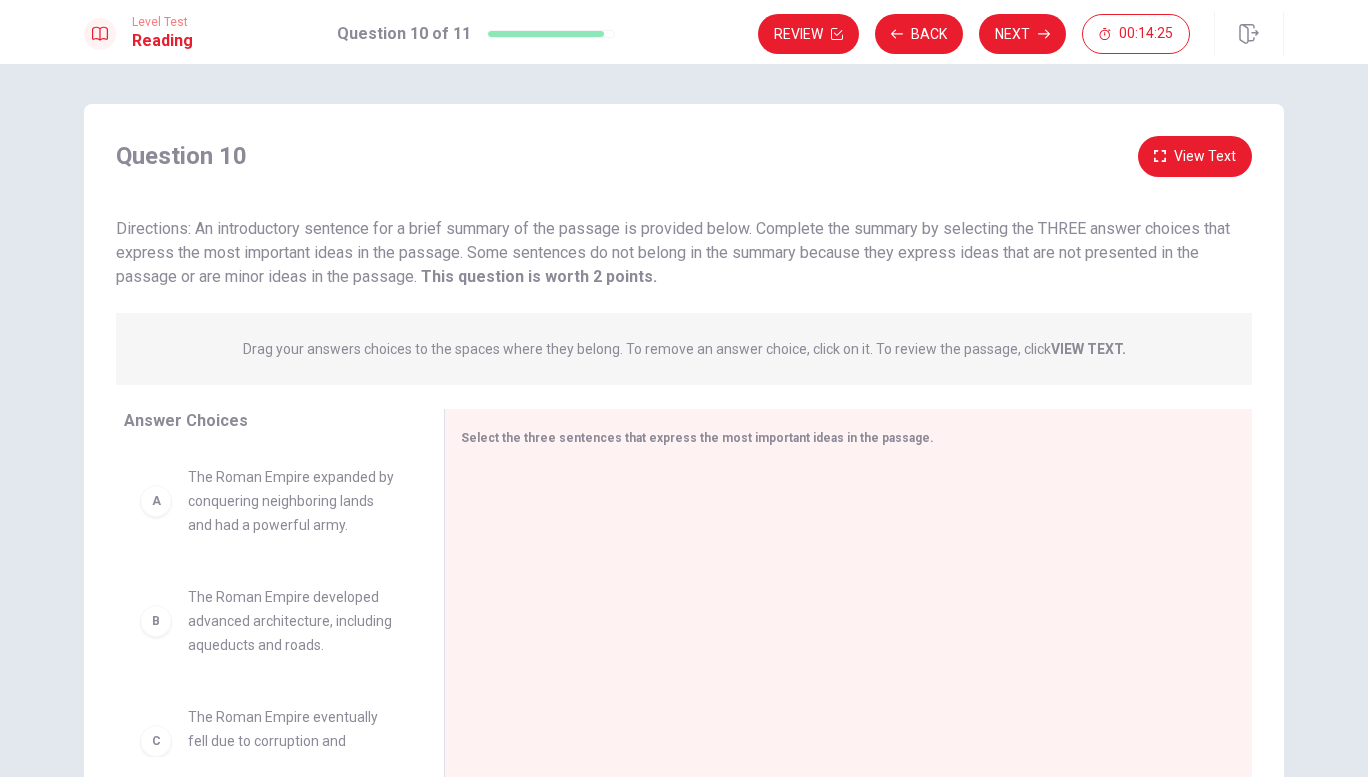 click on "The Roman Empire expanded by conquering neighboring lands and had a powerful army." at bounding box center (292, 501) 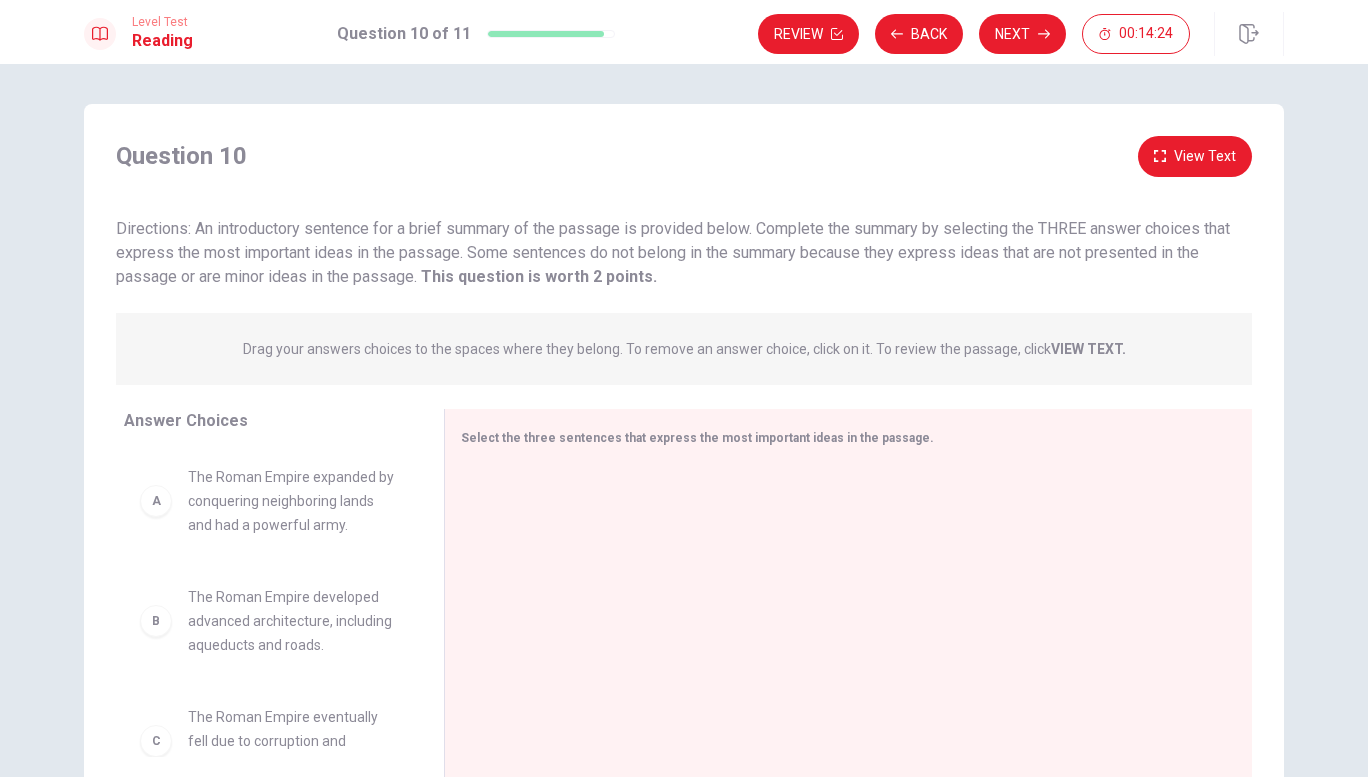 click on "The Roman Empire expanded by conquering neighboring lands and had a powerful army." at bounding box center [292, 501] 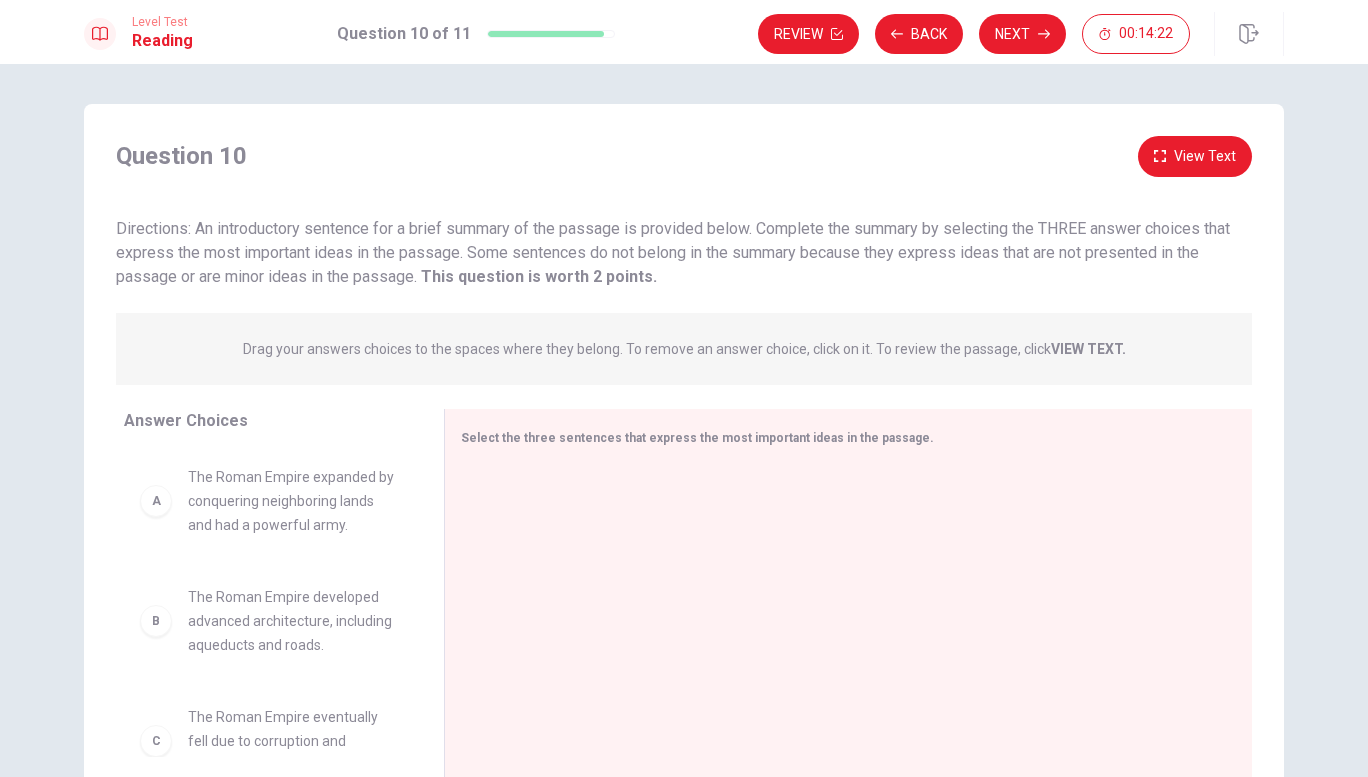 click on "The Roman Empire expanded by conquering neighboring lands and had a powerful army." at bounding box center (292, 501) 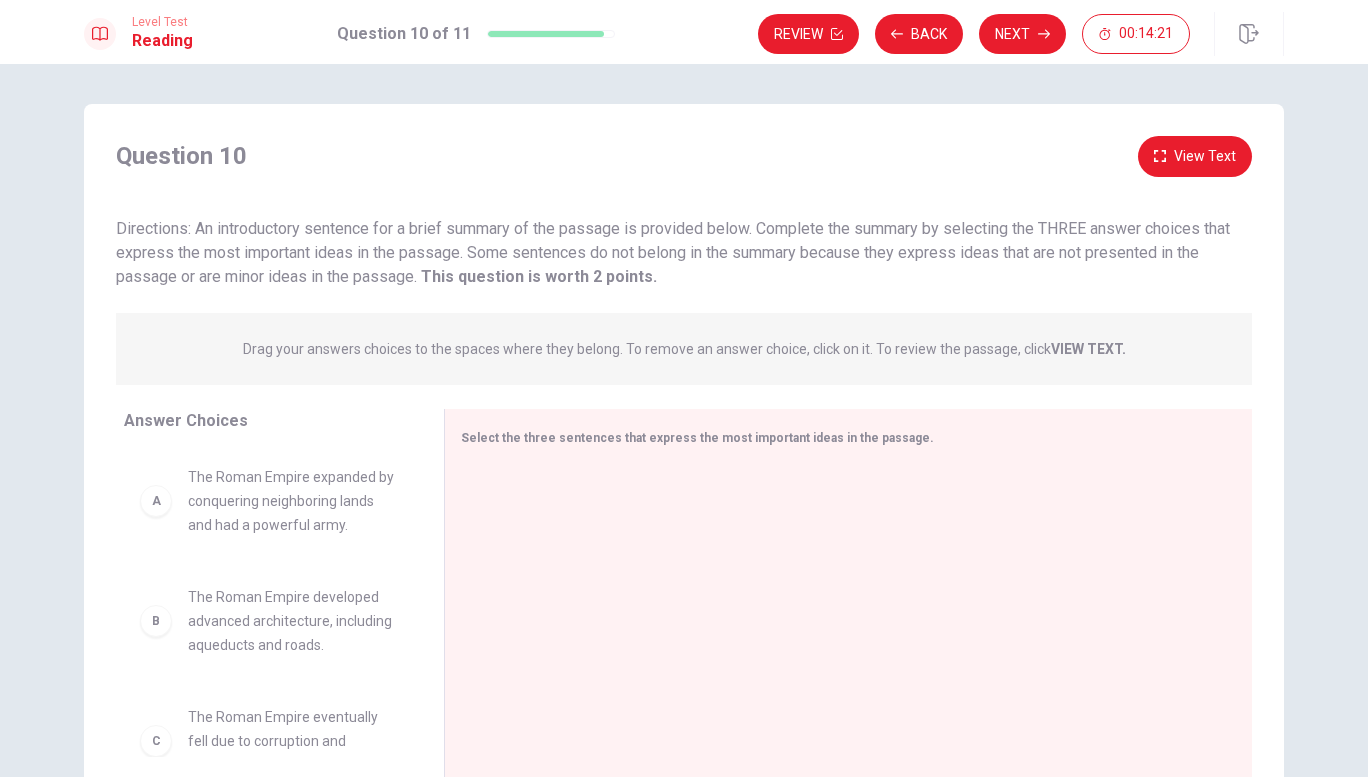 click on "A" at bounding box center [156, 501] 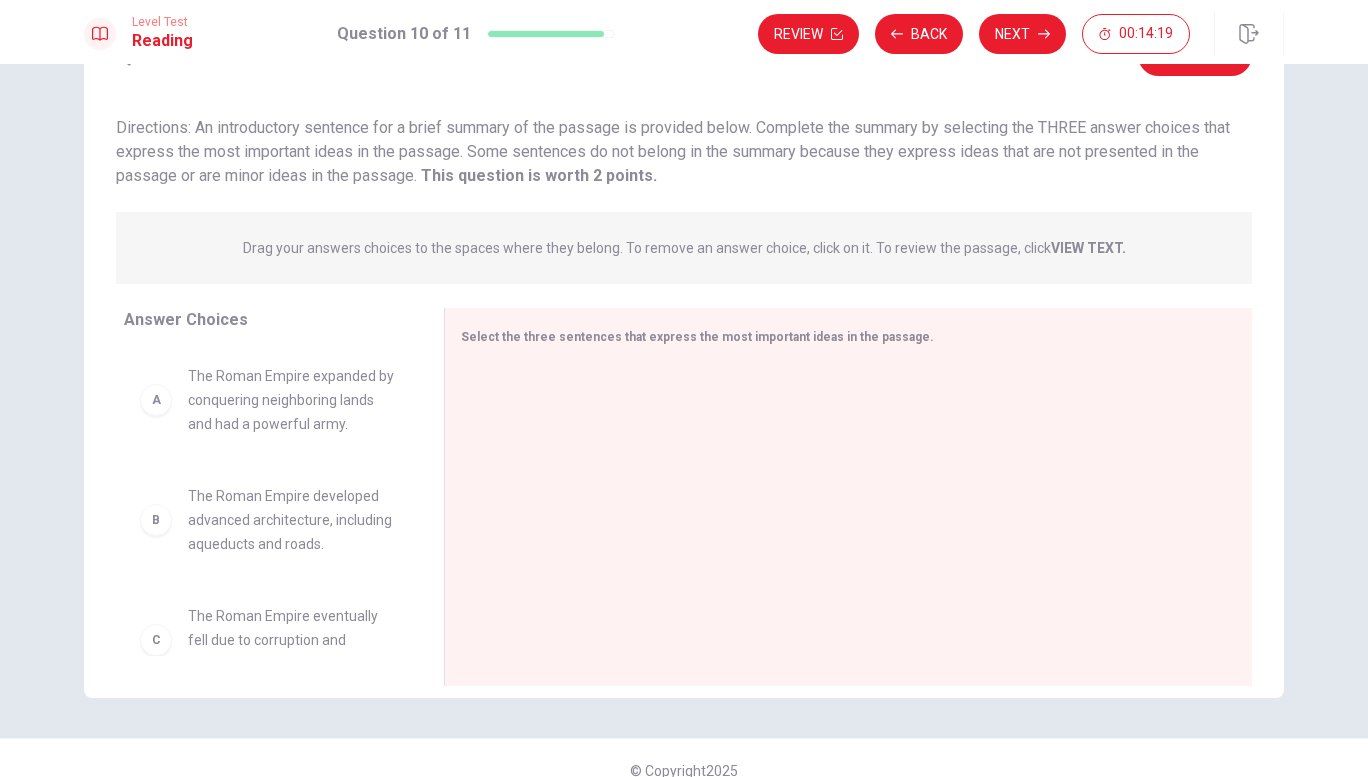 scroll, scrollTop: 126, scrollLeft: 0, axis: vertical 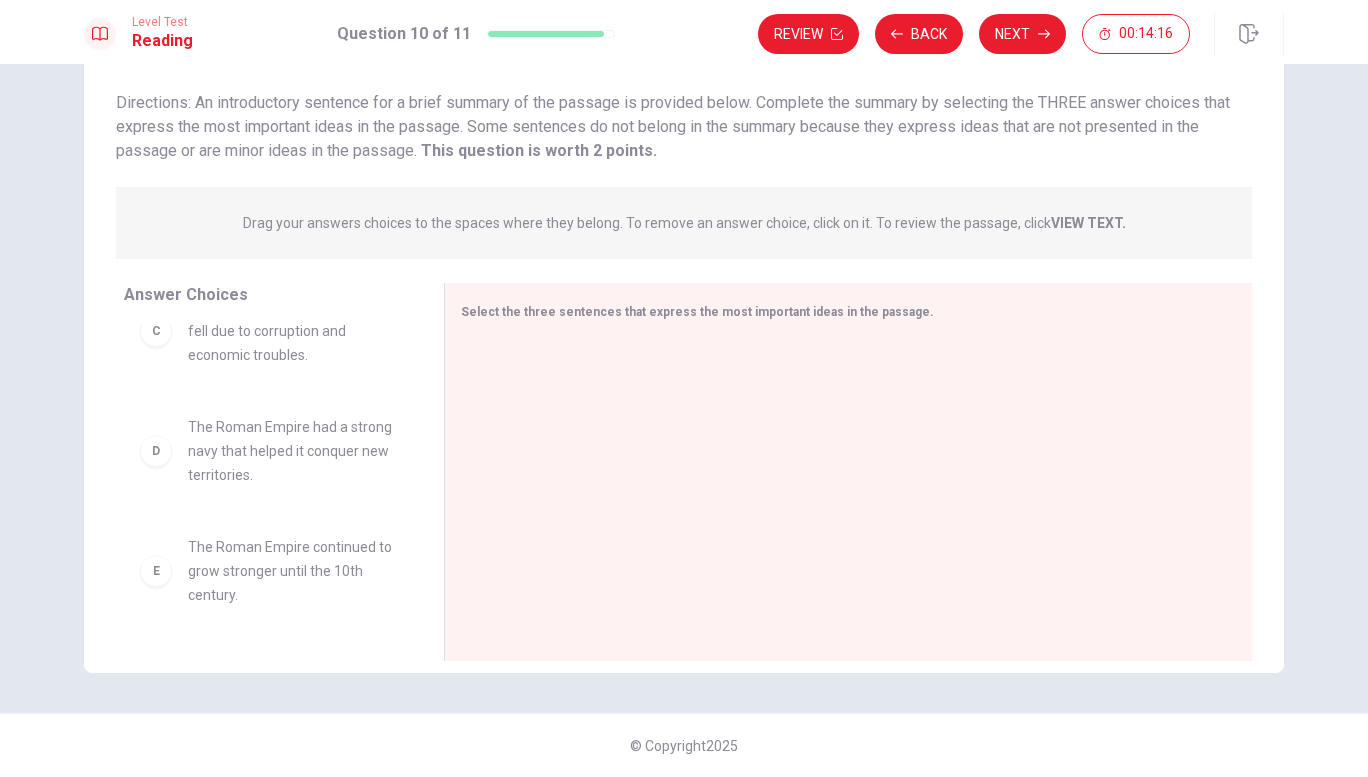 click on "D" at bounding box center (156, 451) 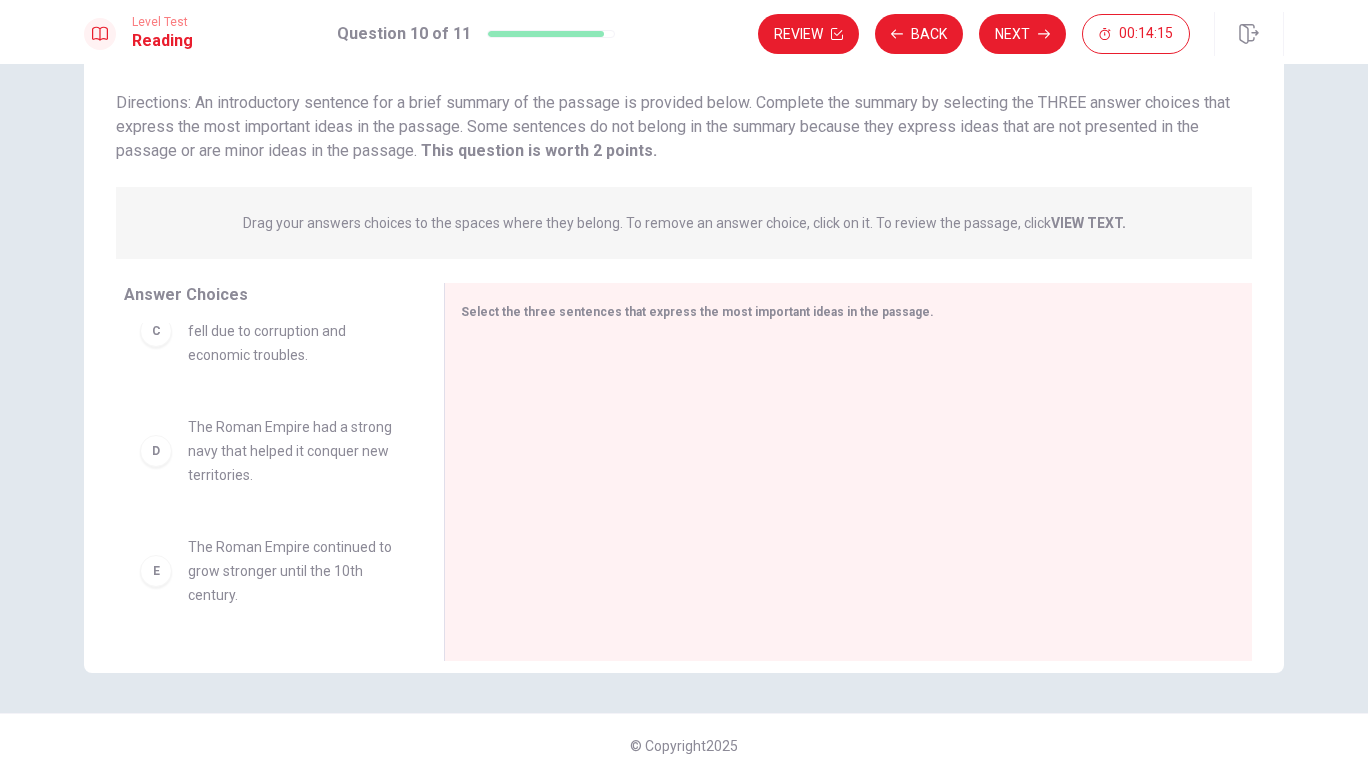 click on "The Roman Empire had a strong navy that helped it conquer new territories." at bounding box center [292, 451] 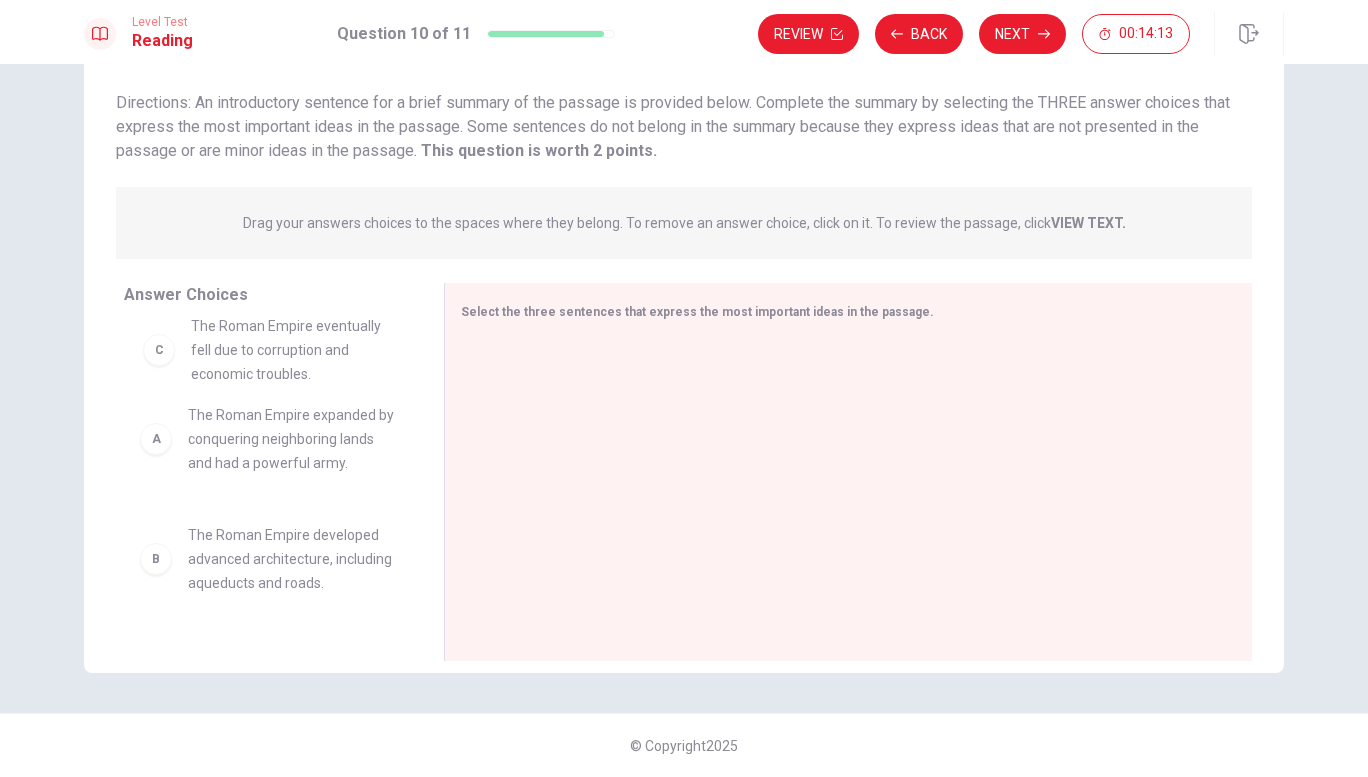 scroll, scrollTop: 0, scrollLeft: 0, axis: both 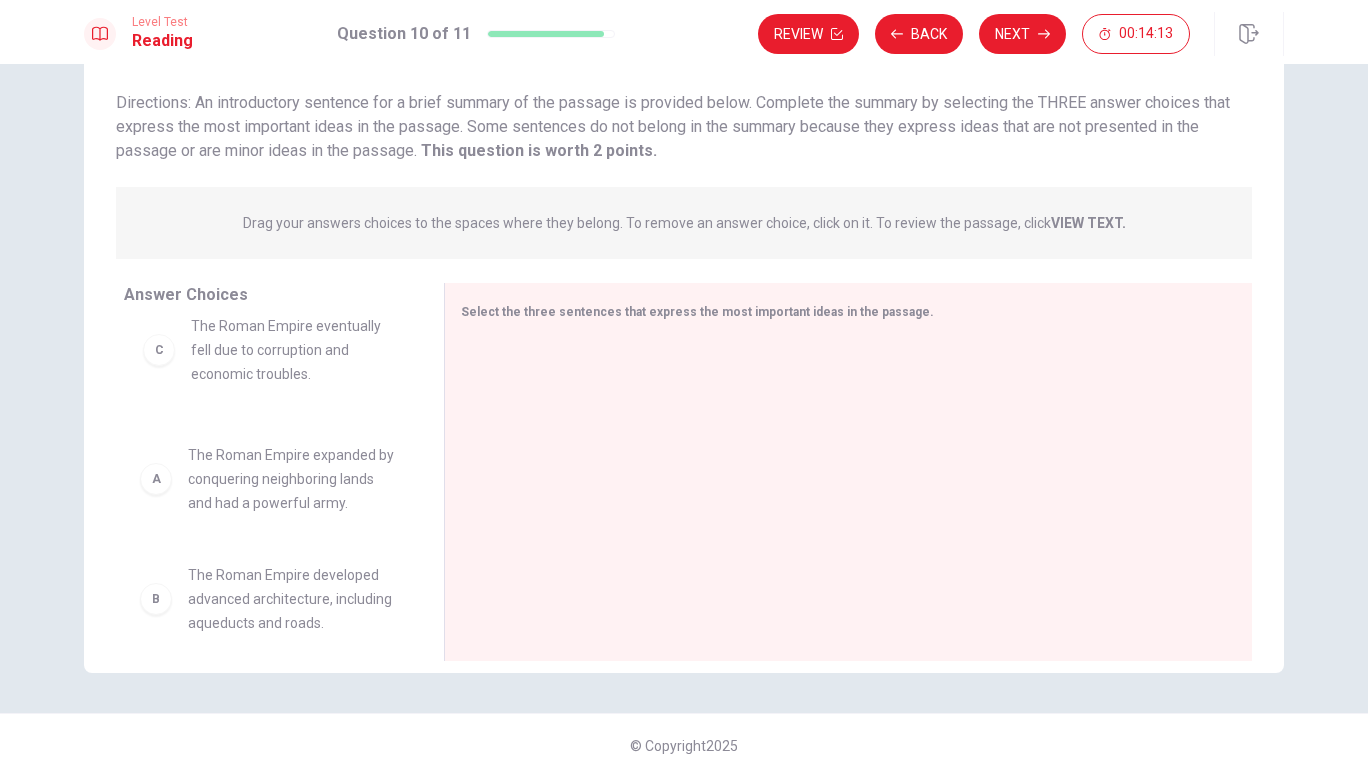 drag, startPoint x: 380, startPoint y: 446, endPoint x: 387, endPoint y: 366, distance: 80.305664 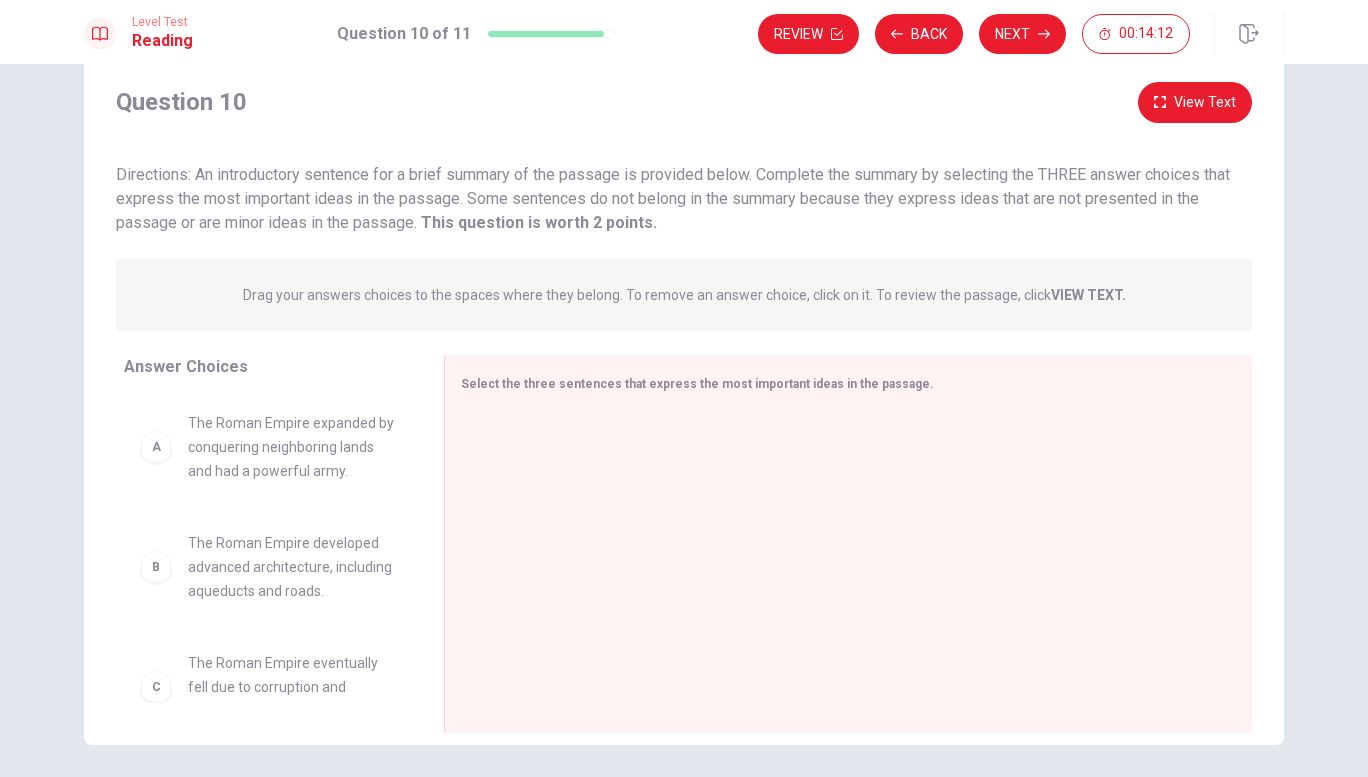 scroll, scrollTop: 53, scrollLeft: 0, axis: vertical 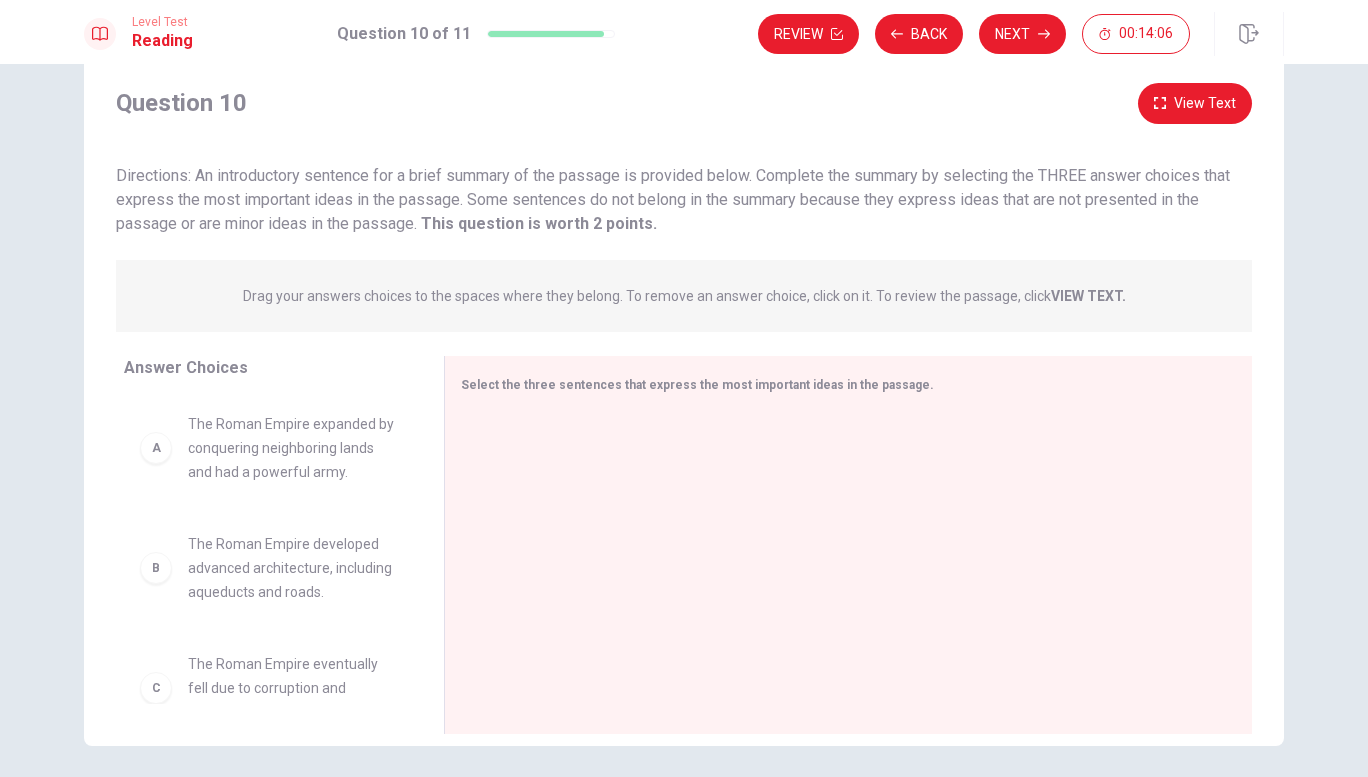 click on "View Text" at bounding box center [1195, 103] 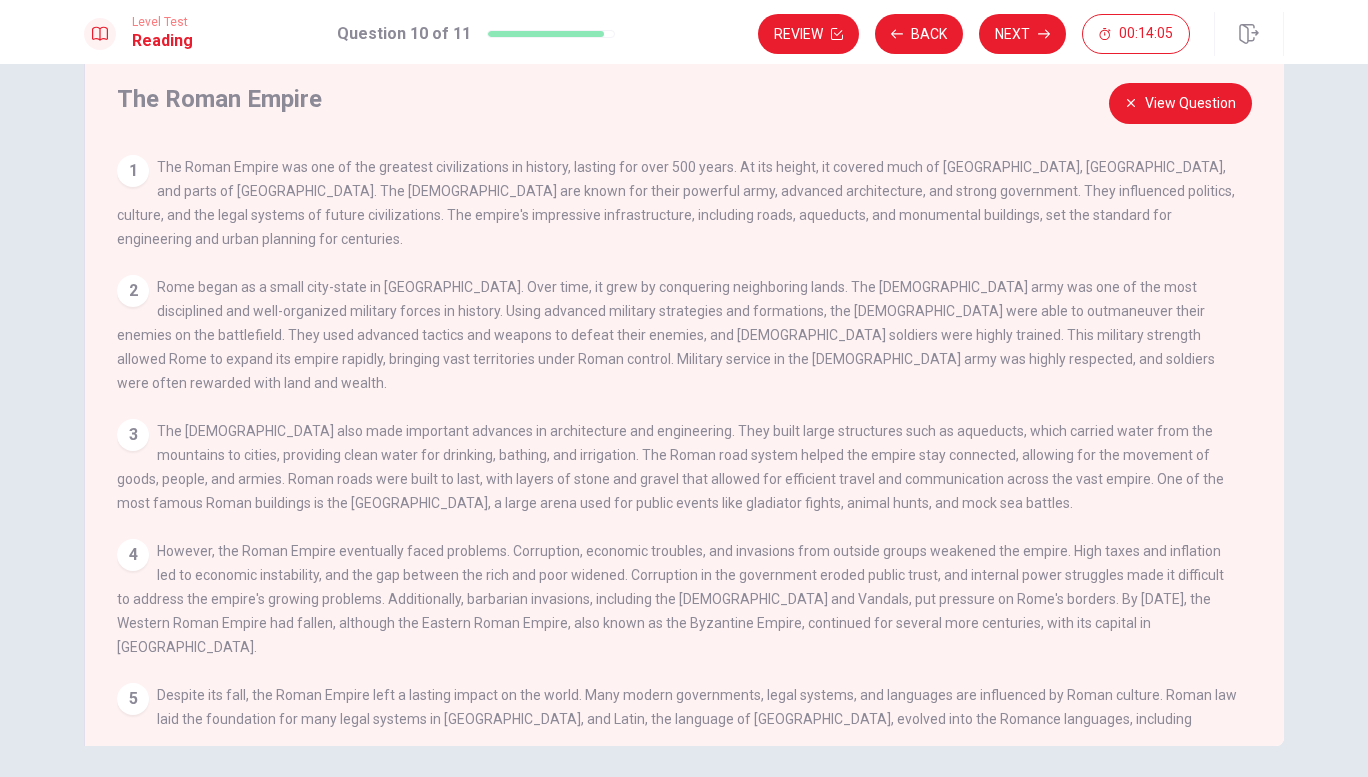 click on "View Question" at bounding box center [1180, 103] 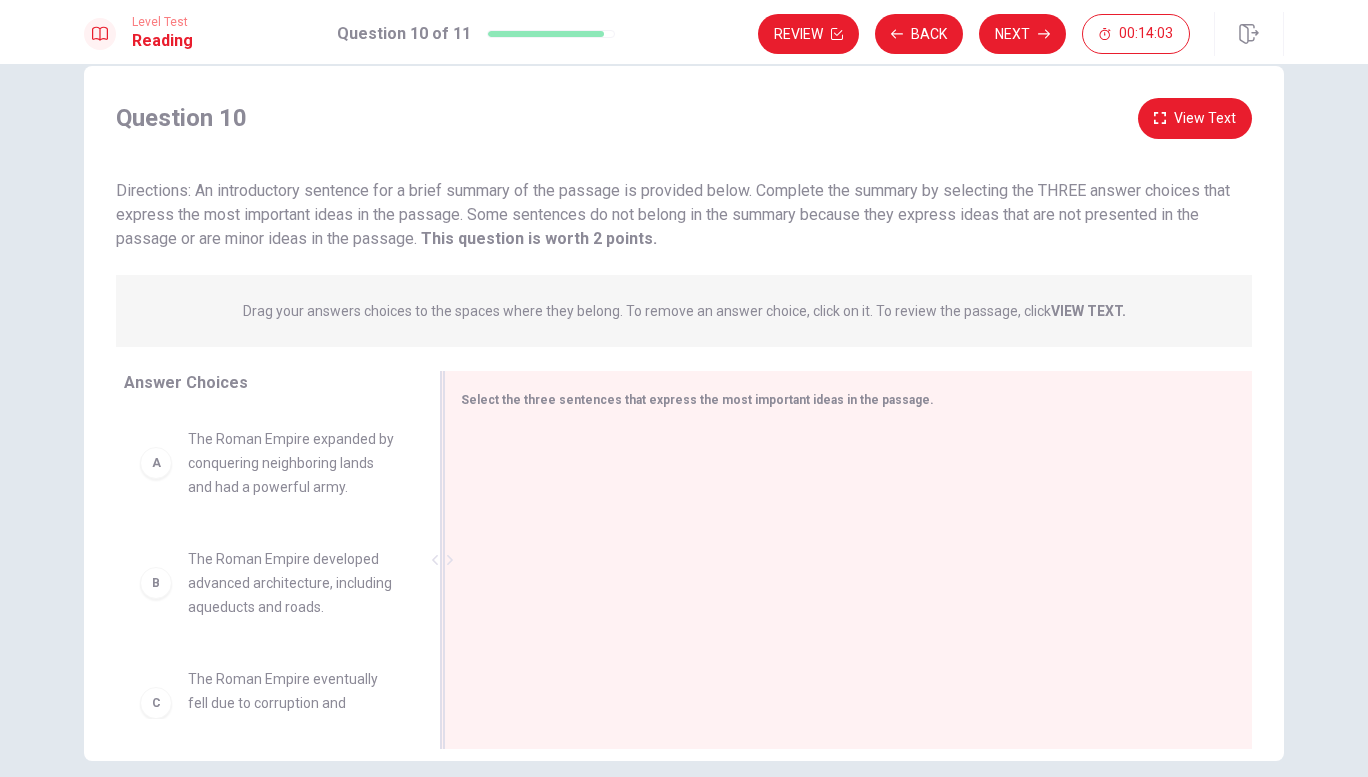 scroll, scrollTop: 0, scrollLeft: 0, axis: both 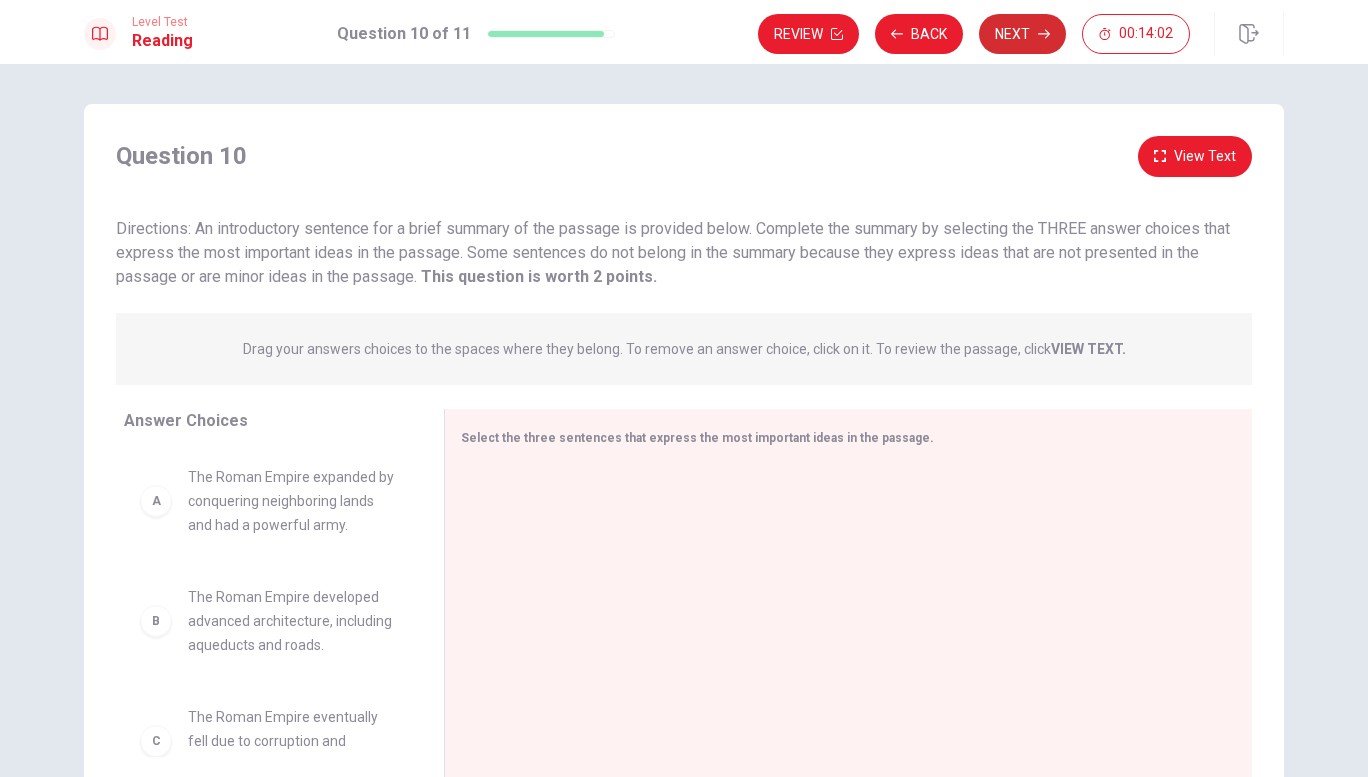 click on "Next" at bounding box center (1022, 34) 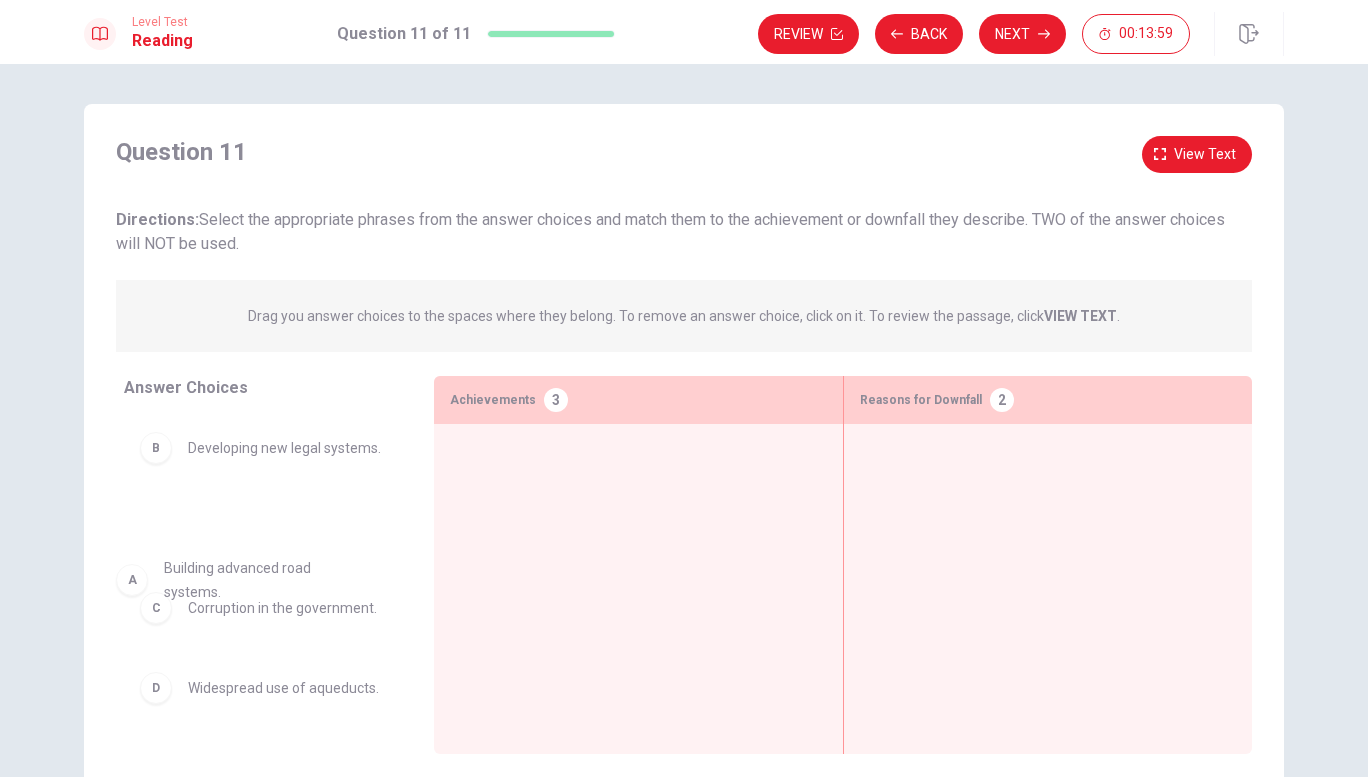 drag, startPoint x: 232, startPoint y: 462, endPoint x: 207, endPoint y: 634, distance: 173.80736 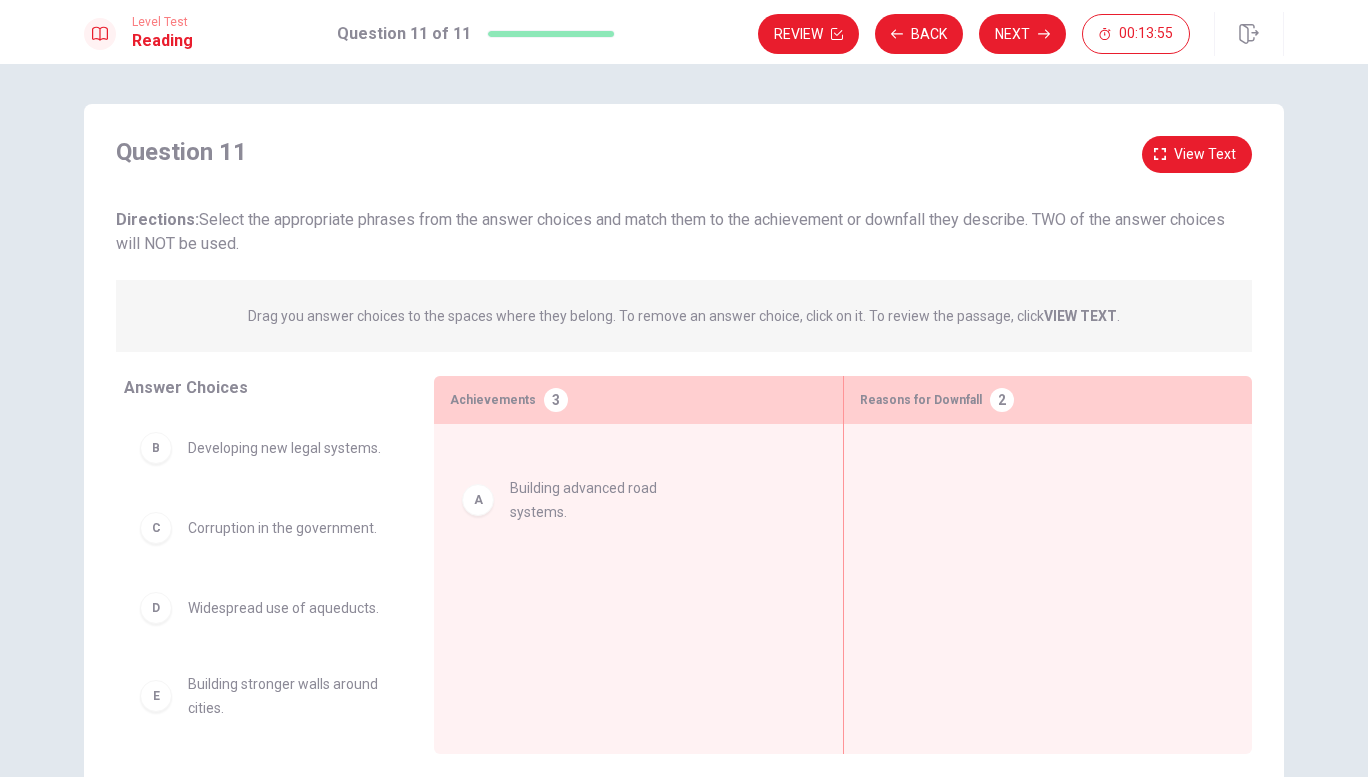 drag, startPoint x: 218, startPoint y: 448, endPoint x: 570, endPoint y: 500, distance: 355.8202 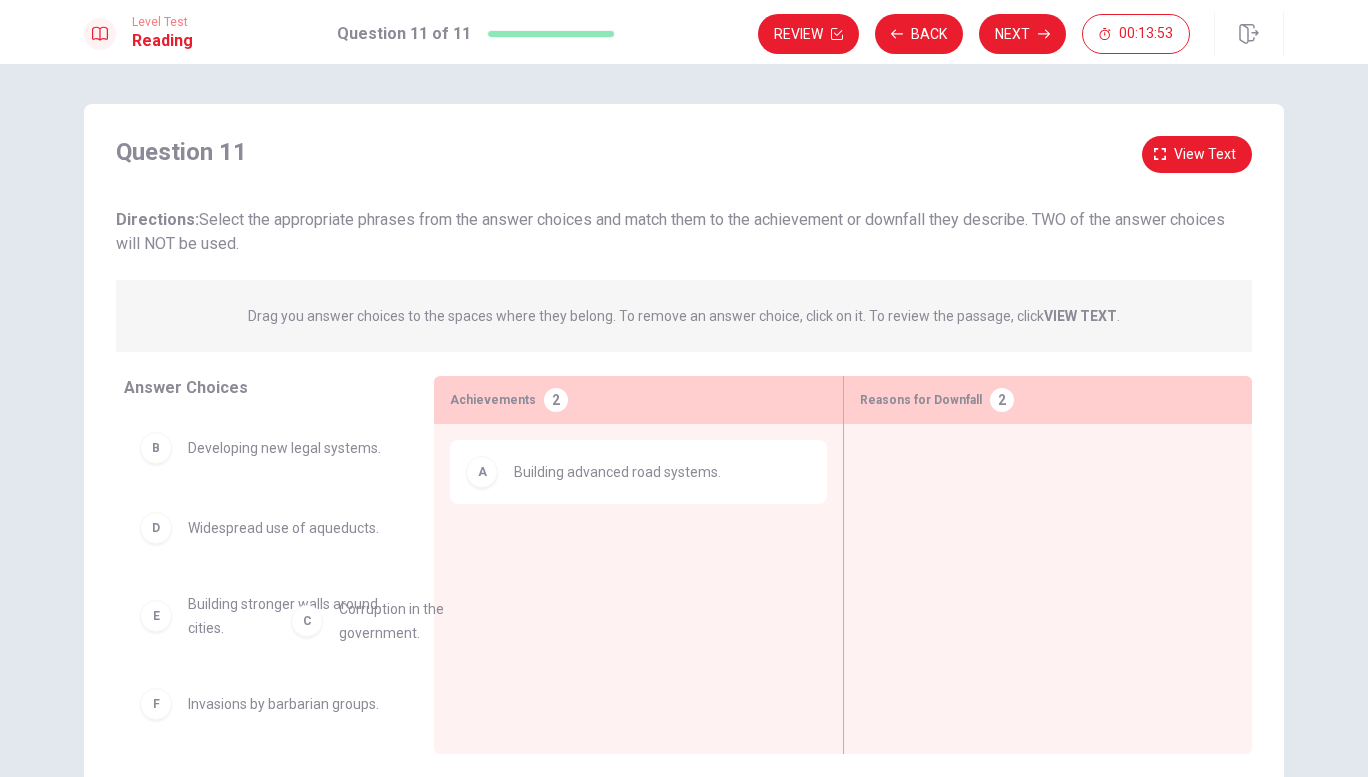 drag, startPoint x: 281, startPoint y: 532, endPoint x: 489, endPoint y: 650, distance: 239.14012 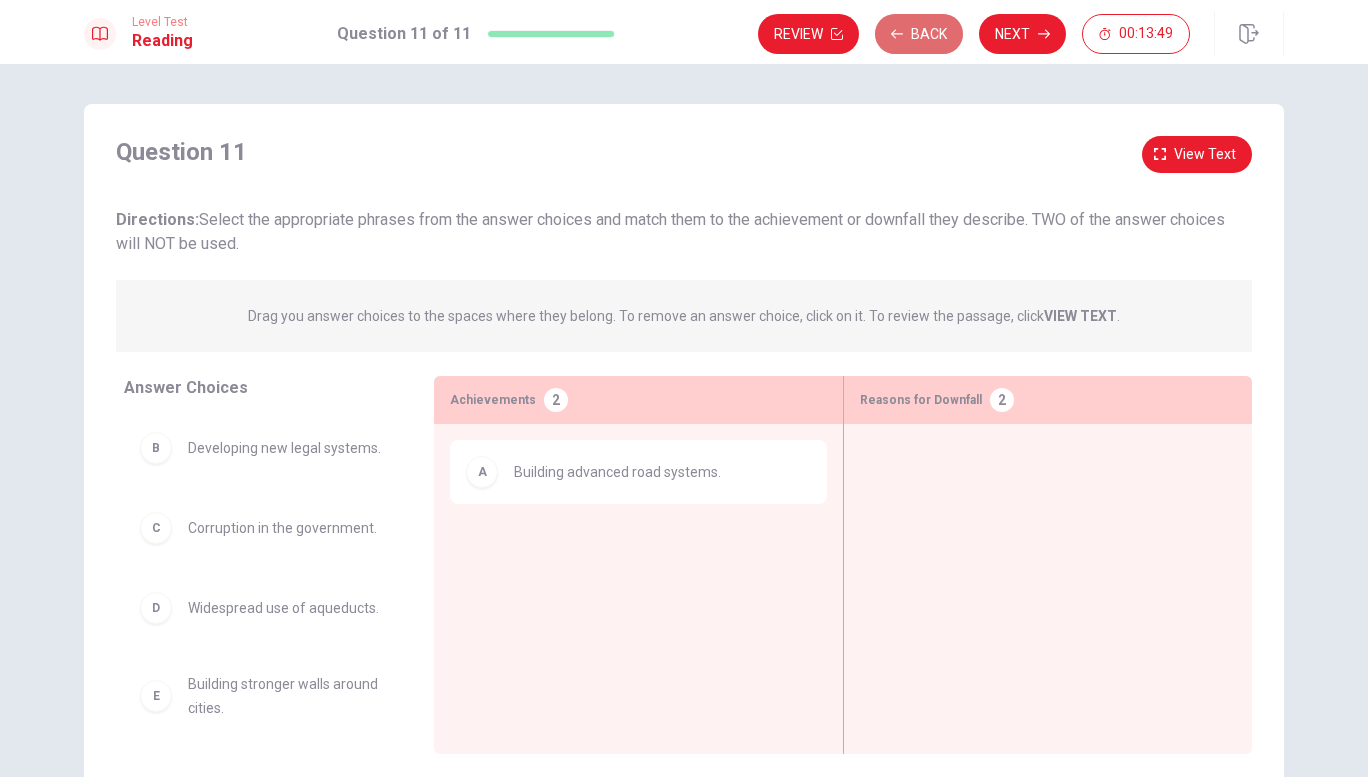 click on "Back" at bounding box center (919, 34) 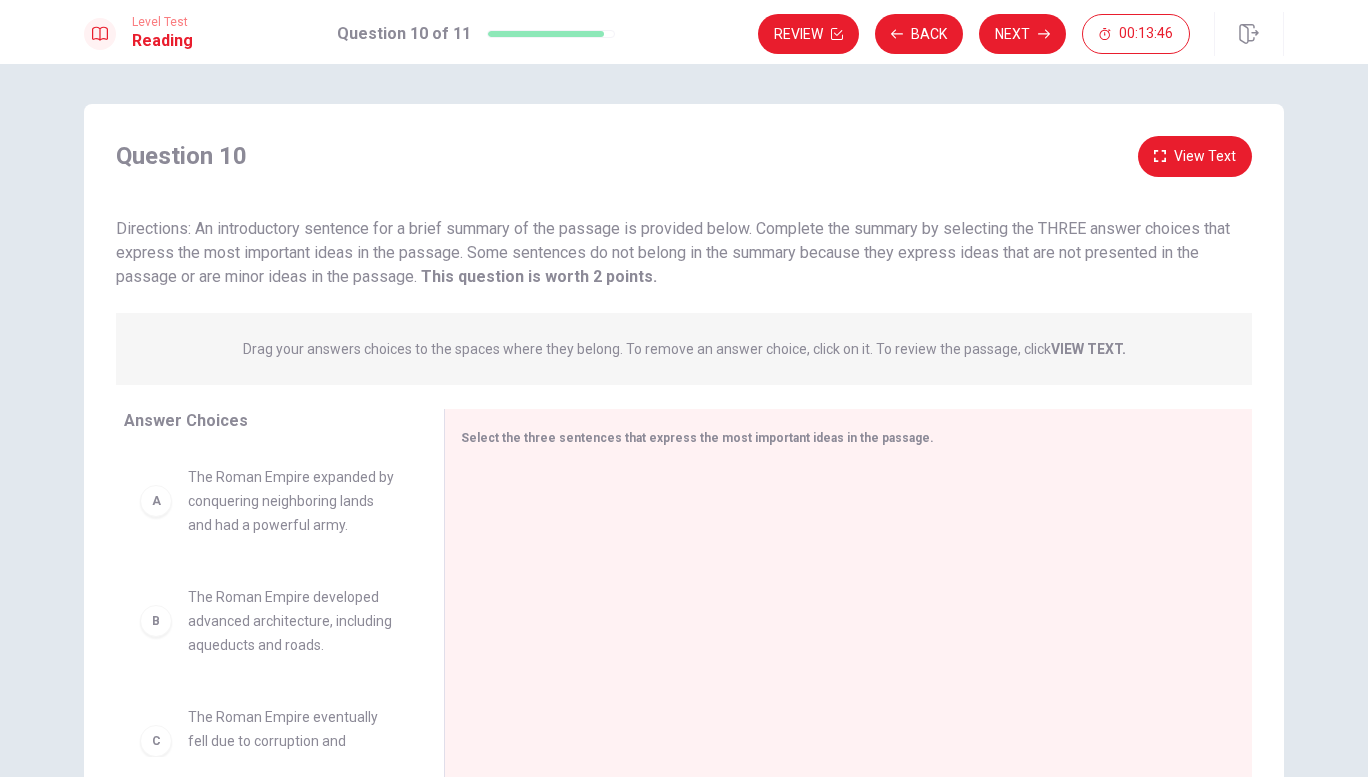 click on "The Roman Empire expanded by conquering neighboring lands and had a powerful army." at bounding box center [292, 501] 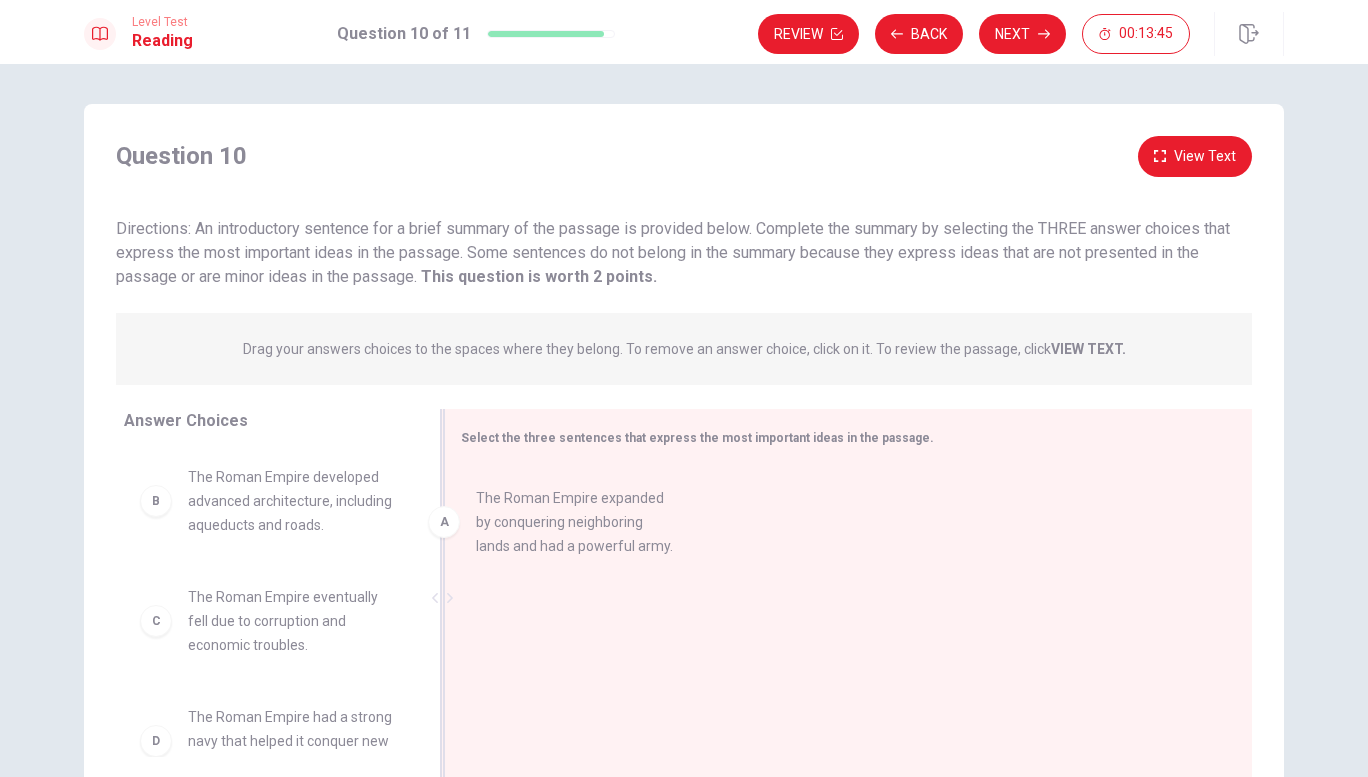 drag, startPoint x: 273, startPoint y: 482, endPoint x: 585, endPoint y: 498, distance: 312.40997 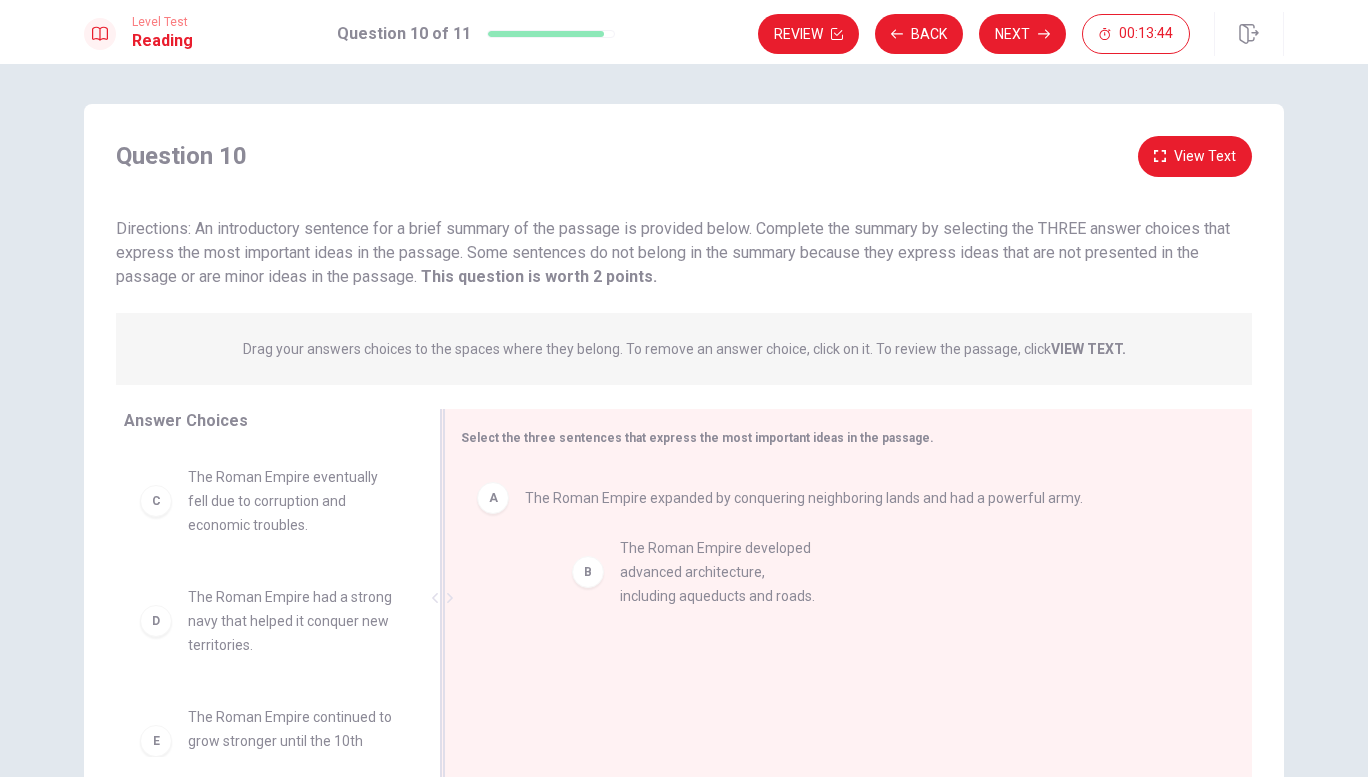 drag, startPoint x: 338, startPoint y: 493, endPoint x: 797, endPoint y: 568, distance: 465.0871 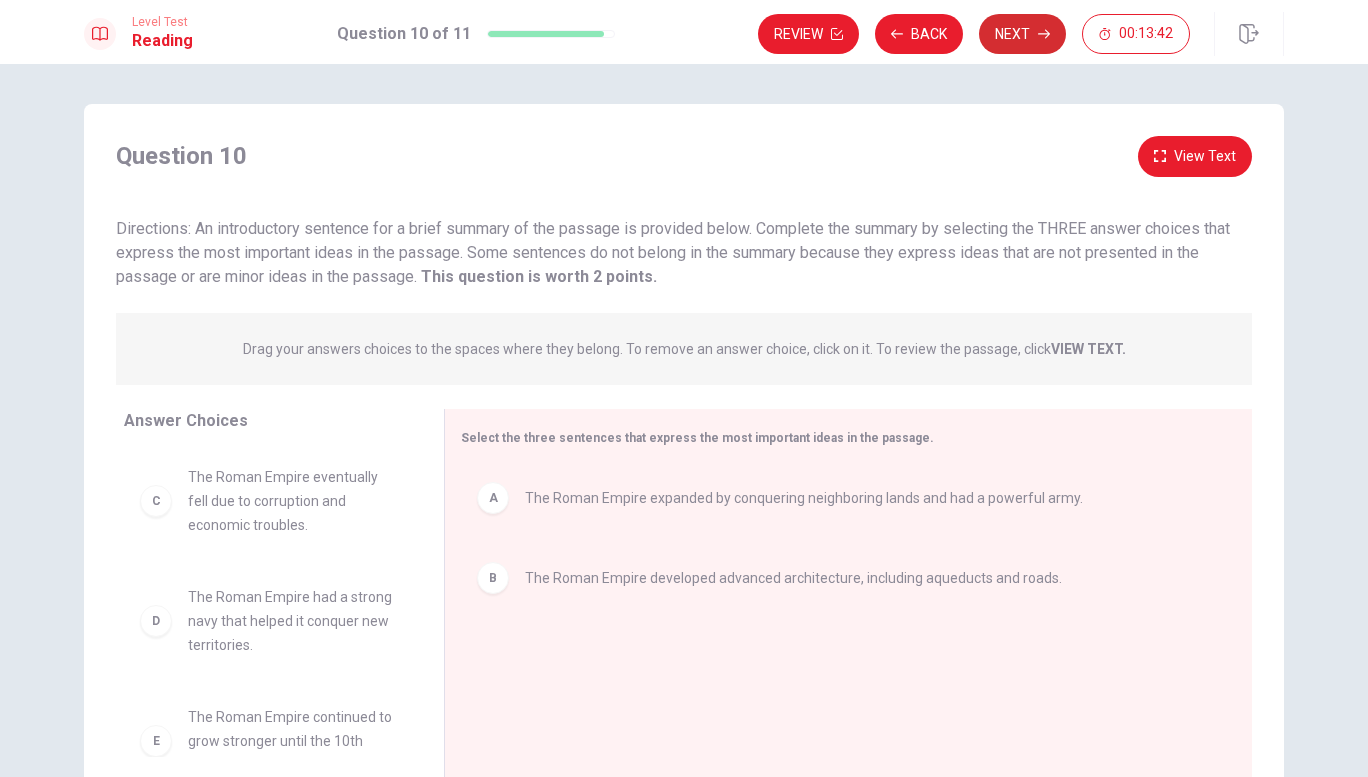 click on "Next" at bounding box center (1022, 34) 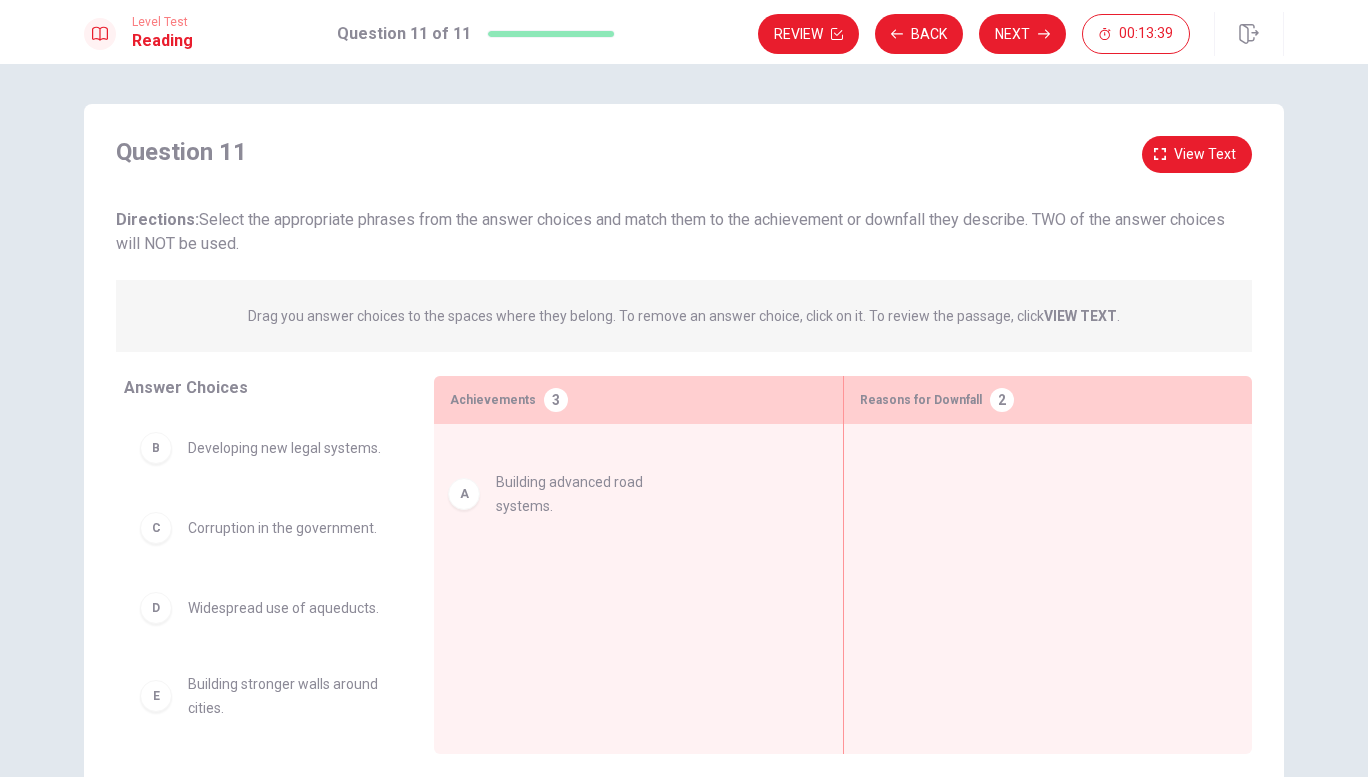 drag, startPoint x: 182, startPoint y: 458, endPoint x: 550, endPoint y: 490, distance: 369.38867 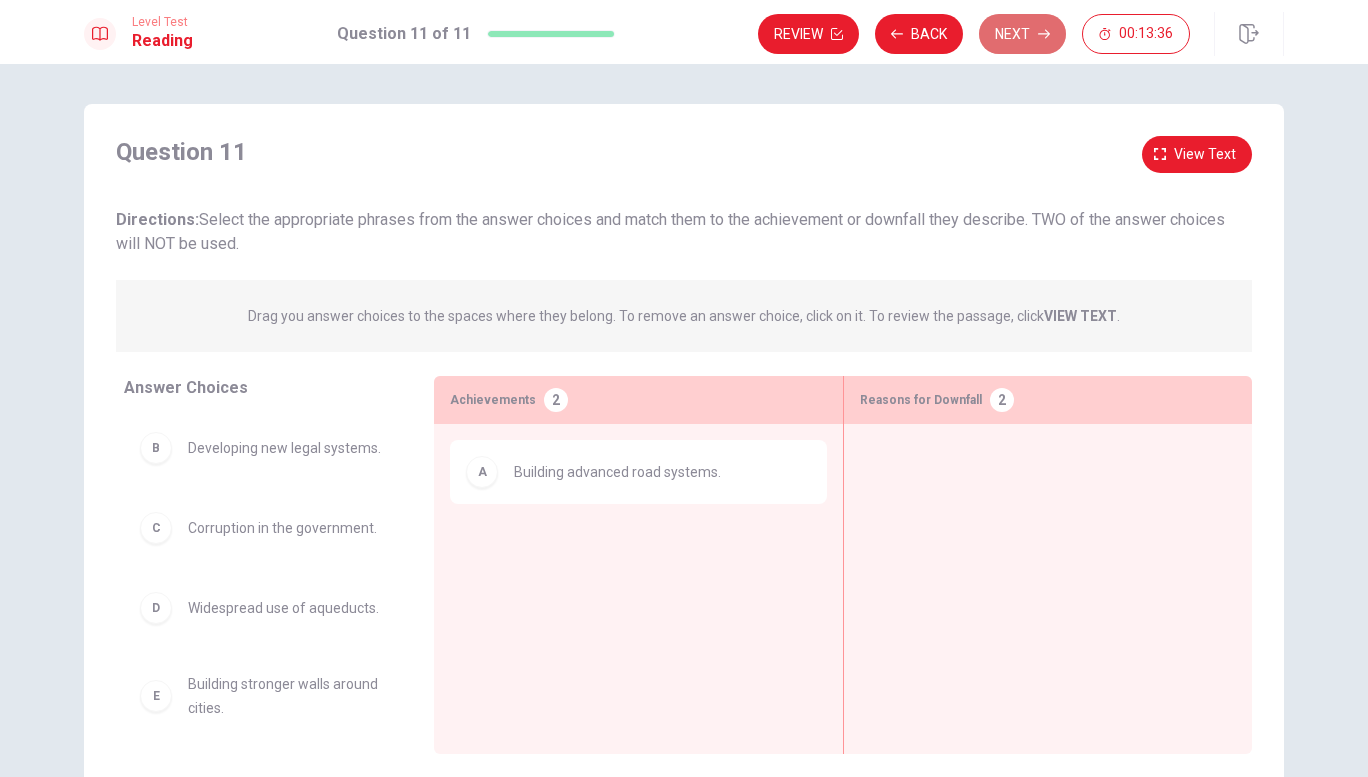 click on "Next" at bounding box center (1022, 34) 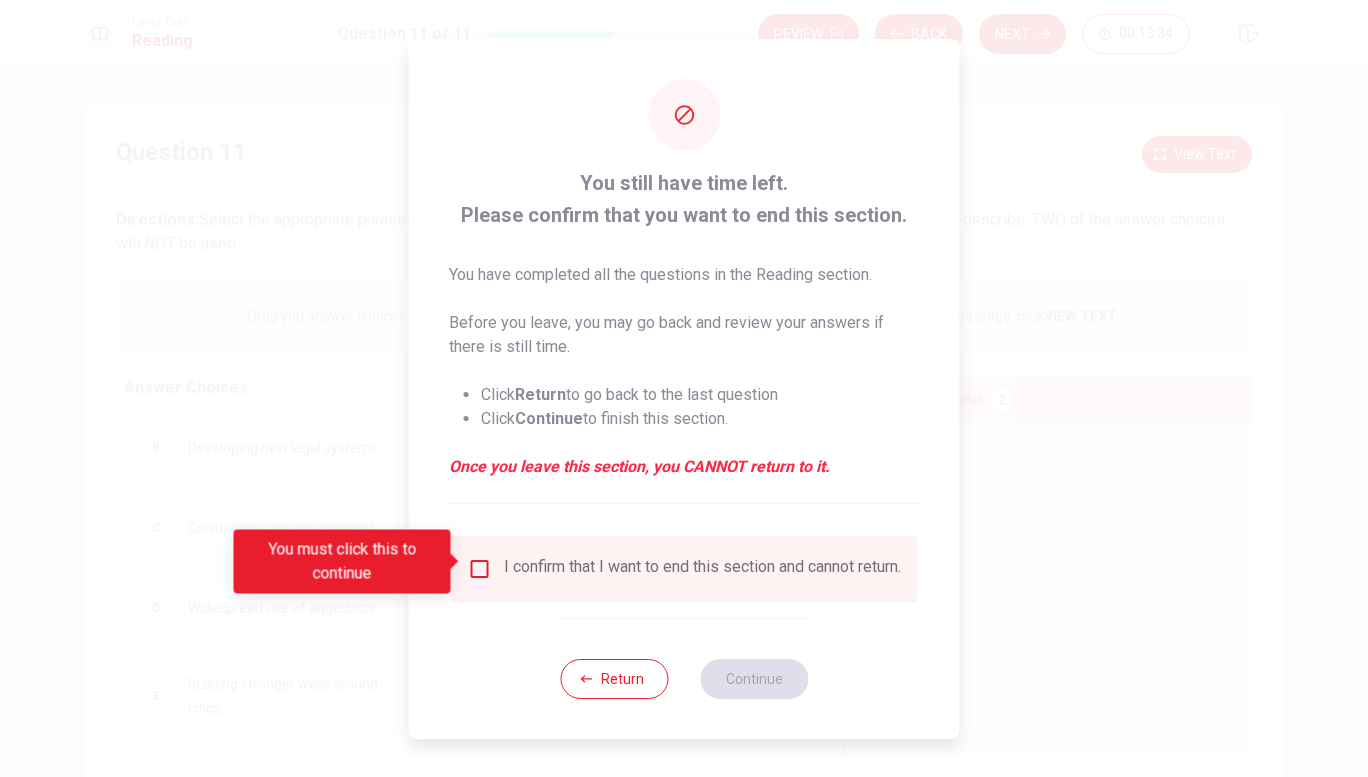 click at bounding box center [480, 569] 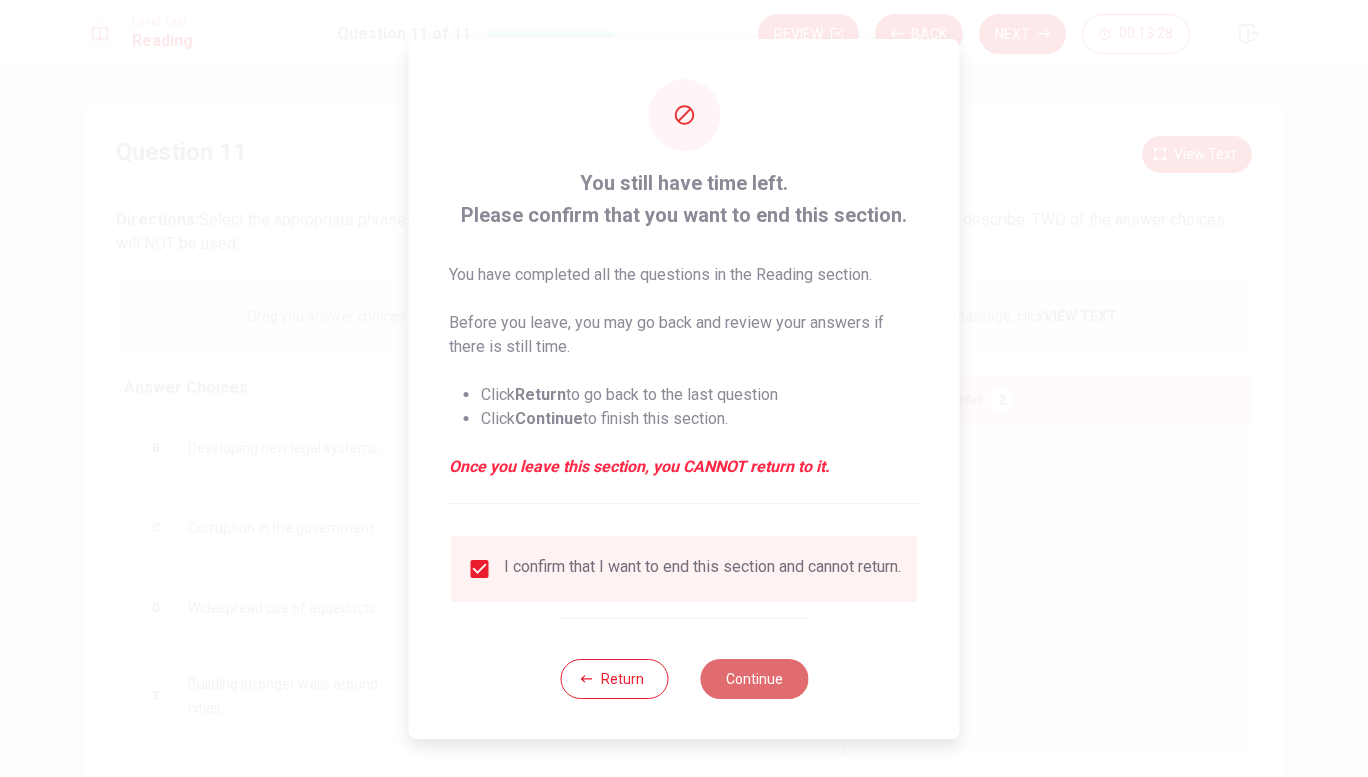 click on "Continue" at bounding box center [754, 679] 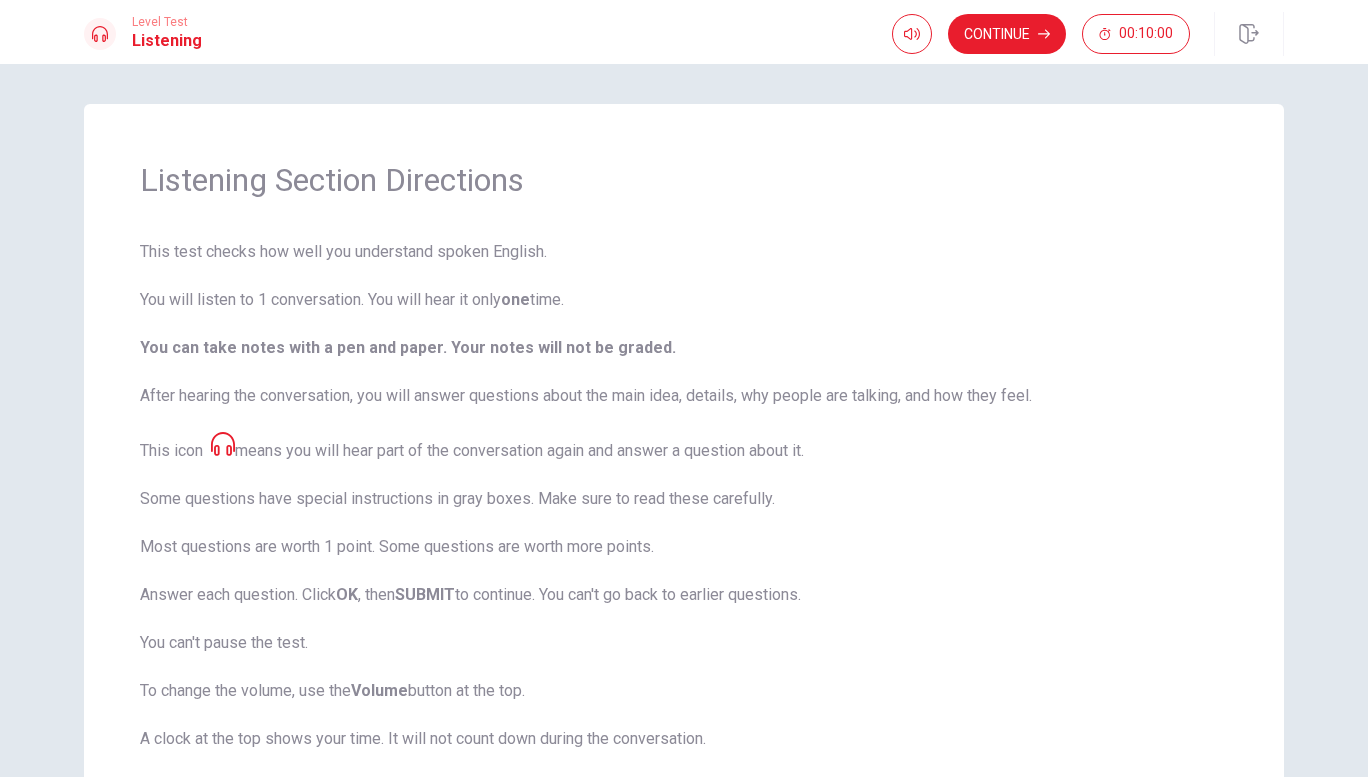 scroll, scrollTop: 181, scrollLeft: 0, axis: vertical 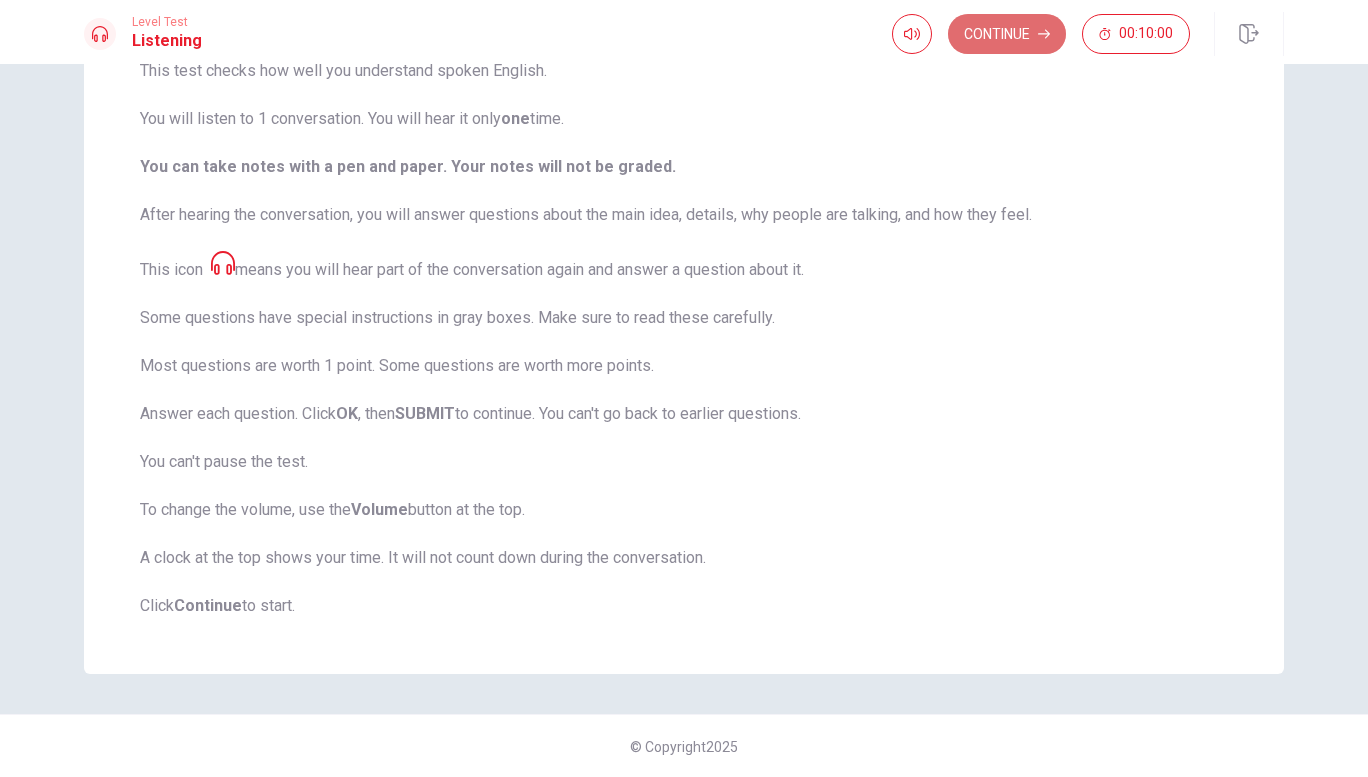 click on "Continue" at bounding box center (1007, 34) 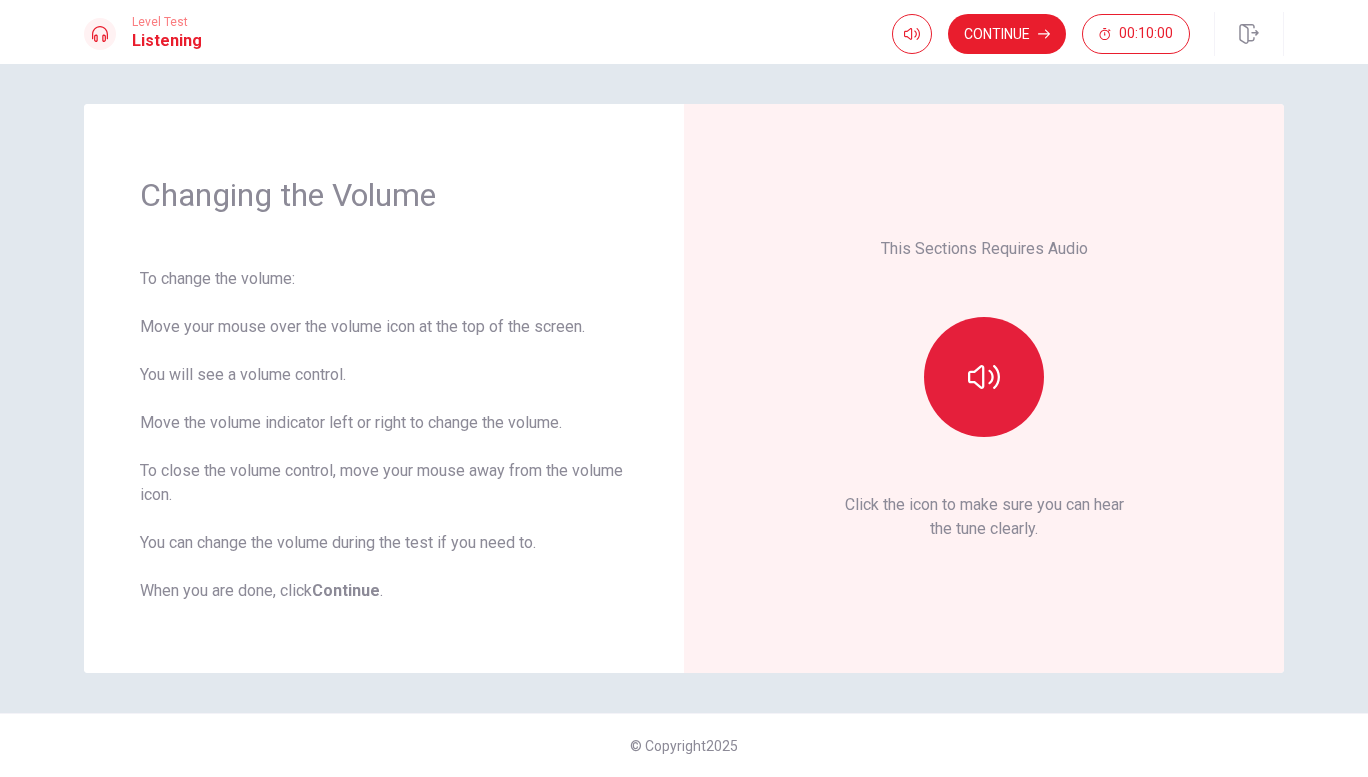 click at bounding box center (984, 377) 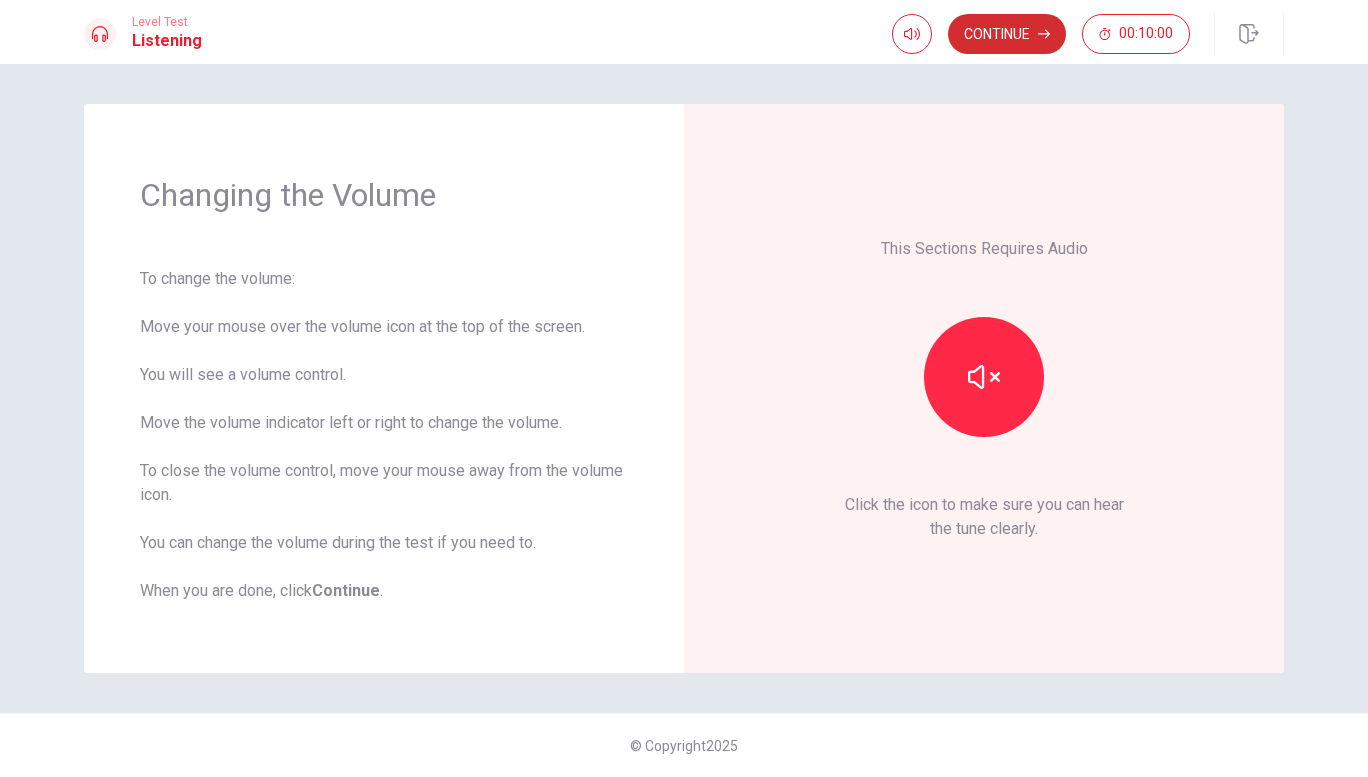 click on "Continue" at bounding box center (1007, 34) 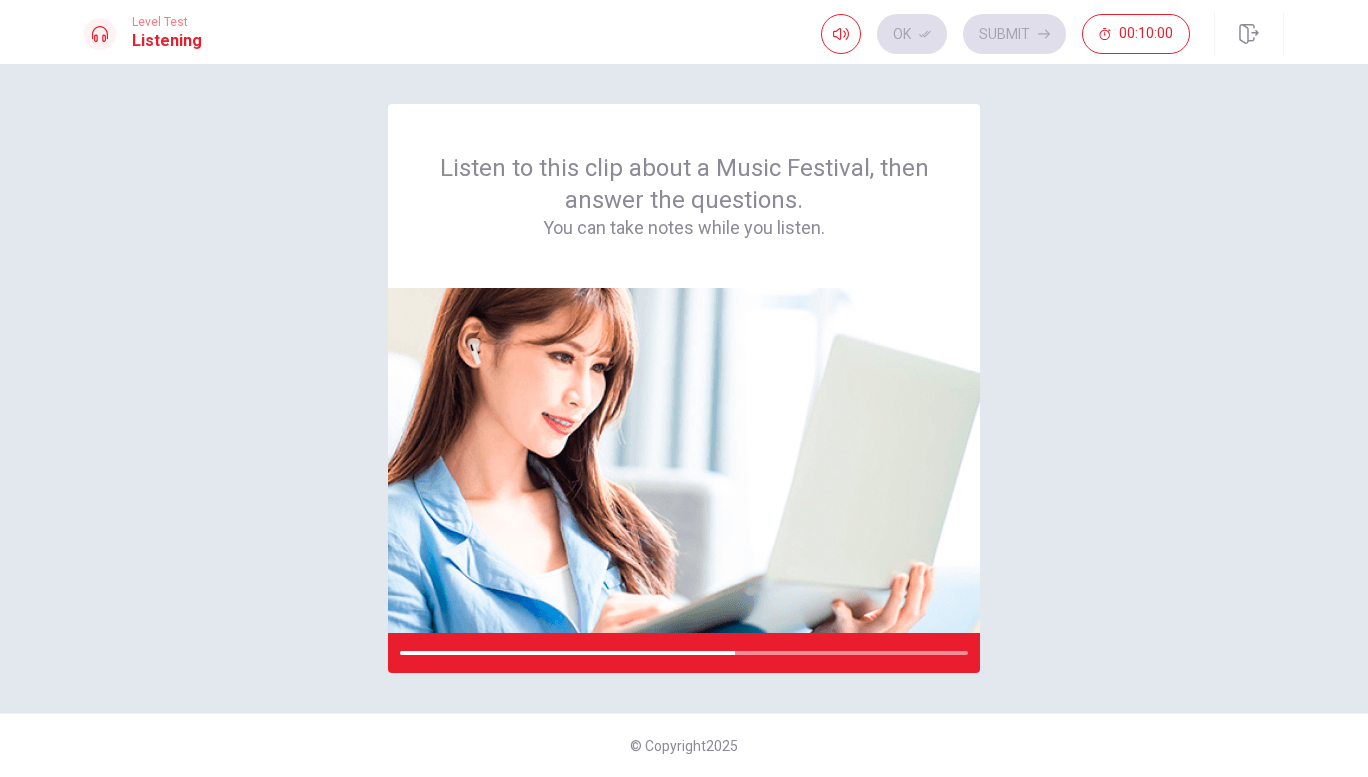 drag, startPoint x: 488, startPoint y: 260, endPoint x: 0, endPoint y: 263, distance: 488.00922 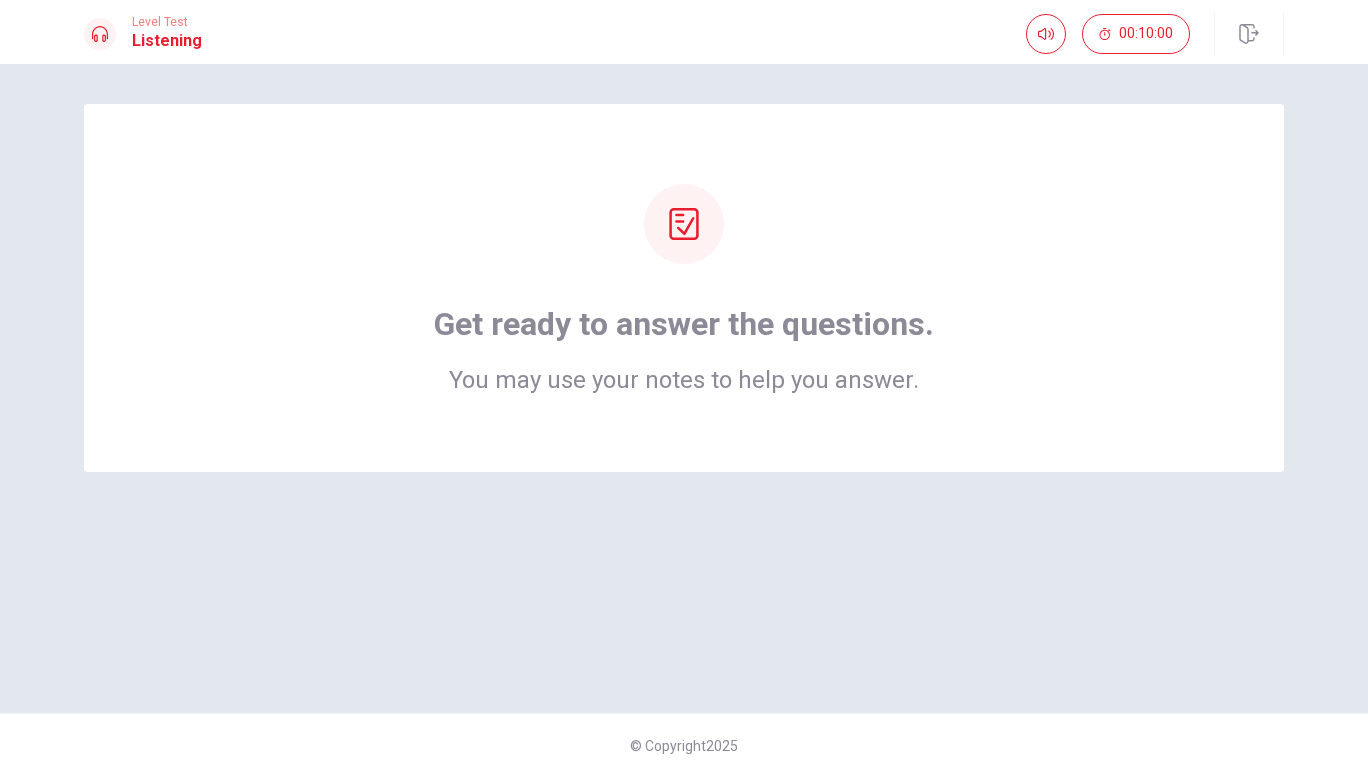 click at bounding box center (684, 224) 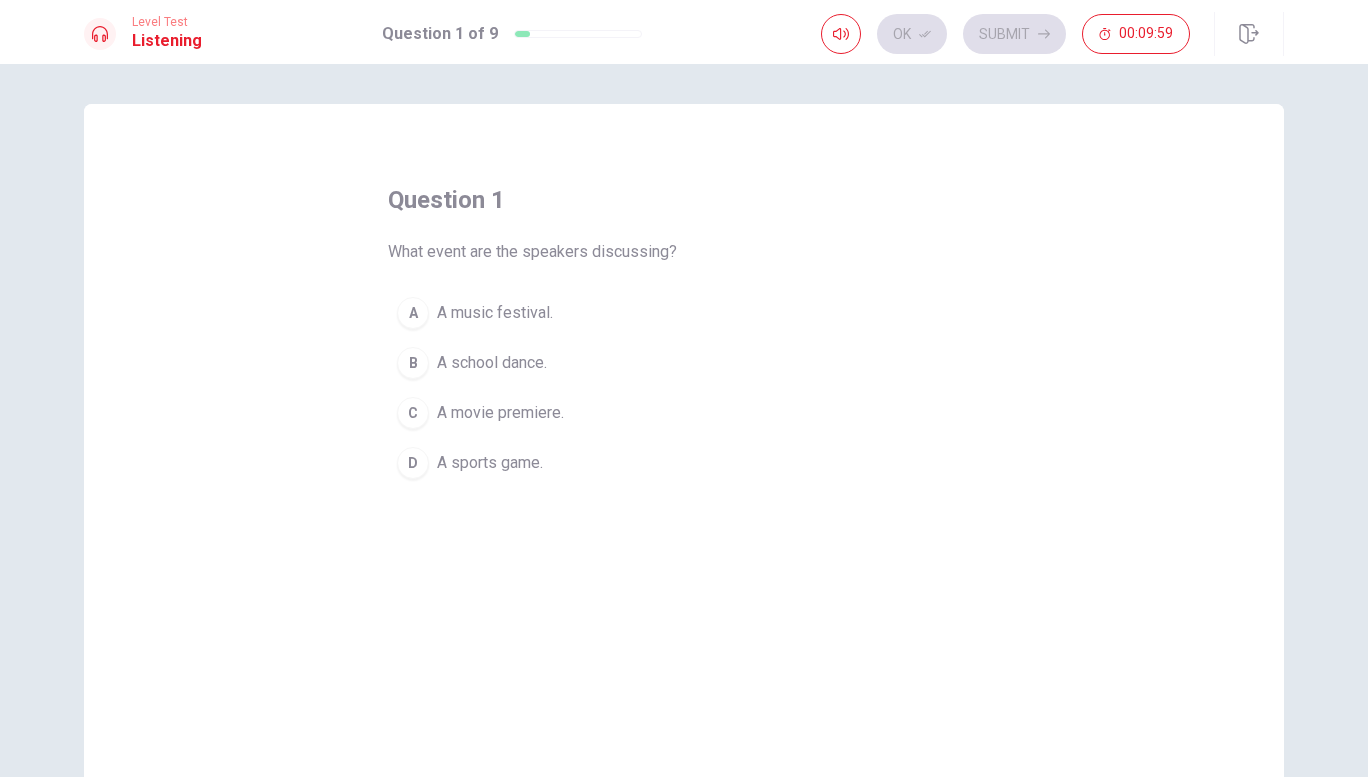 scroll, scrollTop: 22, scrollLeft: 0, axis: vertical 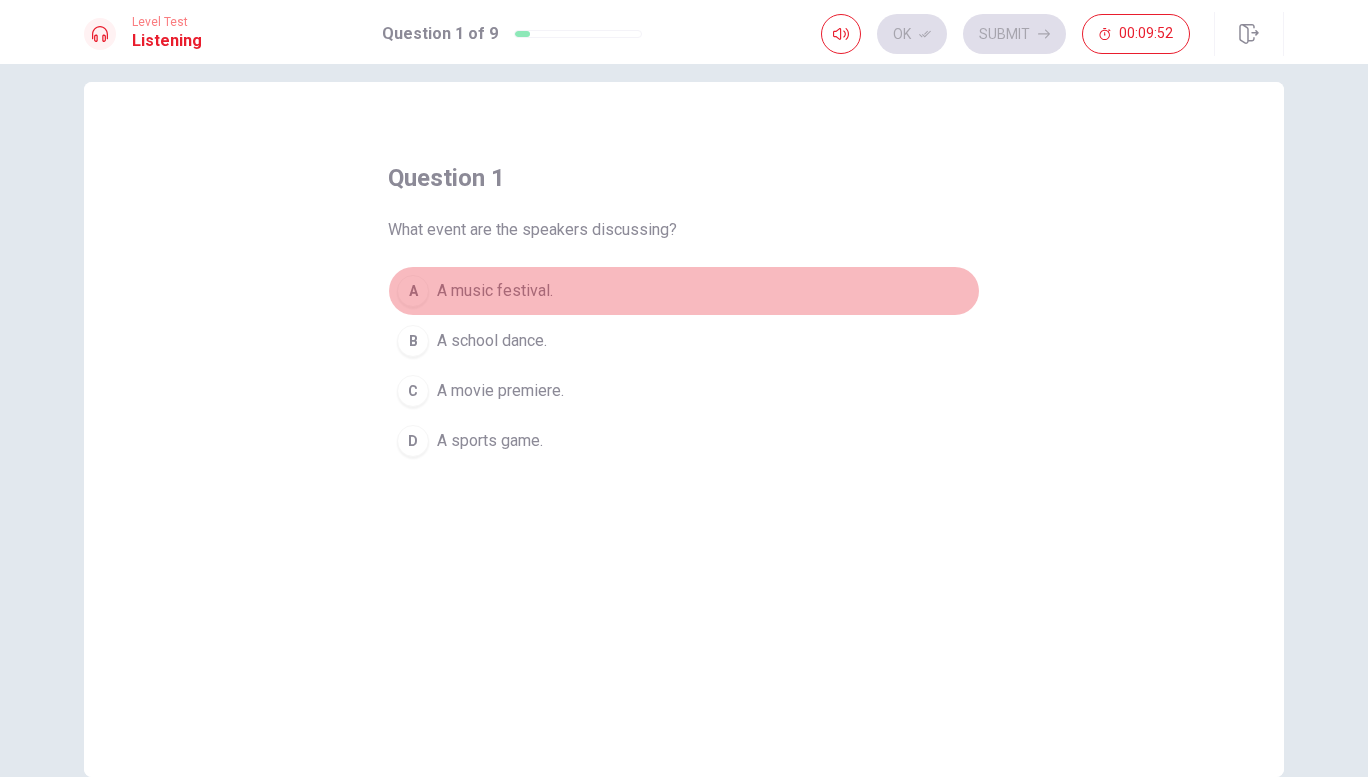 click on "A" at bounding box center [413, 291] 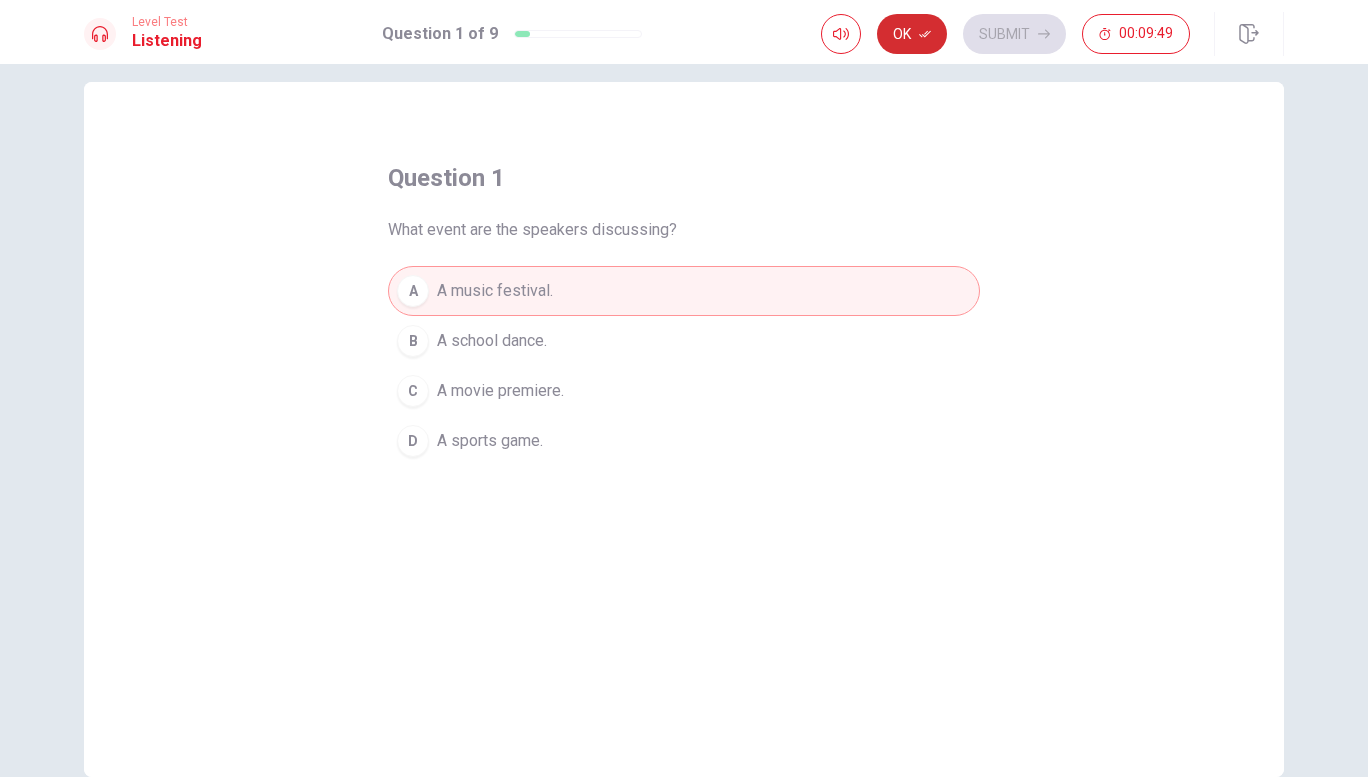 click 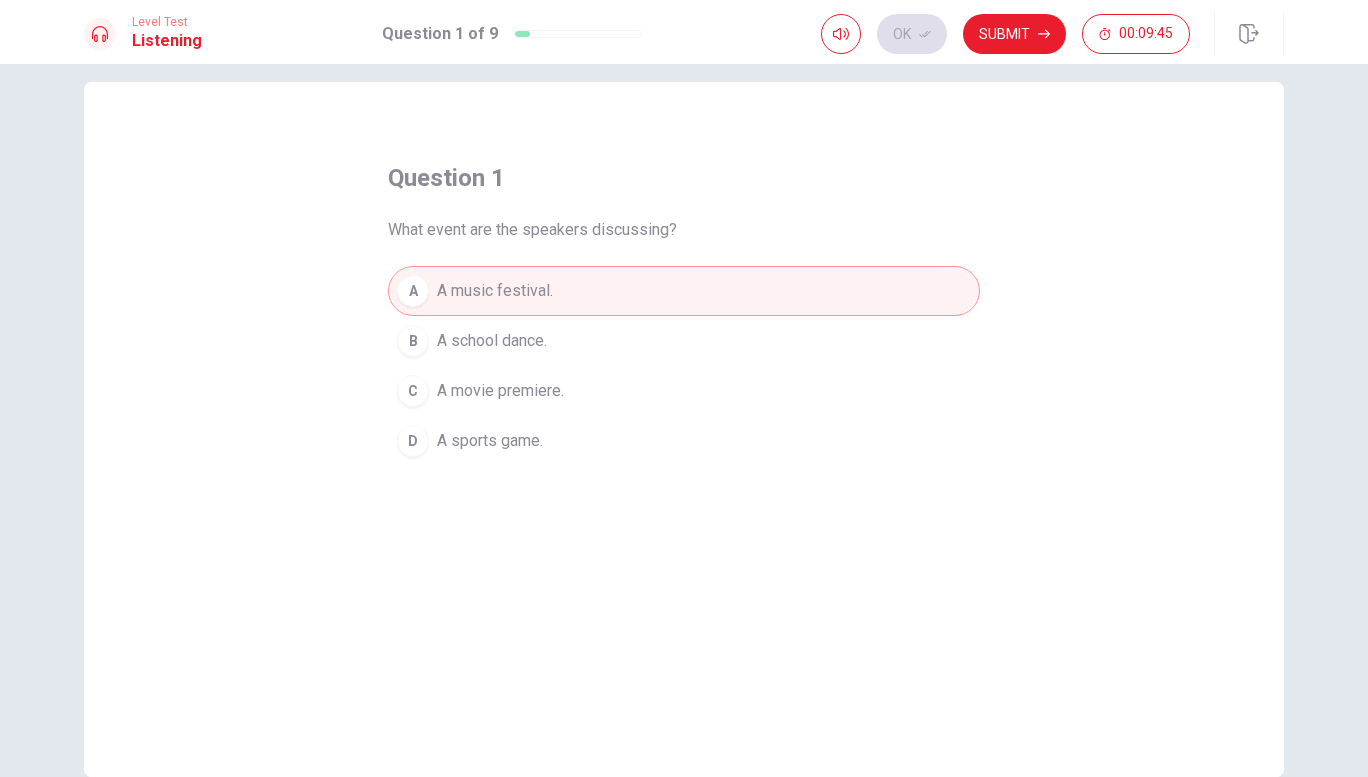 scroll, scrollTop: 126, scrollLeft: 0, axis: vertical 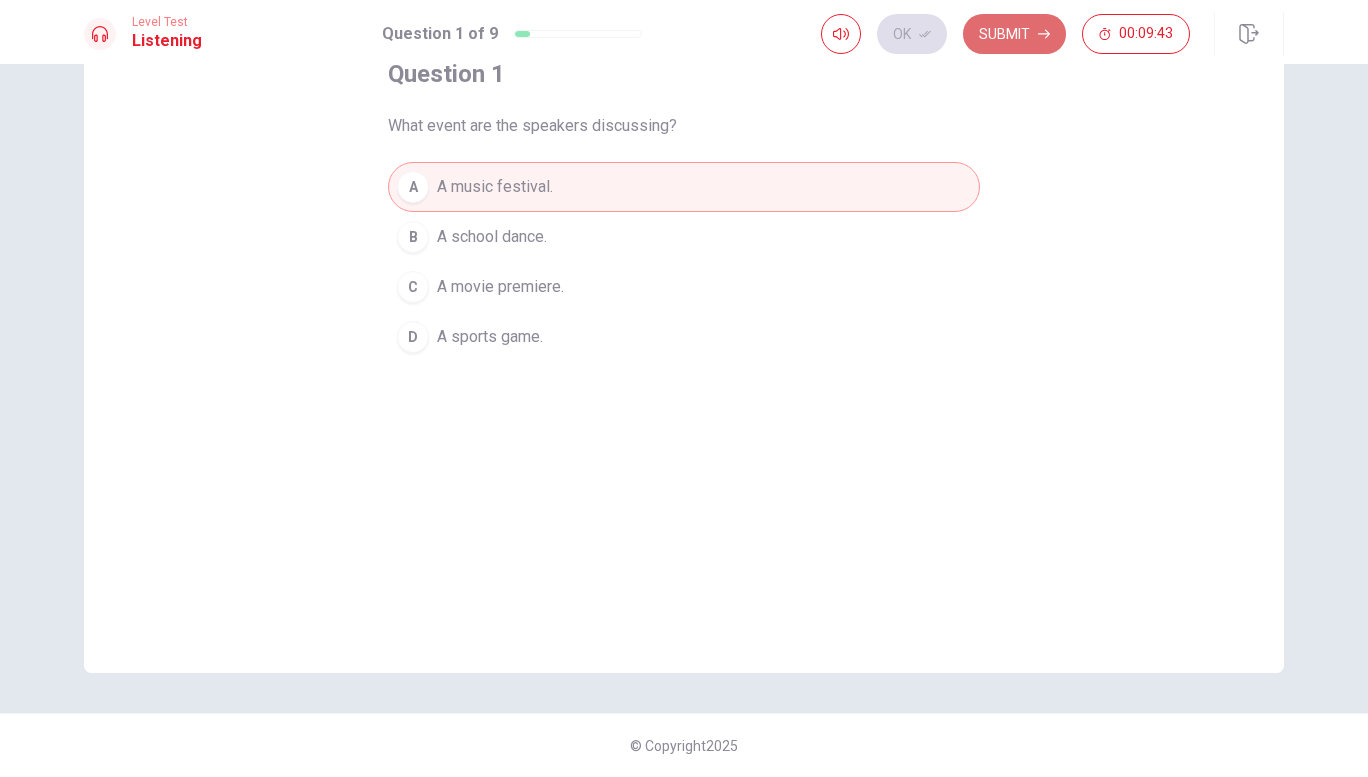 click on "Submit" at bounding box center (1014, 34) 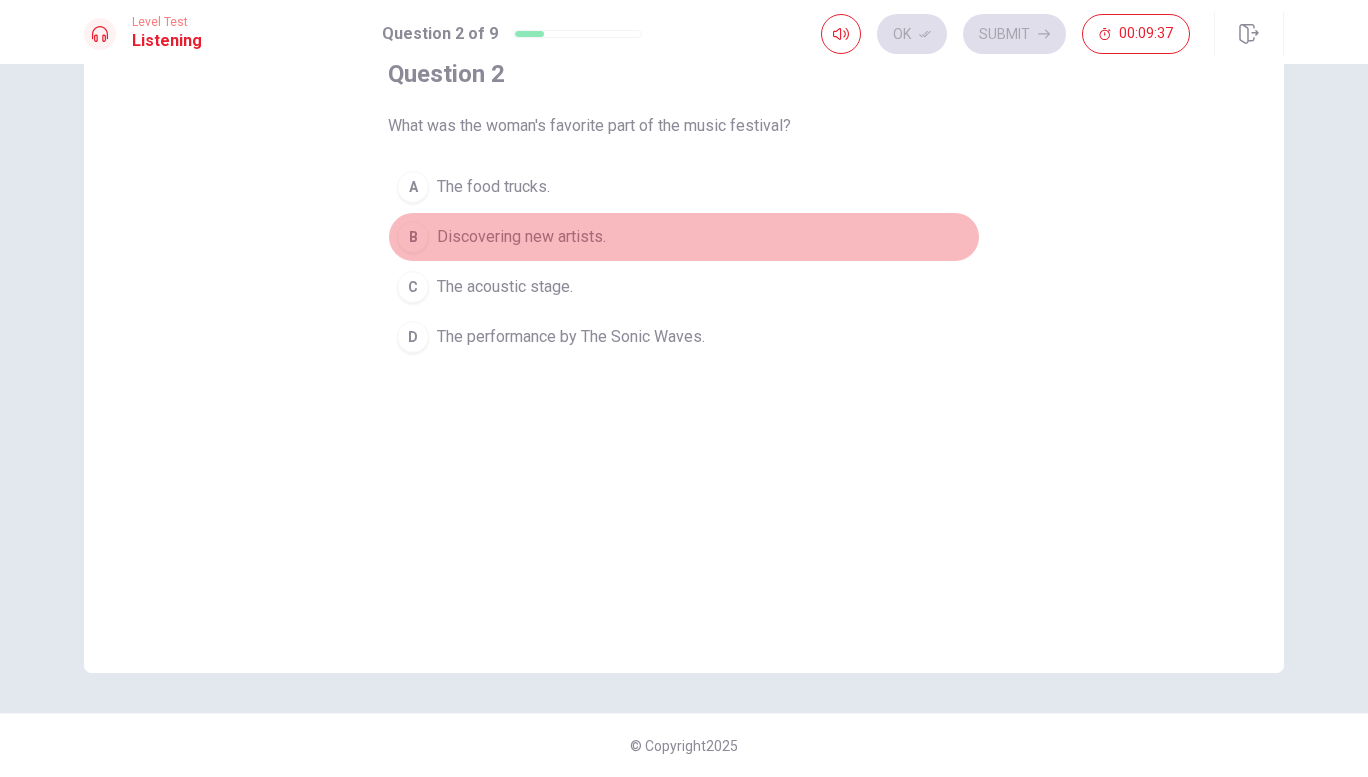 click on "Discovering new artists." at bounding box center [521, 237] 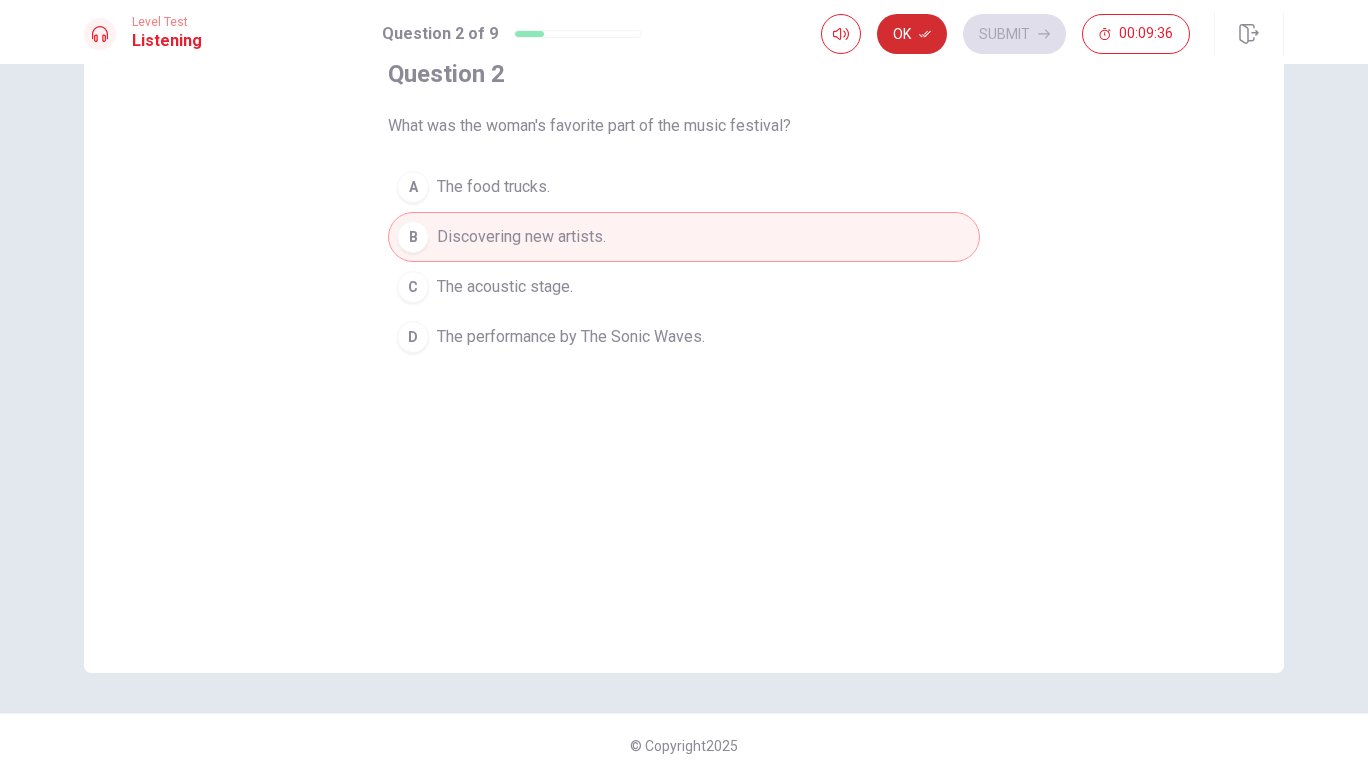 click on "Ok" at bounding box center [912, 34] 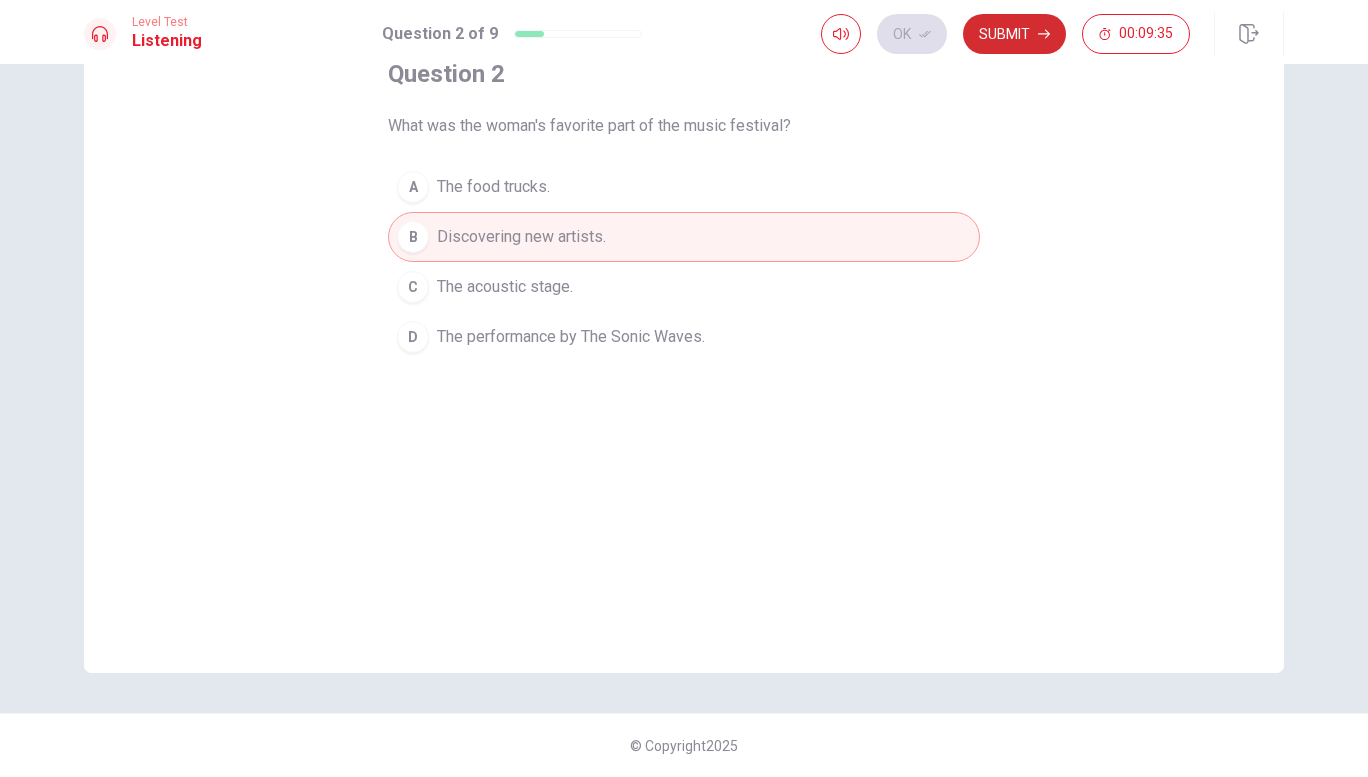 click on "Submit" at bounding box center (1014, 34) 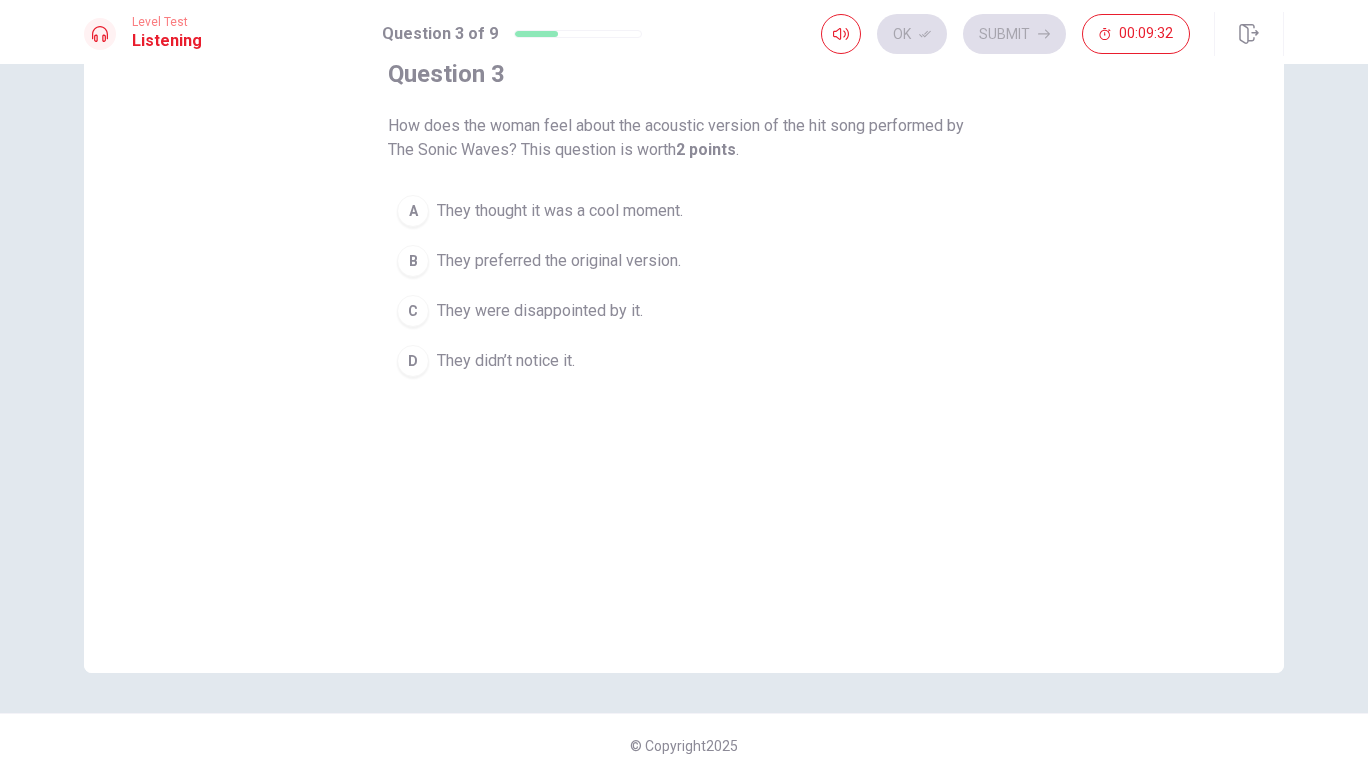 click on "C" at bounding box center (413, 311) 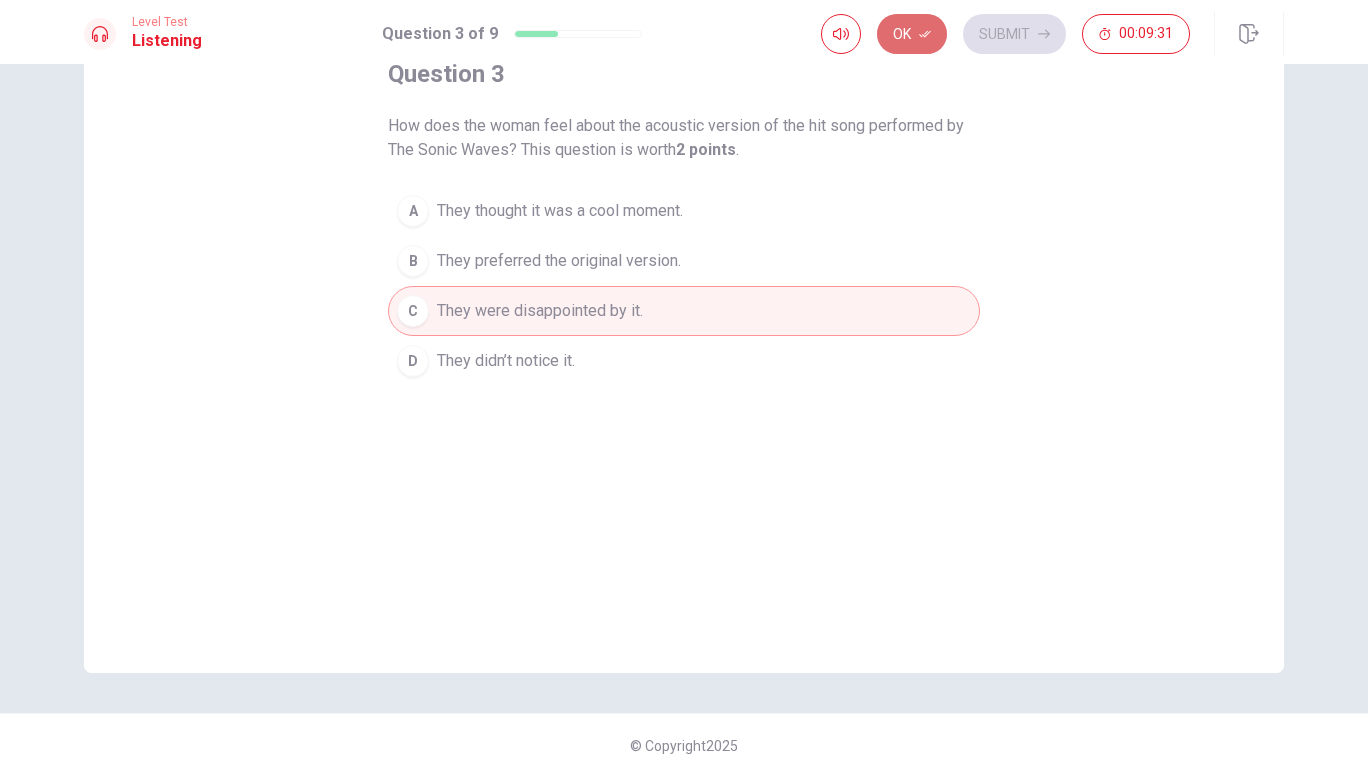 click on "Ok" at bounding box center (912, 34) 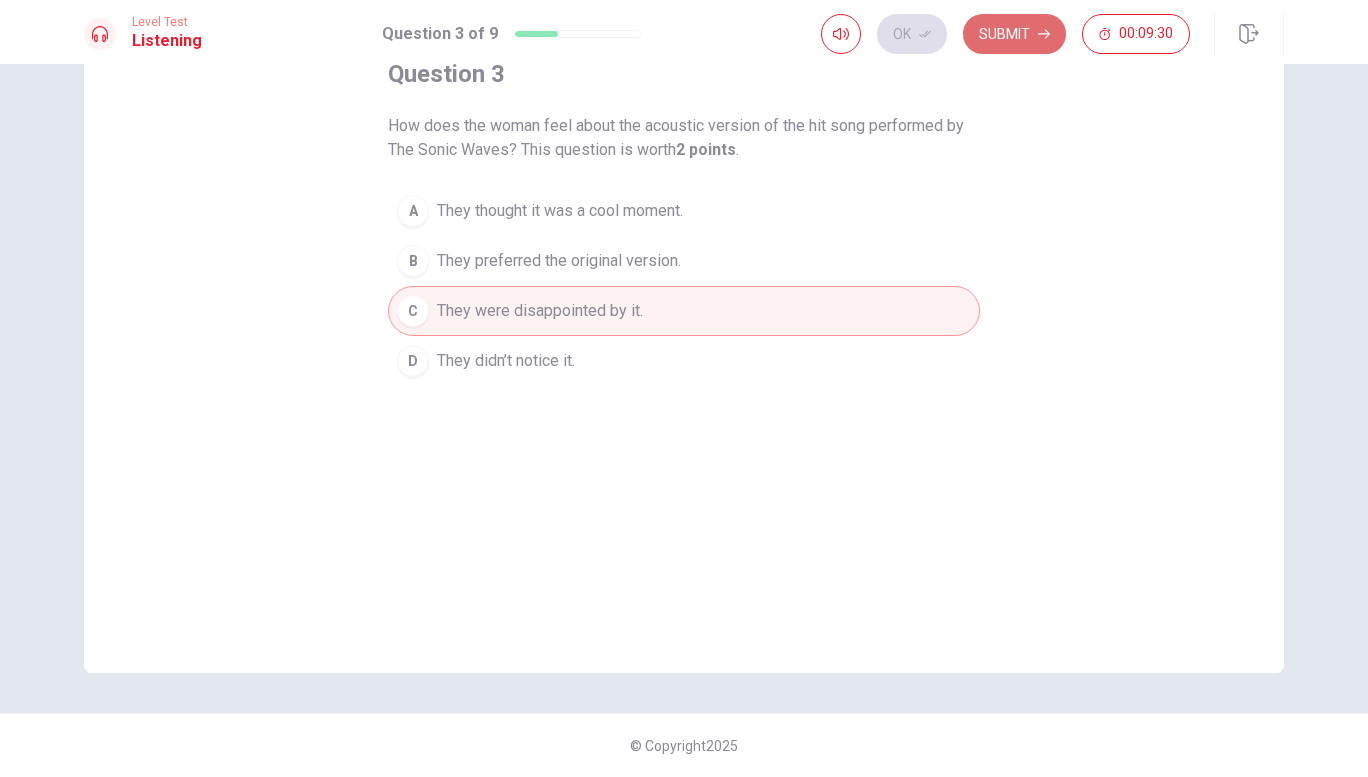 click on "Submit" at bounding box center [1014, 34] 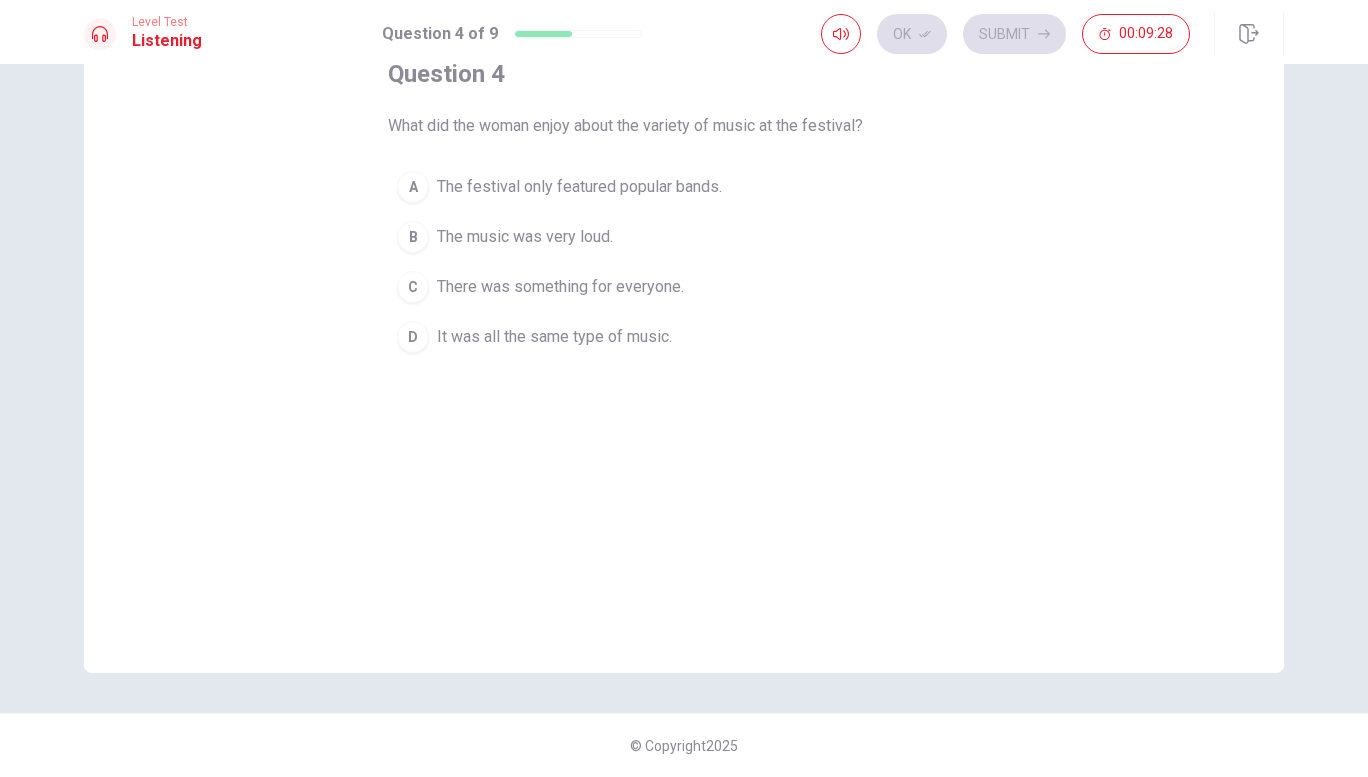 click on "C" at bounding box center (413, 287) 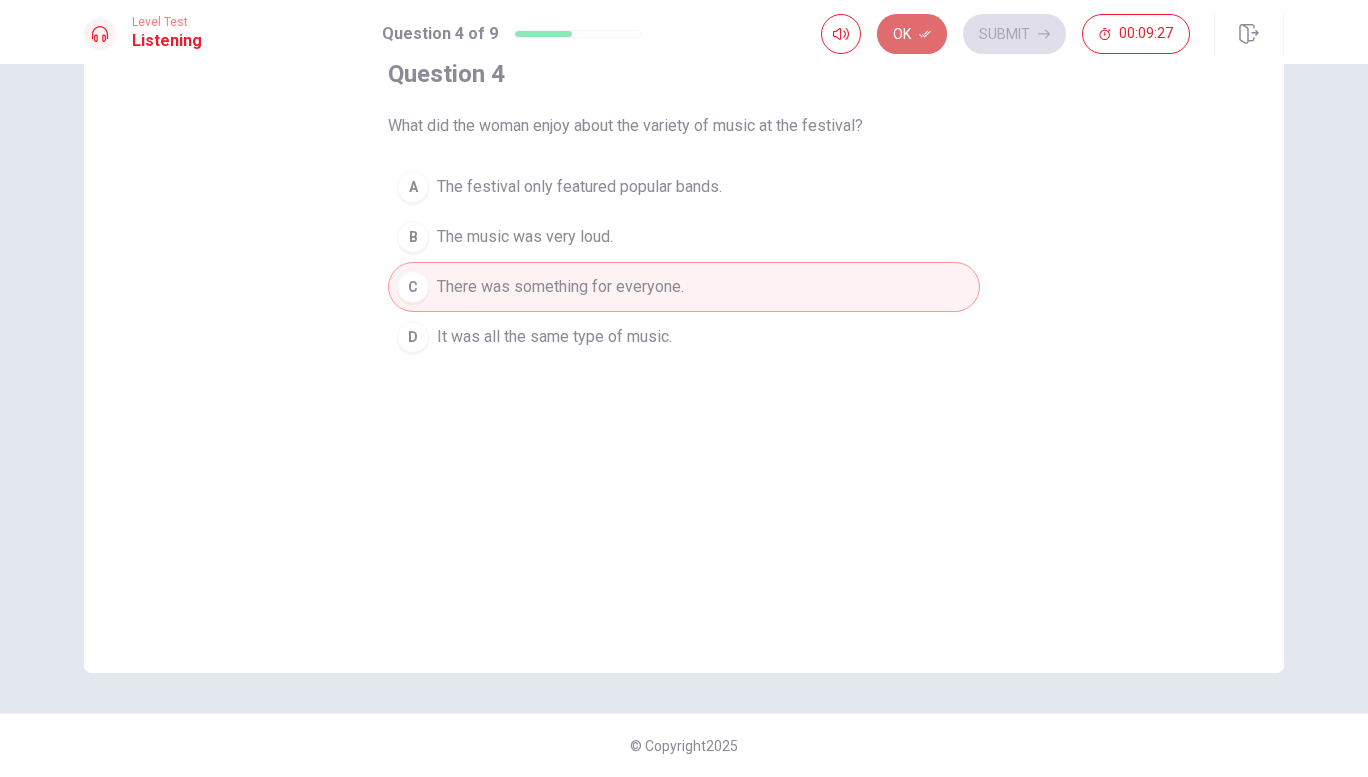 click on "Ok" at bounding box center (912, 34) 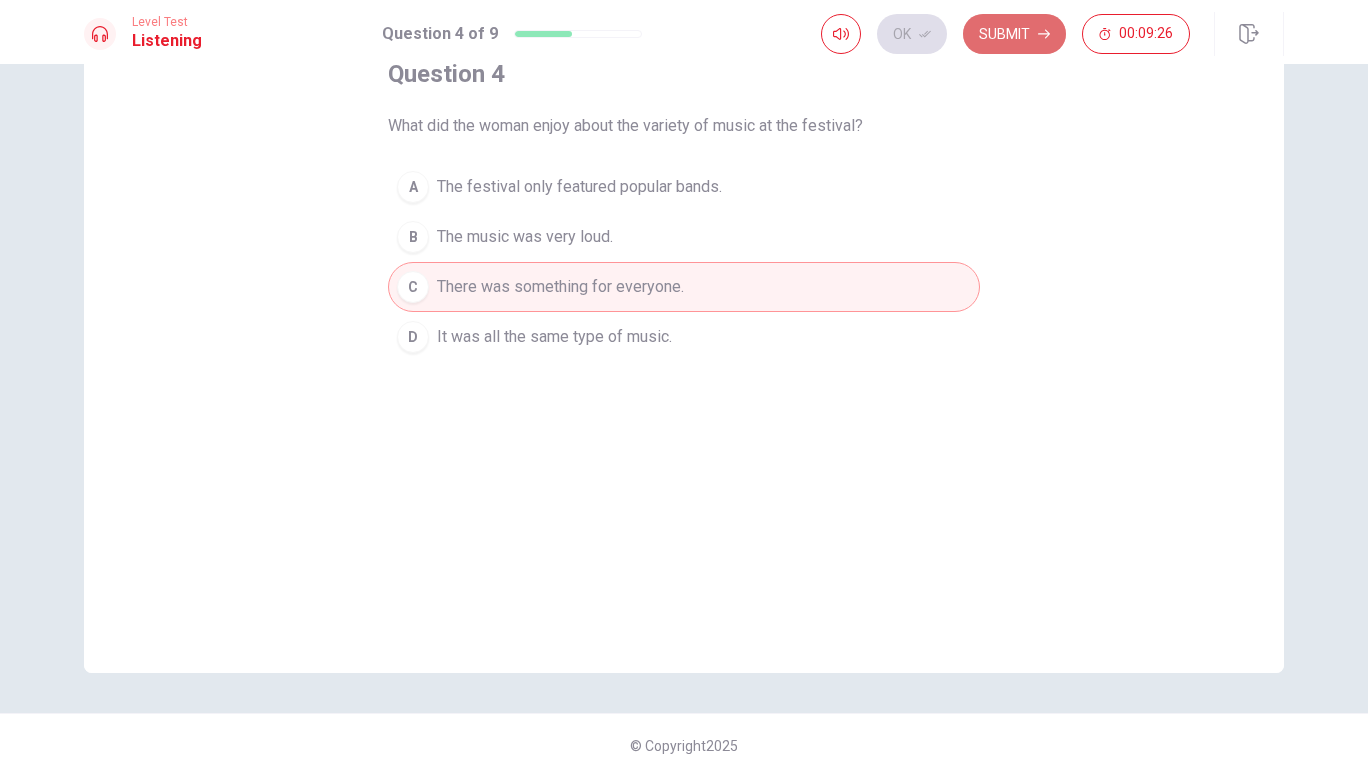 click on "Submit" at bounding box center [1014, 34] 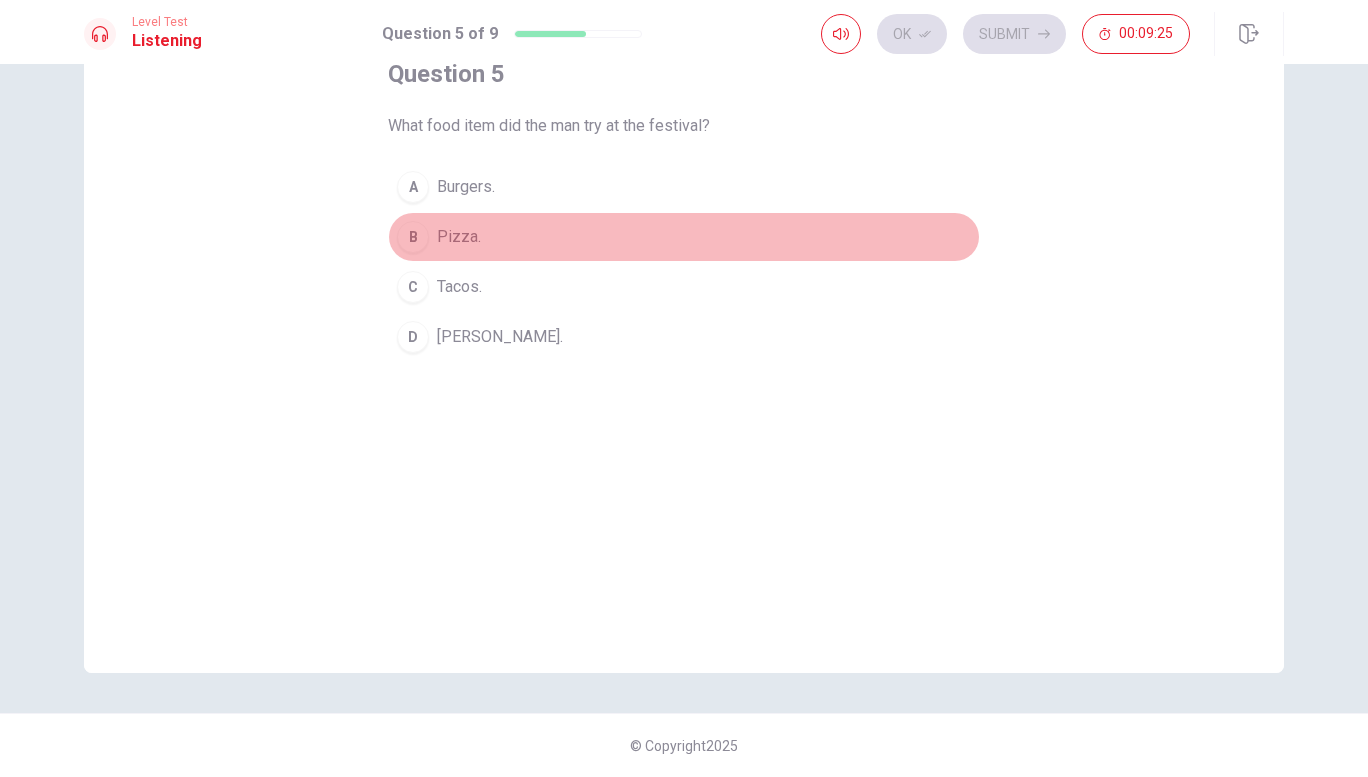 click on "B" at bounding box center (413, 237) 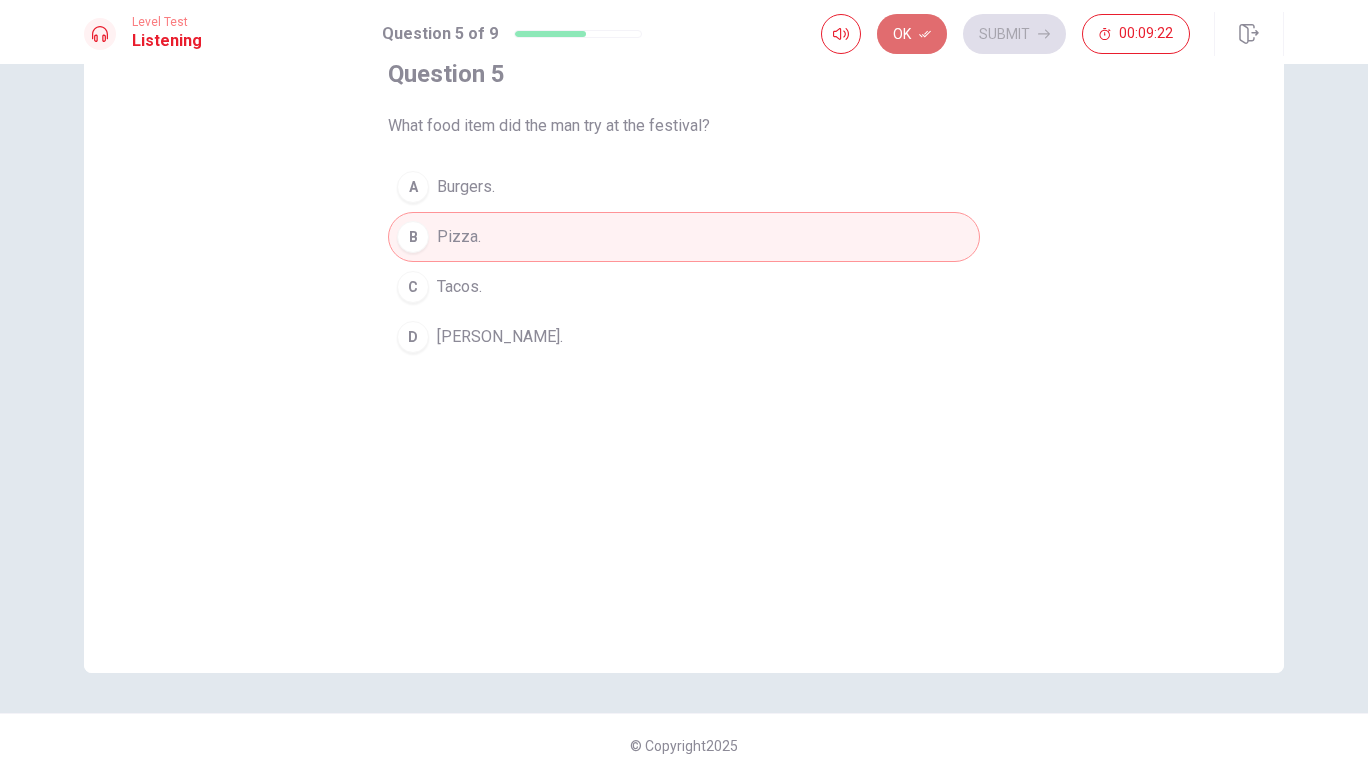 click on "Ok" at bounding box center [912, 34] 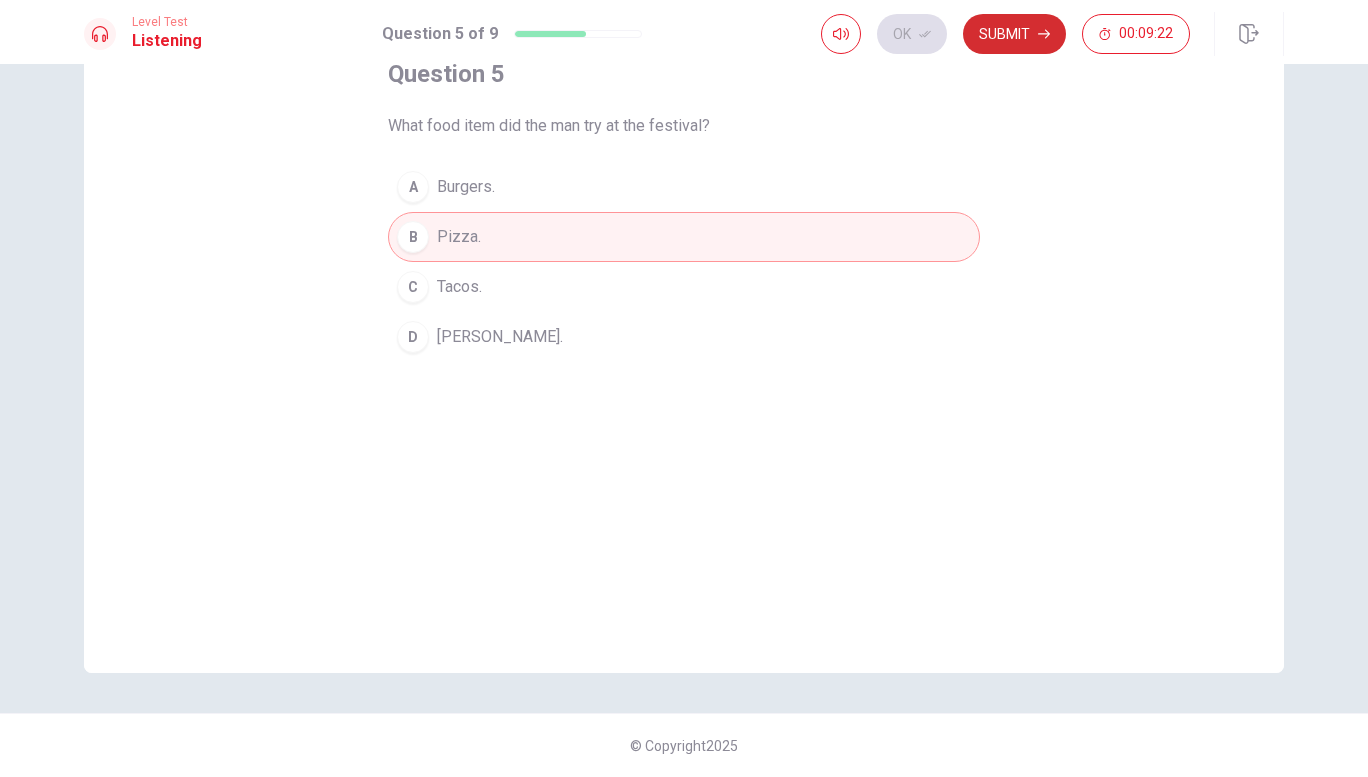 click on "Submit" at bounding box center (1014, 34) 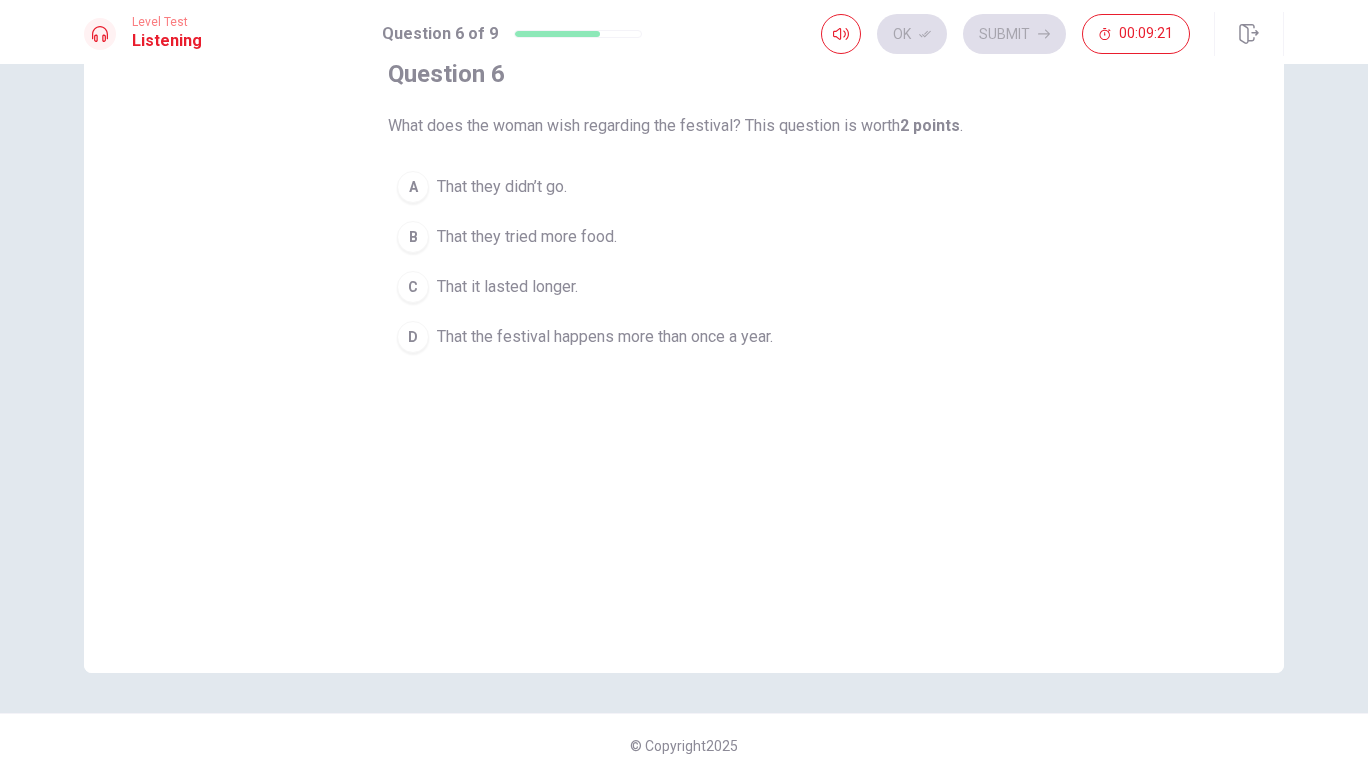click on "That they didn’t go." at bounding box center (502, 187) 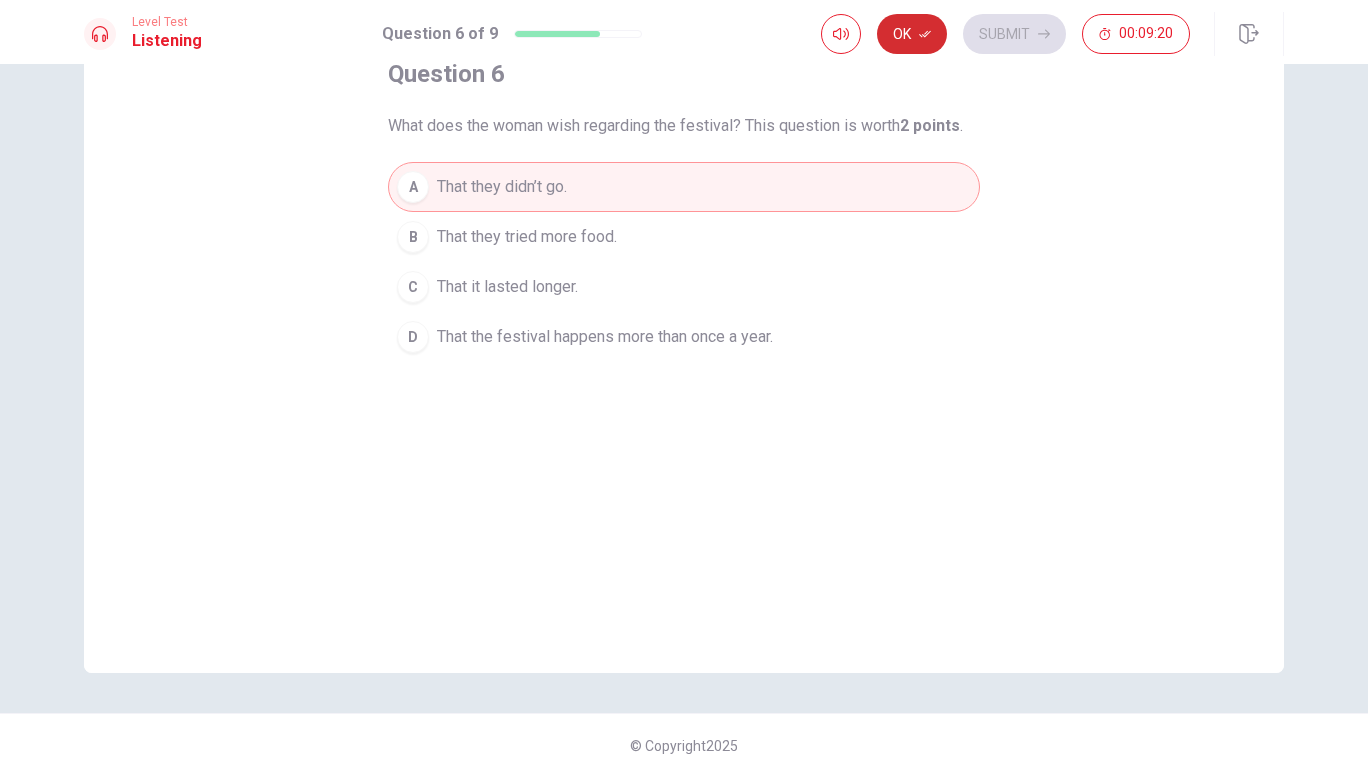 click on "Ok" at bounding box center (912, 34) 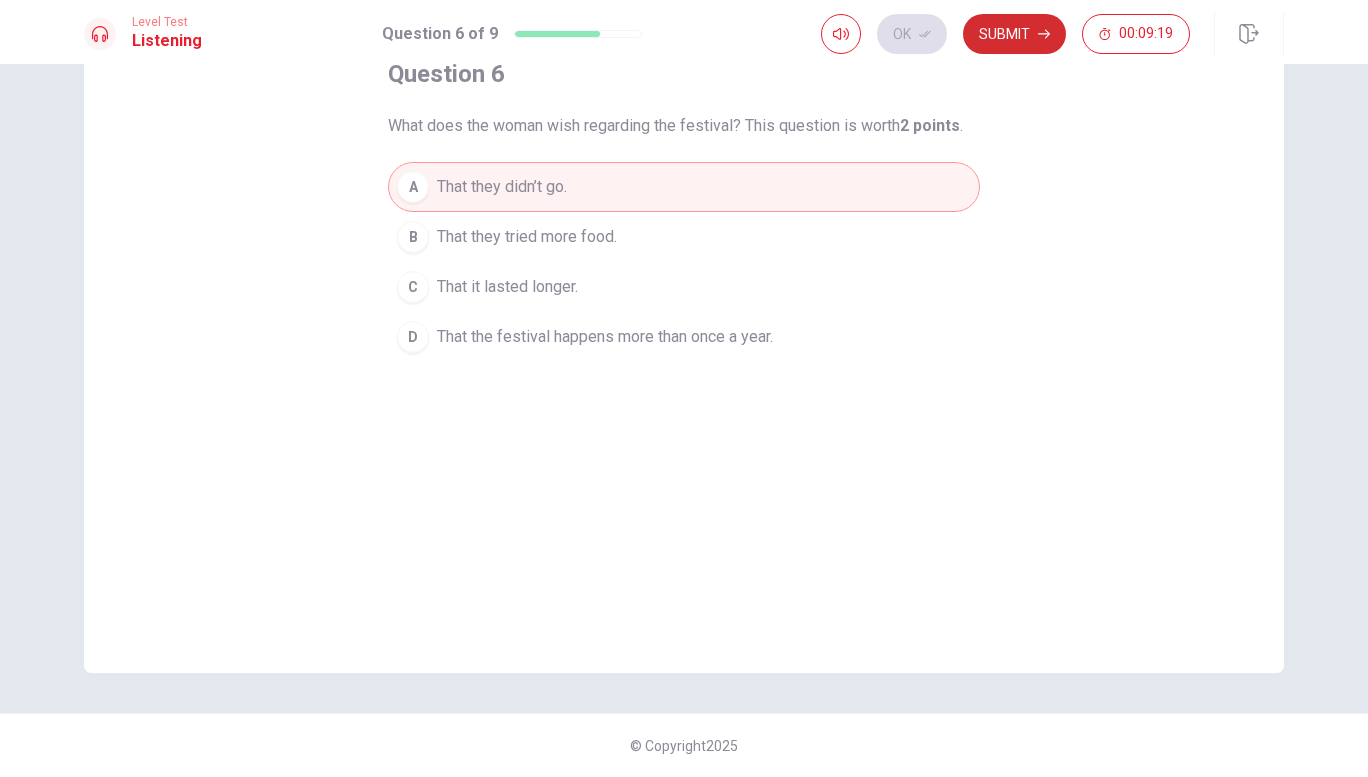 click on "Submit" at bounding box center (1014, 34) 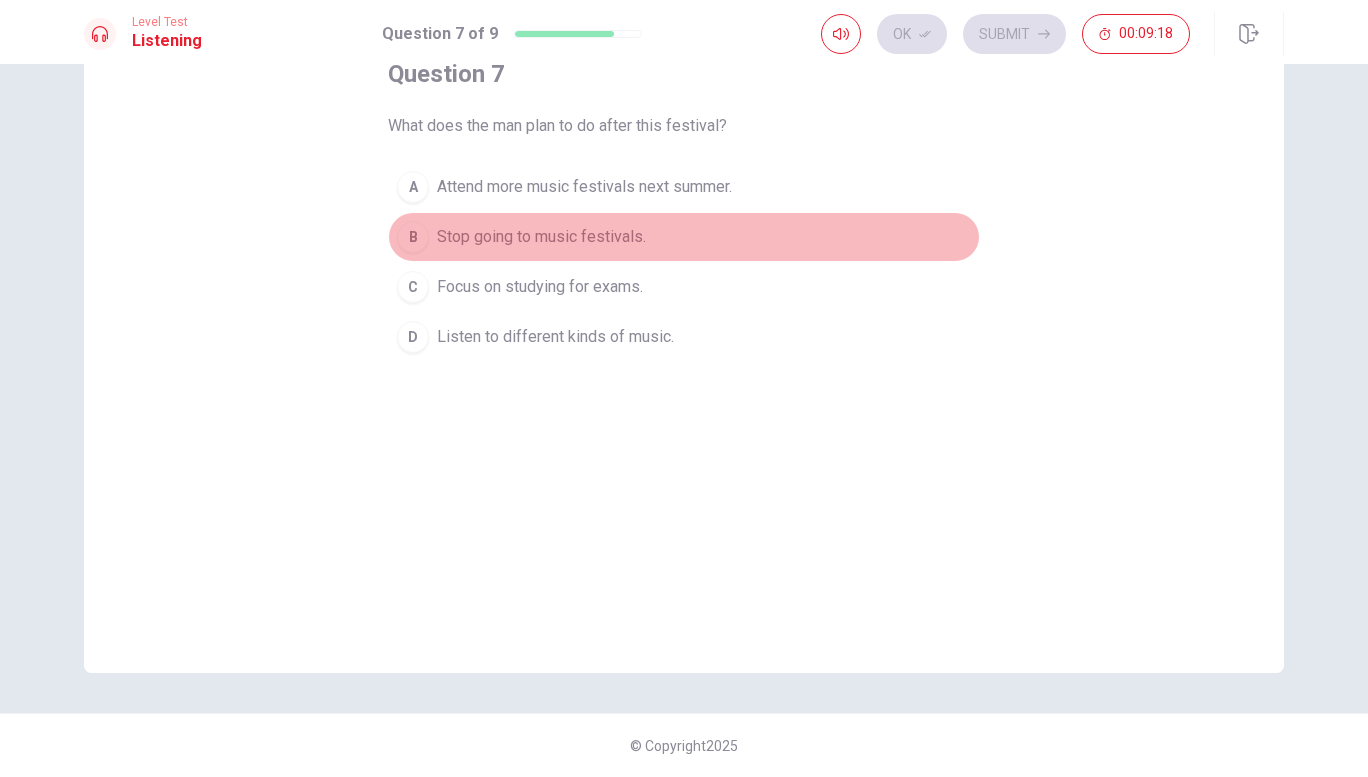 click on "B Stop going to music festivals." at bounding box center [684, 237] 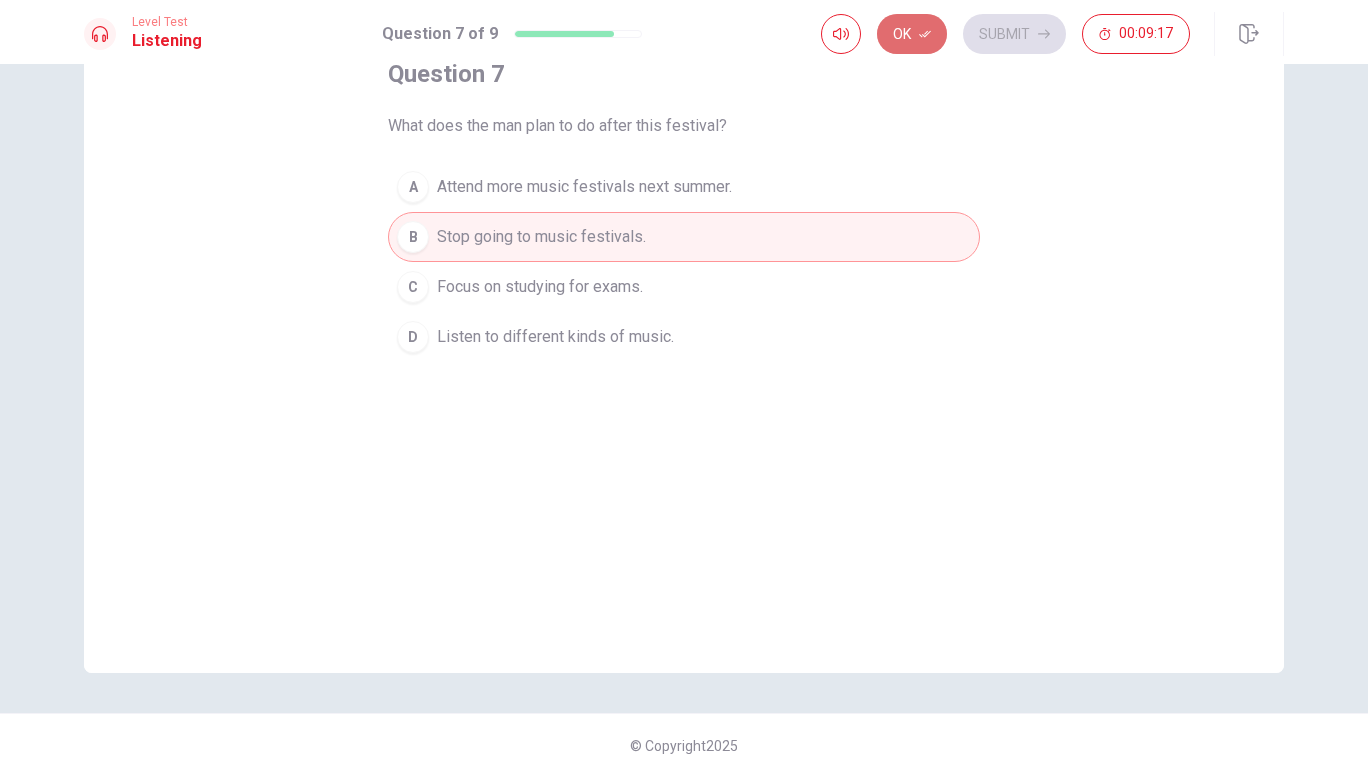 click on "Ok" at bounding box center [912, 34] 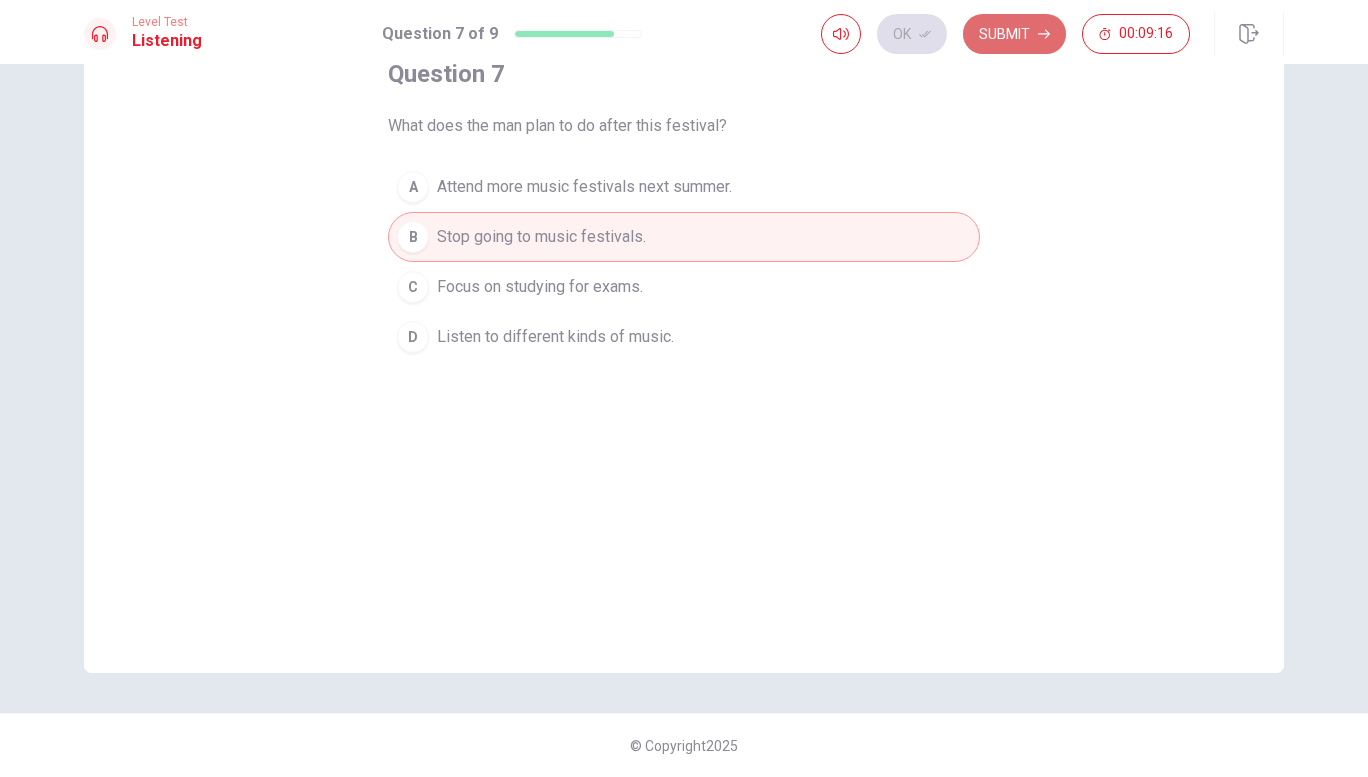 click on "Submit" at bounding box center [1014, 34] 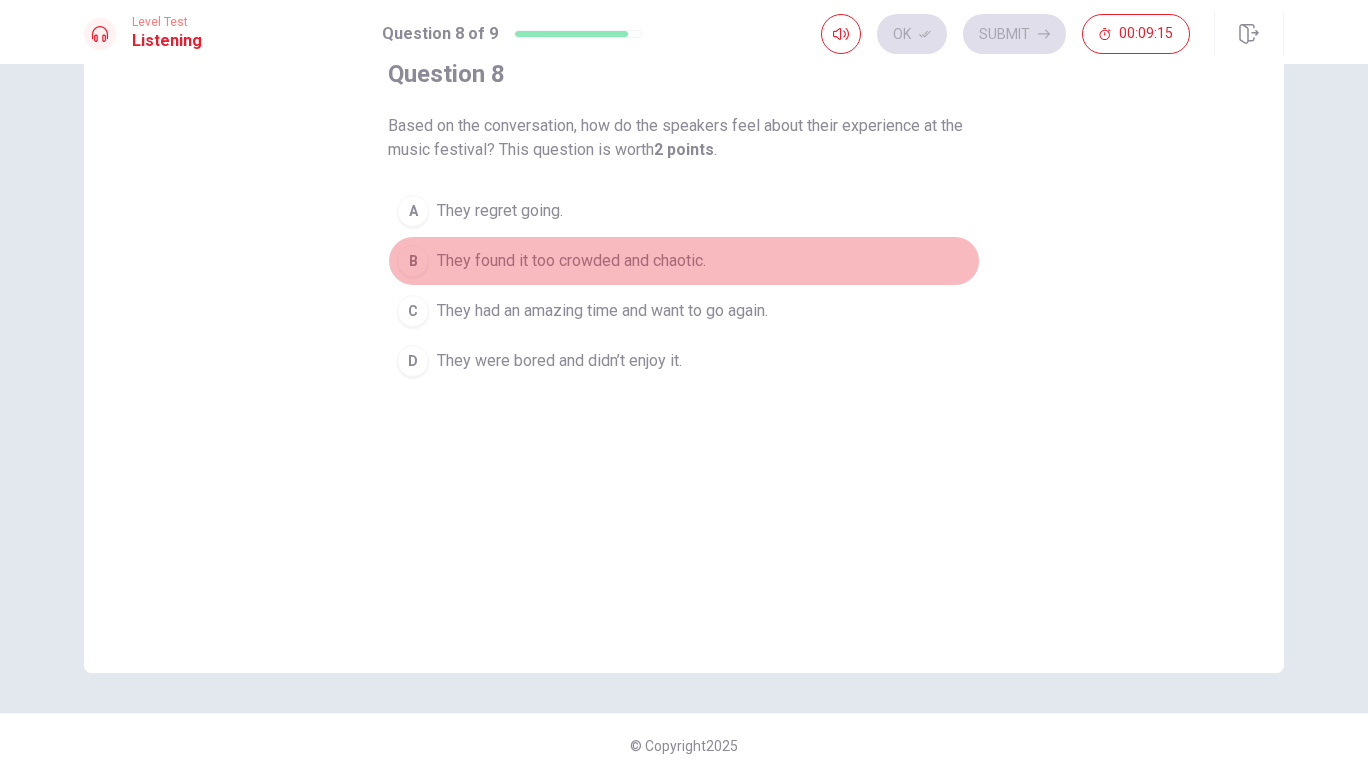 click on "They found it too crowded and chaotic." at bounding box center [571, 261] 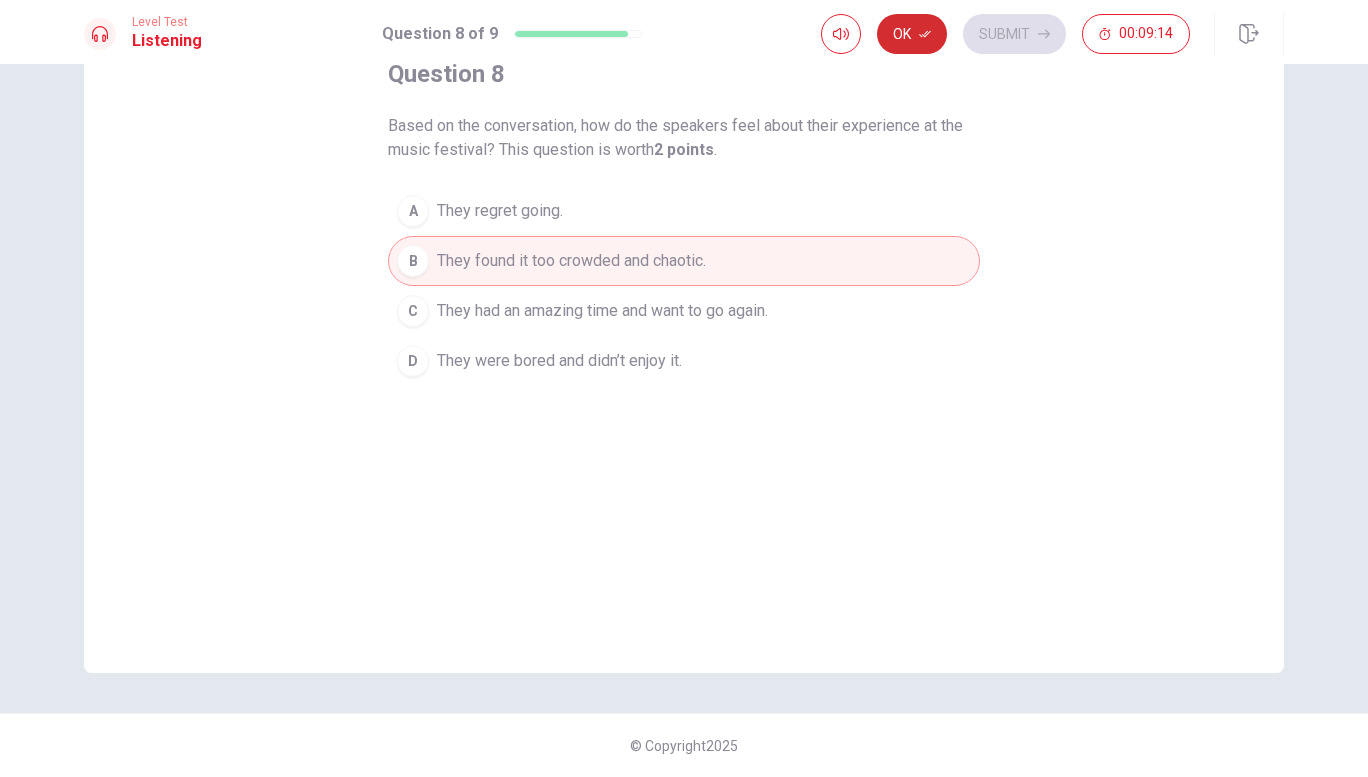 click on "Ok" at bounding box center [912, 34] 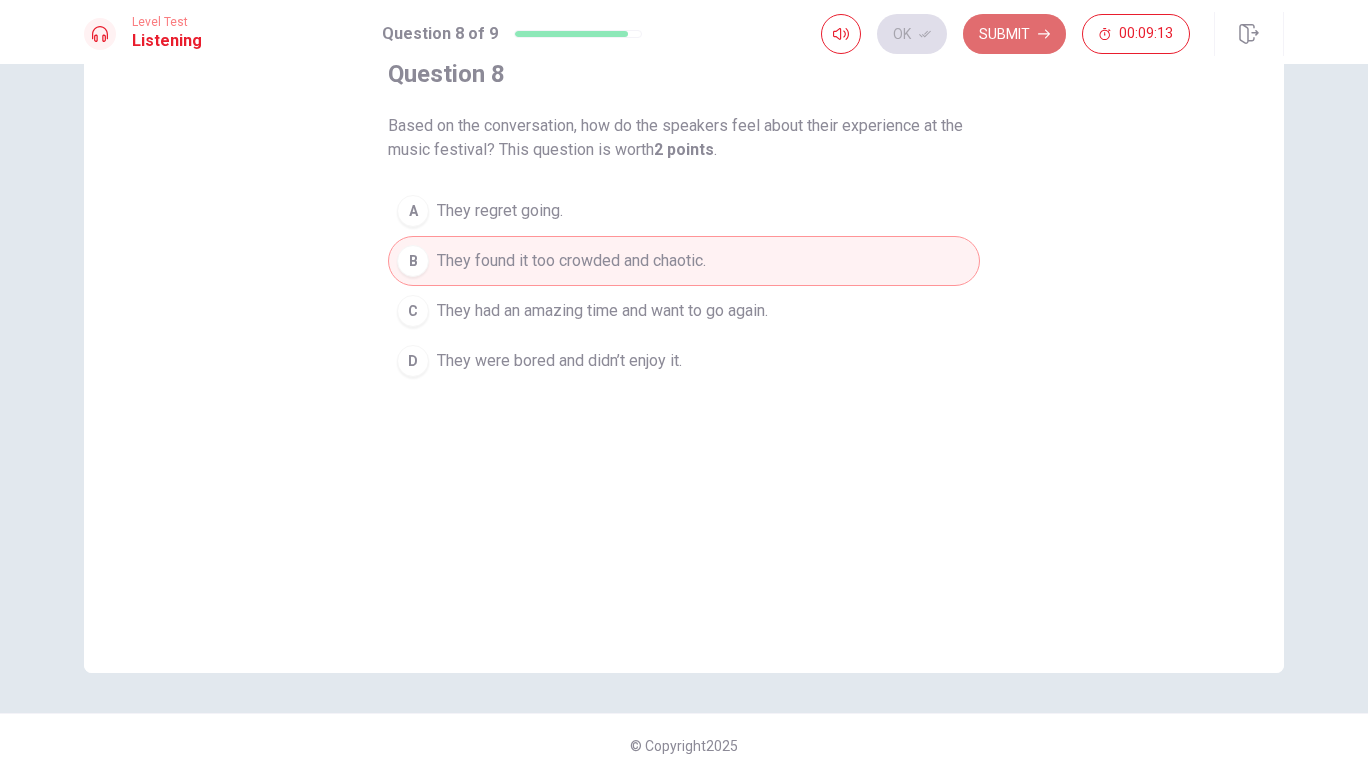 click on "Submit" at bounding box center (1014, 34) 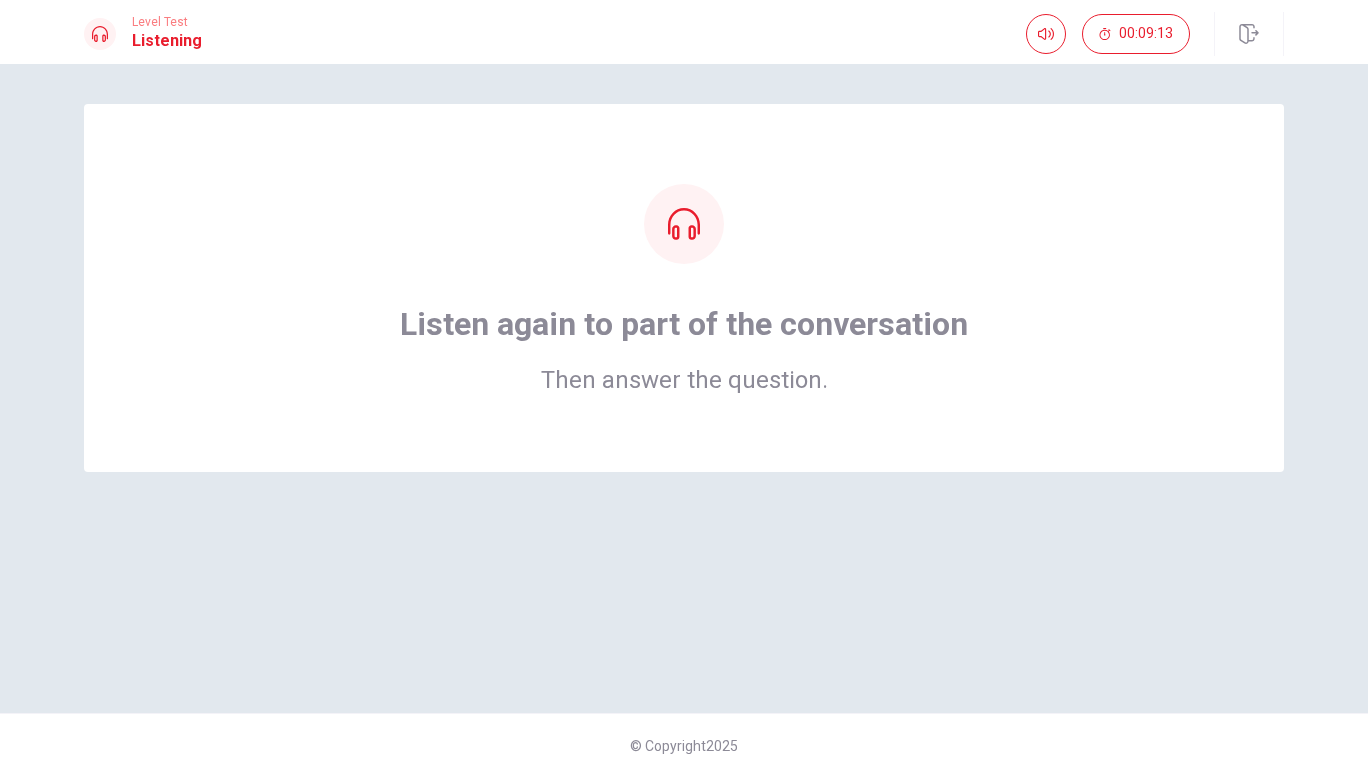 scroll, scrollTop: 0, scrollLeft: 0, axis: both 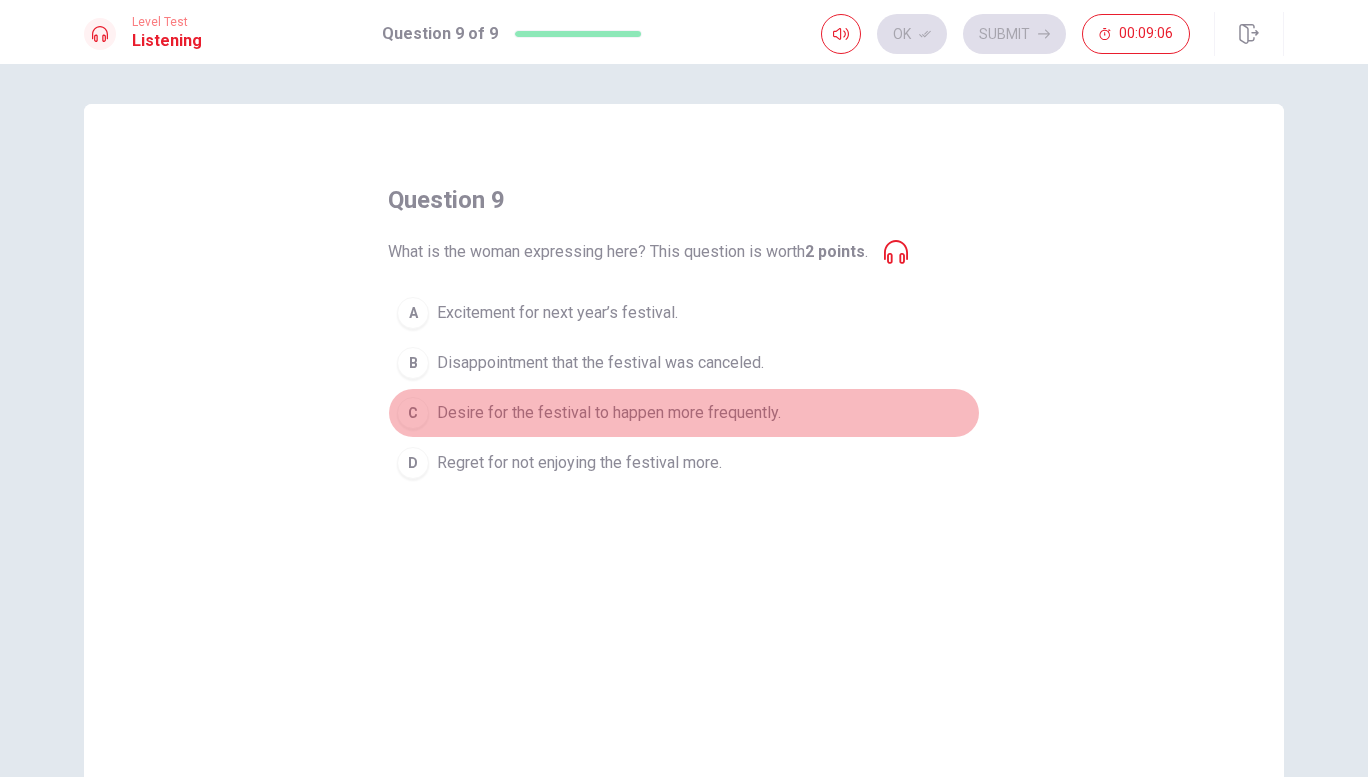 click on "Desire for the festival to happen more frequently." at bounding box center (609, 413) 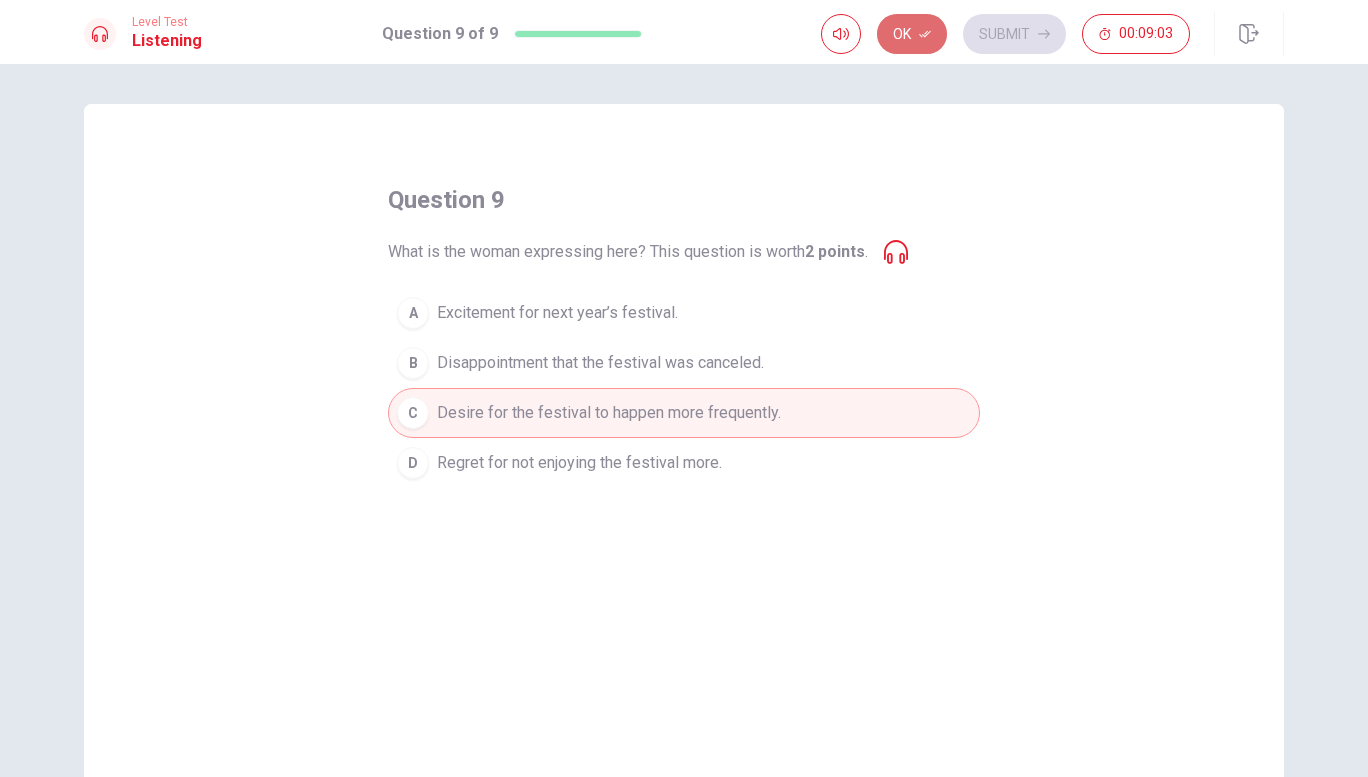 click 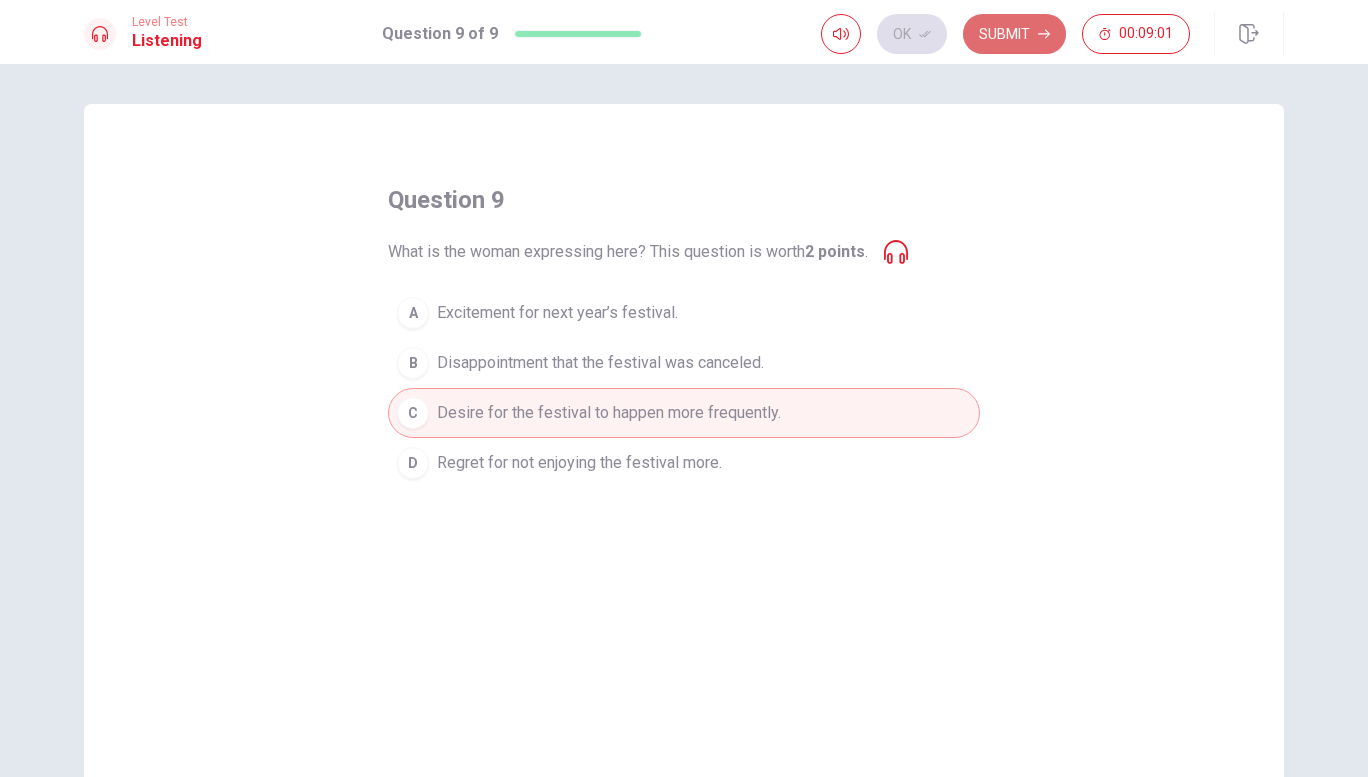click on "Submit" at bounding box center (1014, 34) 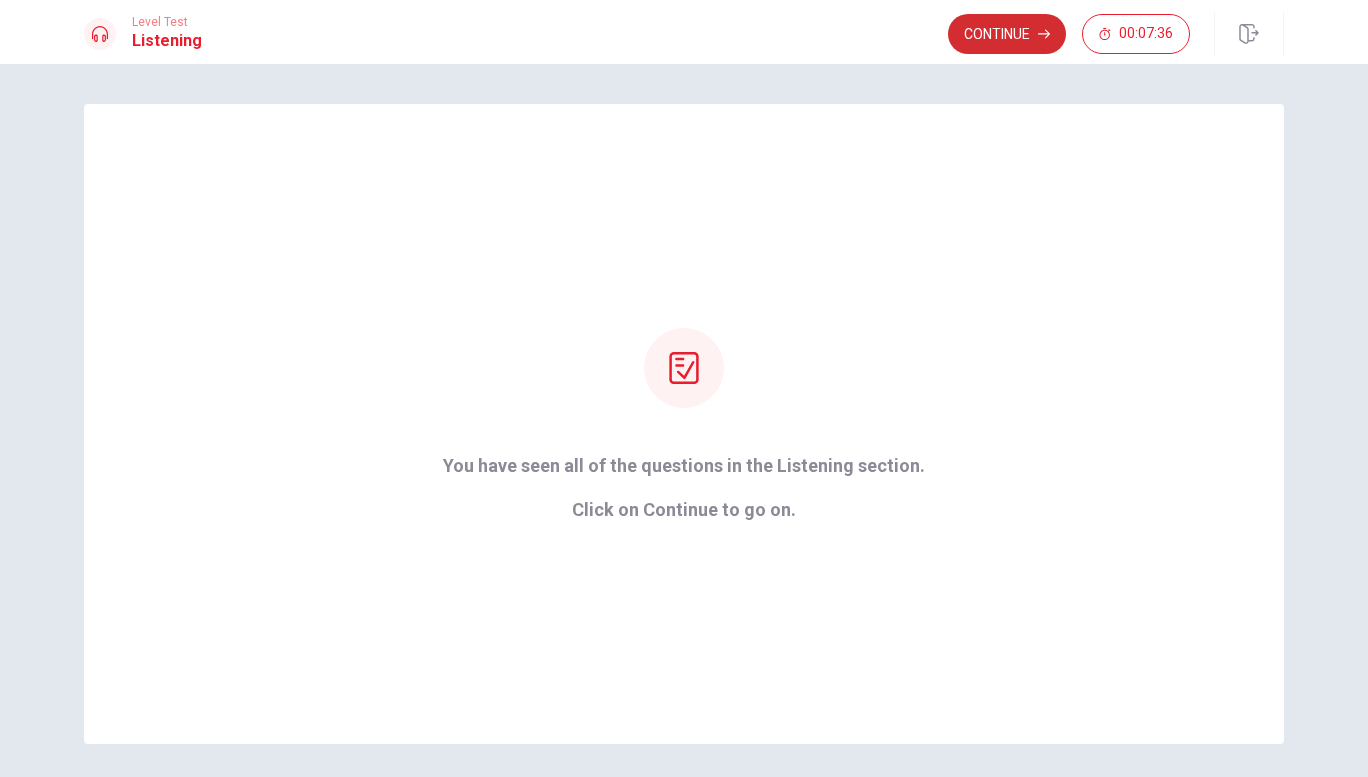 click on "Continue" at bounding box center [1007, 34] 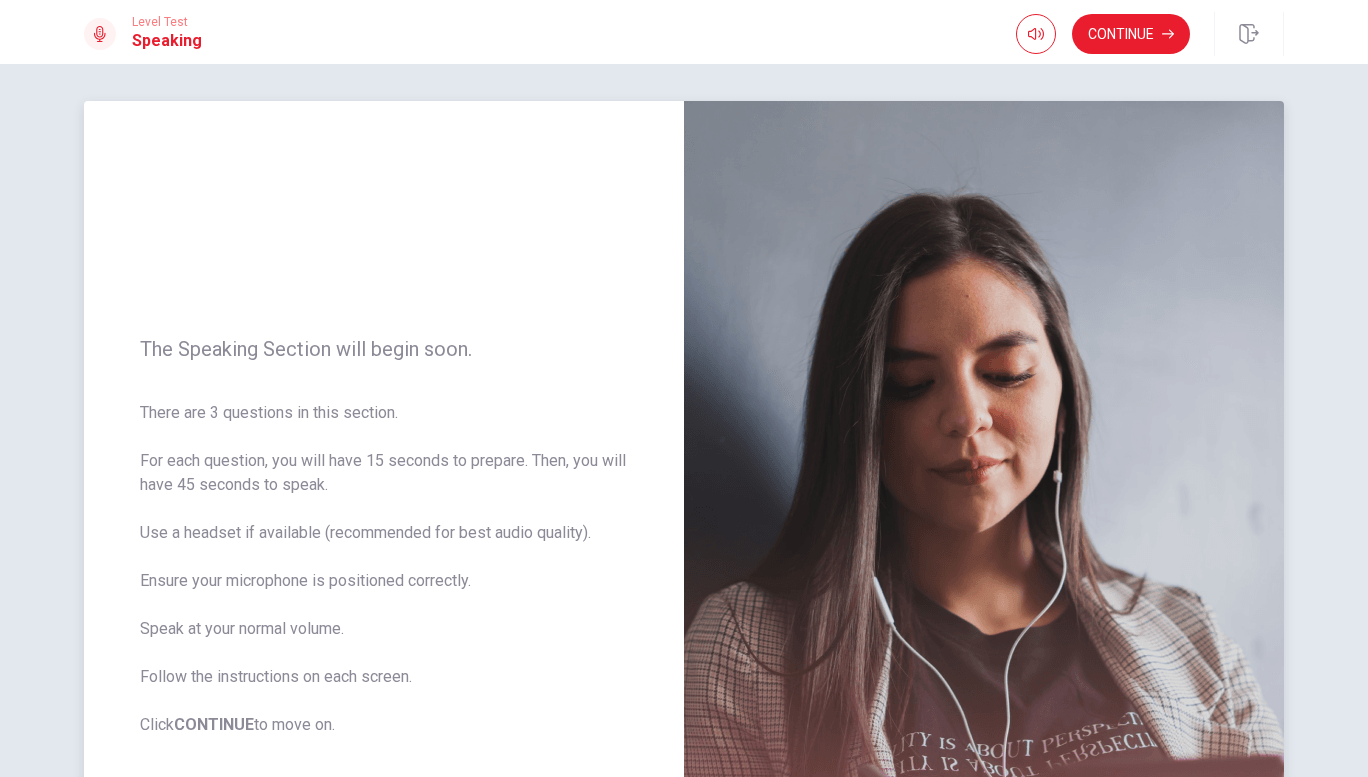 scroll, scrollTop: 0, scrollLeft: 0, axis: both 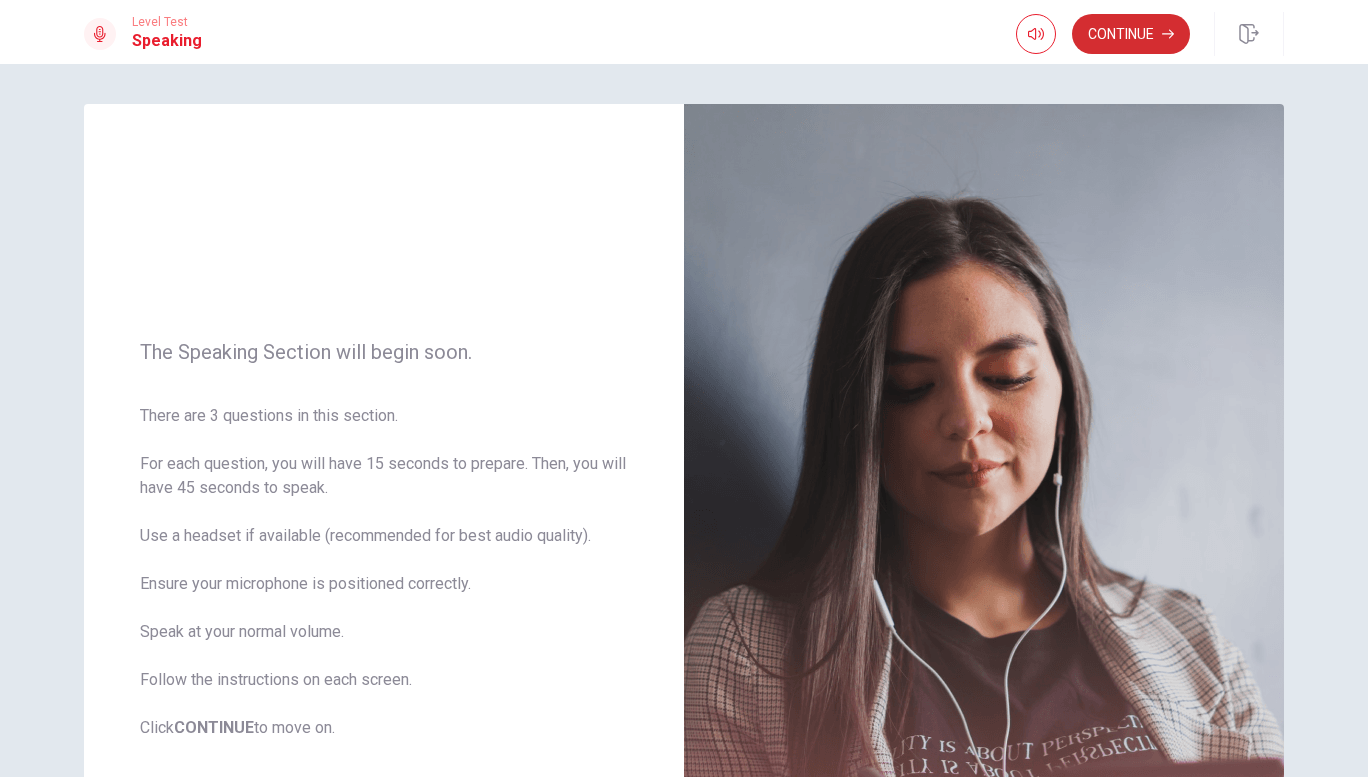 click on "Continue" at bounding box center (1131, 34) 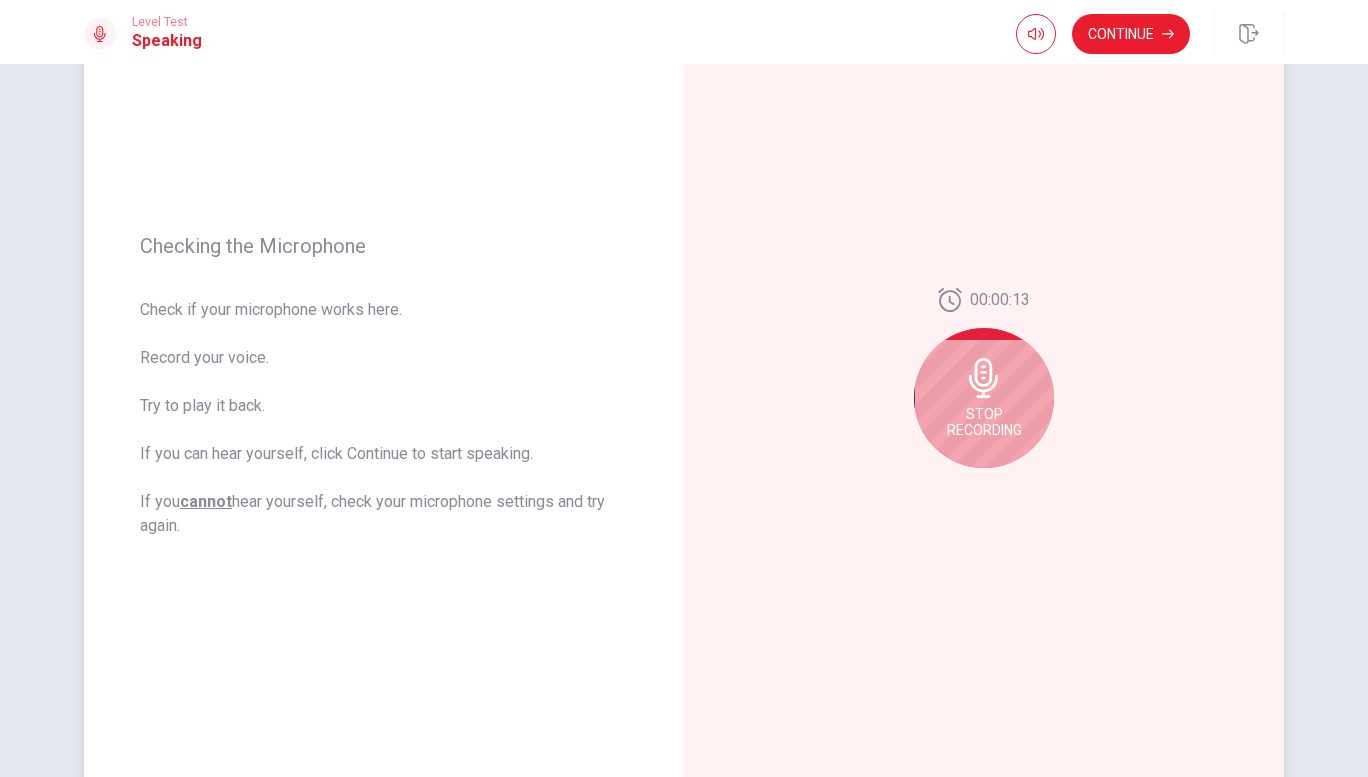 scroll, scrollTop: 211, scrollLeft: 0, axis: vertical 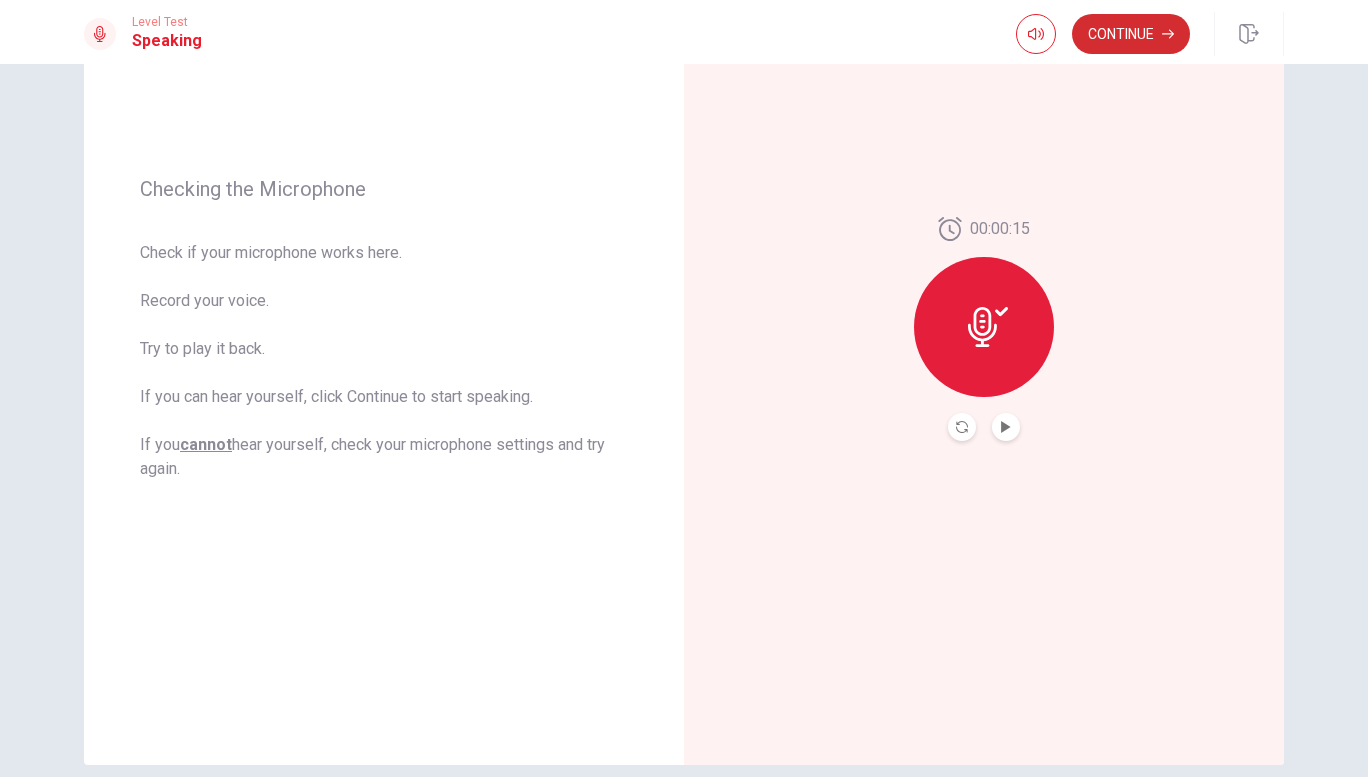 click on "Continue" at bounding box center [1131, 34] 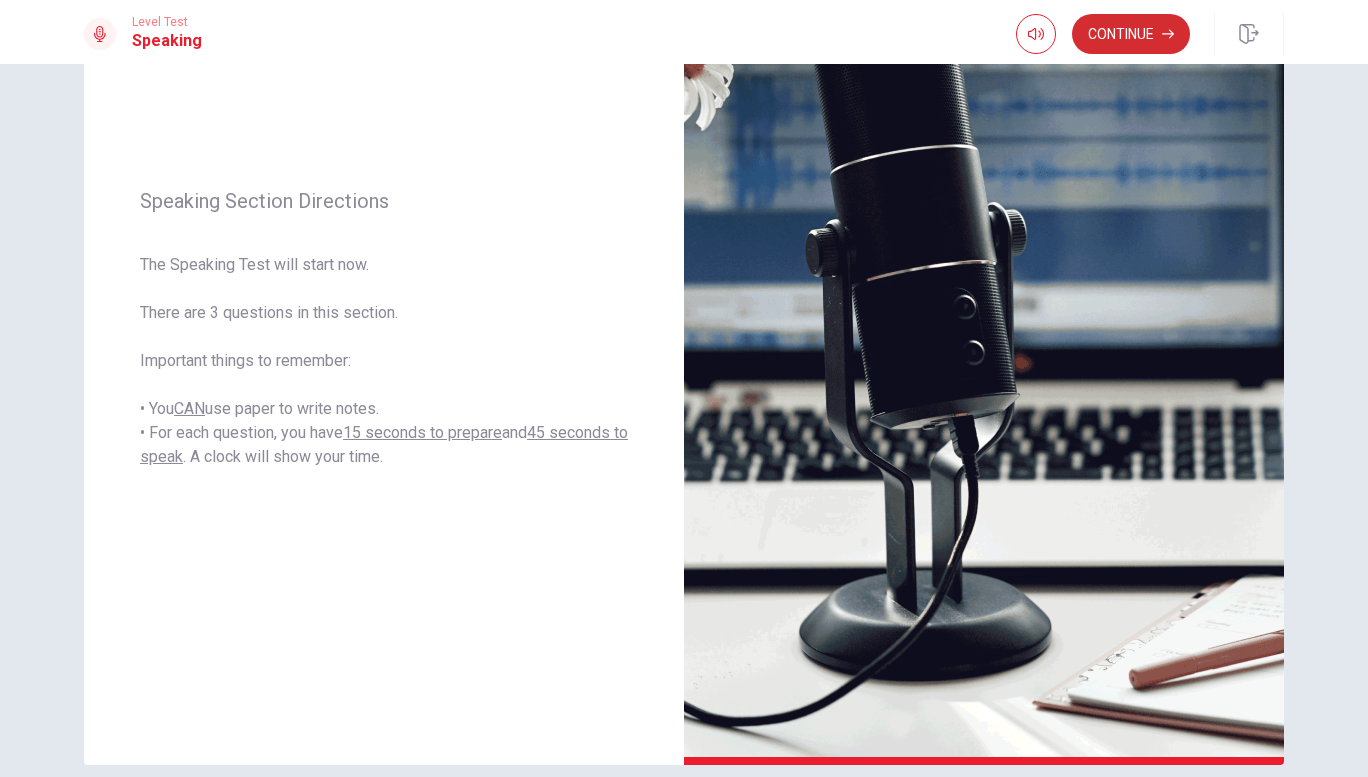 click on "Continue" at bounding box center (1131, 34) 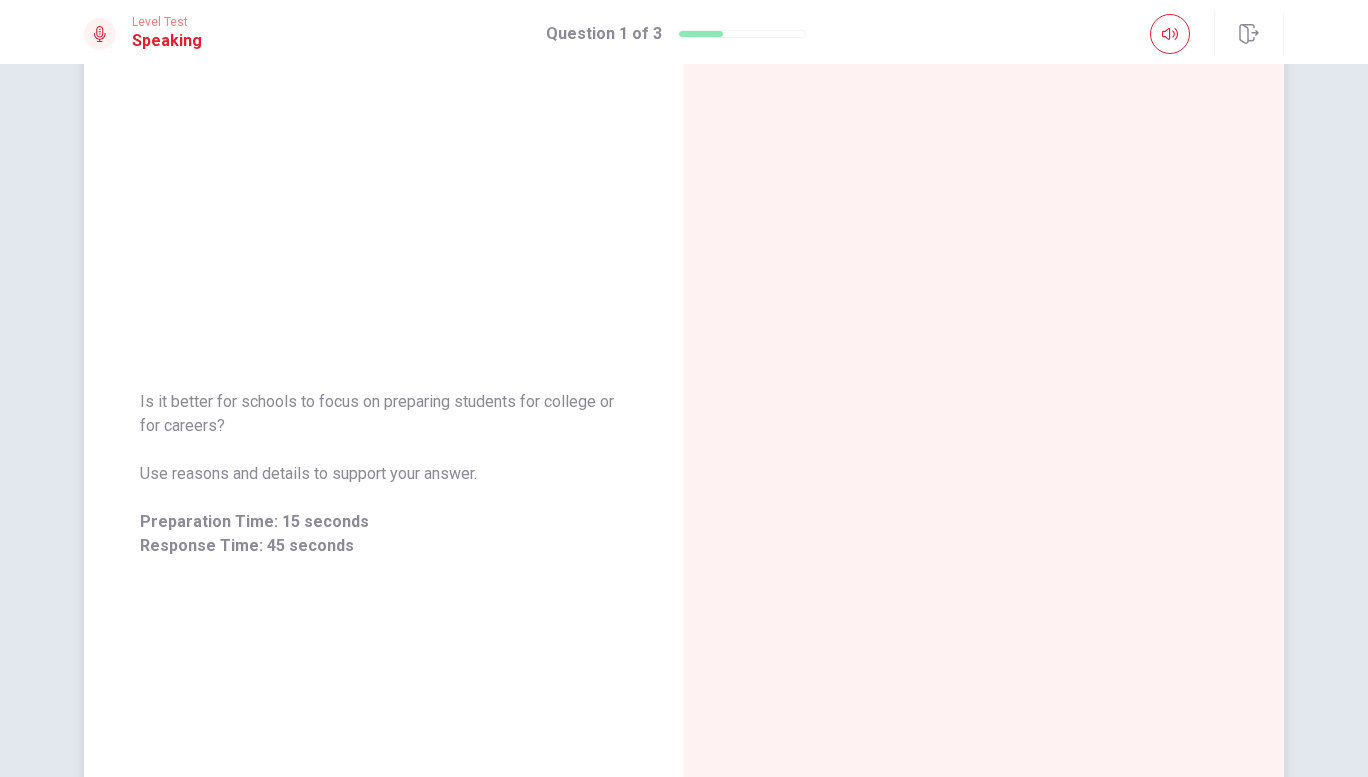 scroll, scrollTop: 67, scrollLeft: 0, axis: vertical 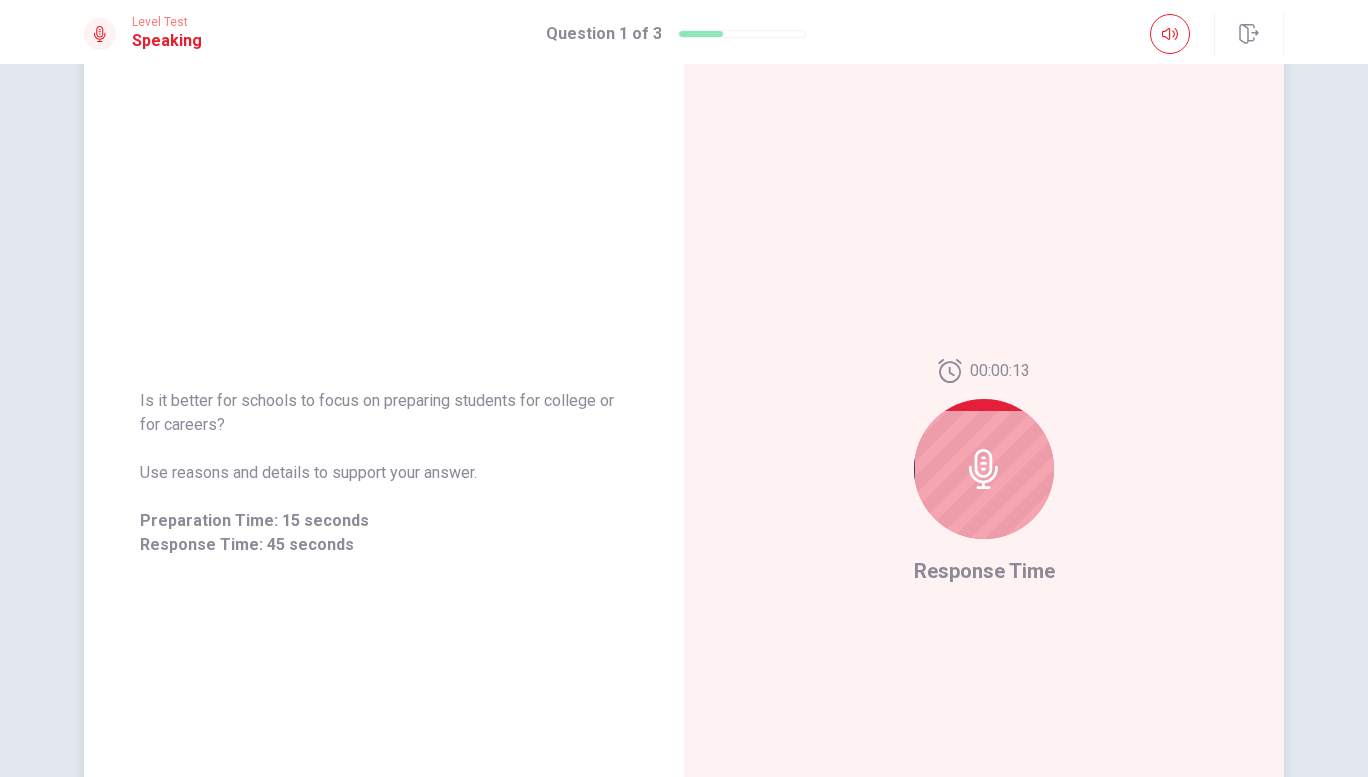 click at bounding box center [984, 469] 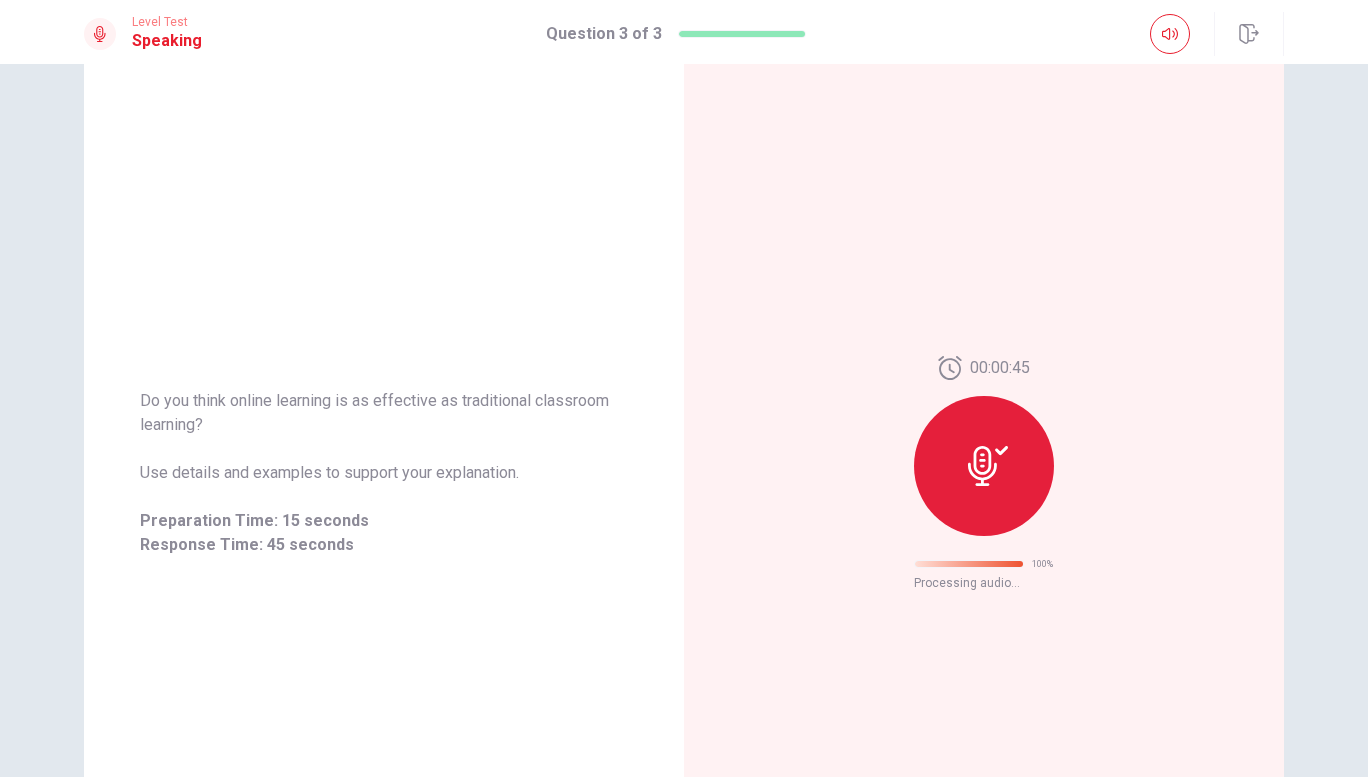 scroll, scrollTop: 0, scrollLeft: 0, axis: both 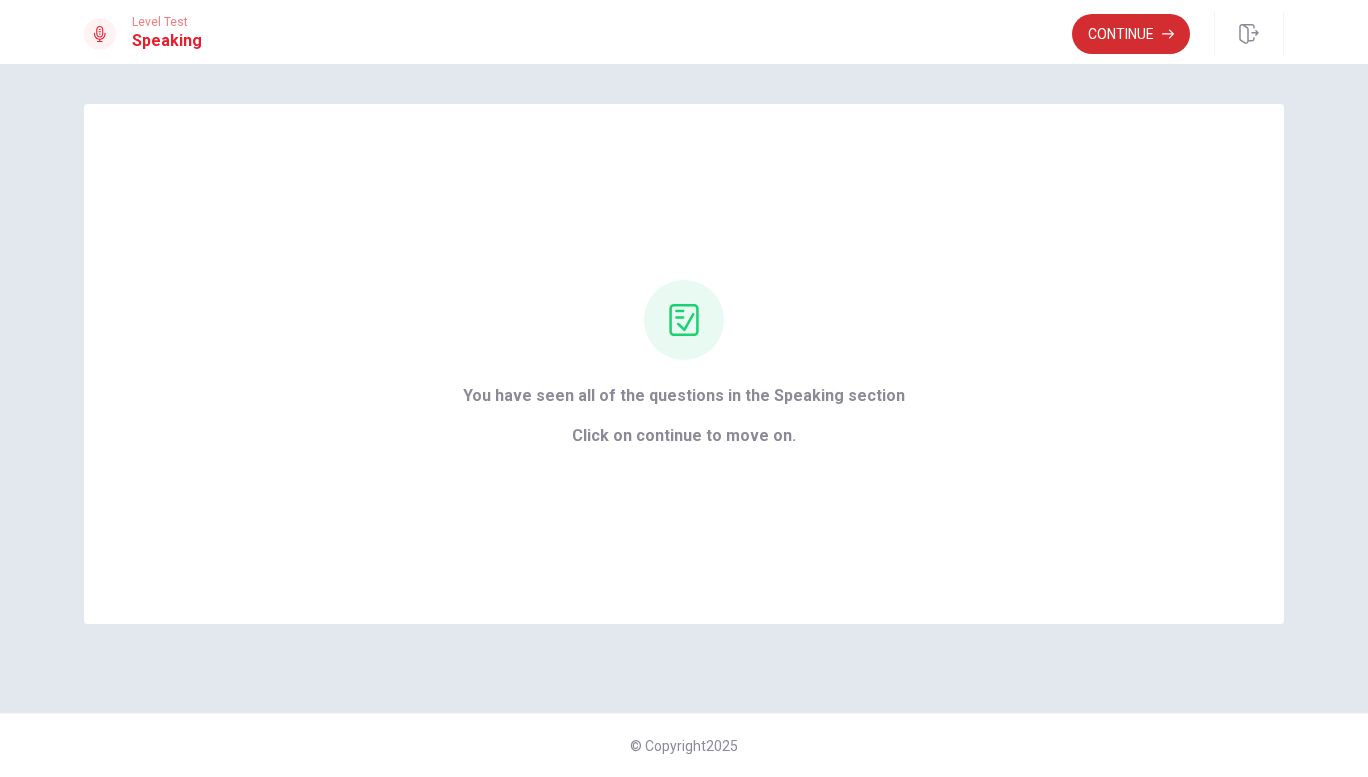 click on "Continue" at bounding box center [1131, 34] 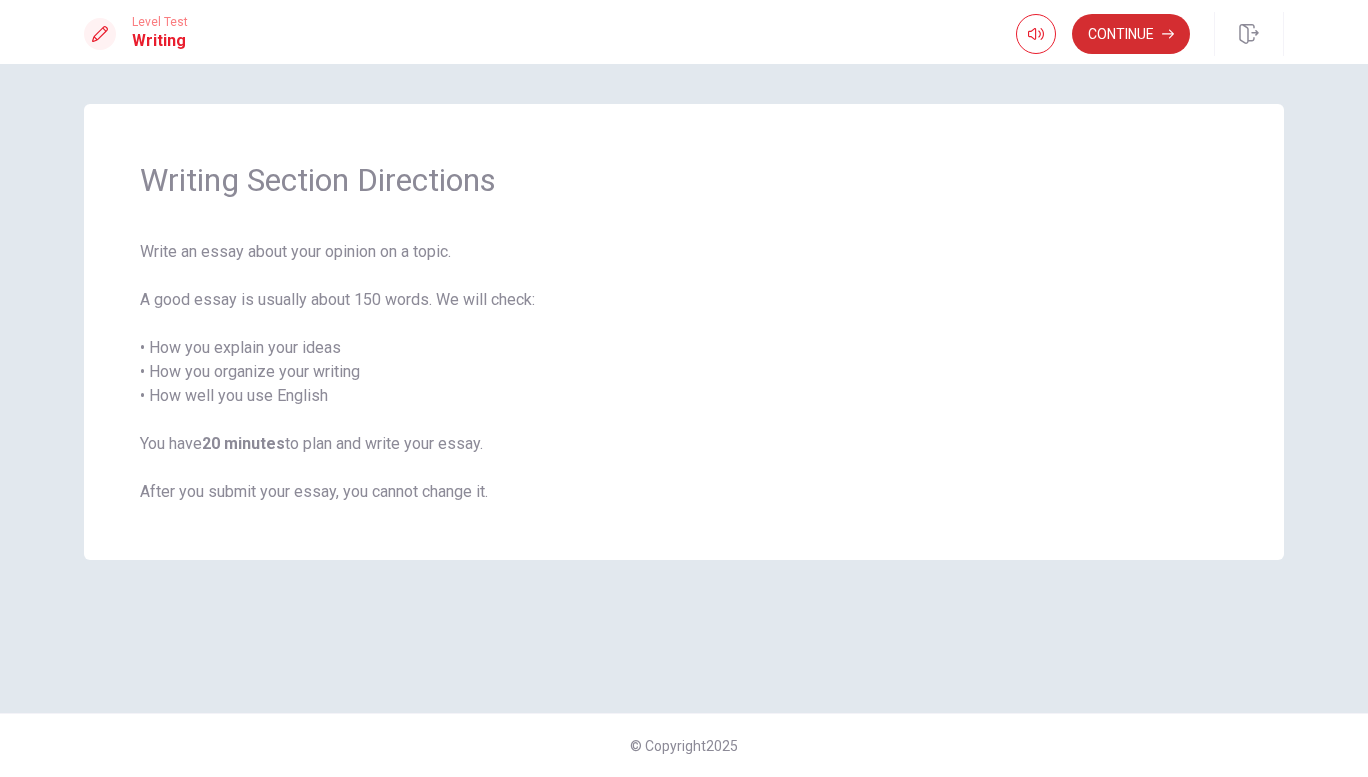 click on "Continue" at bounding box center [1131, 34] 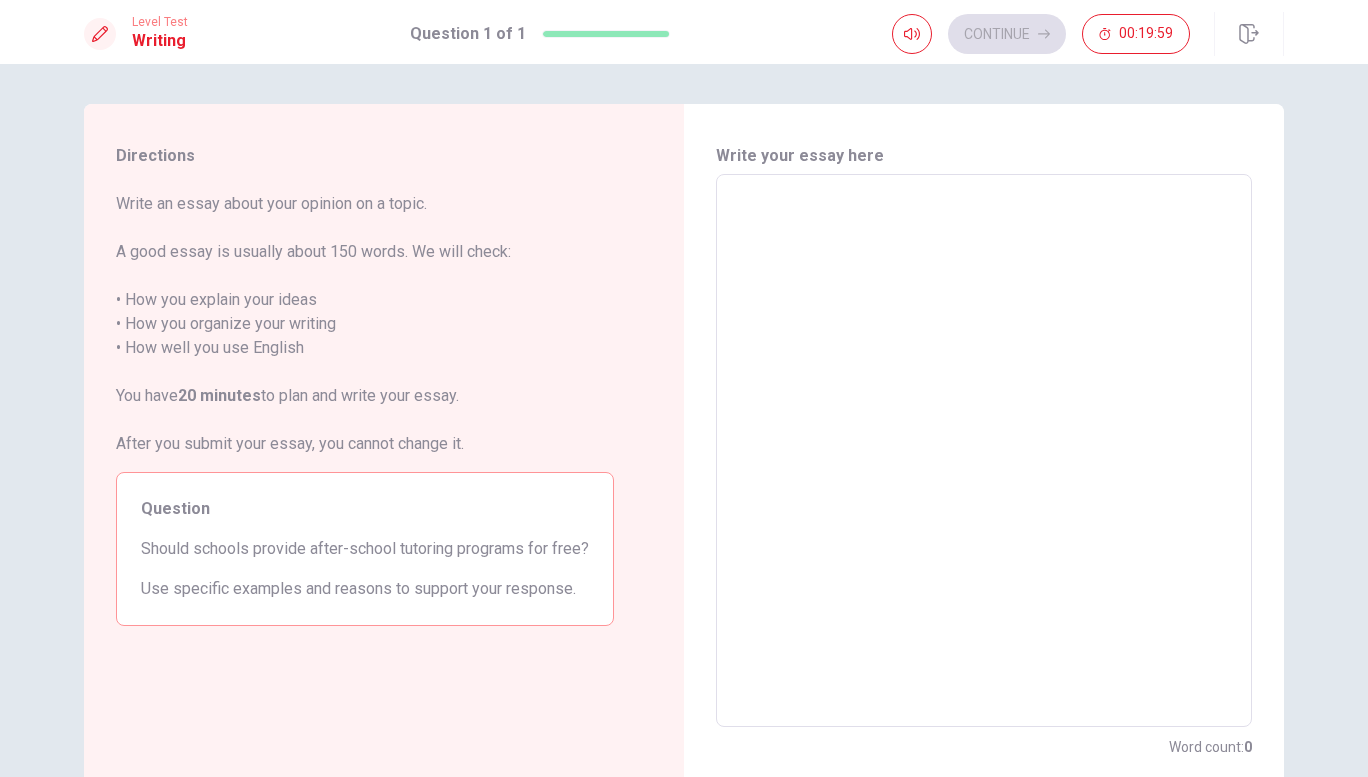 click at bounding box center [984, 451] 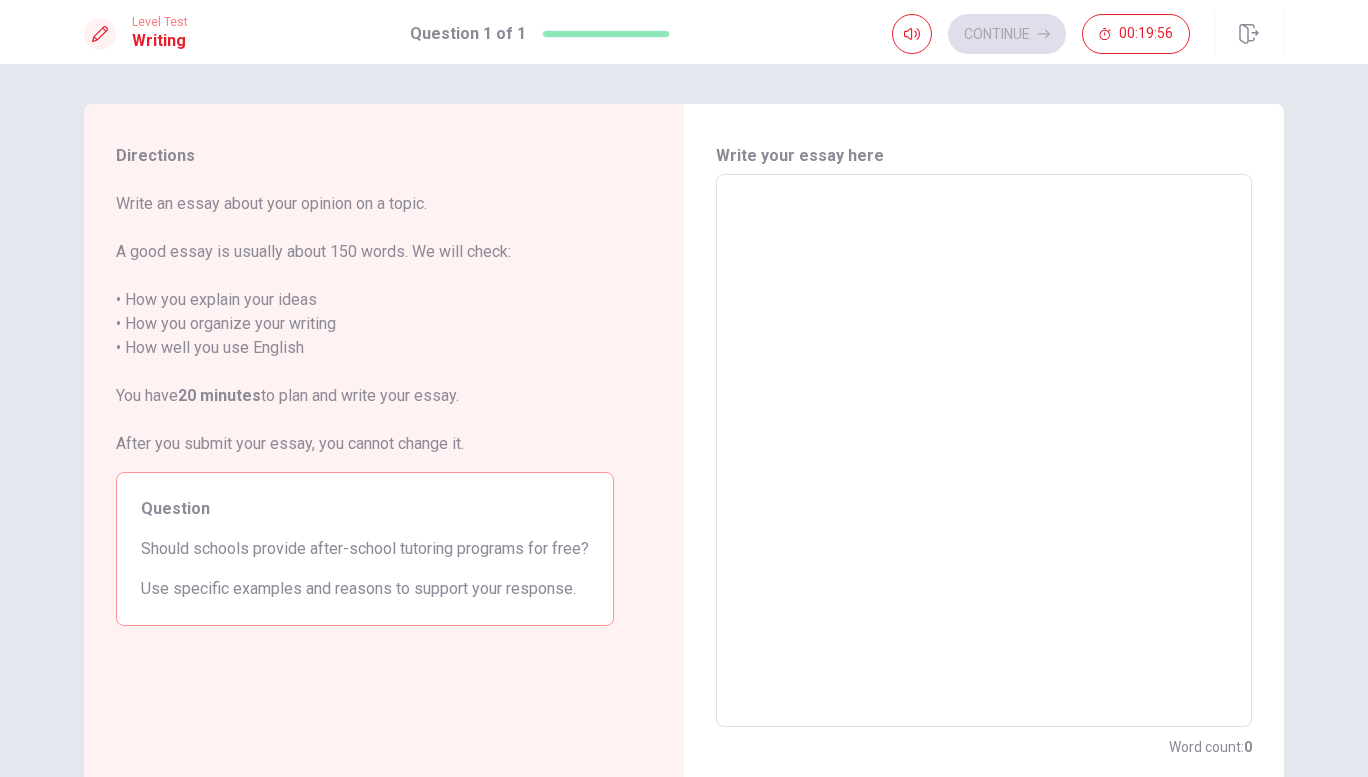 type on "j" 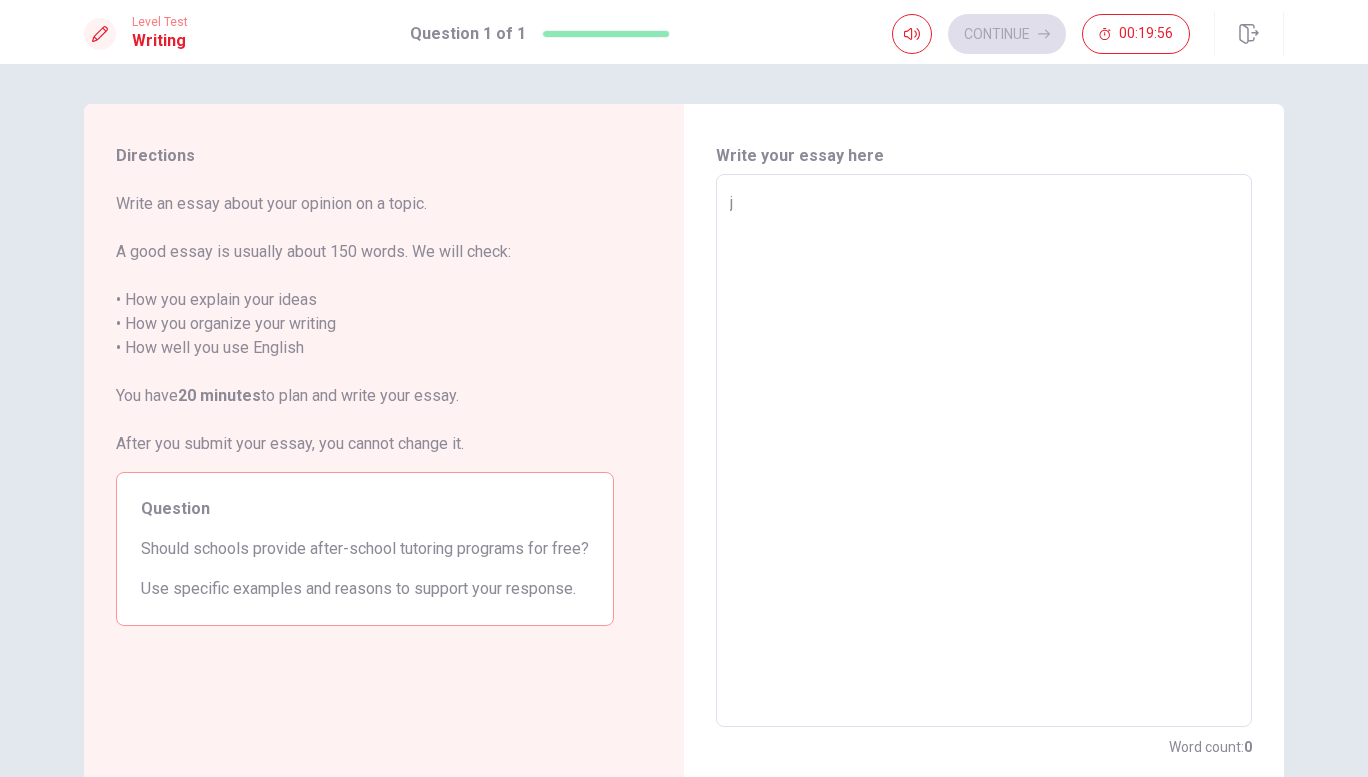 type on "x" 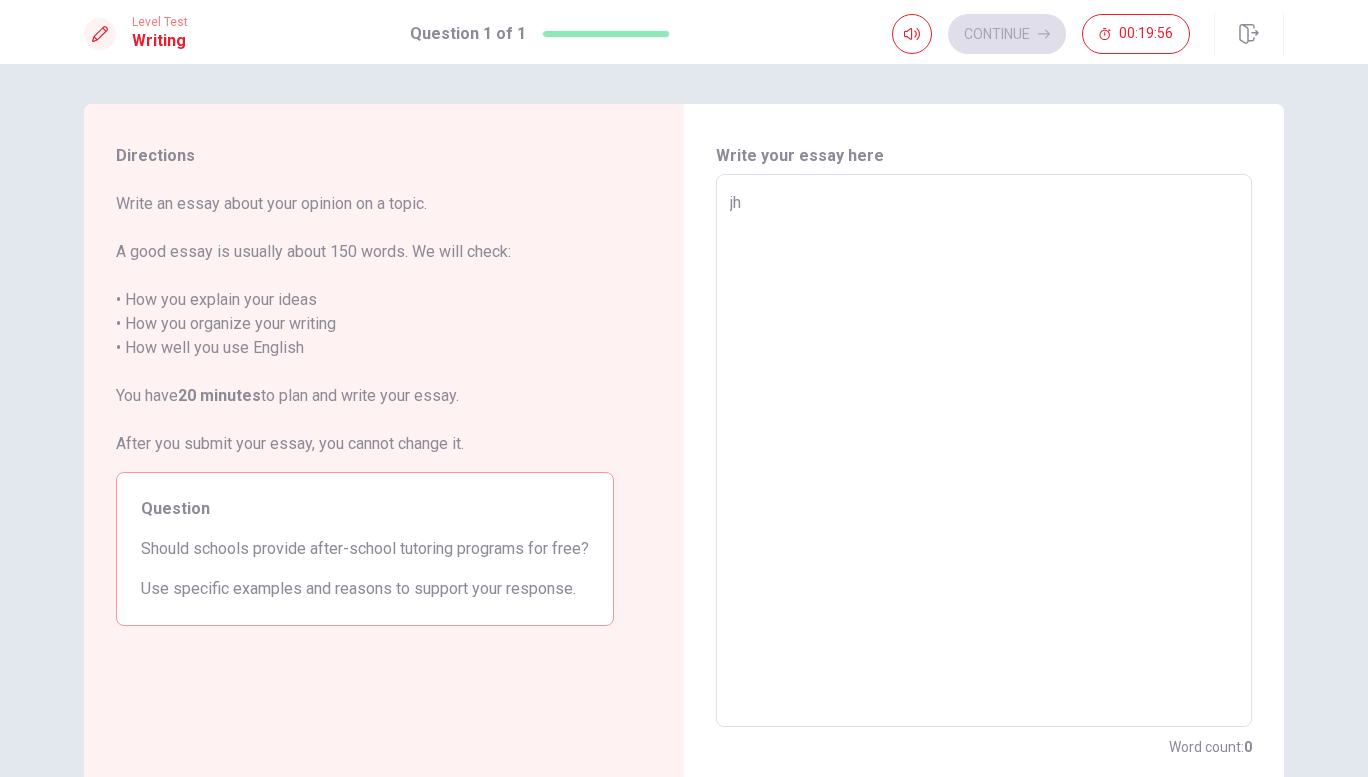 type on "x" 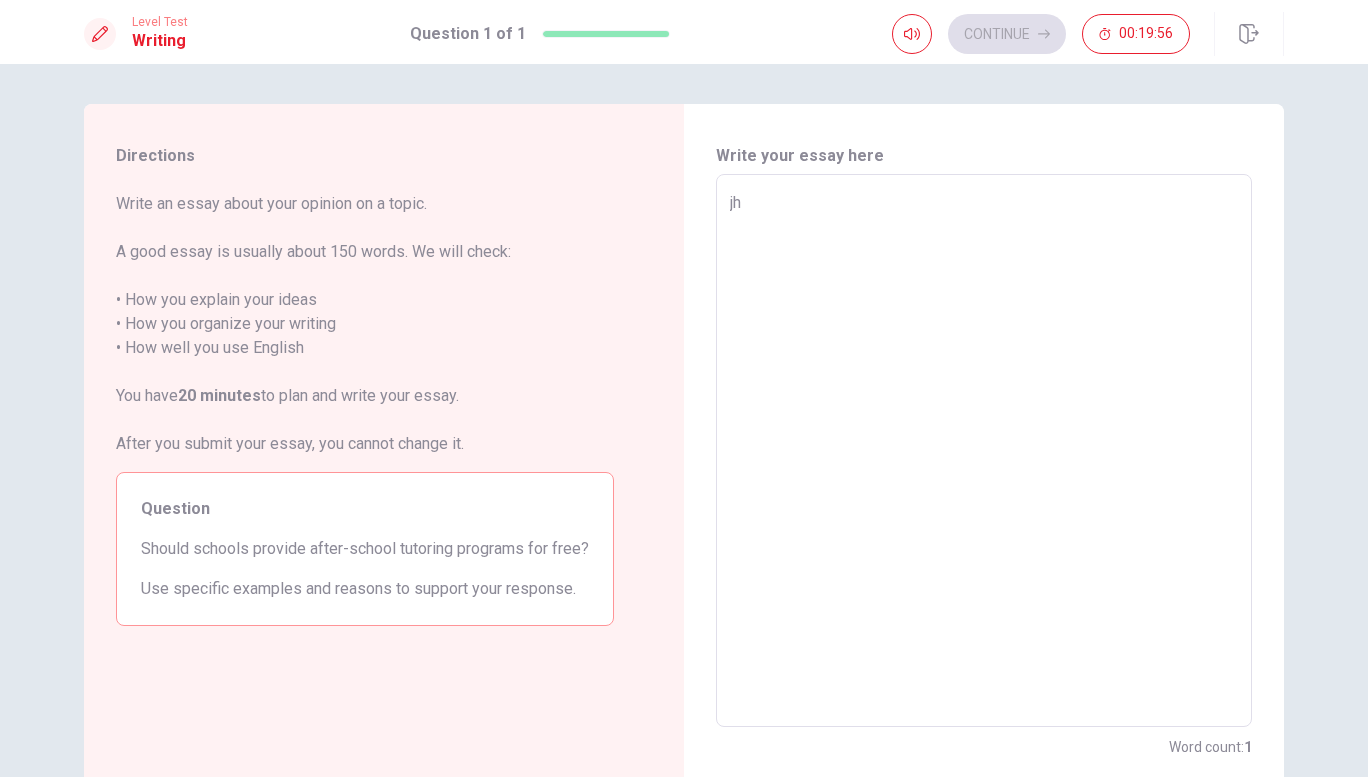 type on "jhj" 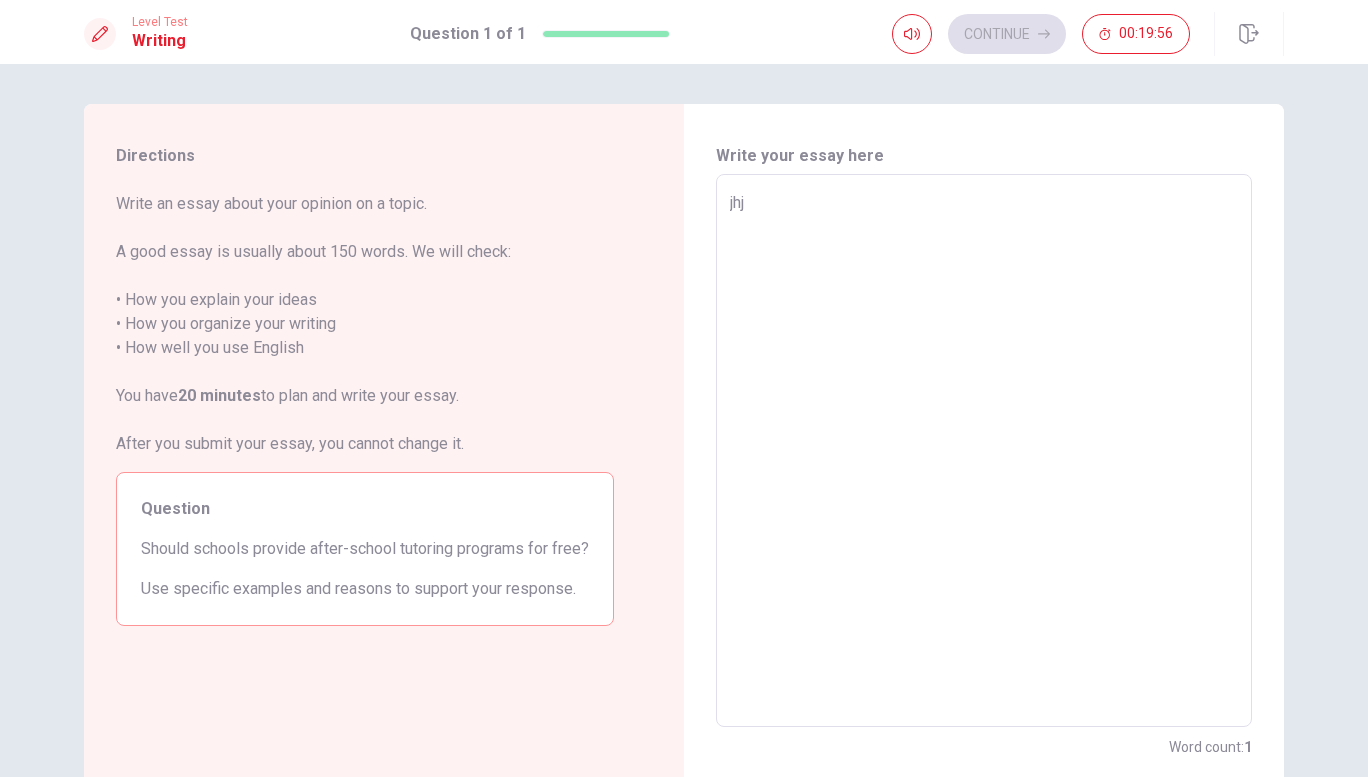 type on "x" 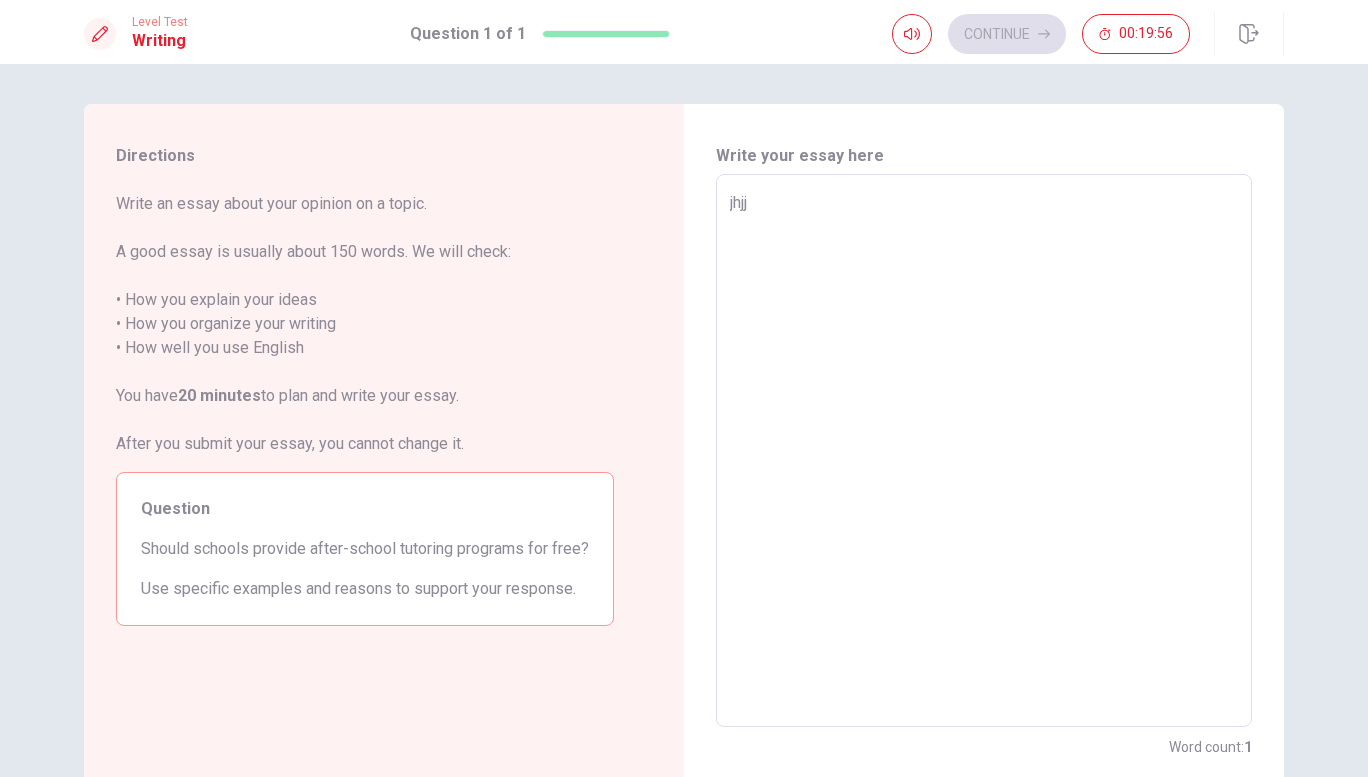 type on "x" 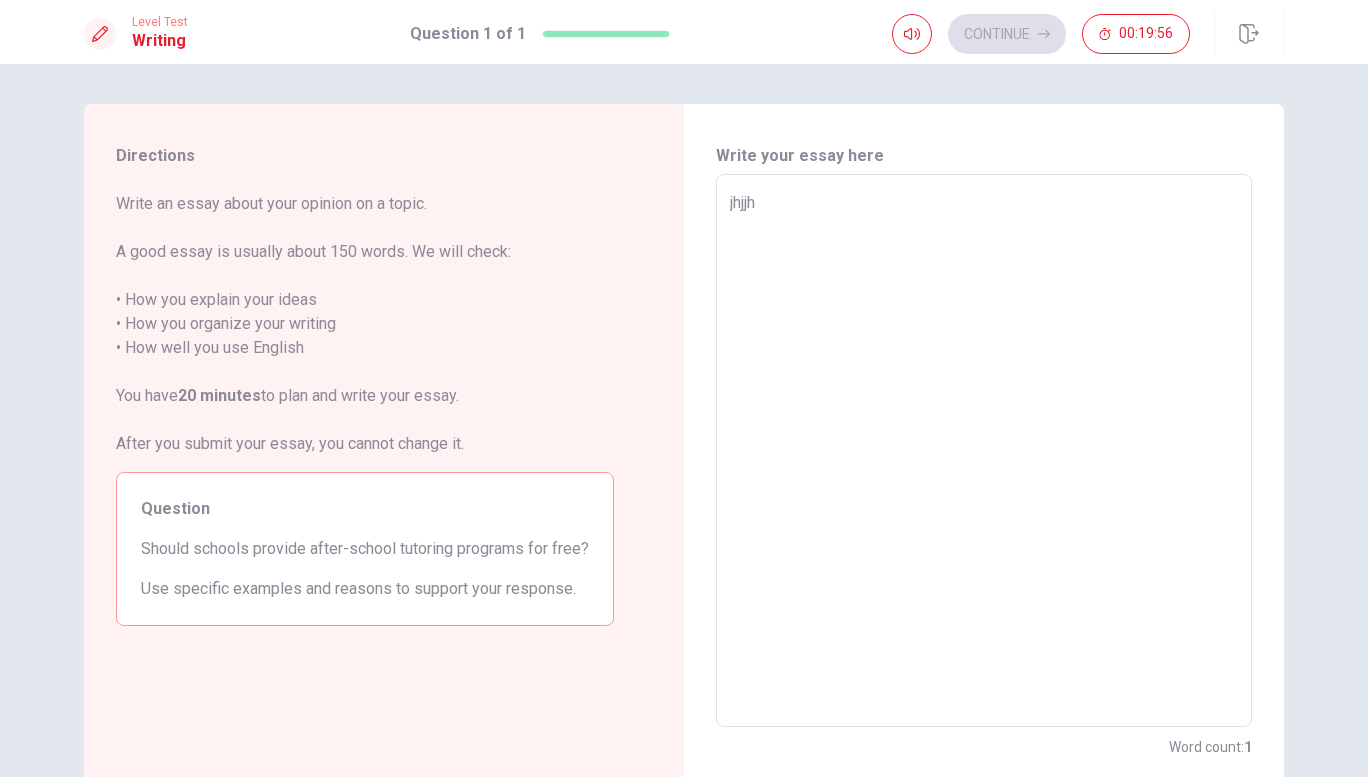 type on "x" 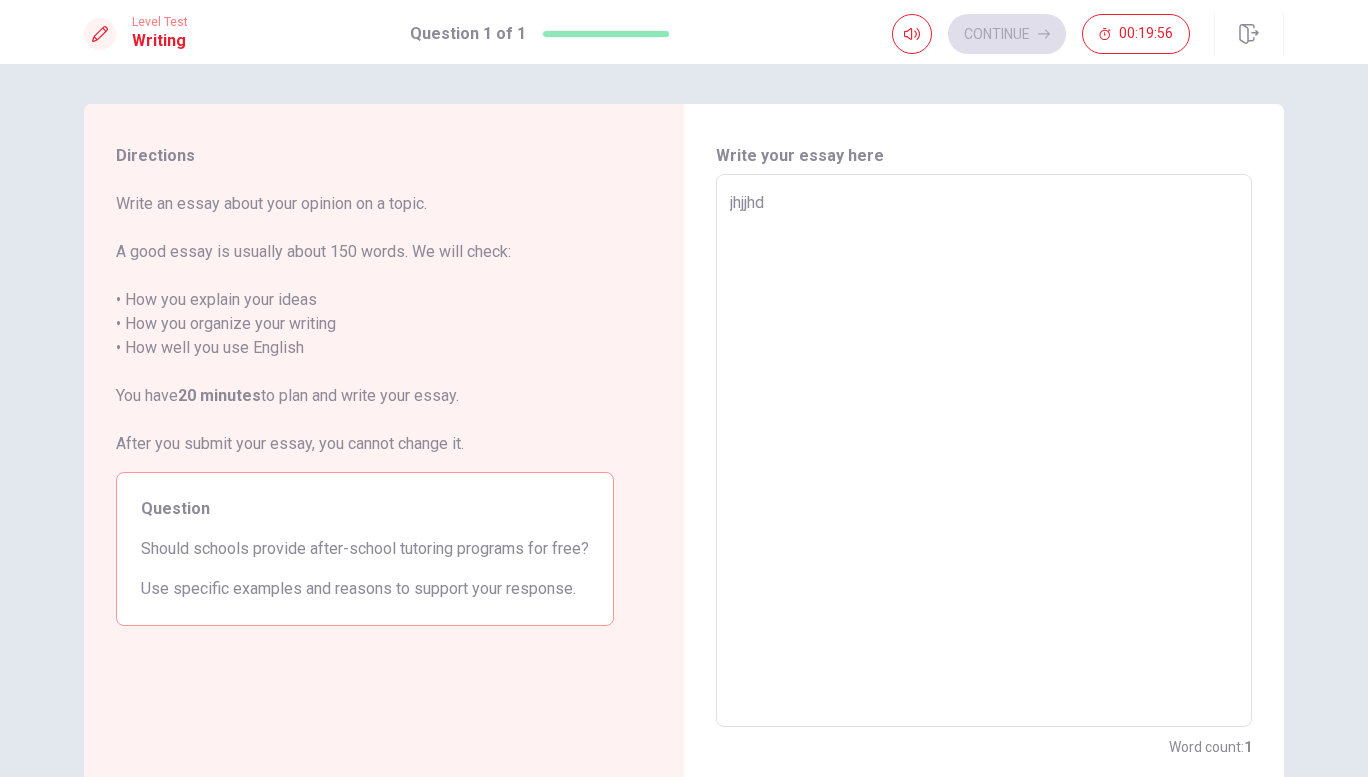 type on "x" 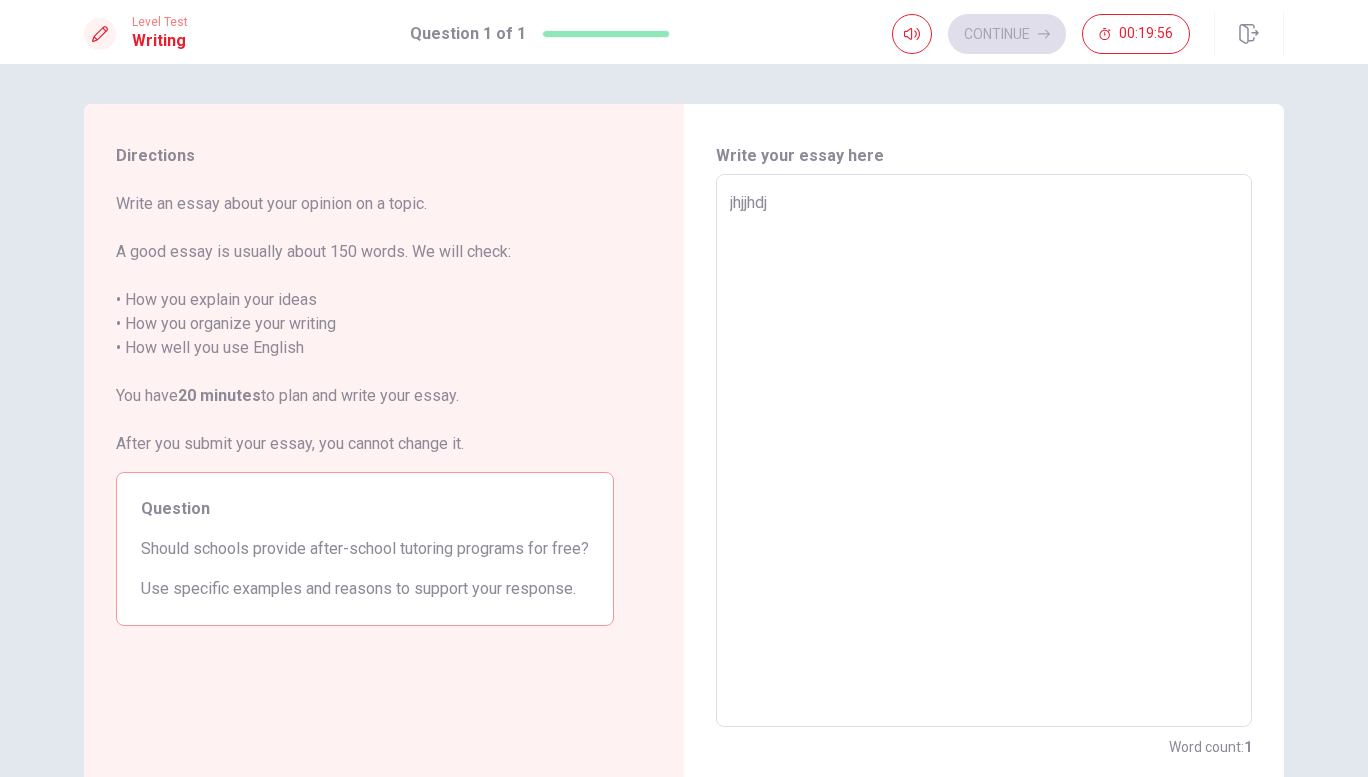 type on "x" 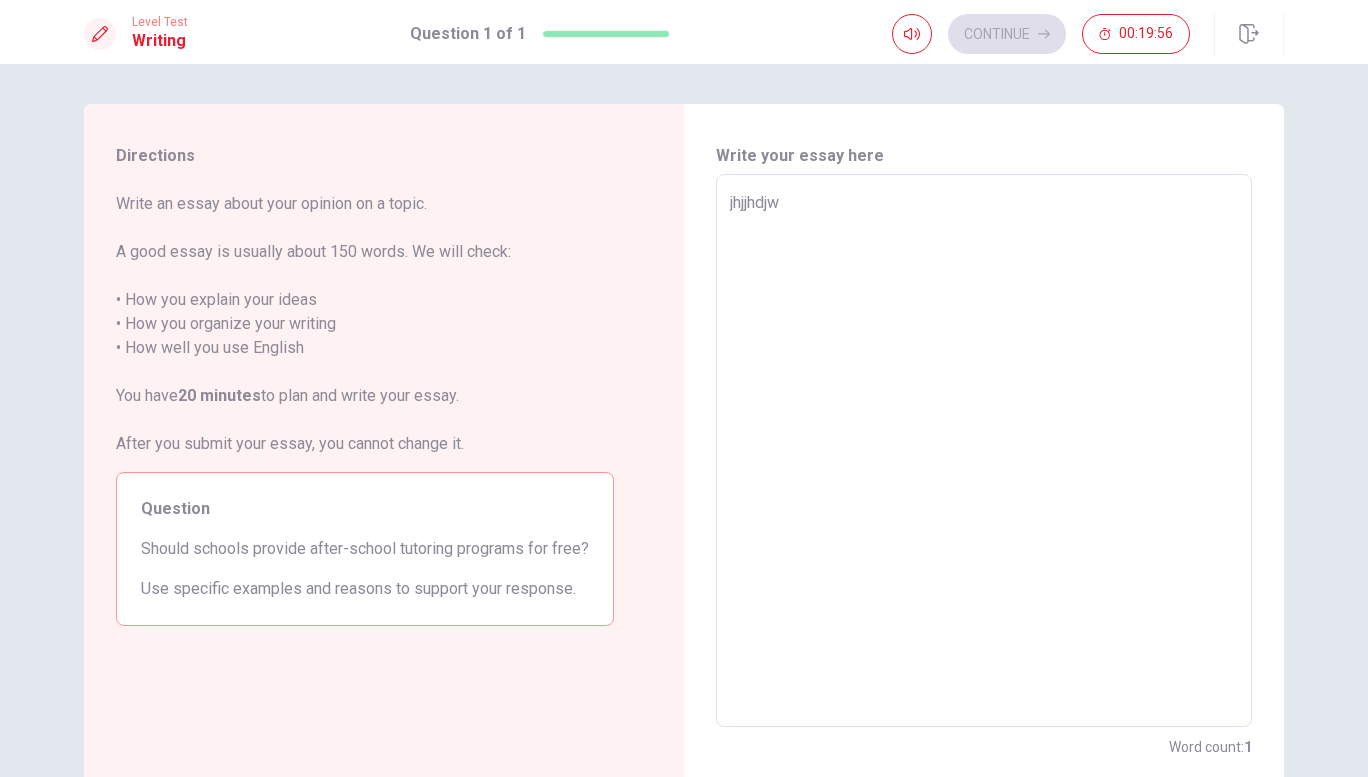 type on "jhjjhdjwg" 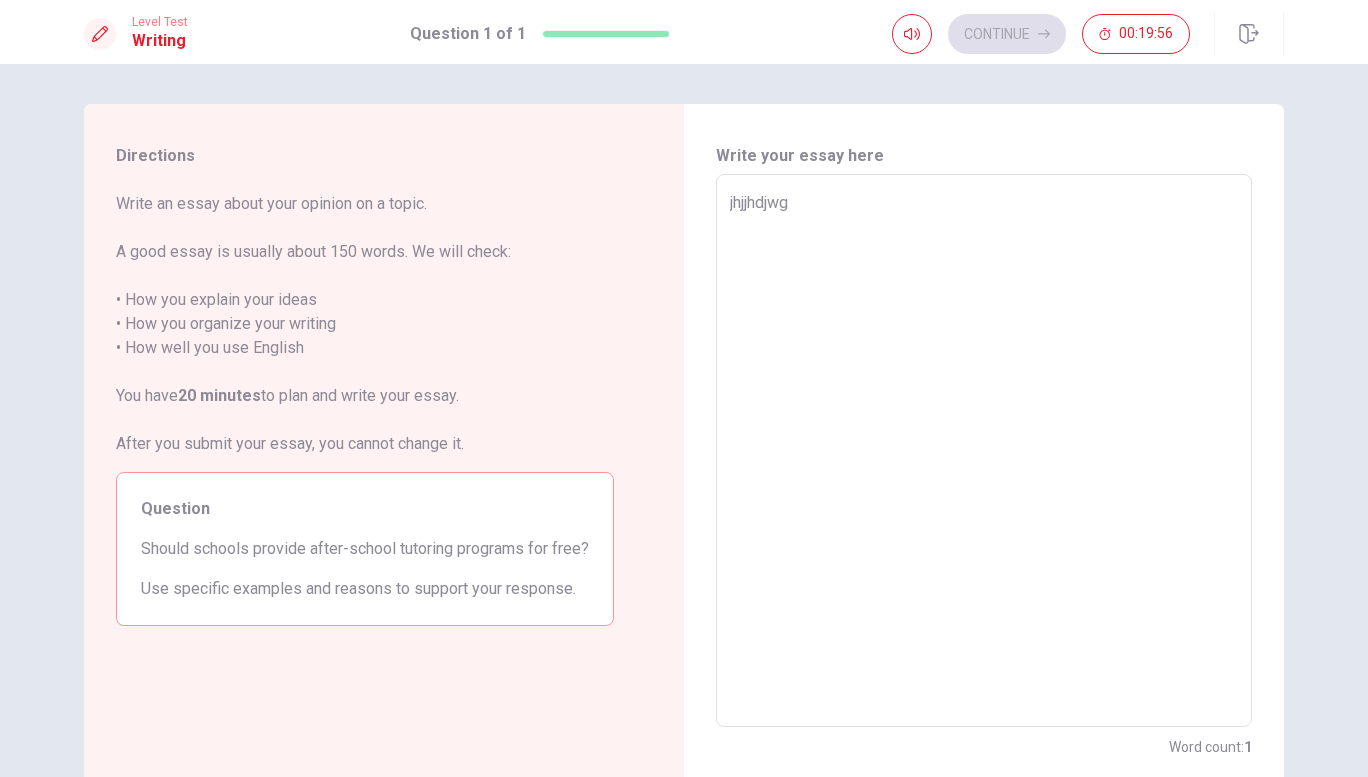 type on "x" 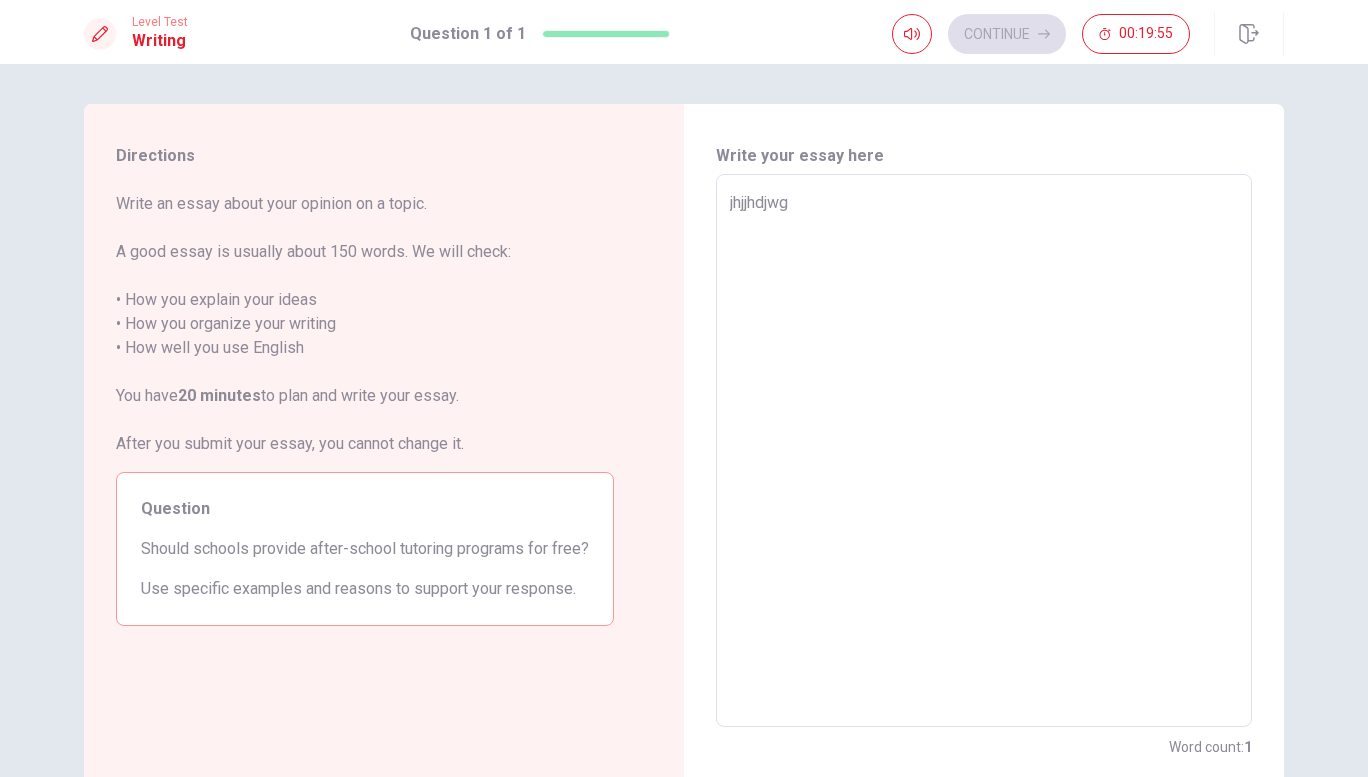 type on "jhjjhdjwgh" 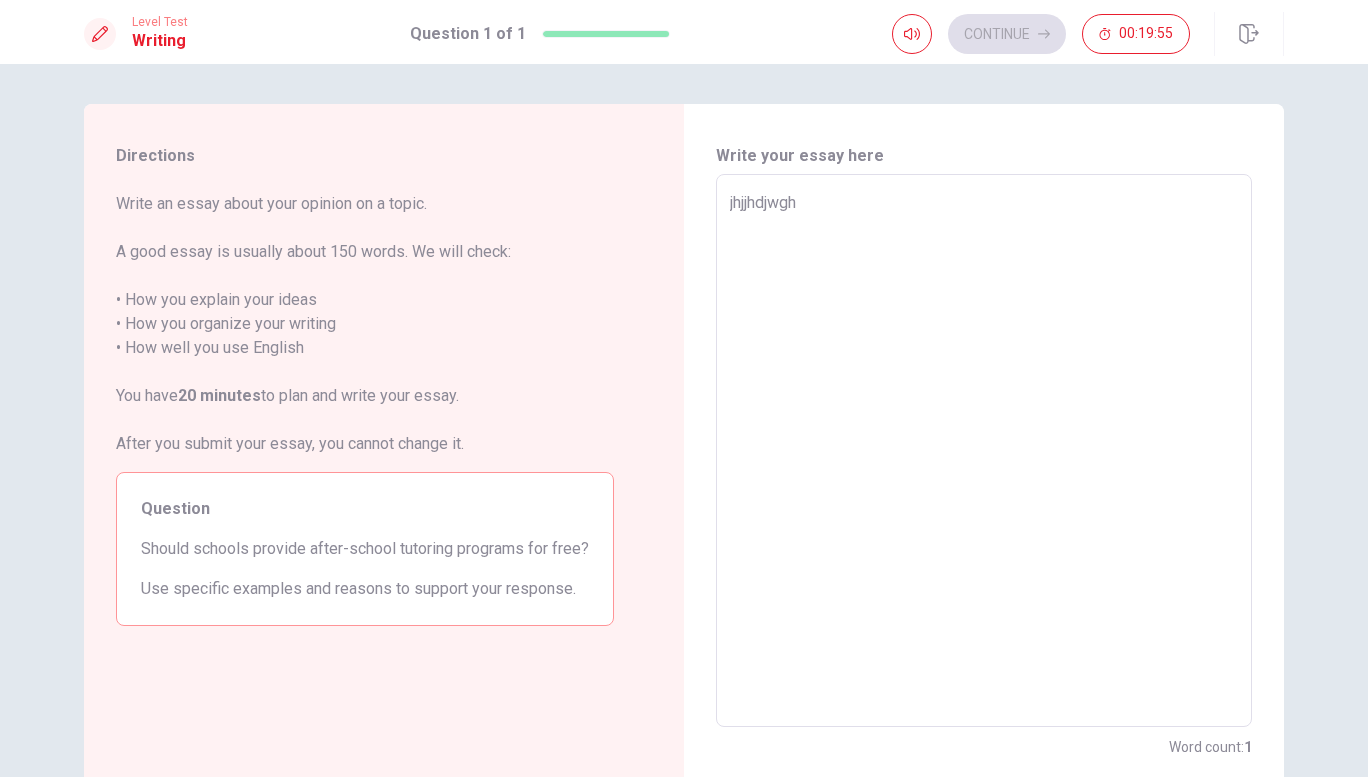 type on "x" 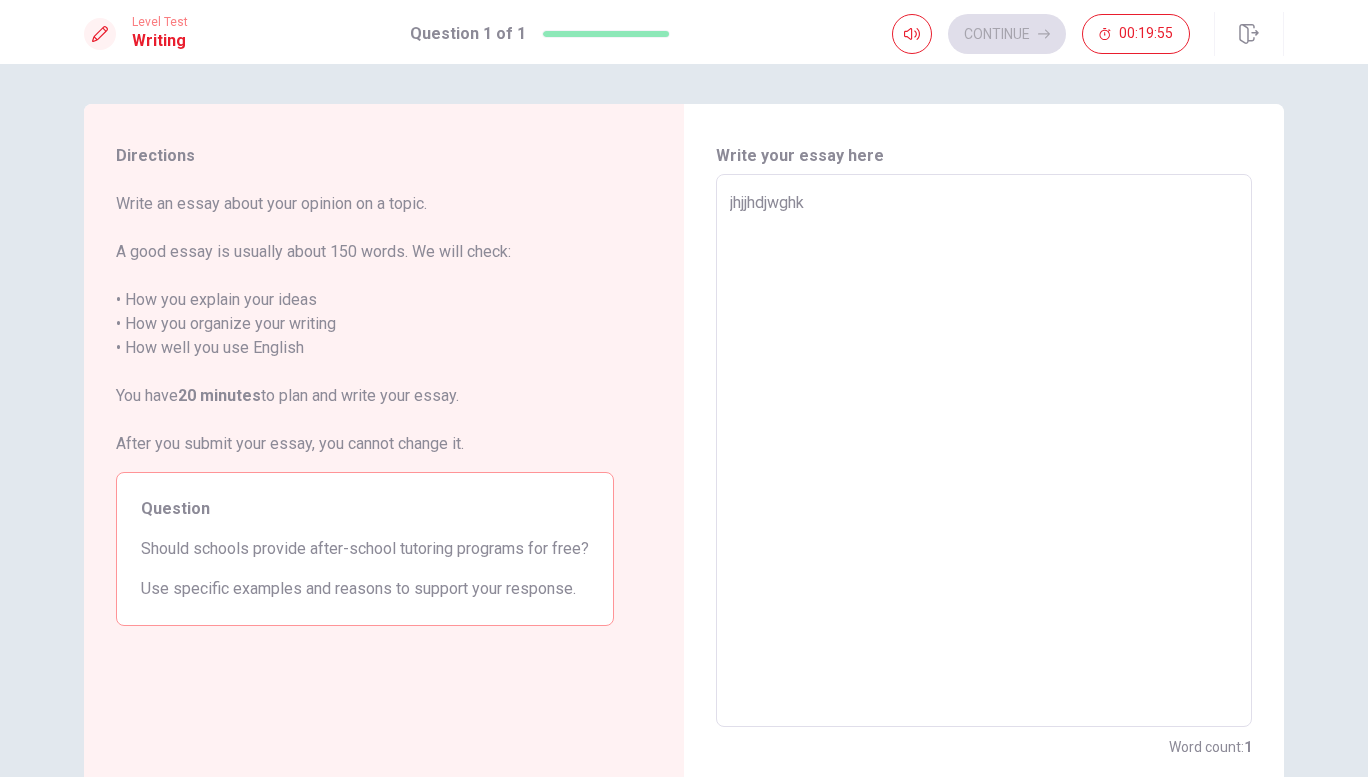 type on "jhjjhdjwghkh" 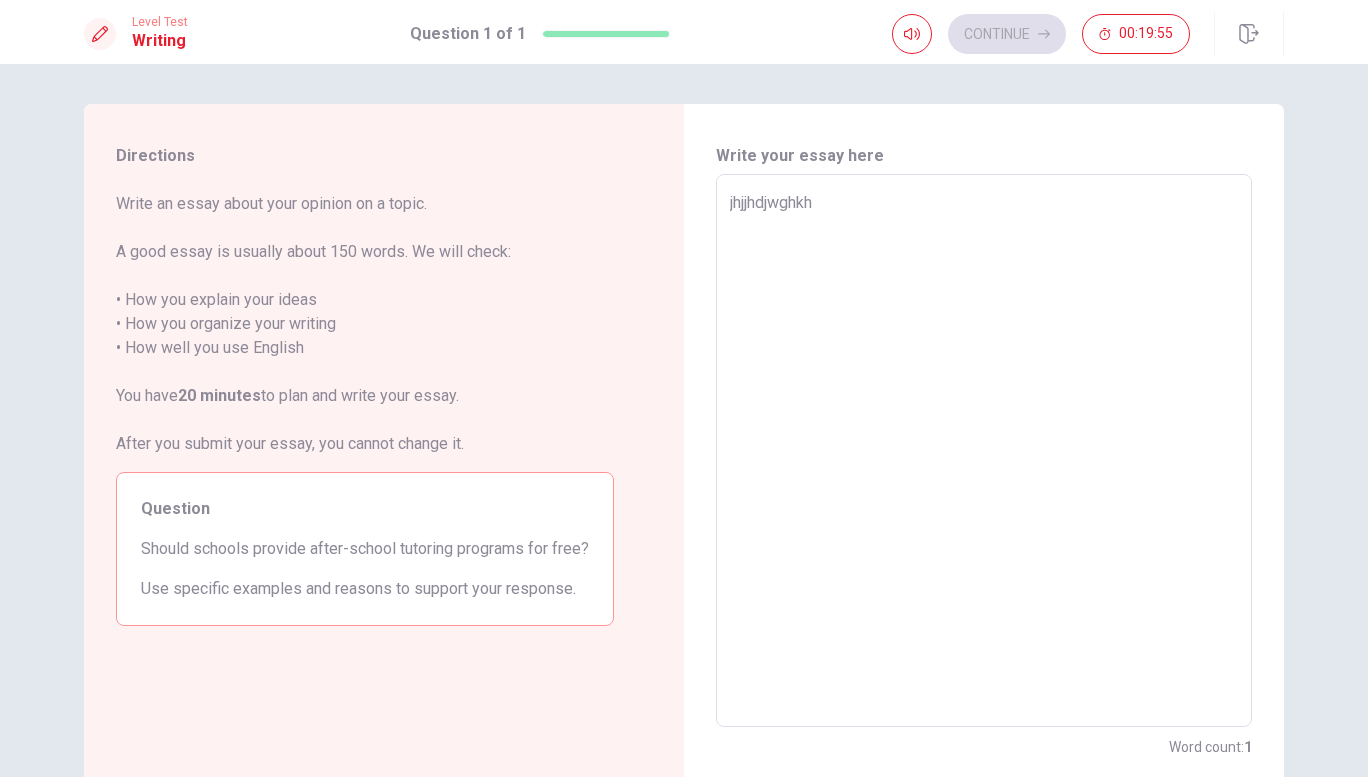 type on "x" 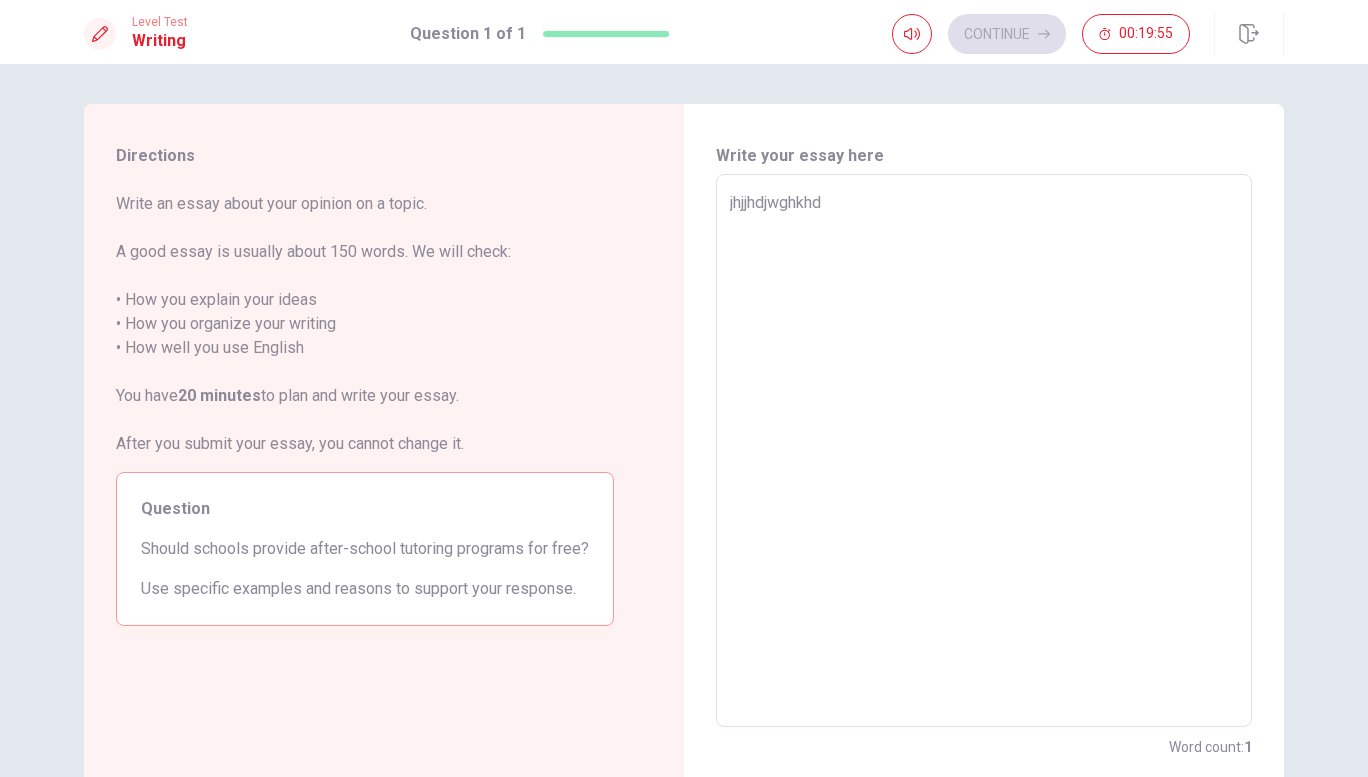 type on "x" 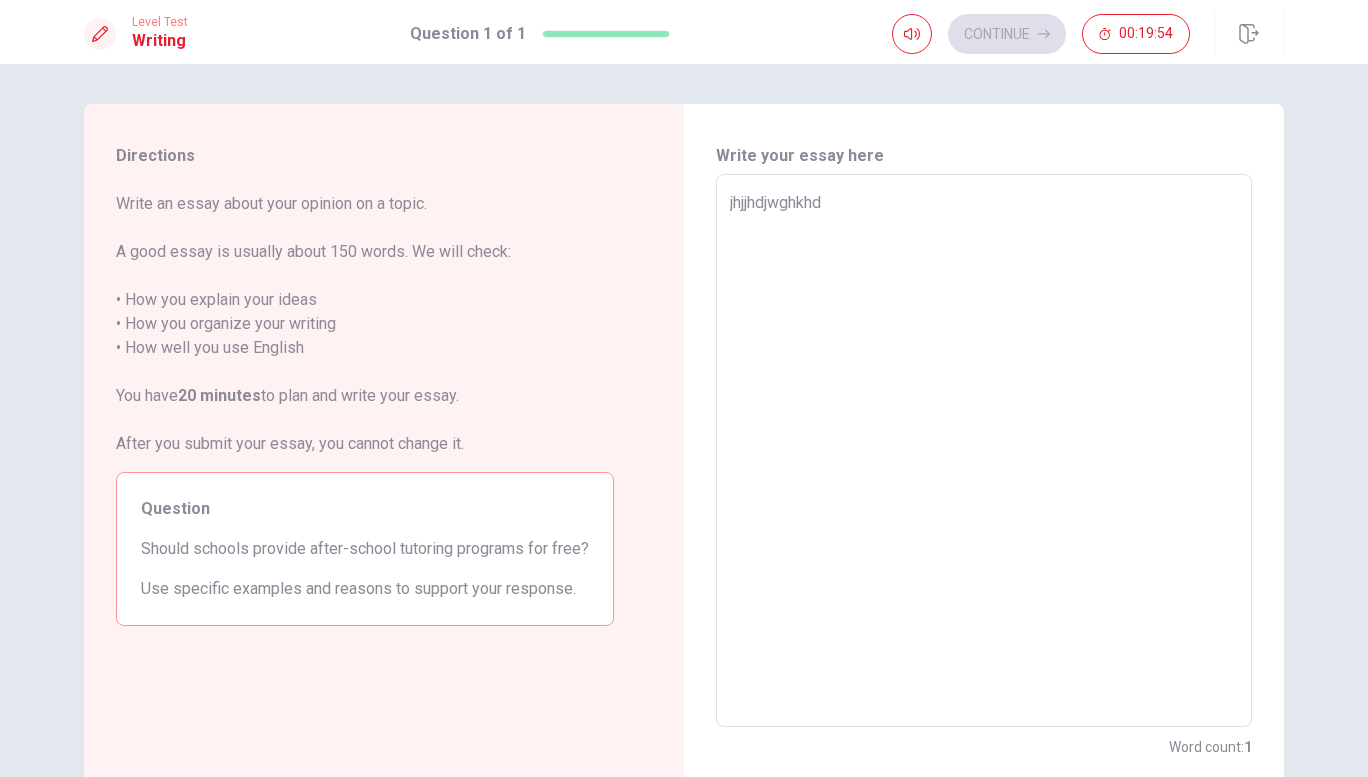 type on "jhjjhdjwghkh" 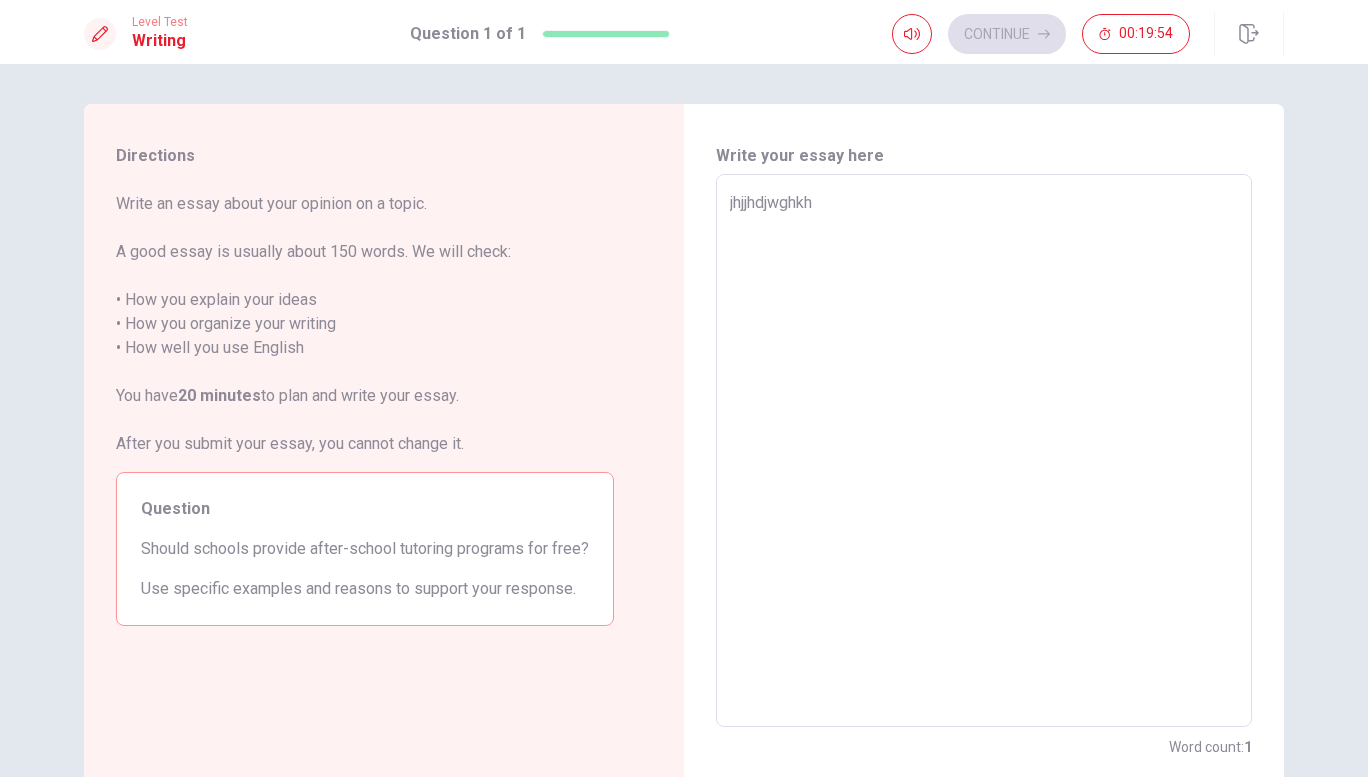 type on "x" 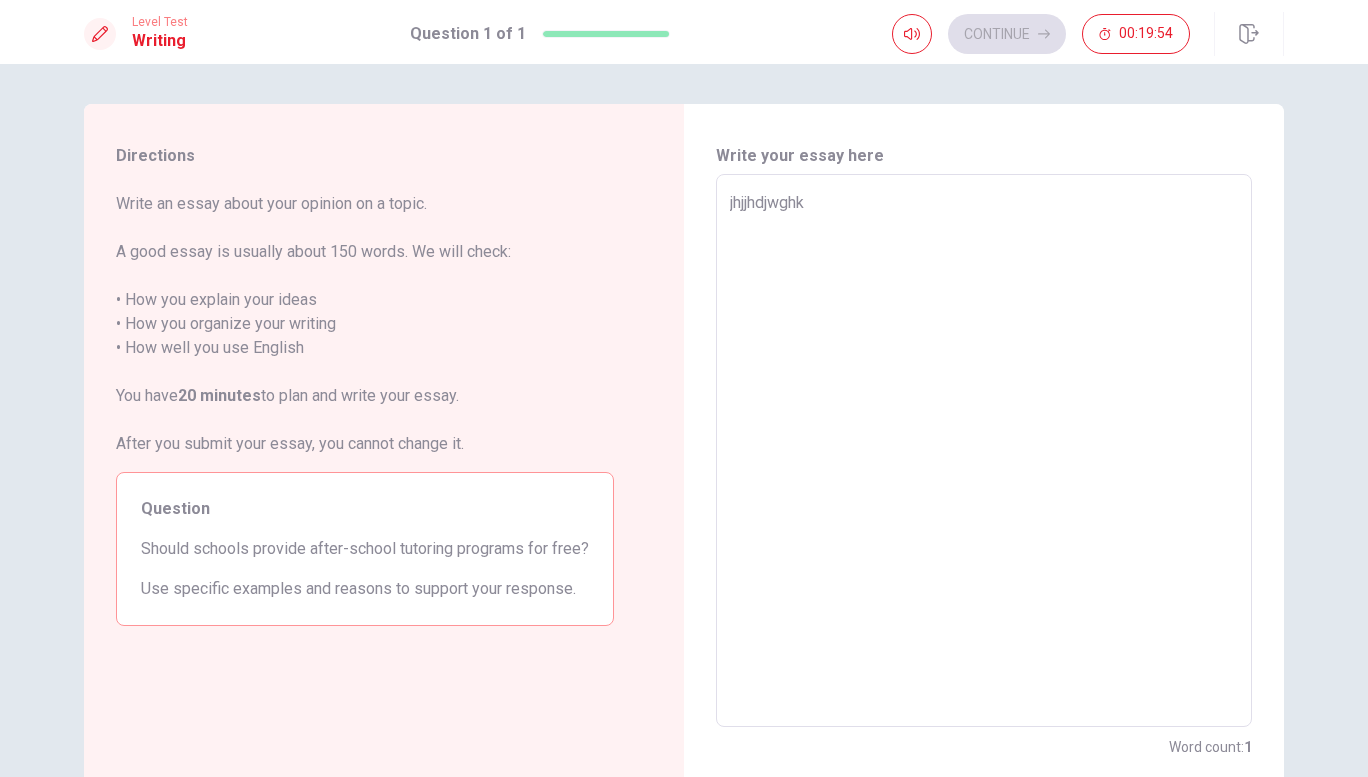 type on "x" 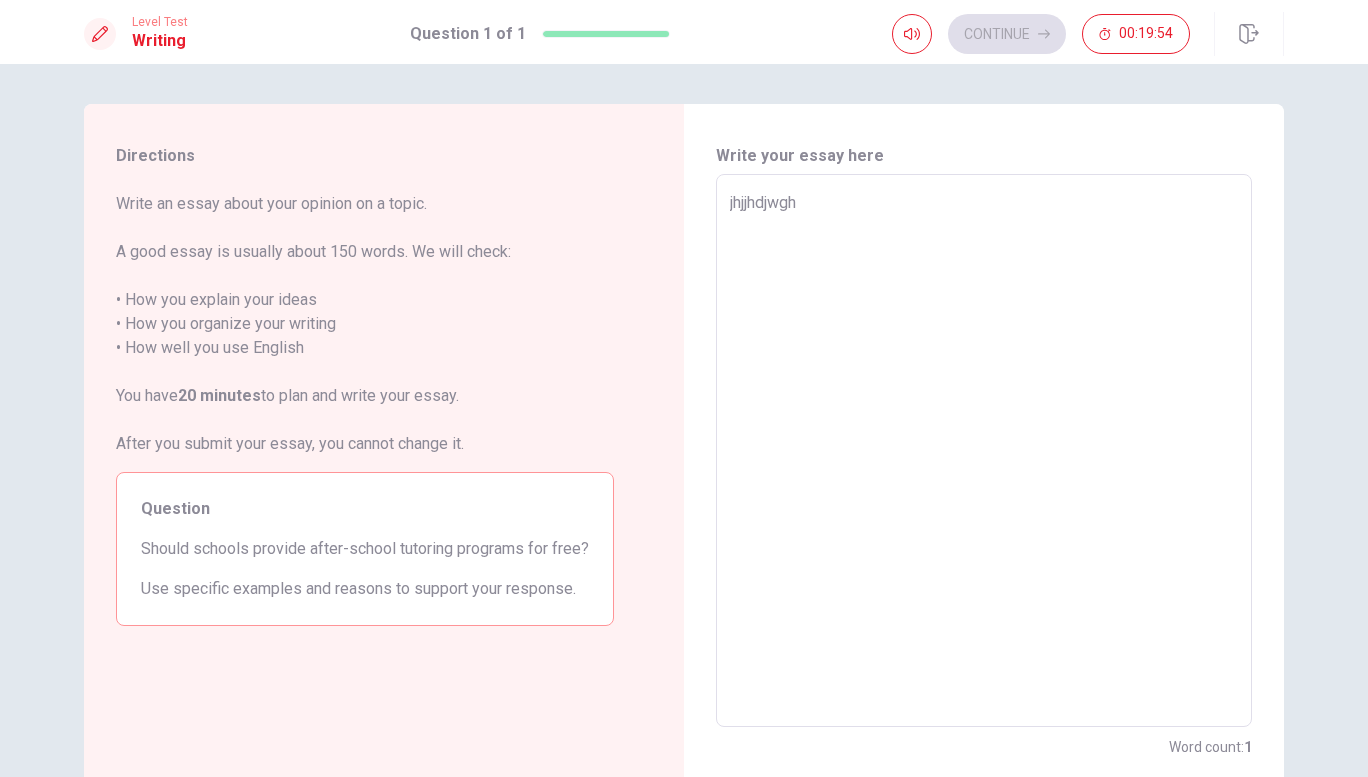 type on "x" 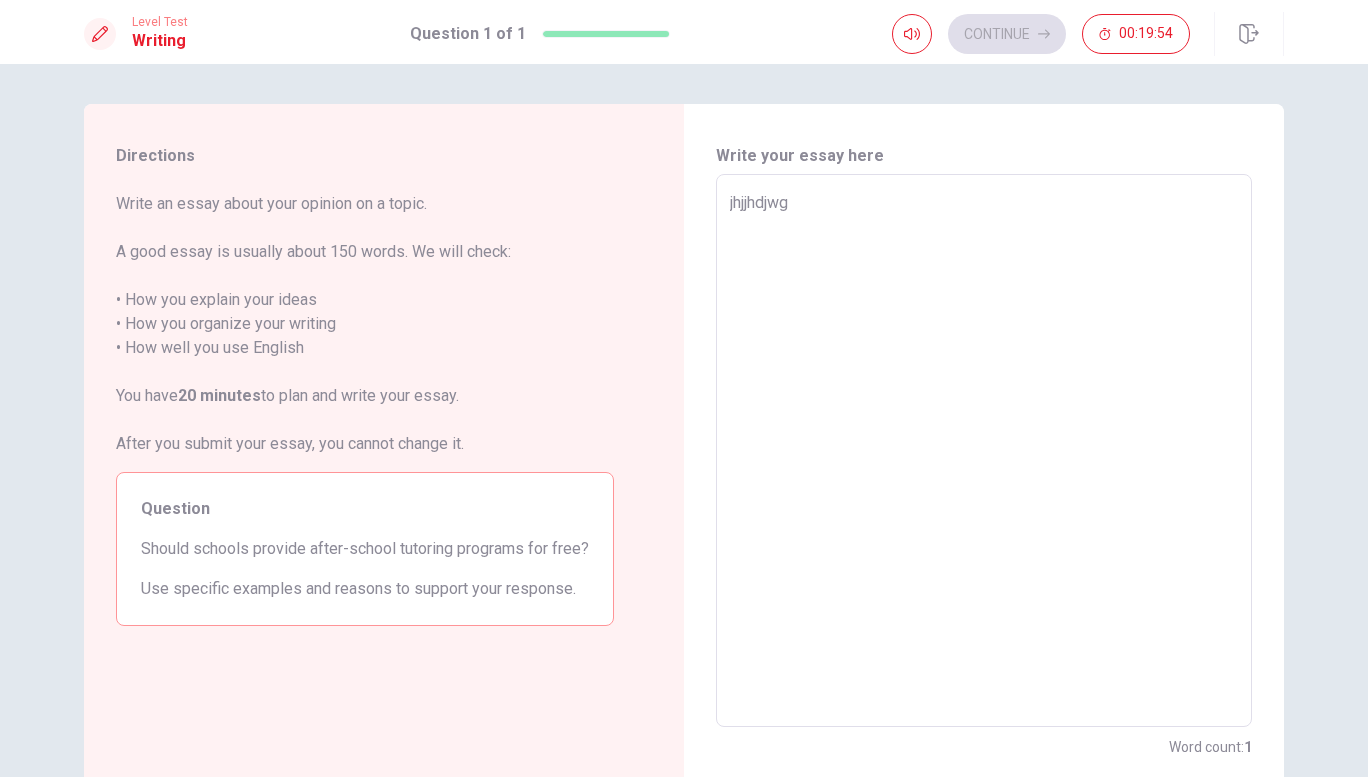type on "x" 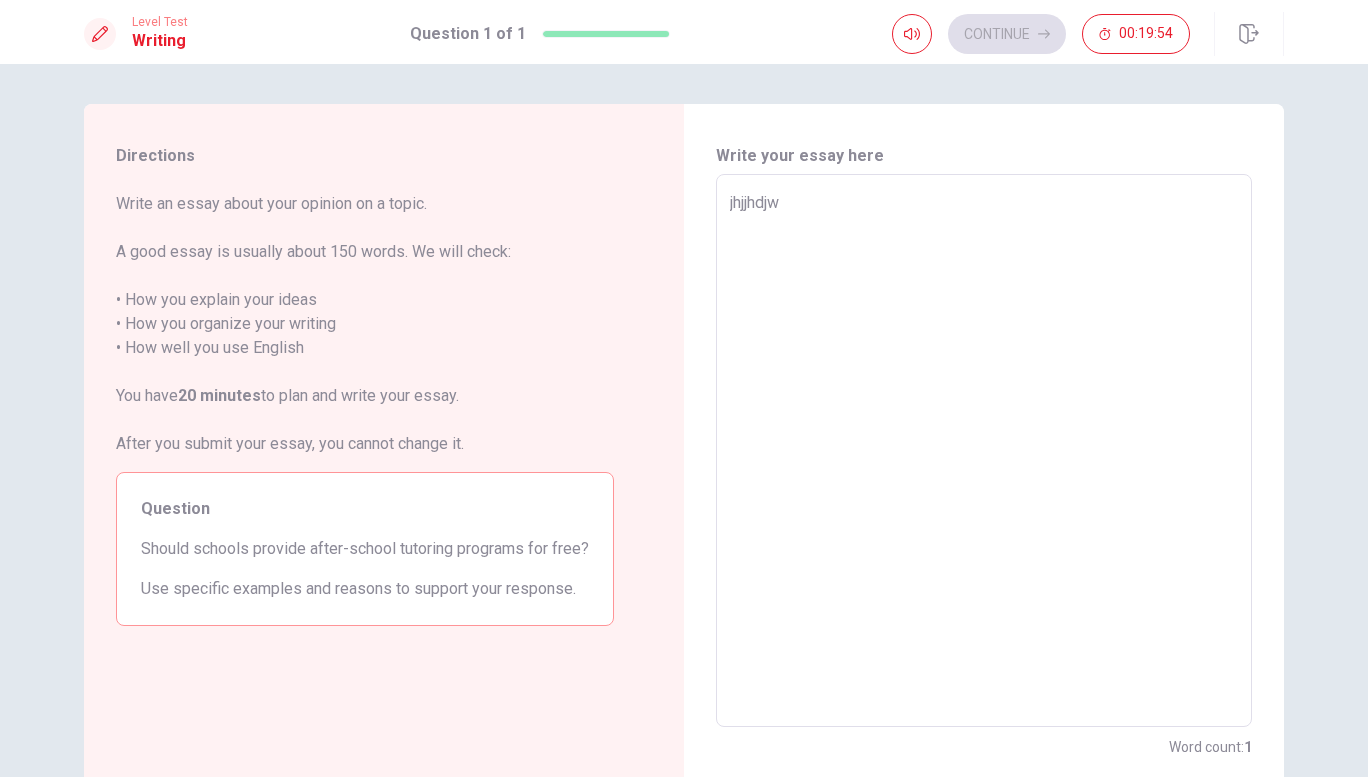 type on "x" 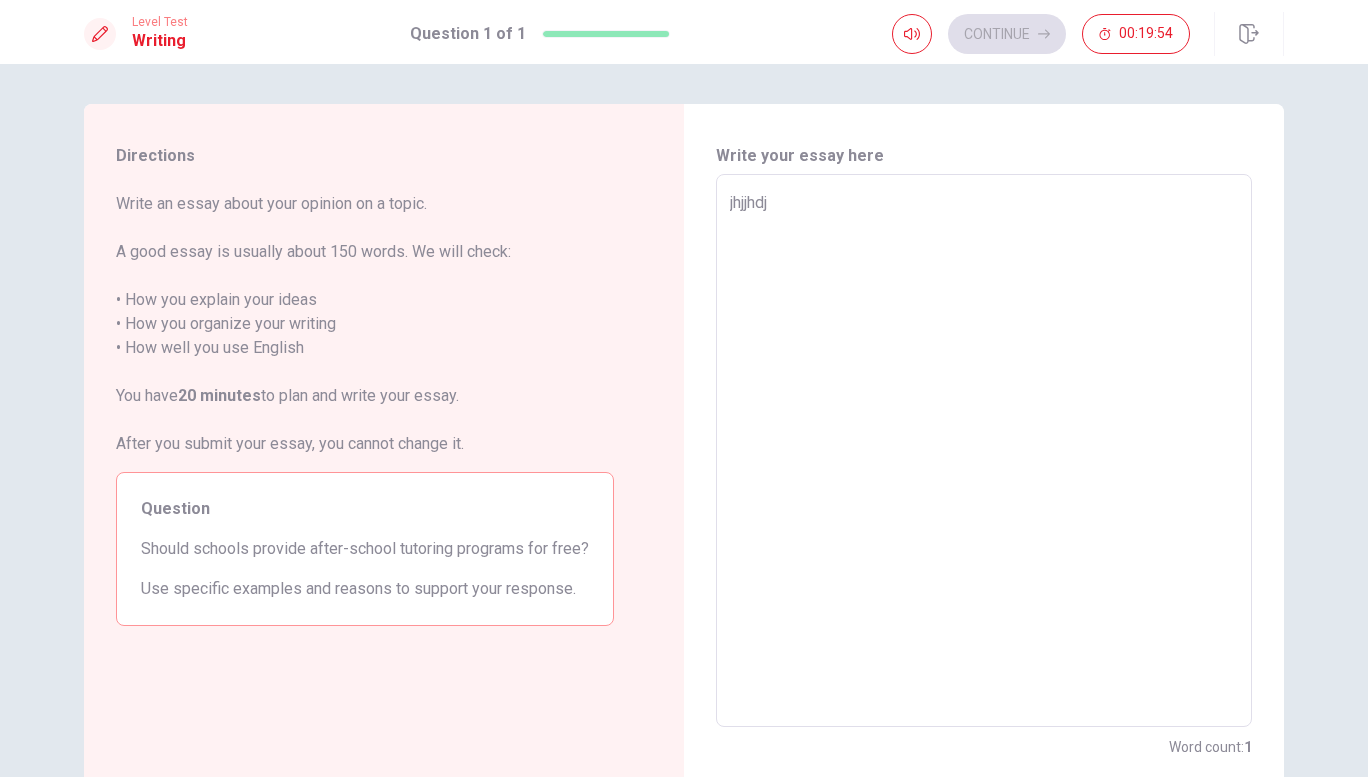 type on "jhjjhd" 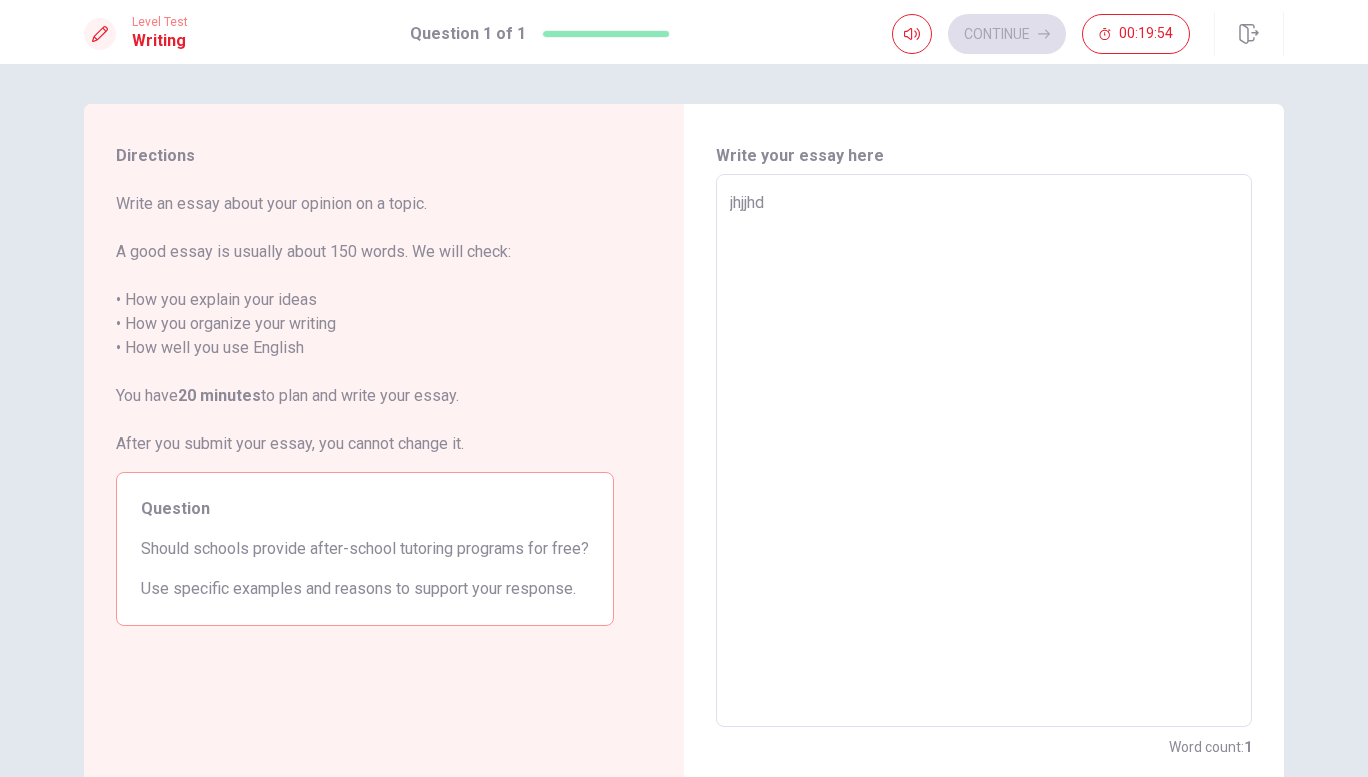 type on "jhjjh" 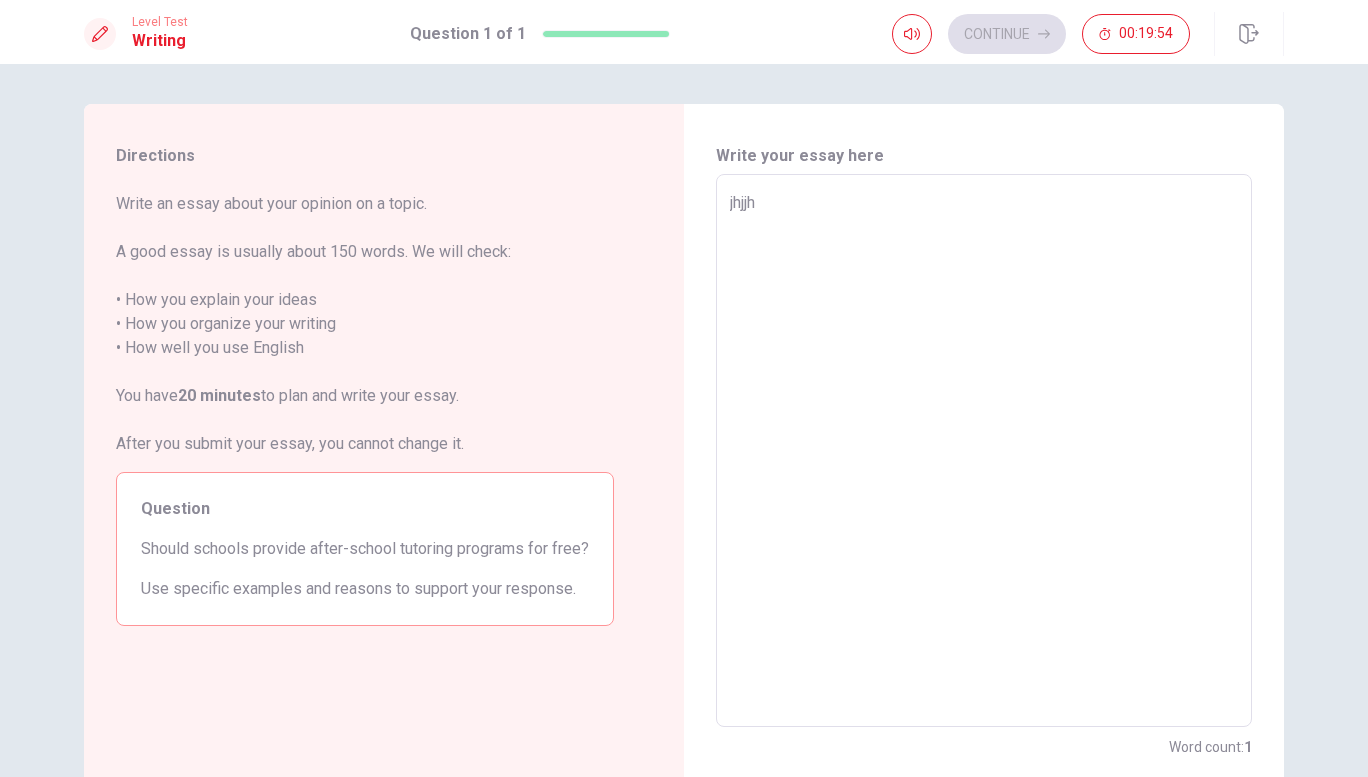 type on "jhjj" 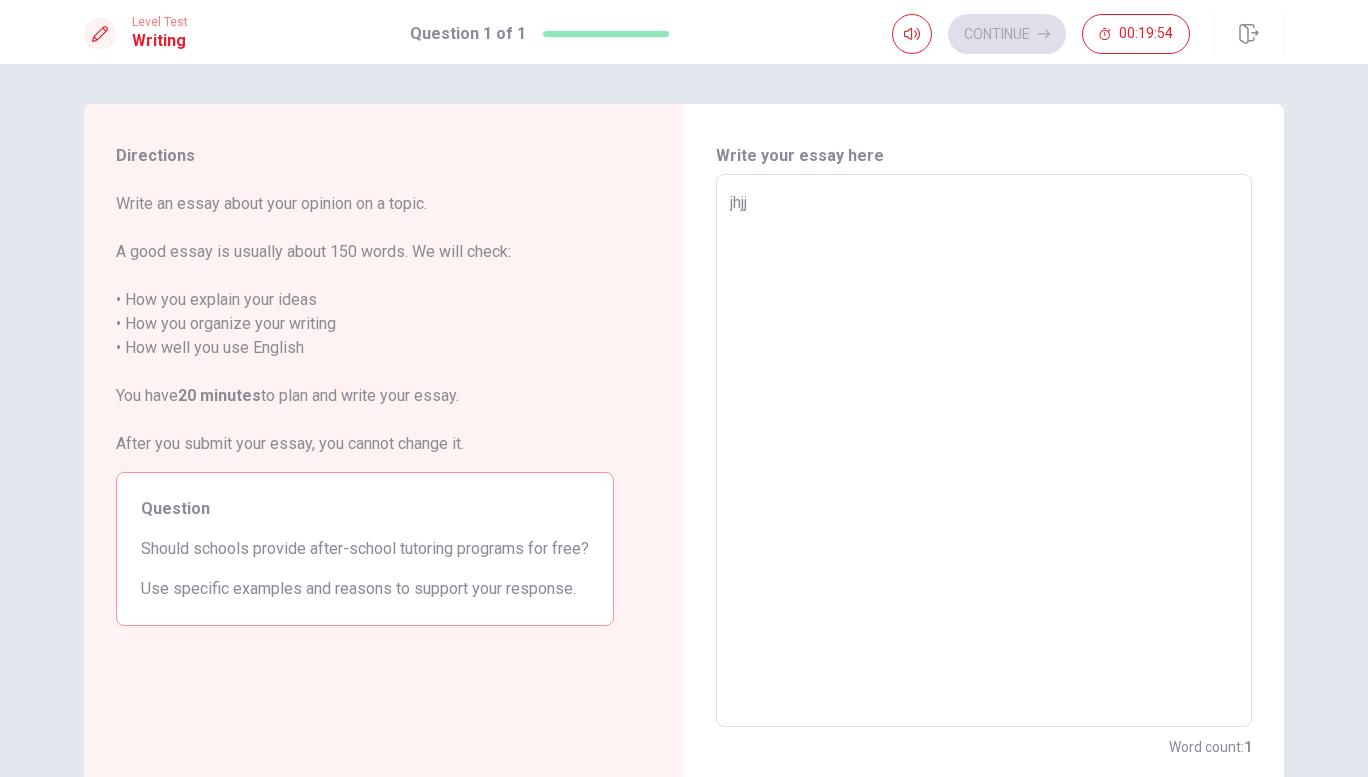 type on "x" 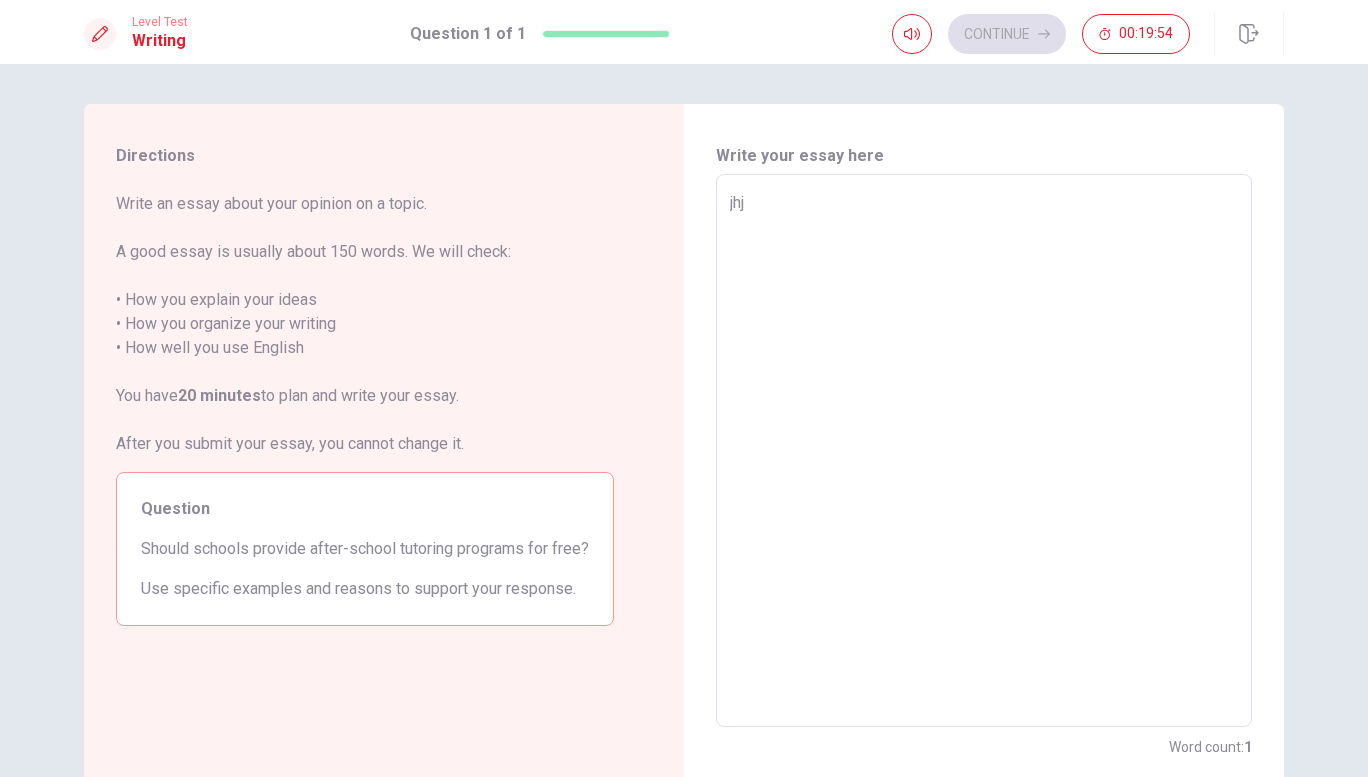 type on "jh" 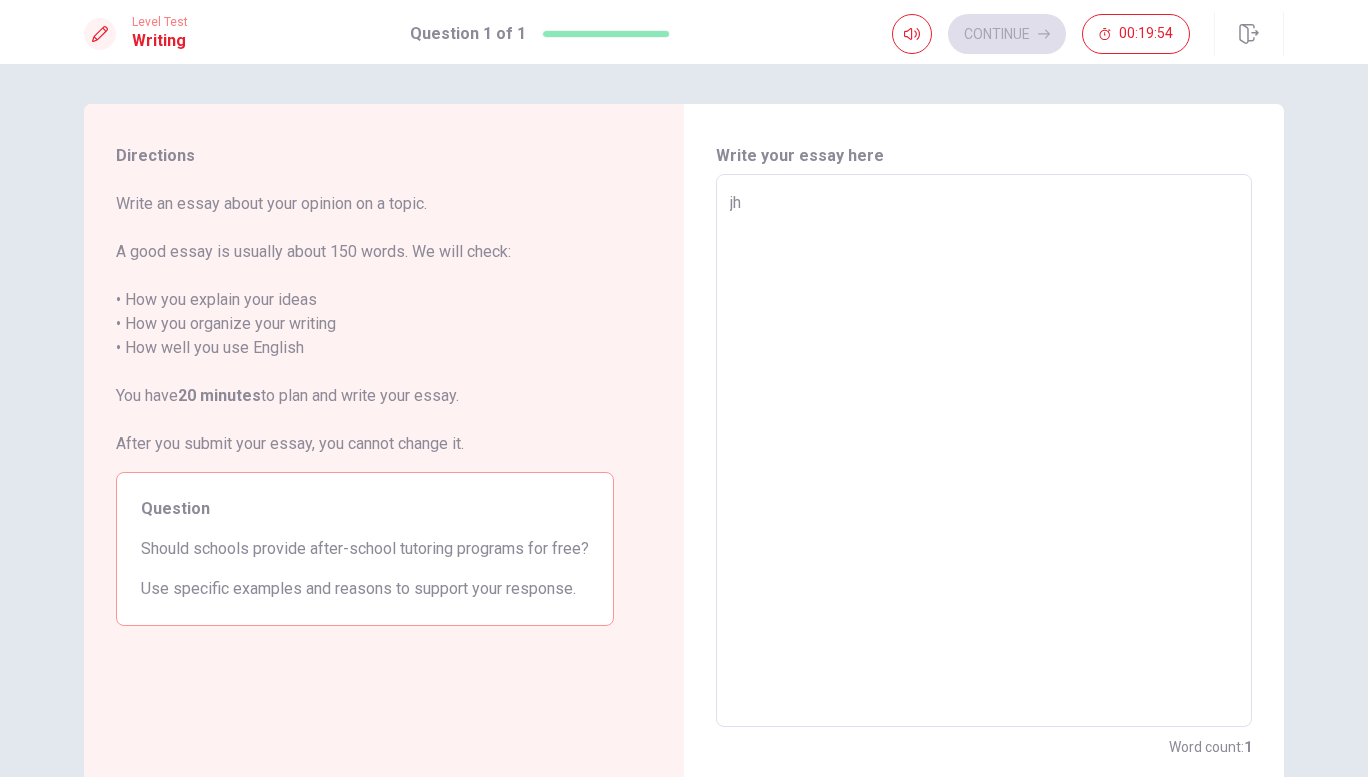 type on "j" 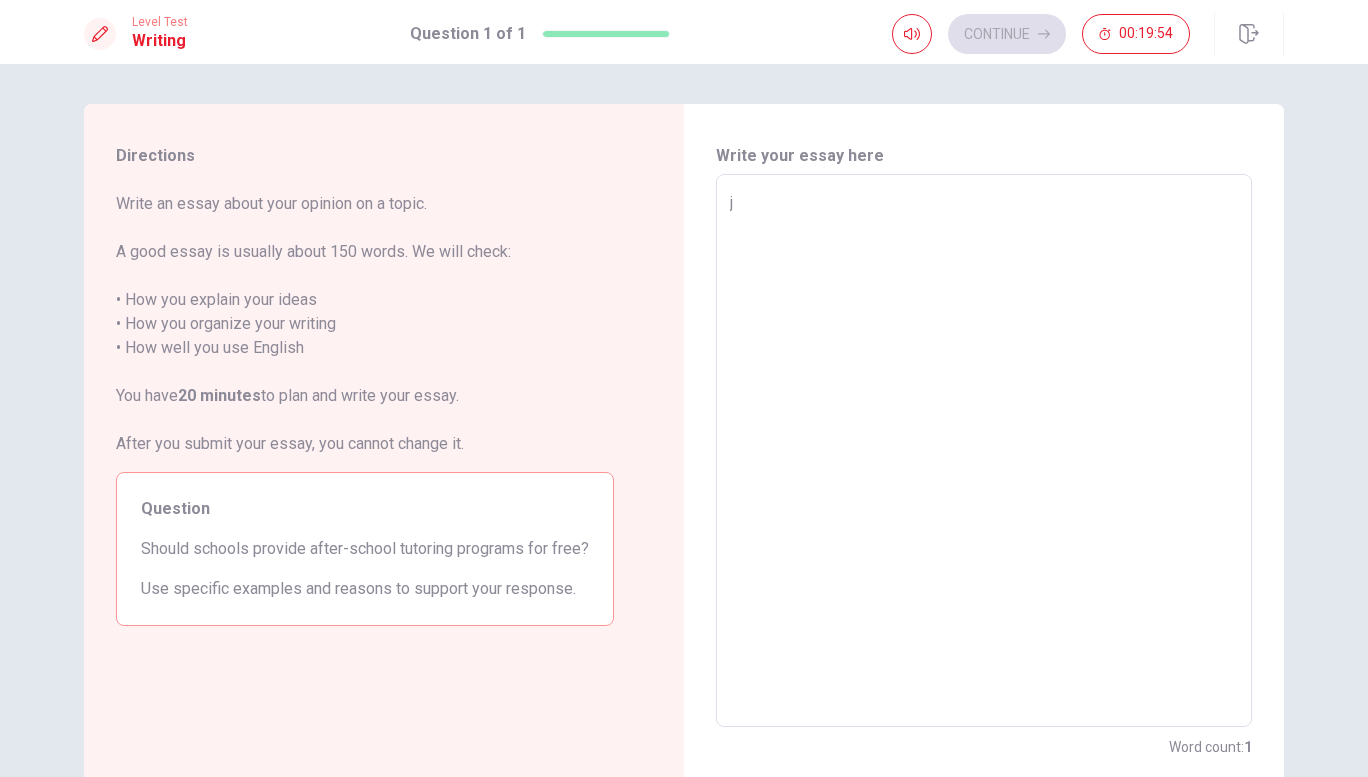 type 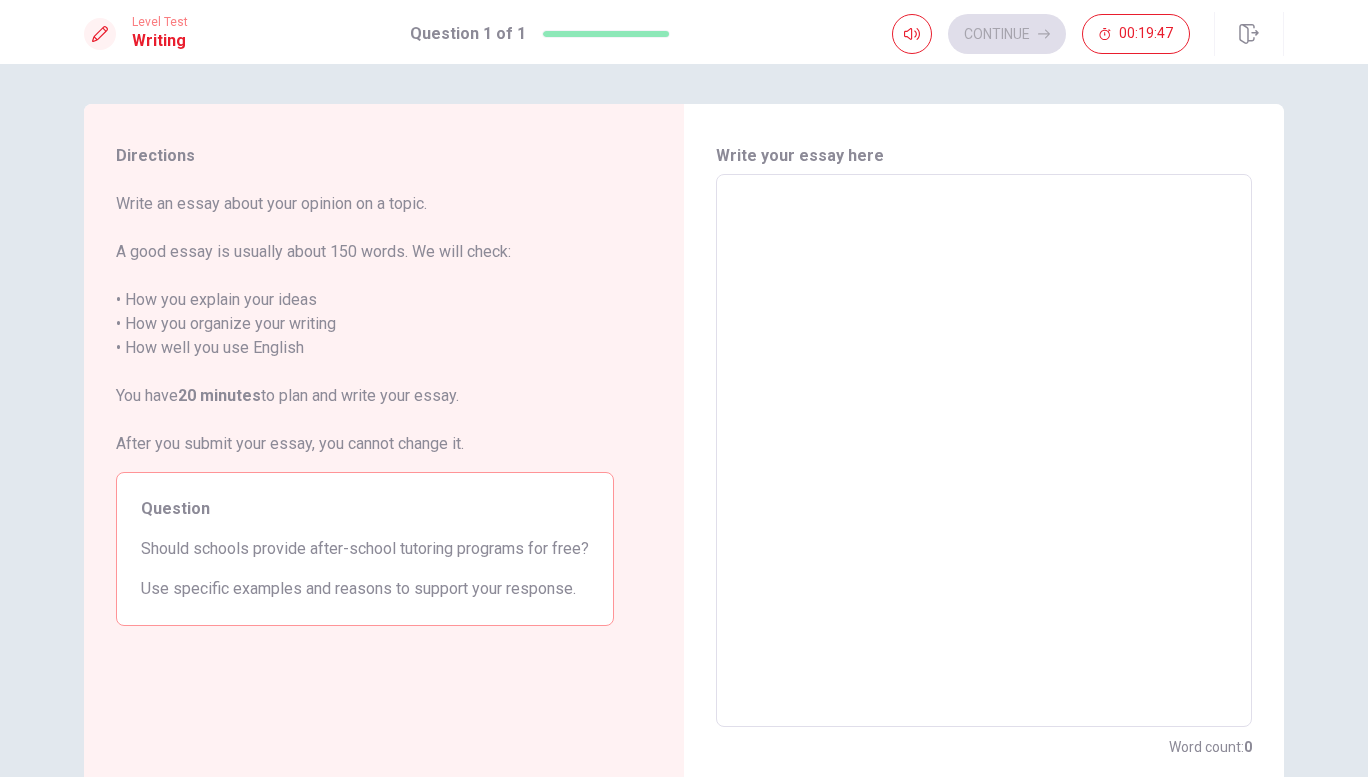 type on "s" 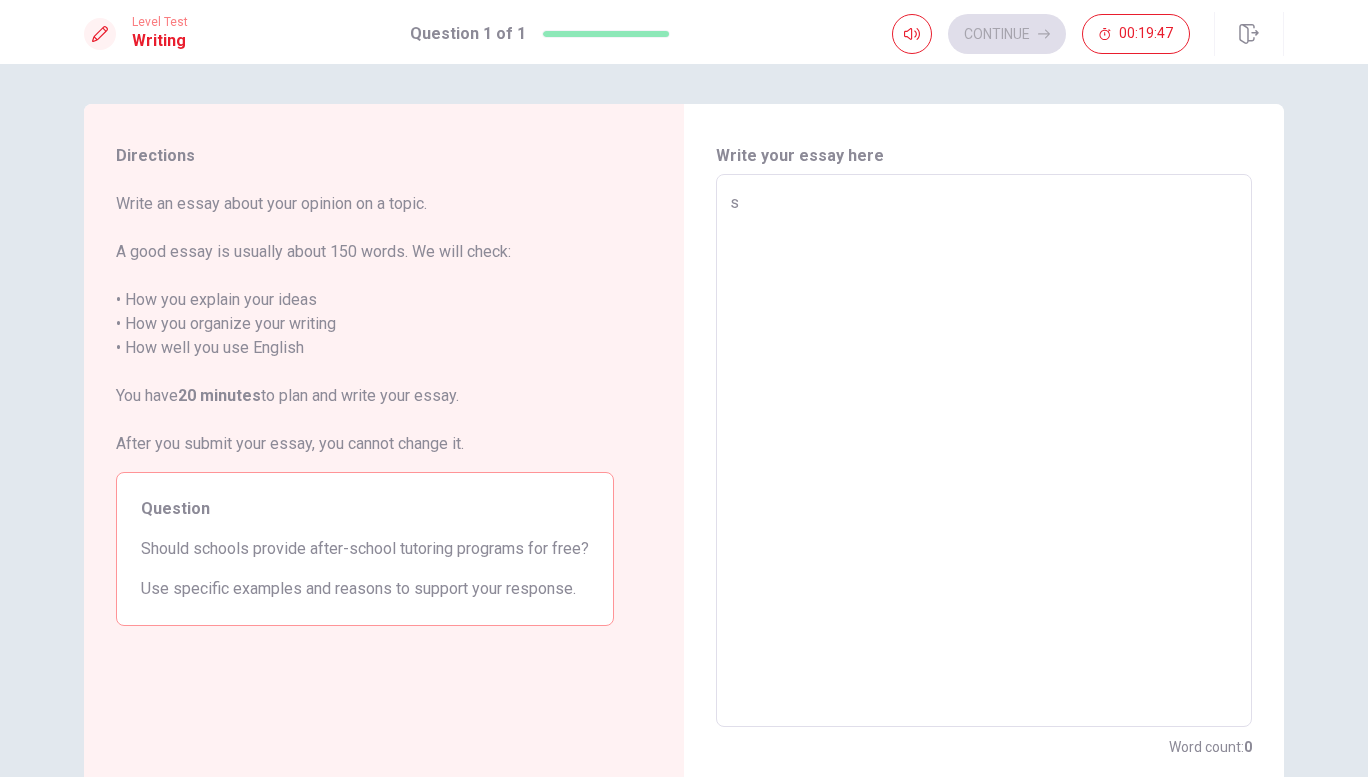 type on "x" 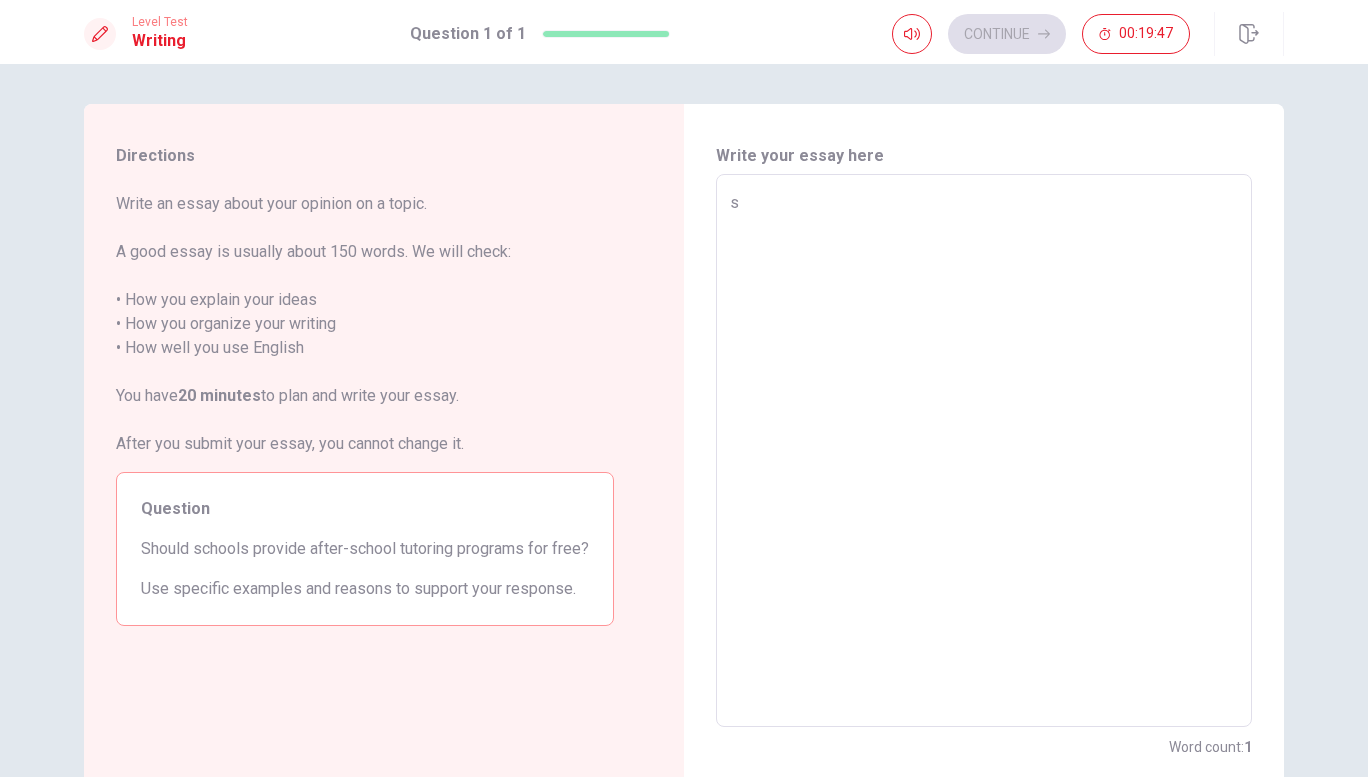 type on "sa" 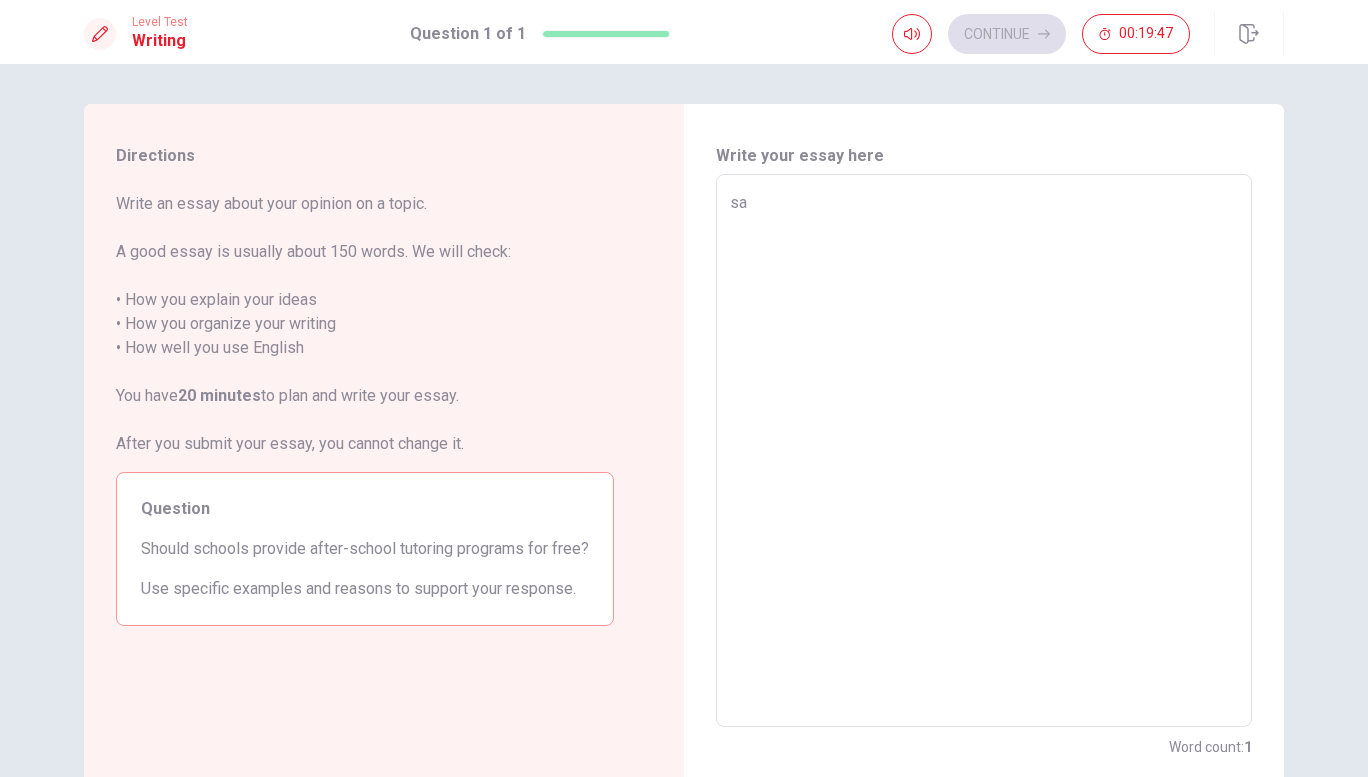 type on "x" 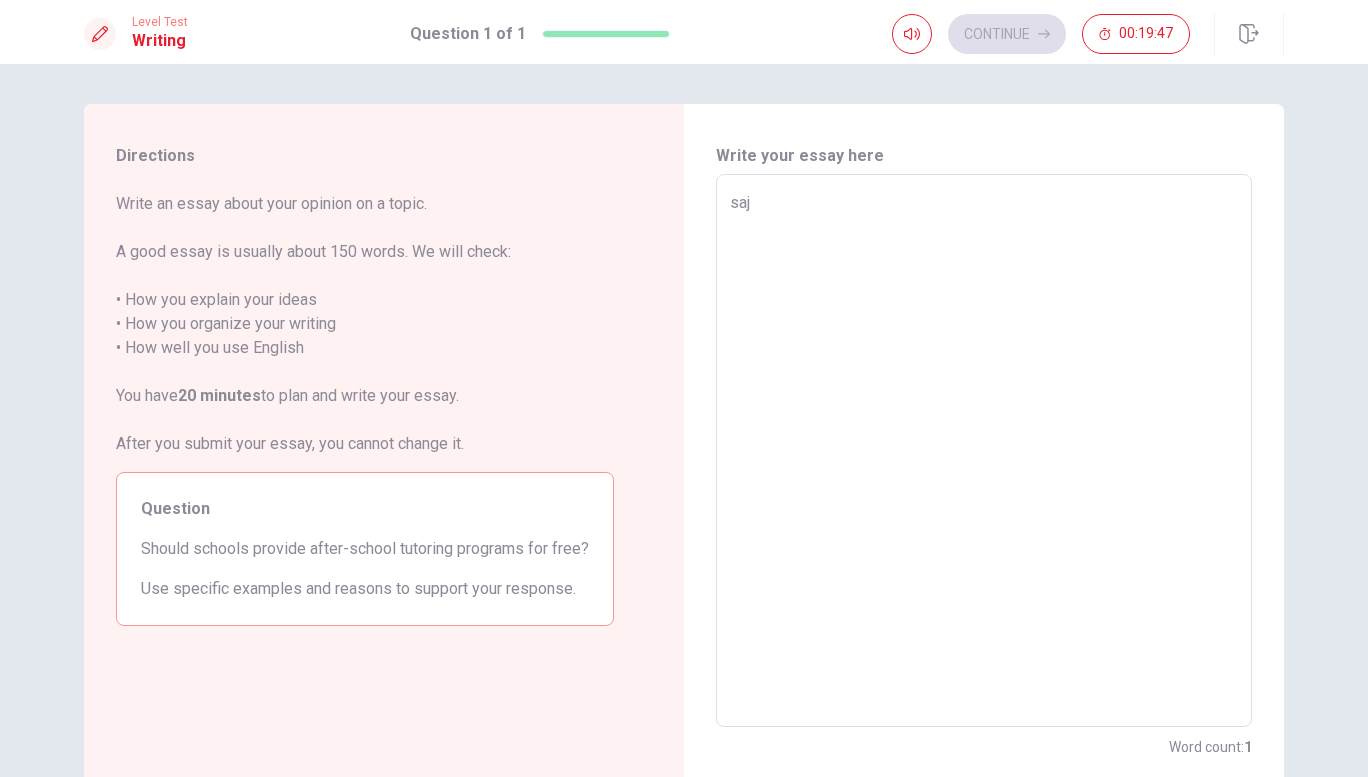 type on "x" 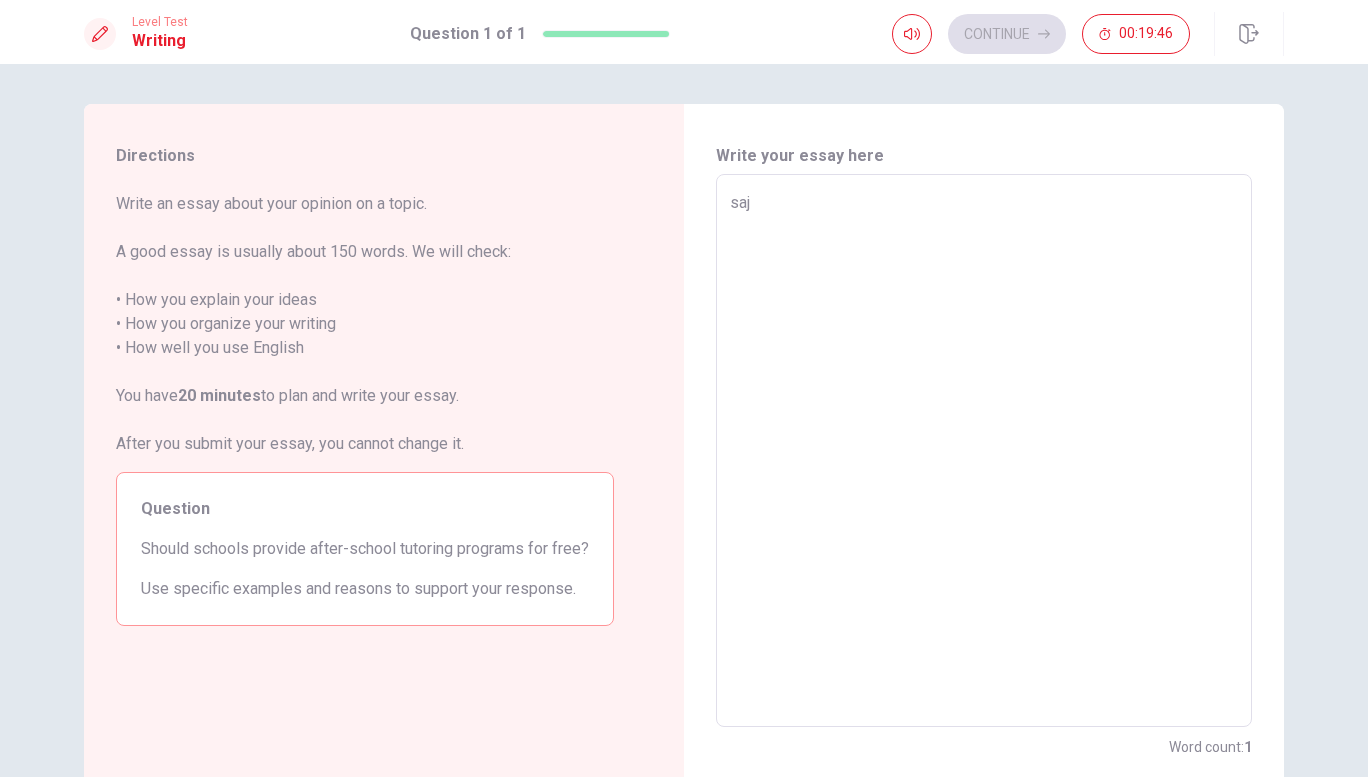 type on "sajj" 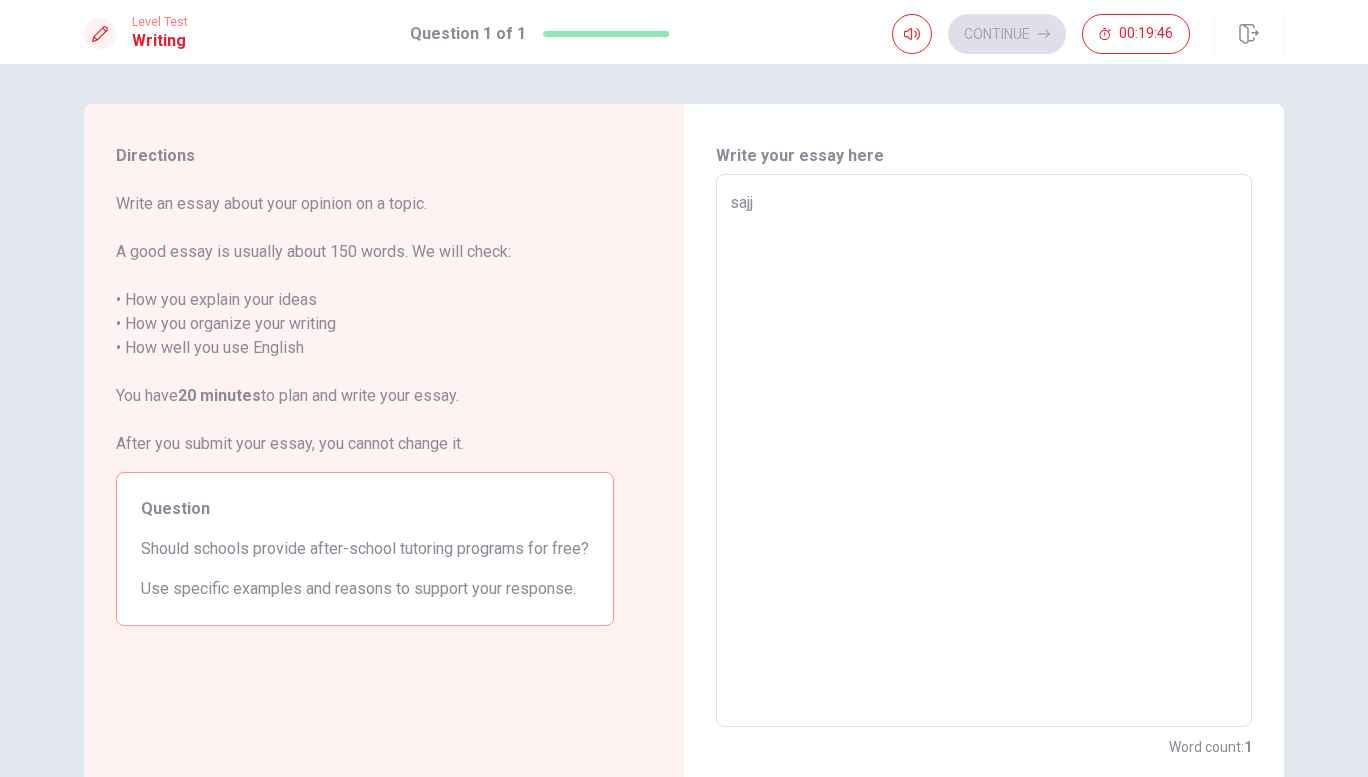 type on "x" 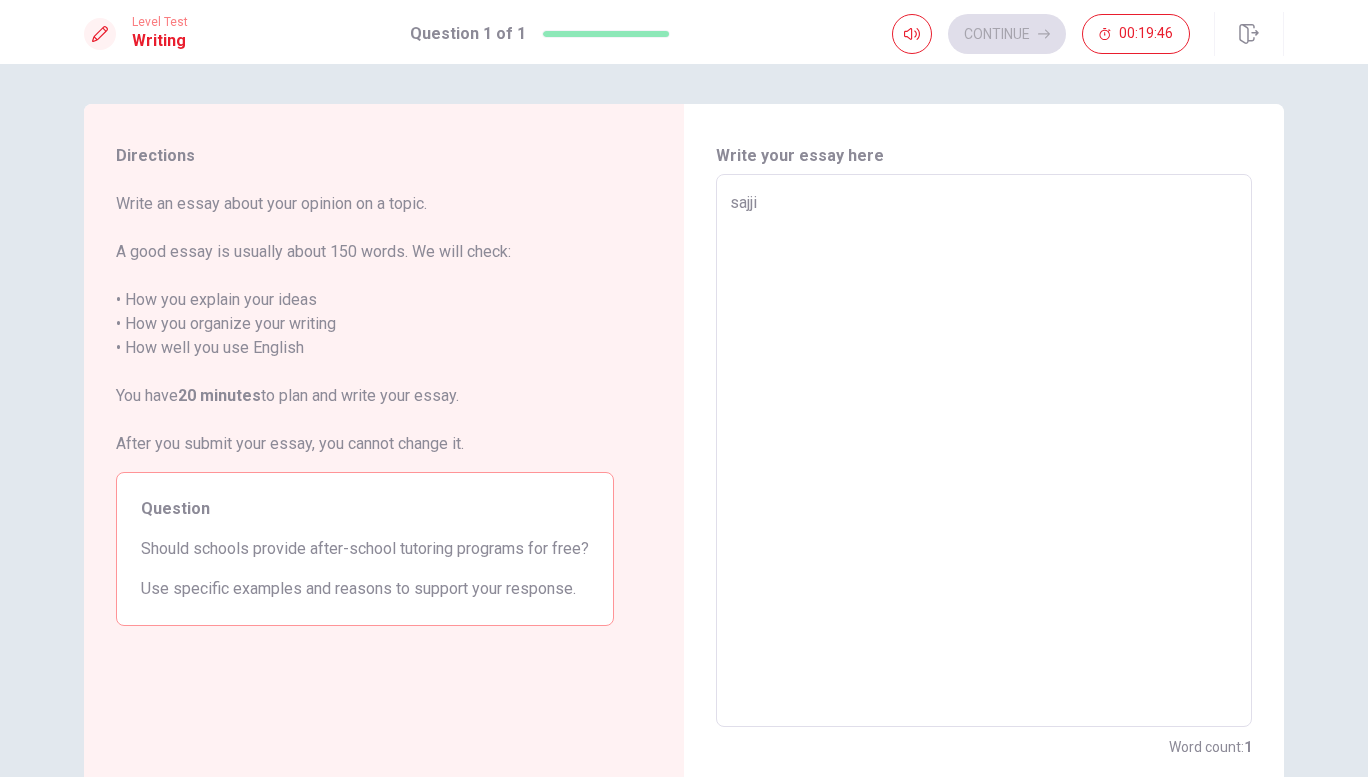 type on "x" 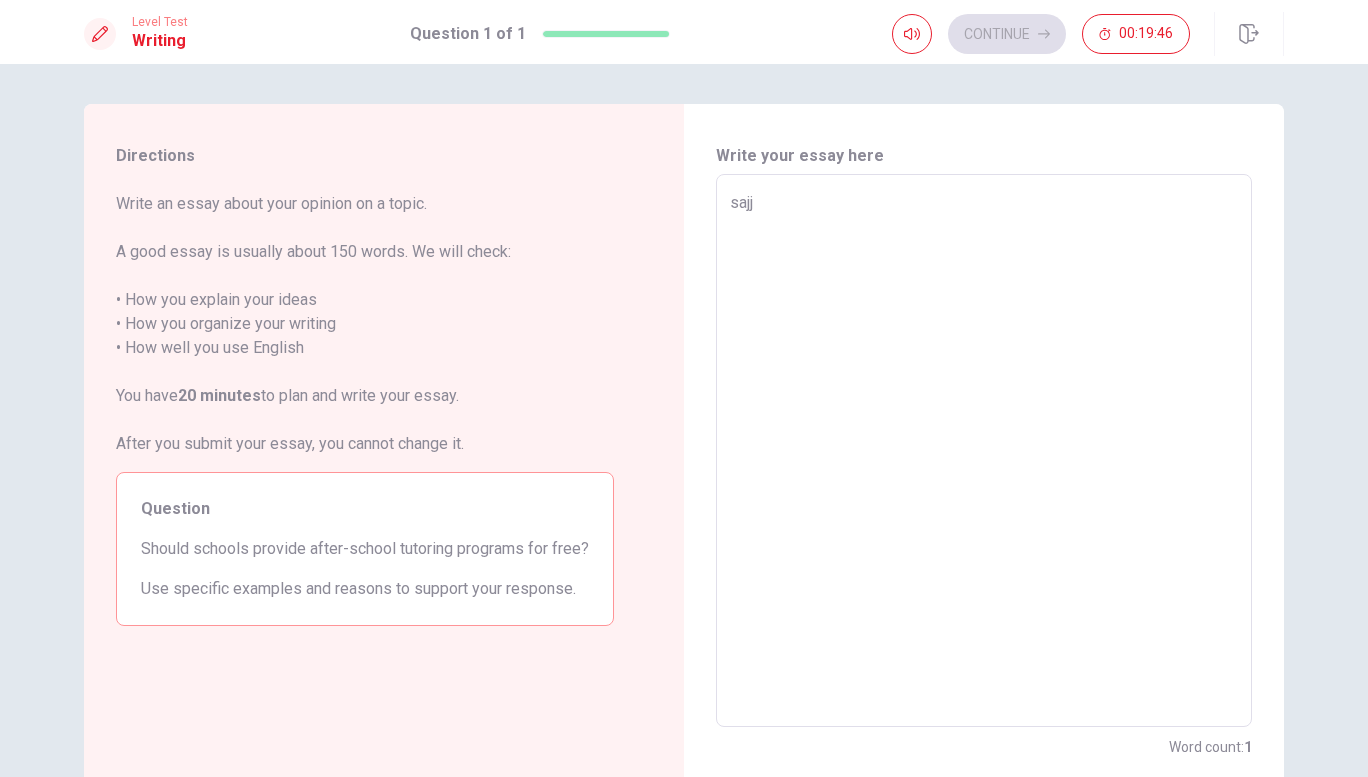type on "x" 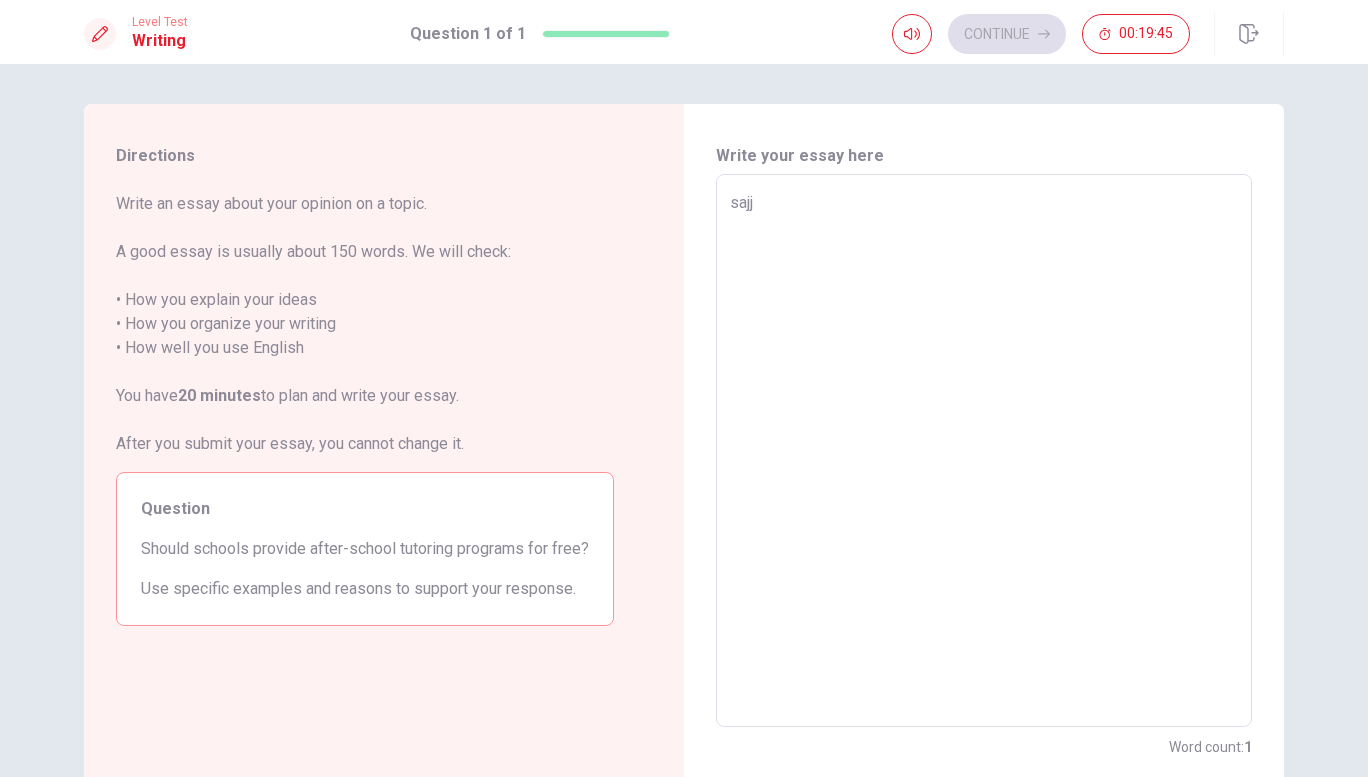 type on "saj" 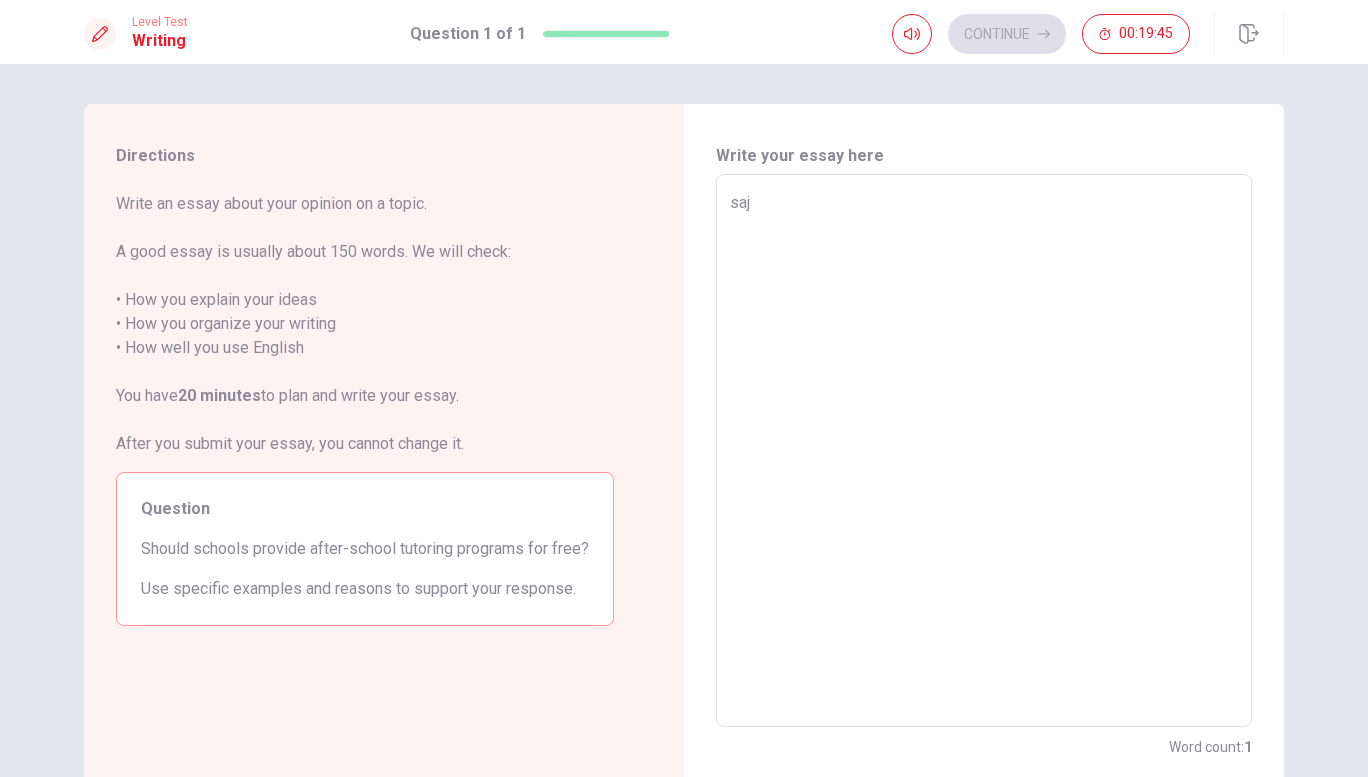 type on "sa" 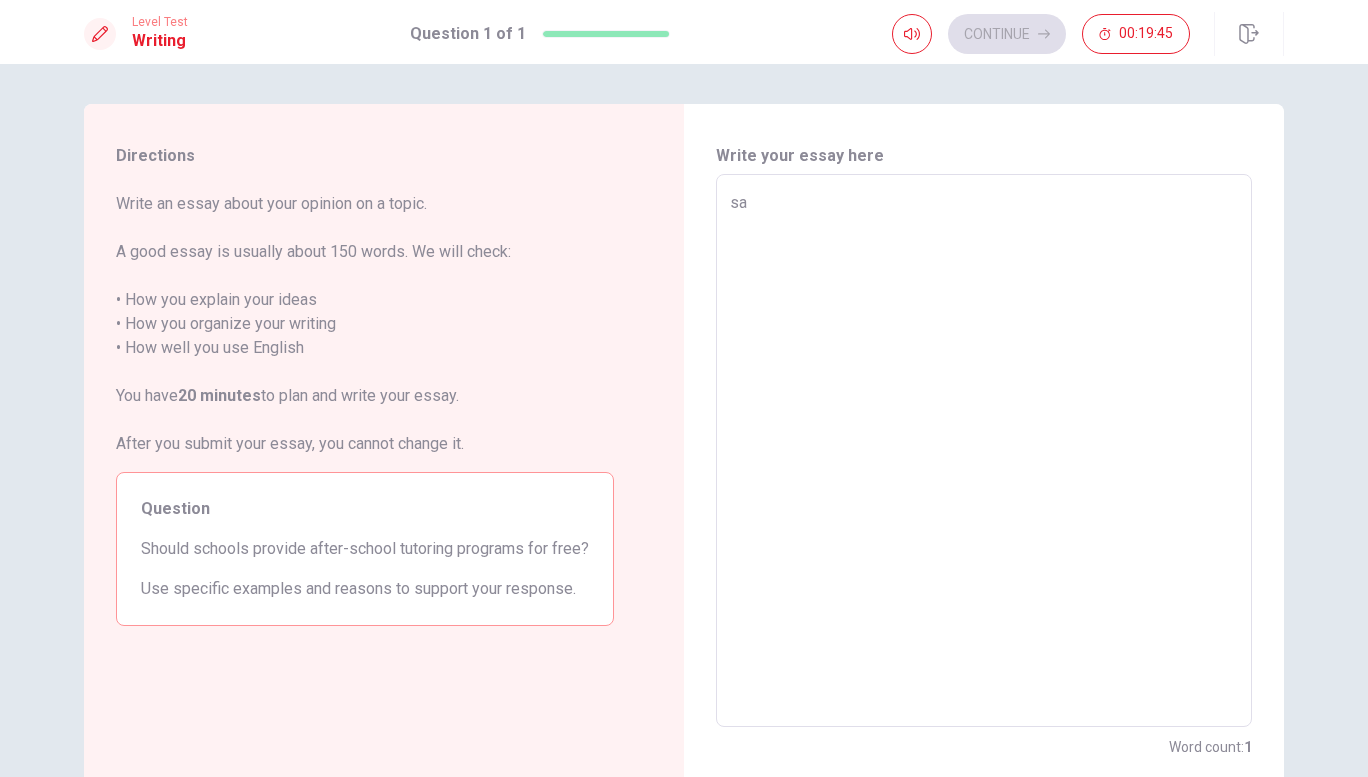 type on "x" 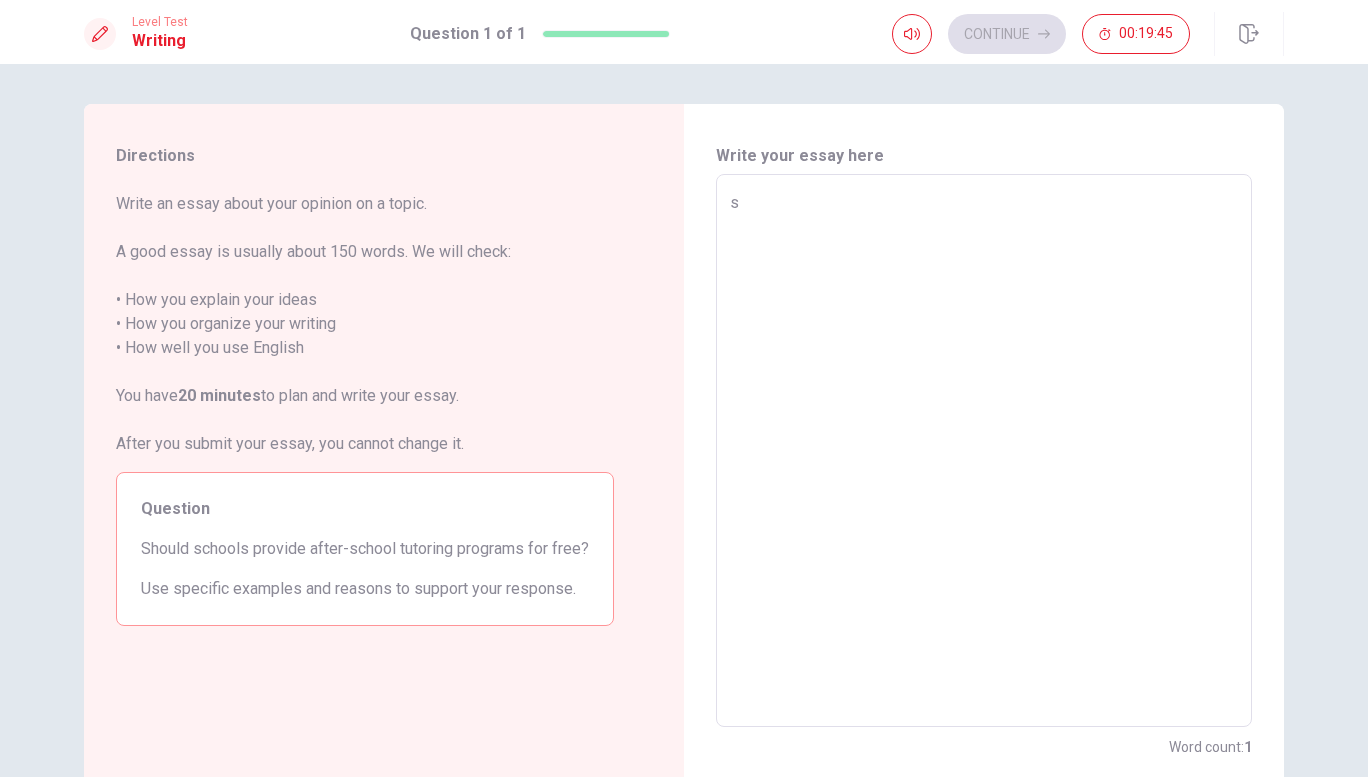 type 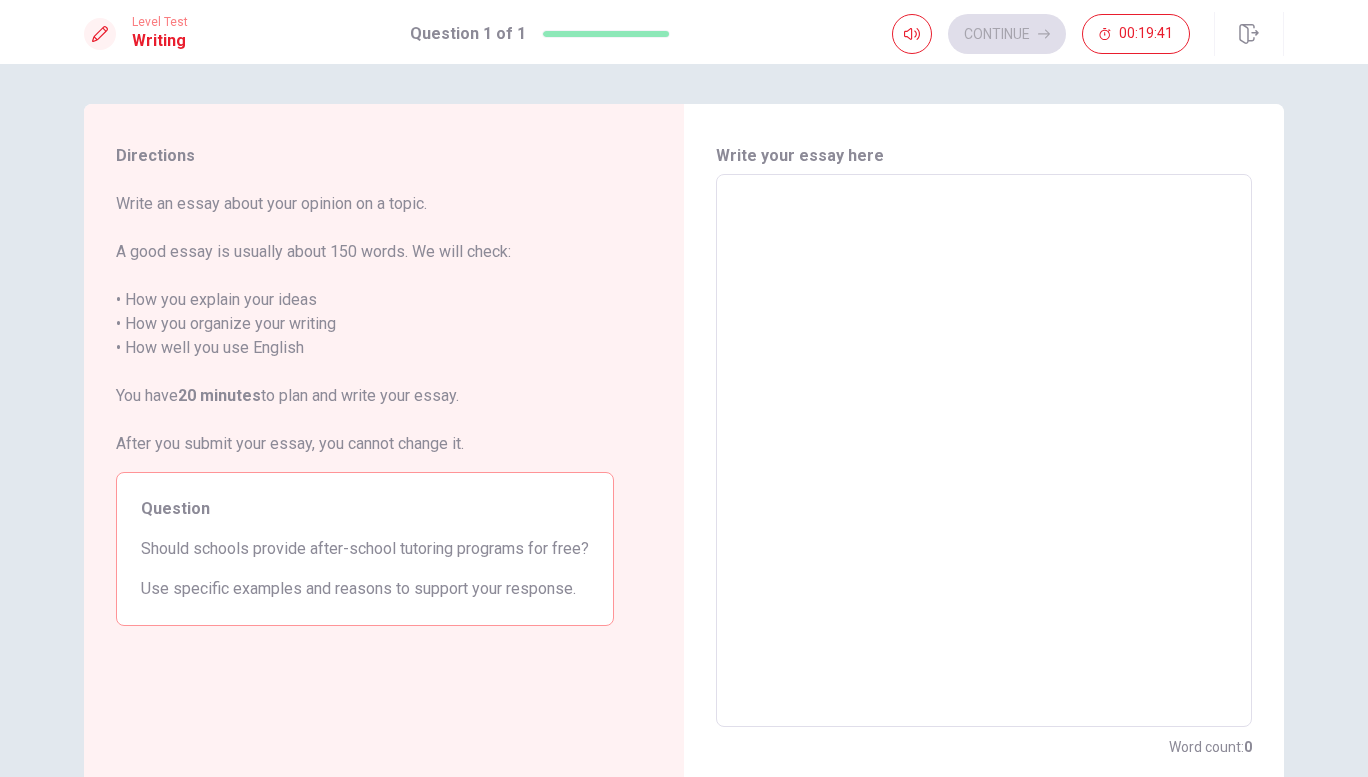 type on "a" 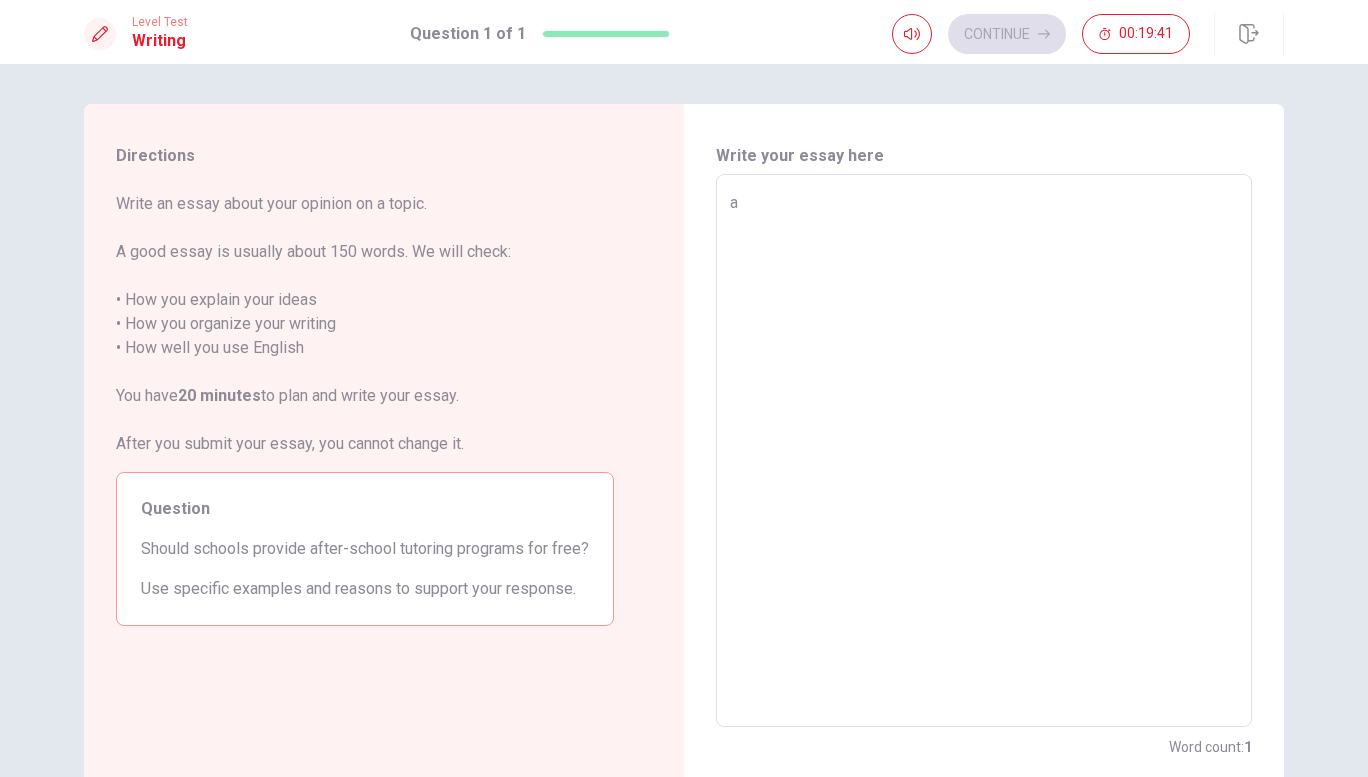 type on "x" 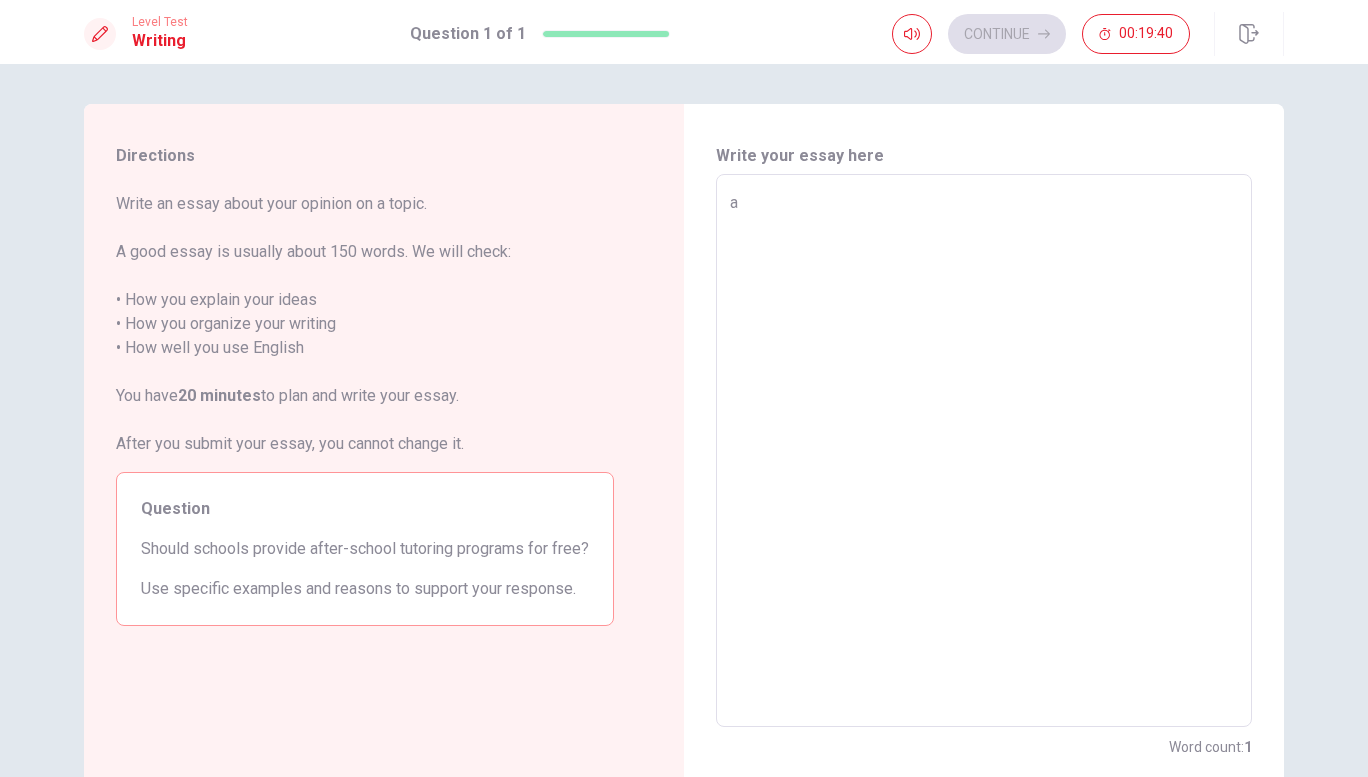 type on "aa" 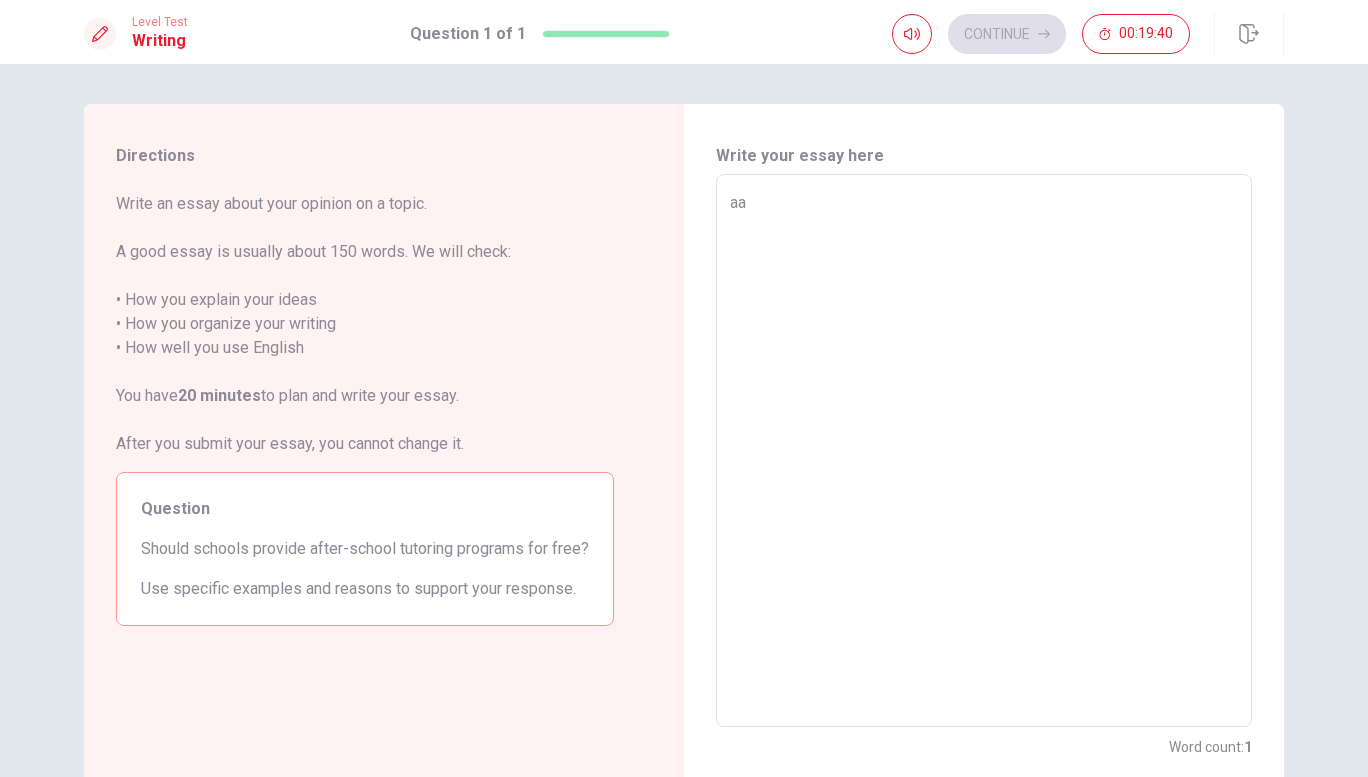 type on "aaa" 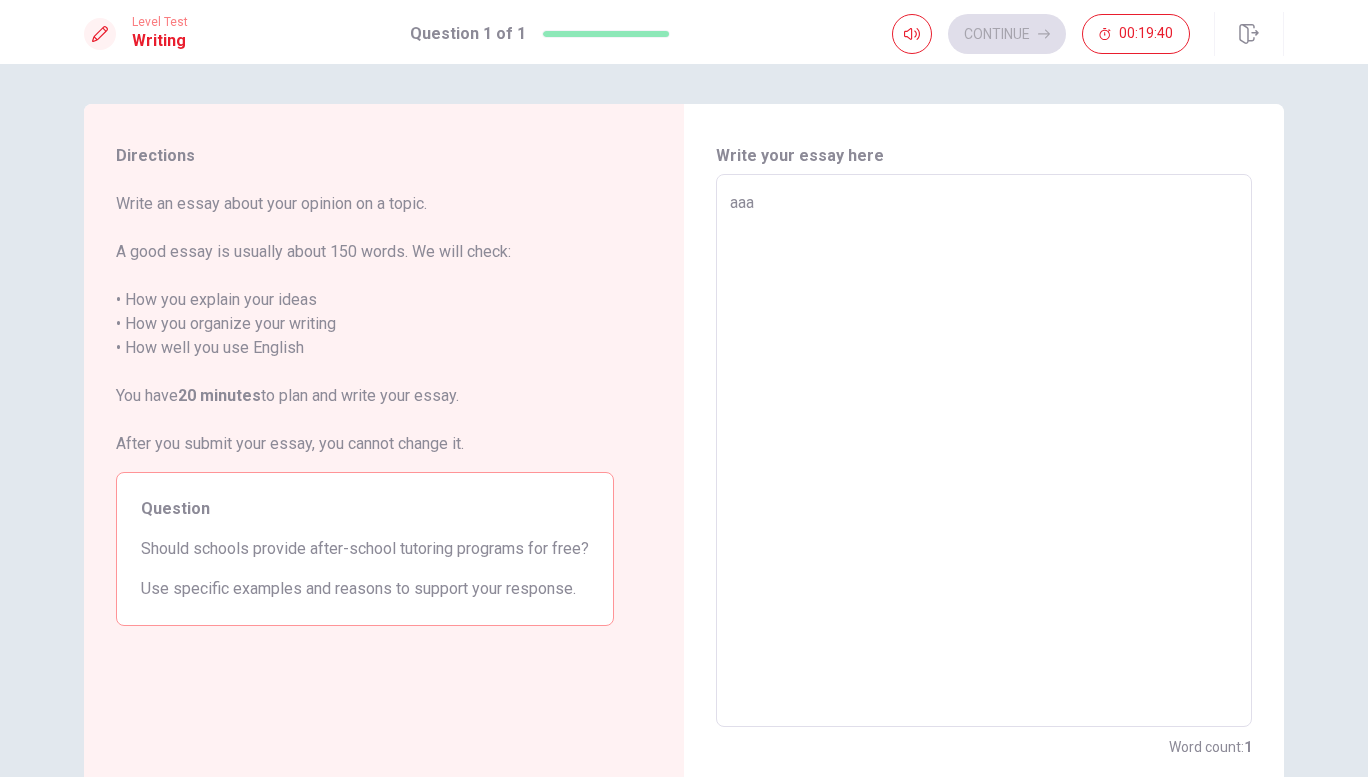 type on "x" 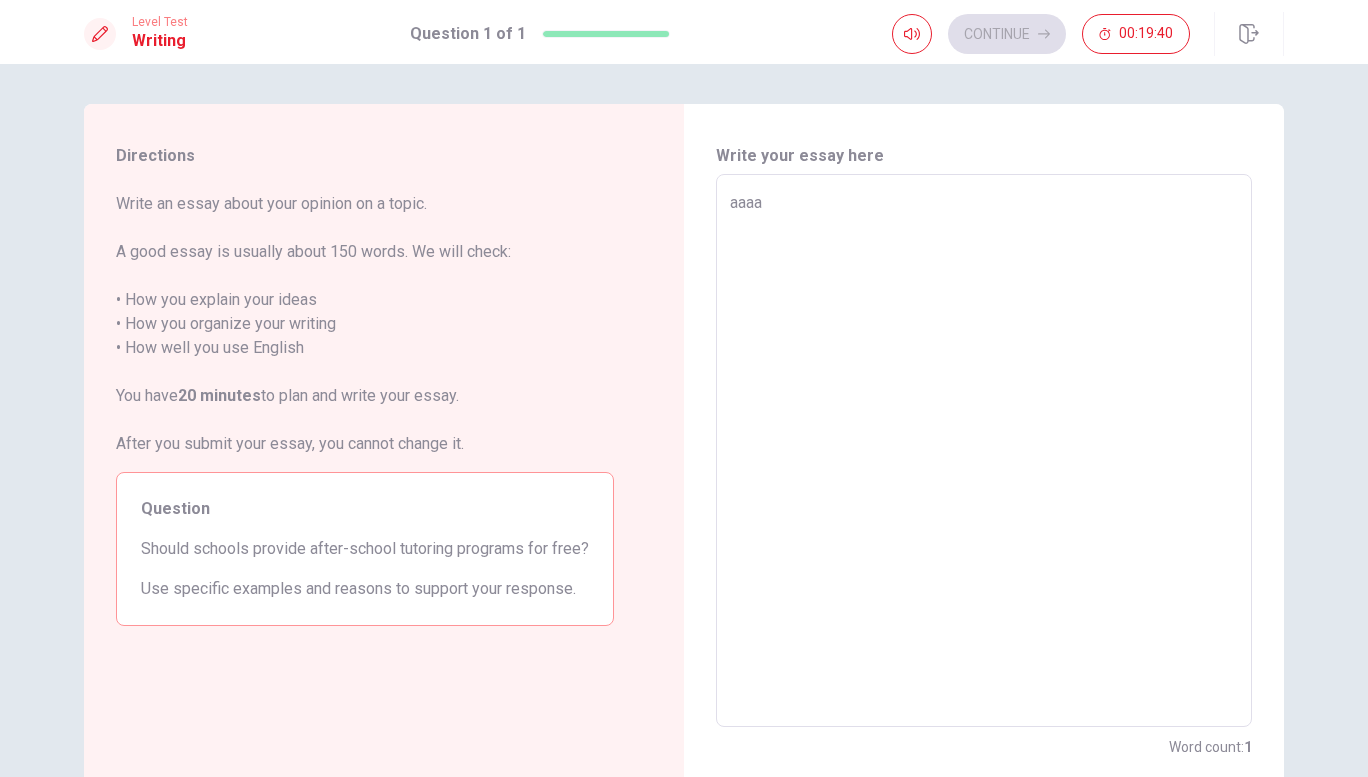 type on "x" 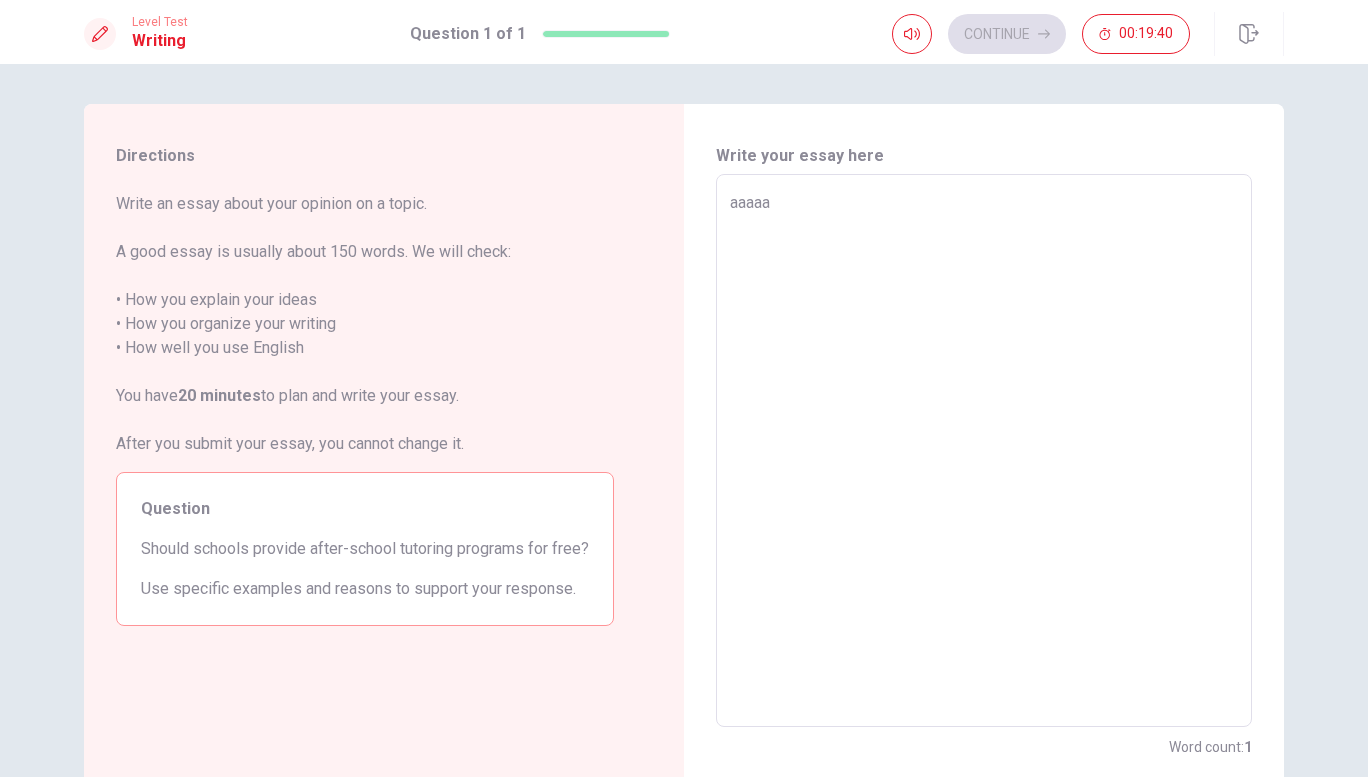 type on "x" 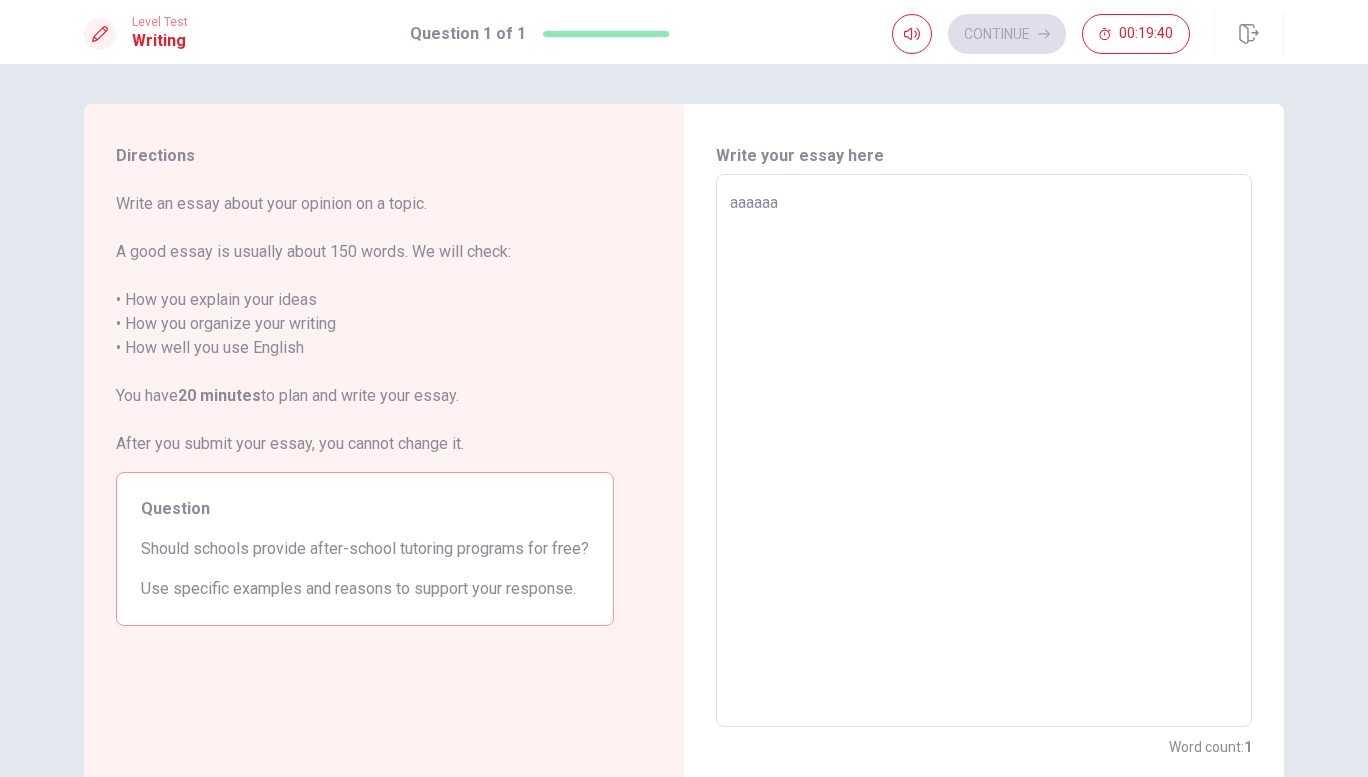 type on "aaaaaaa" 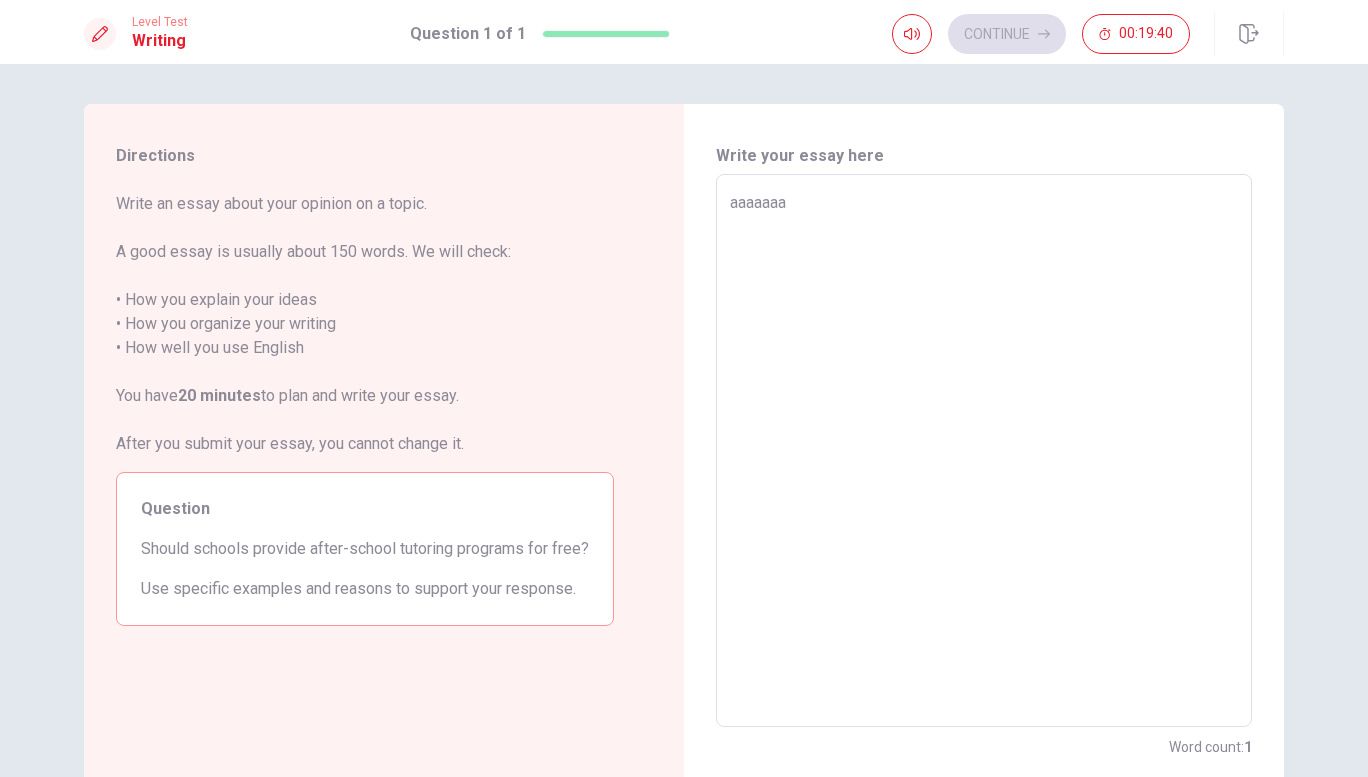 type on "aaaaaaaa" 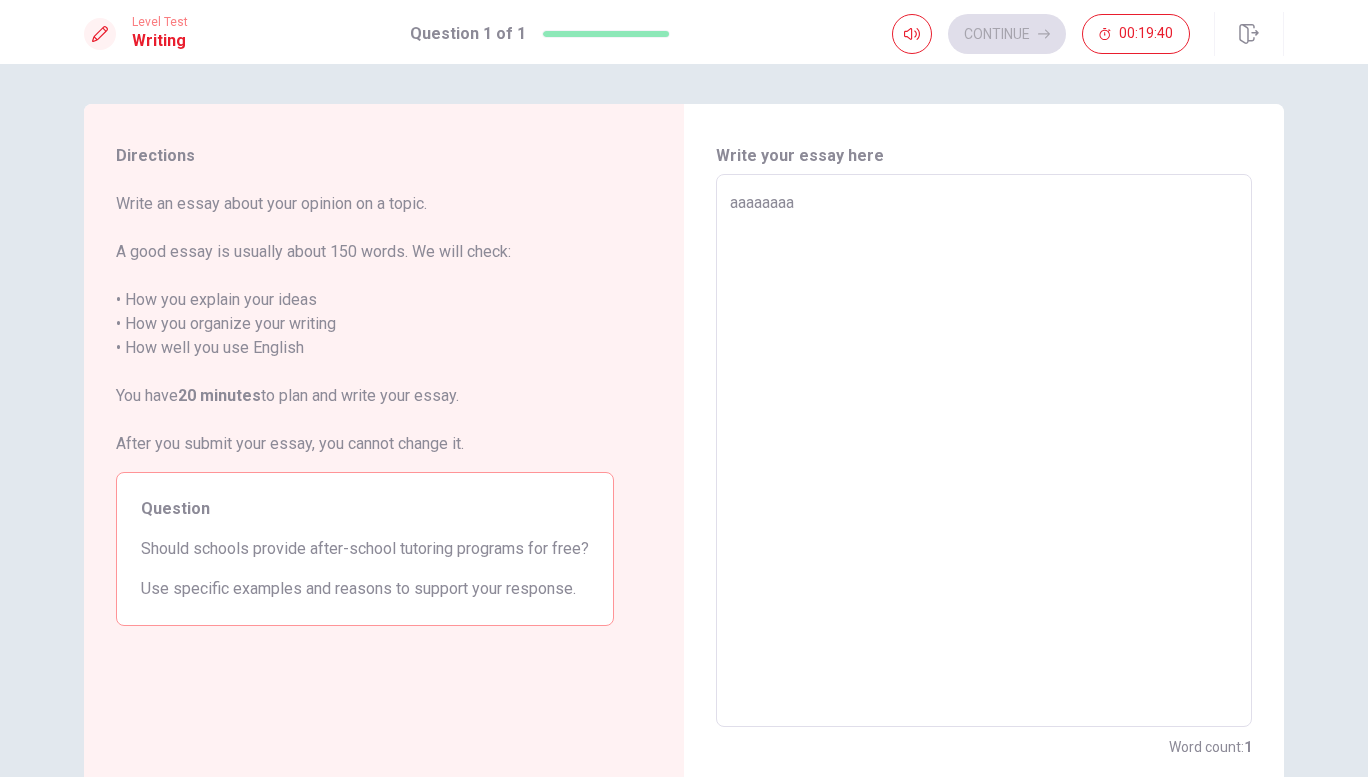 type on "aaaaaaaaa" 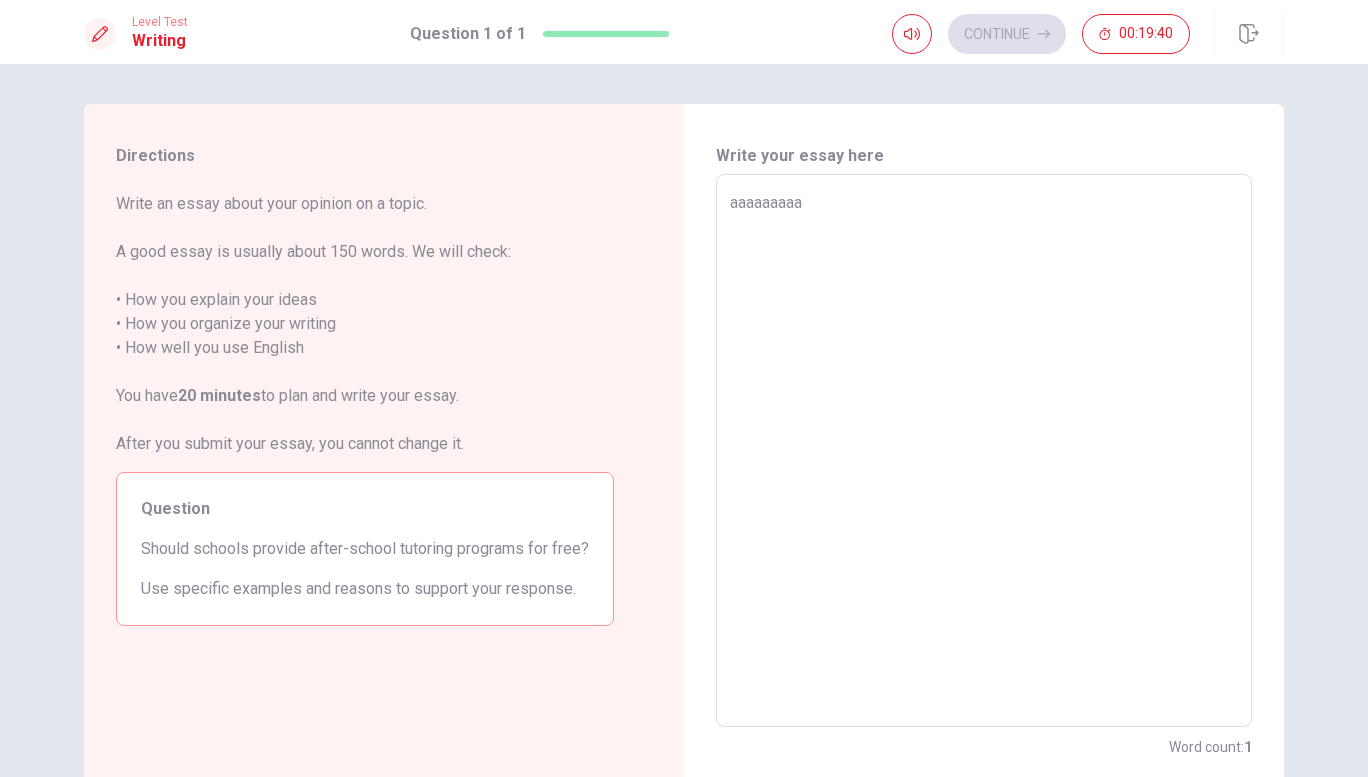 type on "aaaaaaaaaa" 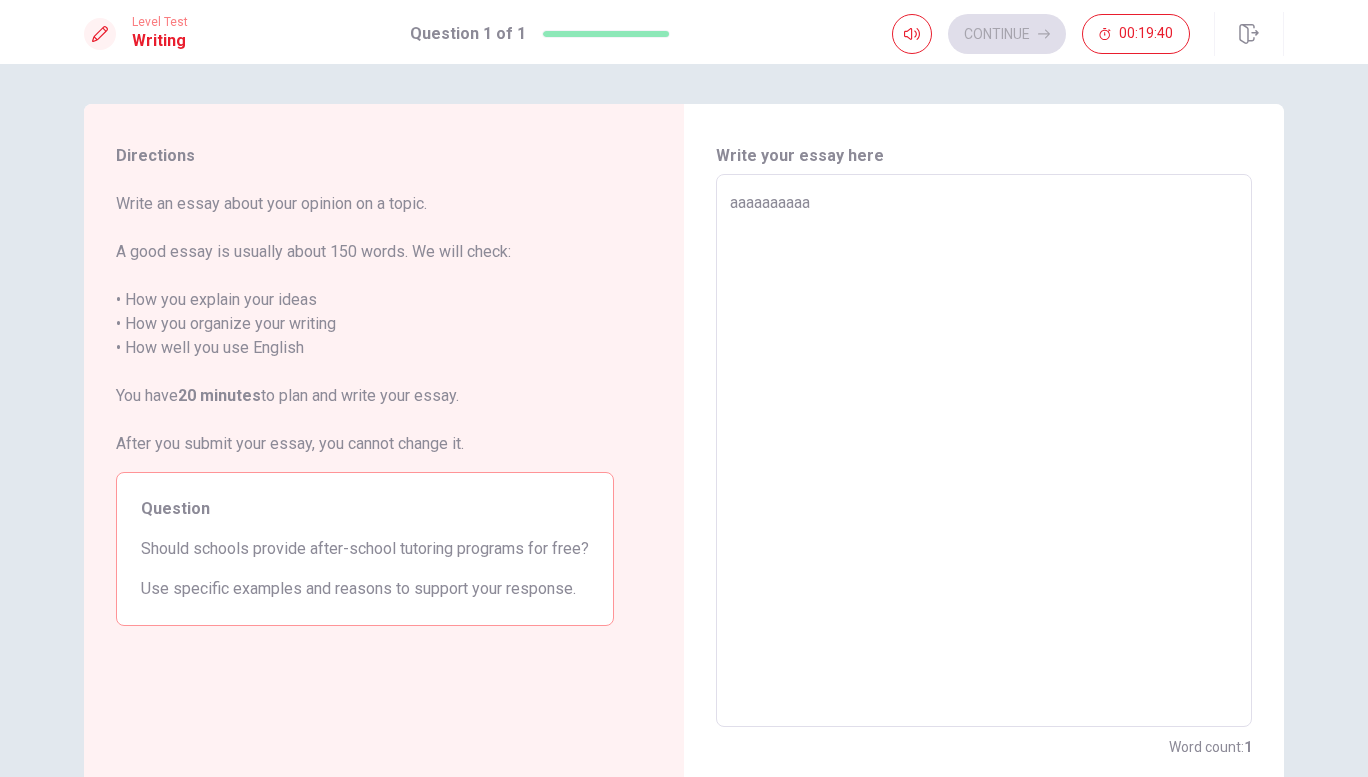 type on "x" 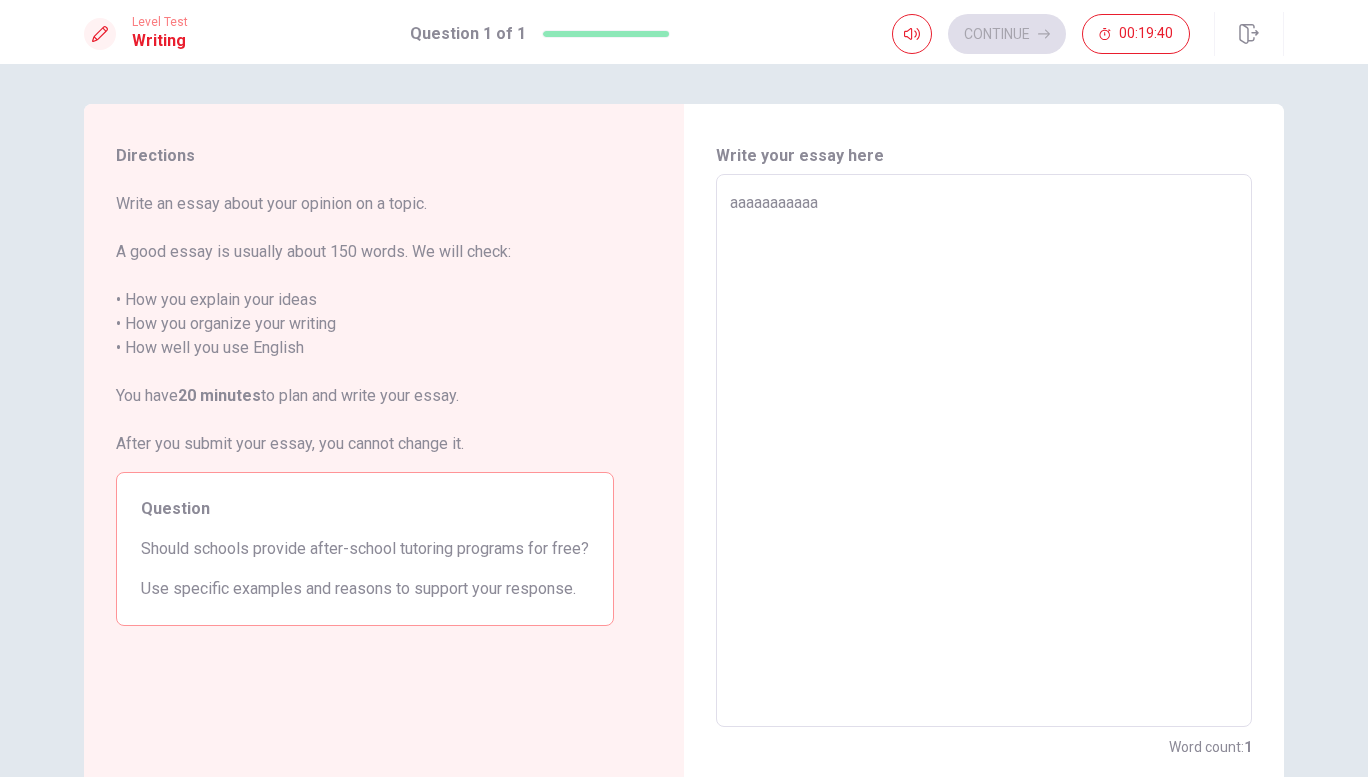 type on "aaaaaaaaaaaa" 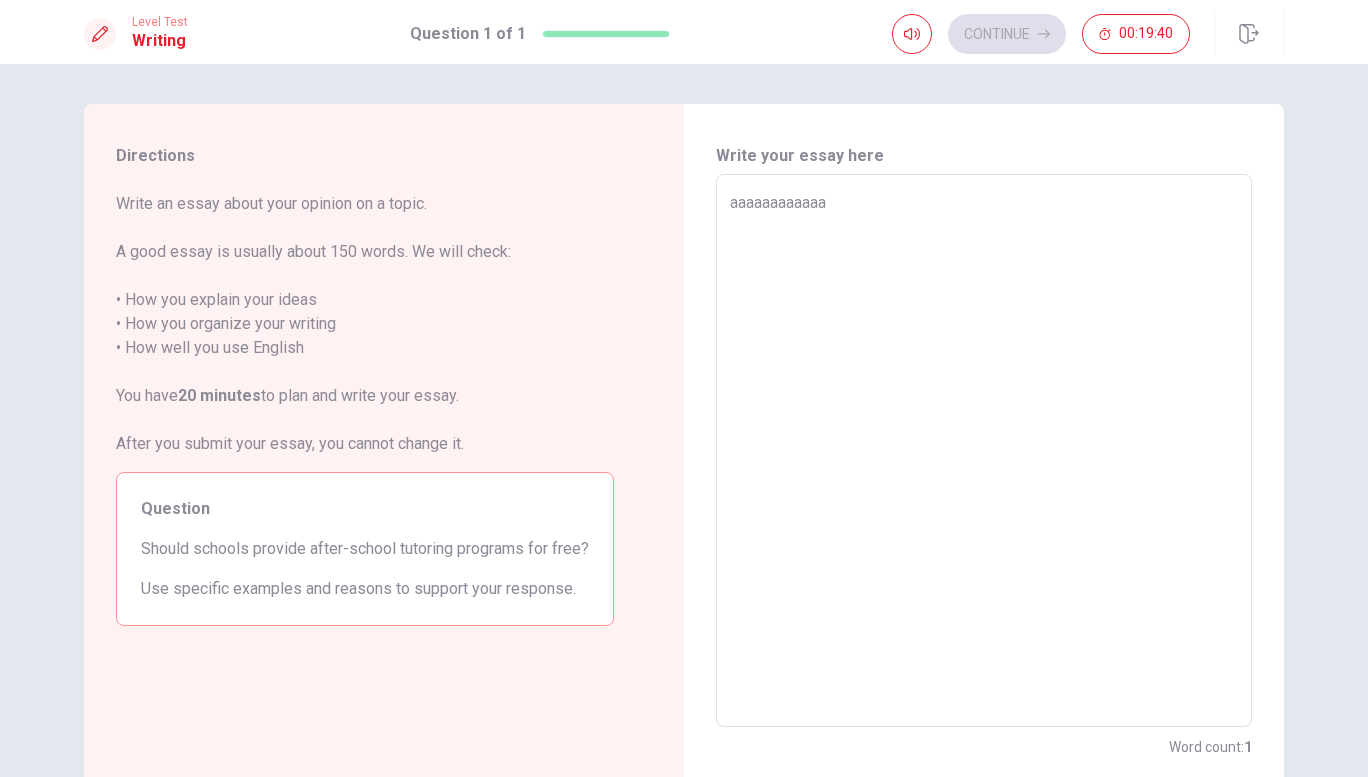type on "aaaaaaaaaaaaa" 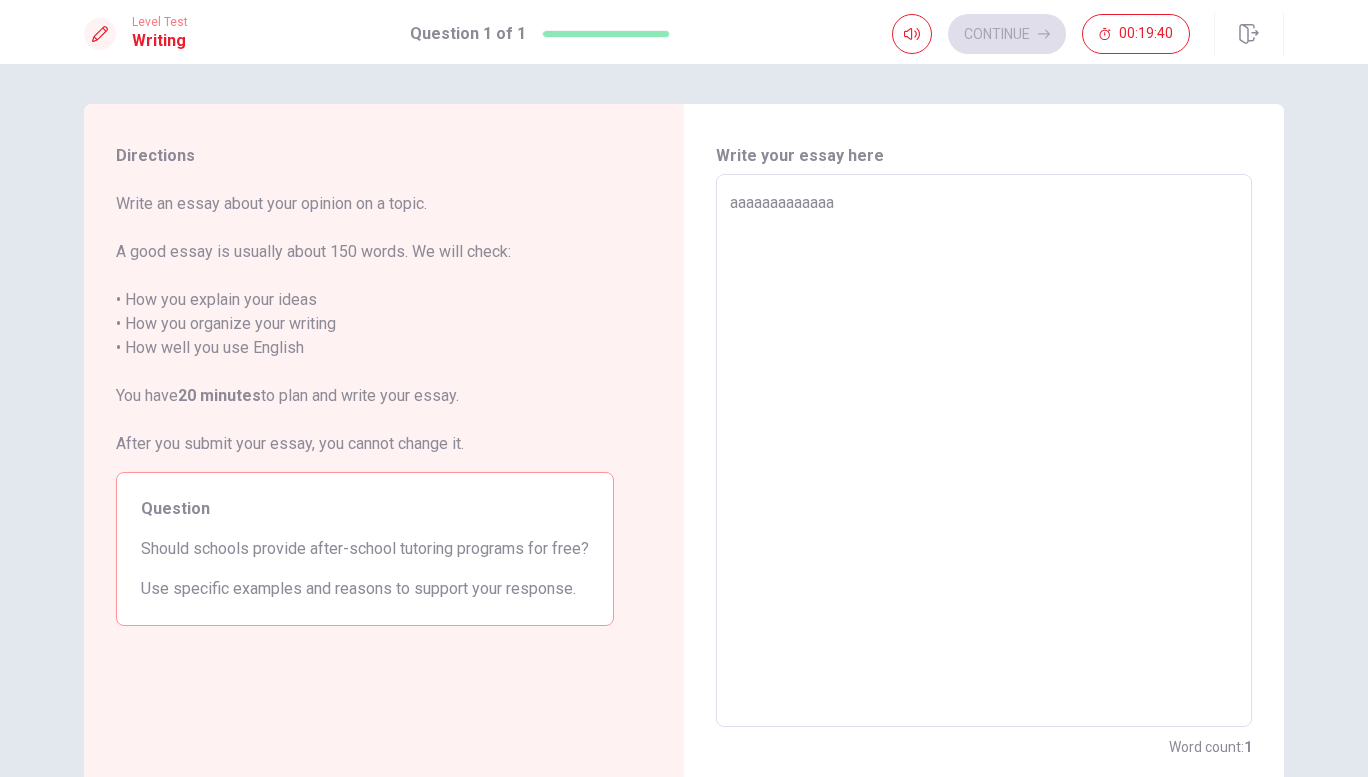 type on "x" 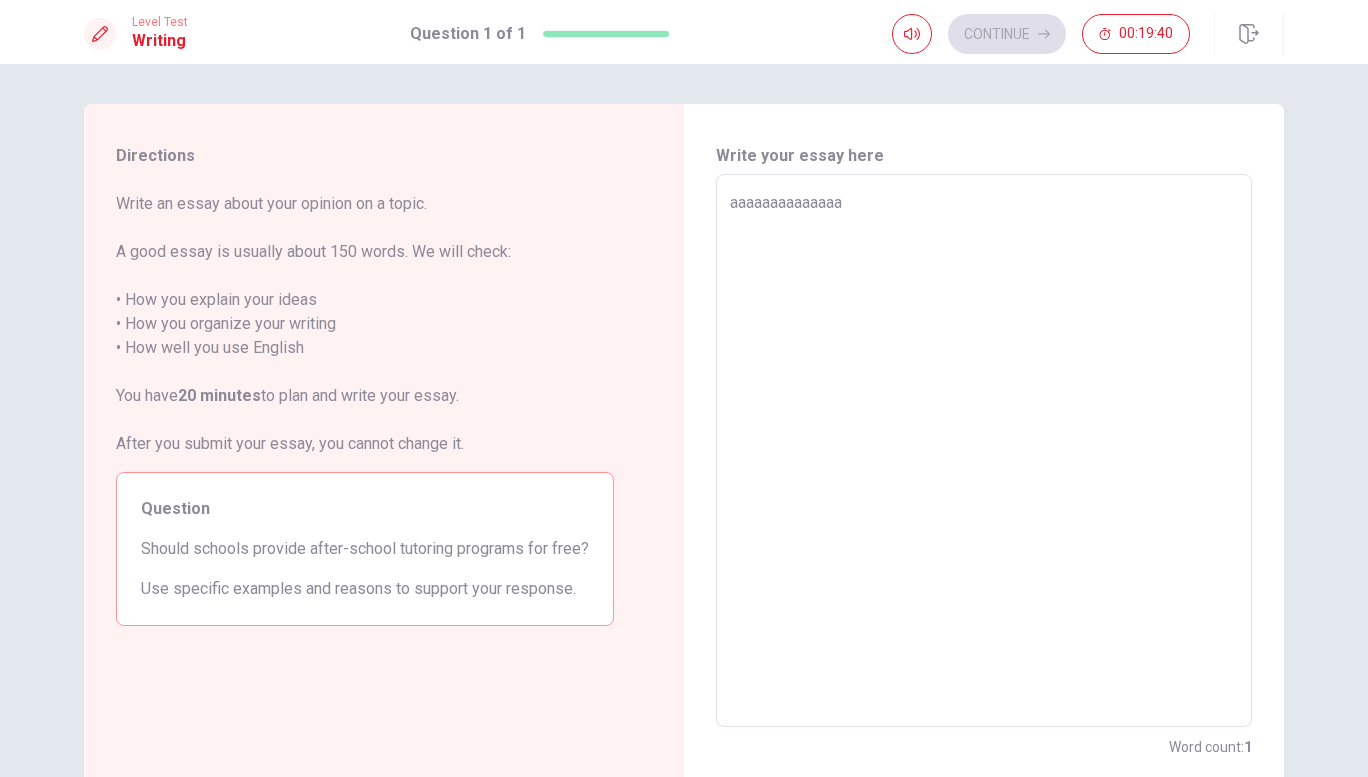 type on "x" 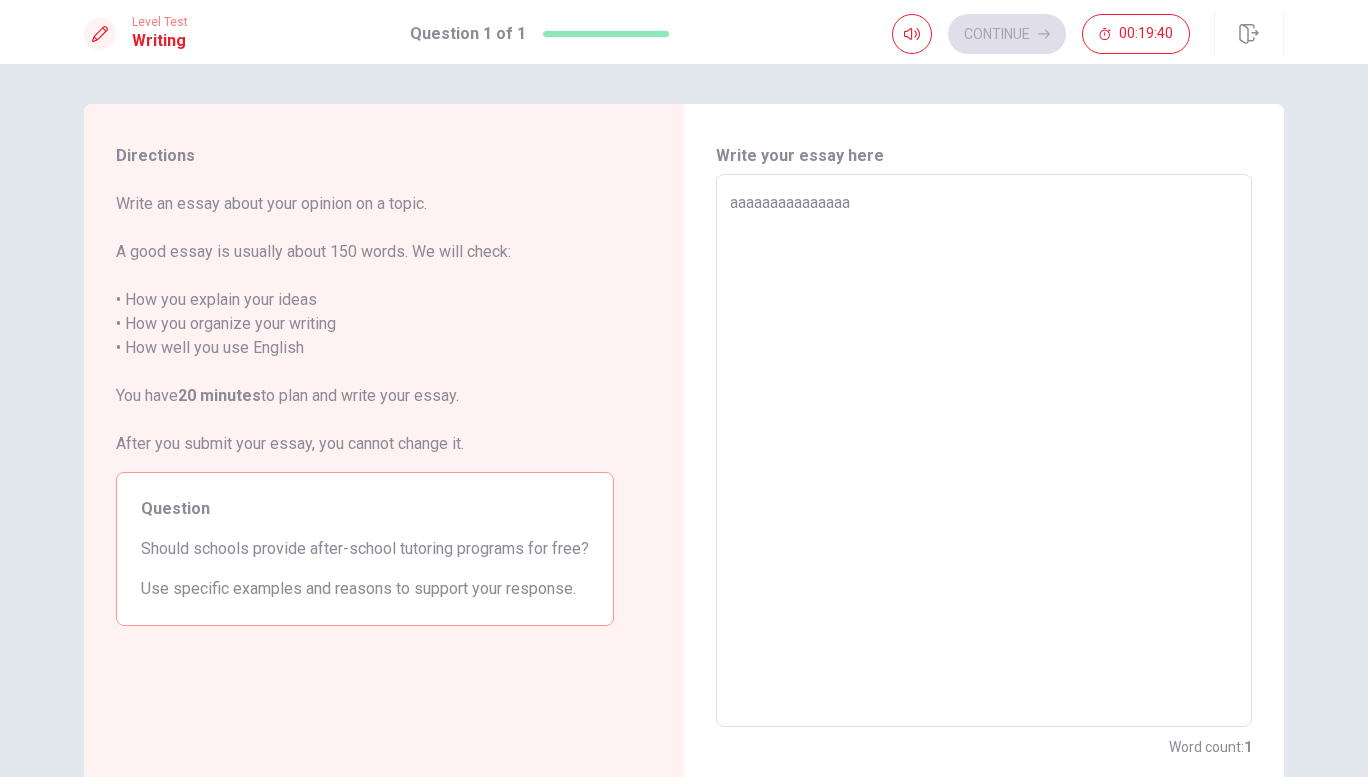 type on "x" 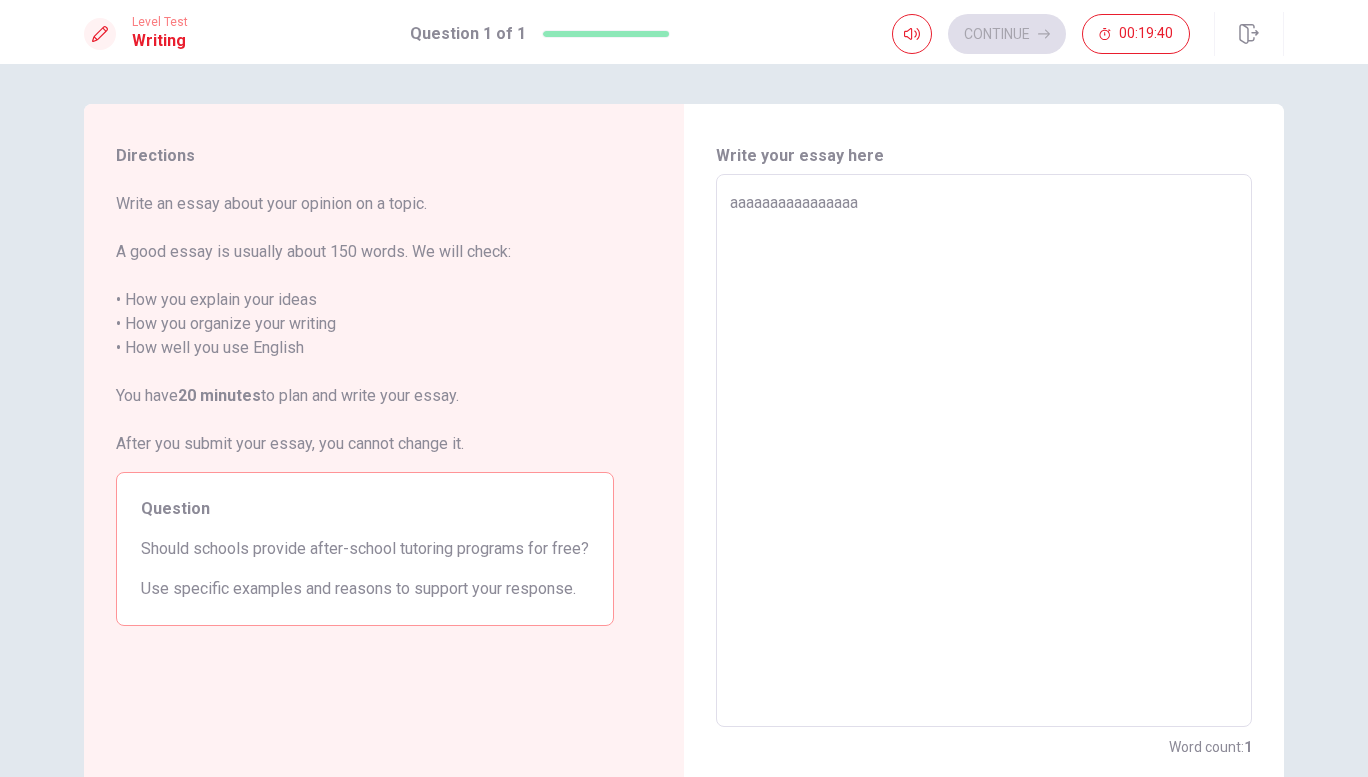 type on "aaaaaaaaaaaaaaaaa" 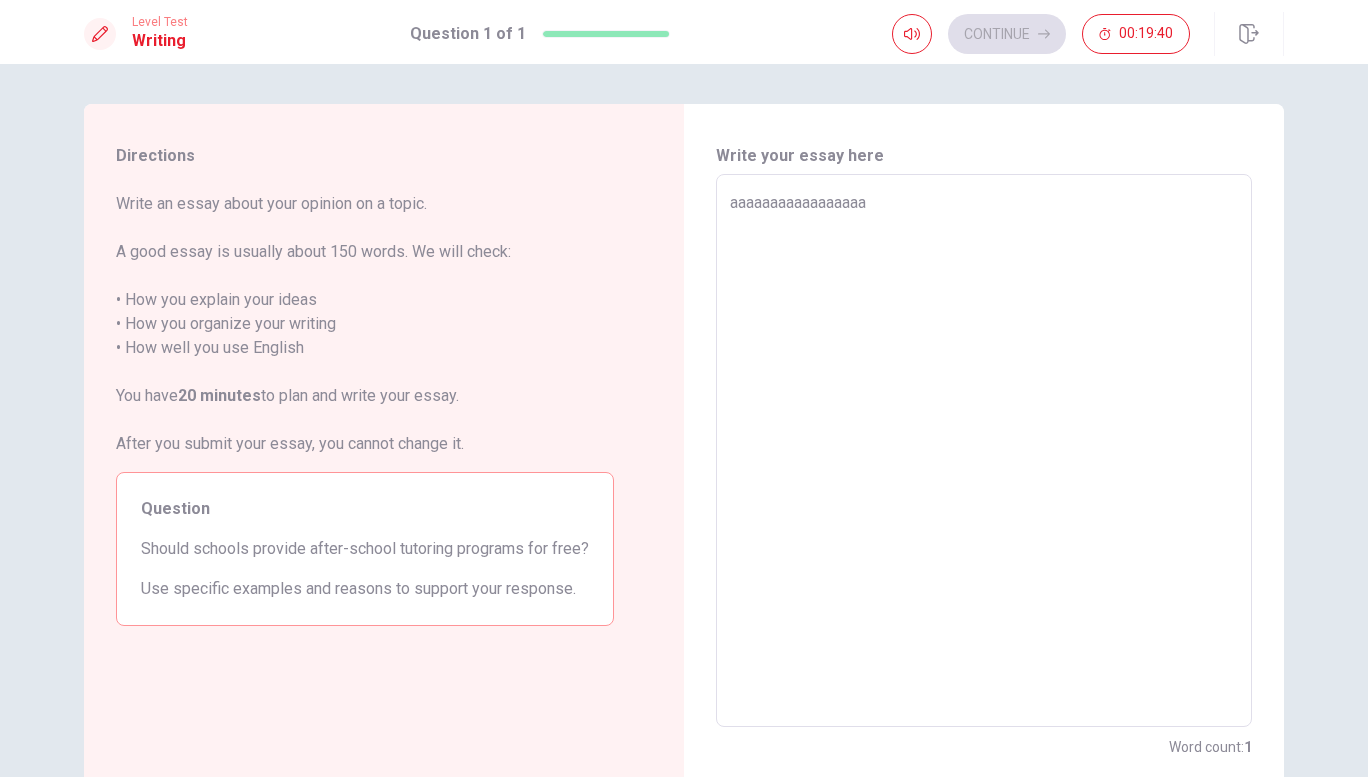 type on "aaaaaaaaaaaaaaaaaa" 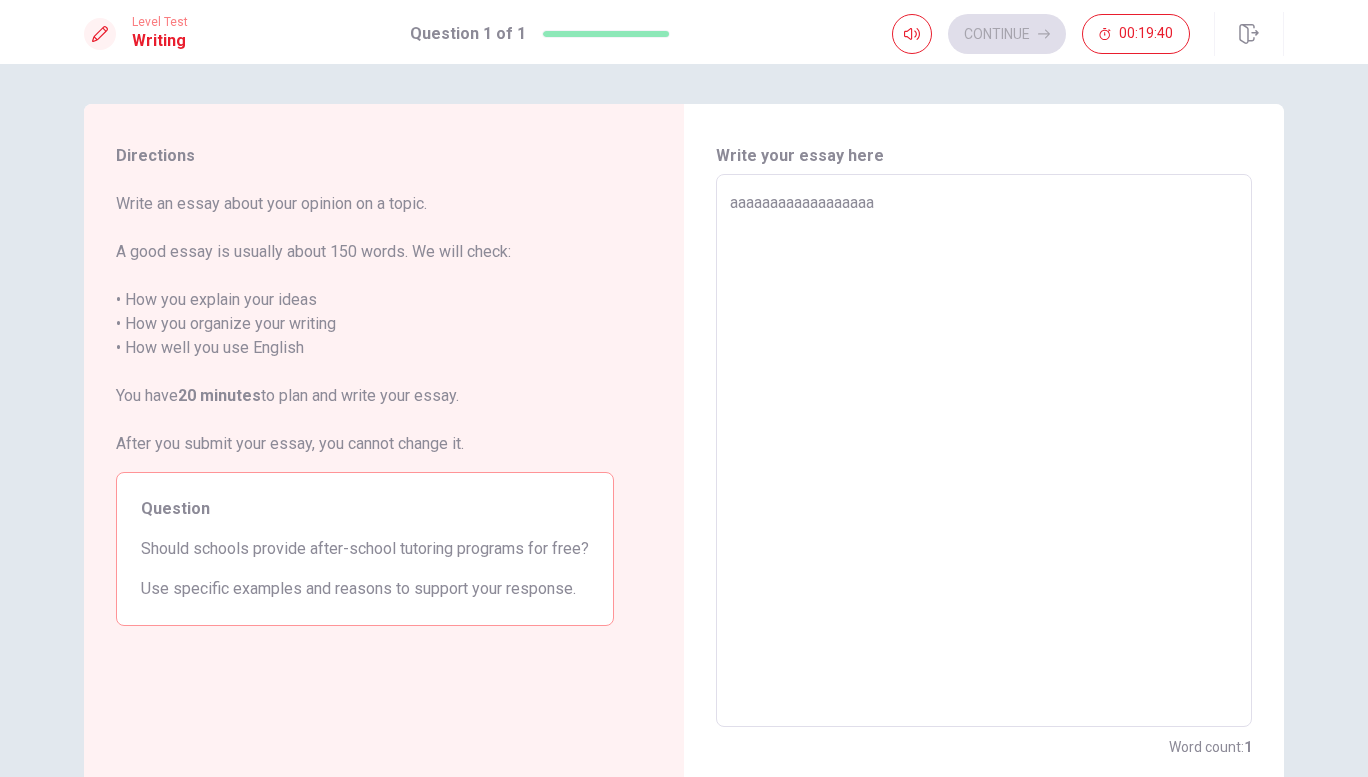 type on "aaaaaaaaaaaaaaaaaaa" 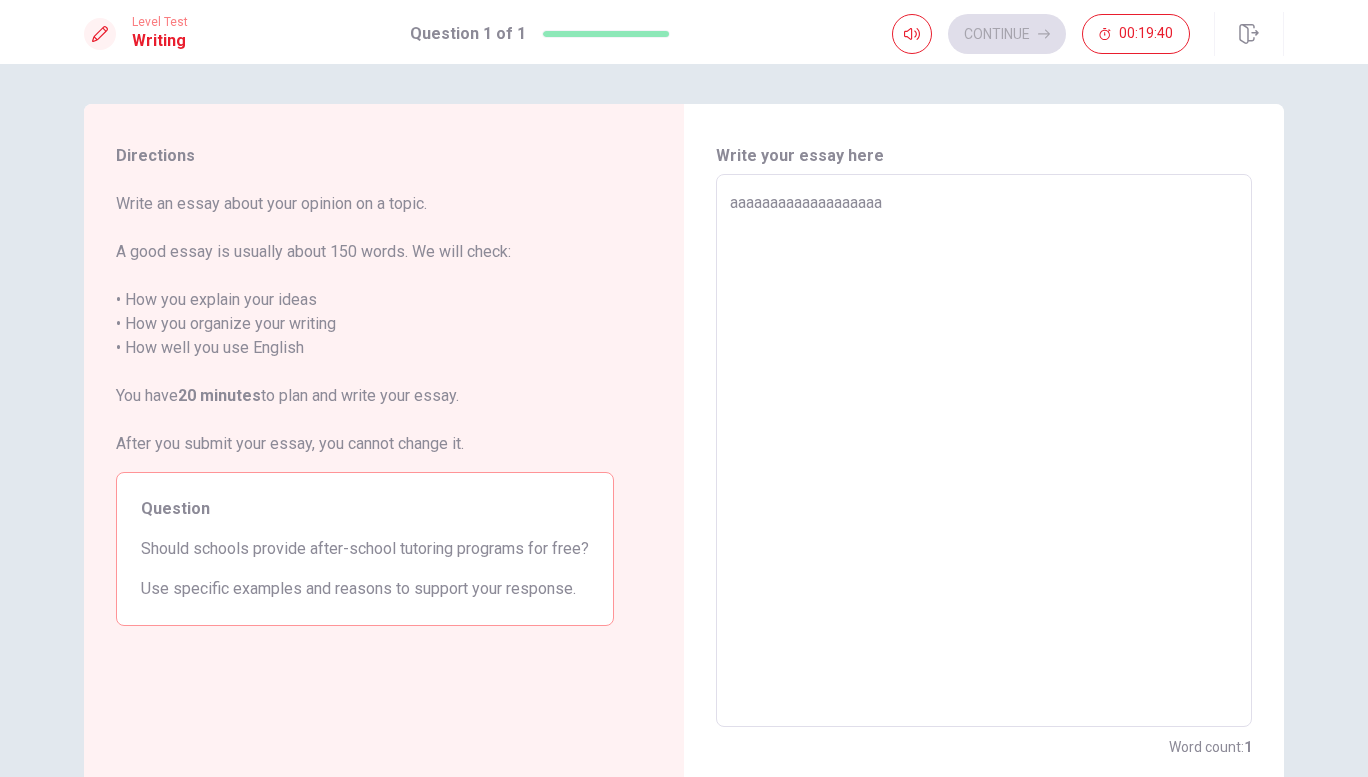 type on "aaaaaaaaaaaaaaaaaaaa" 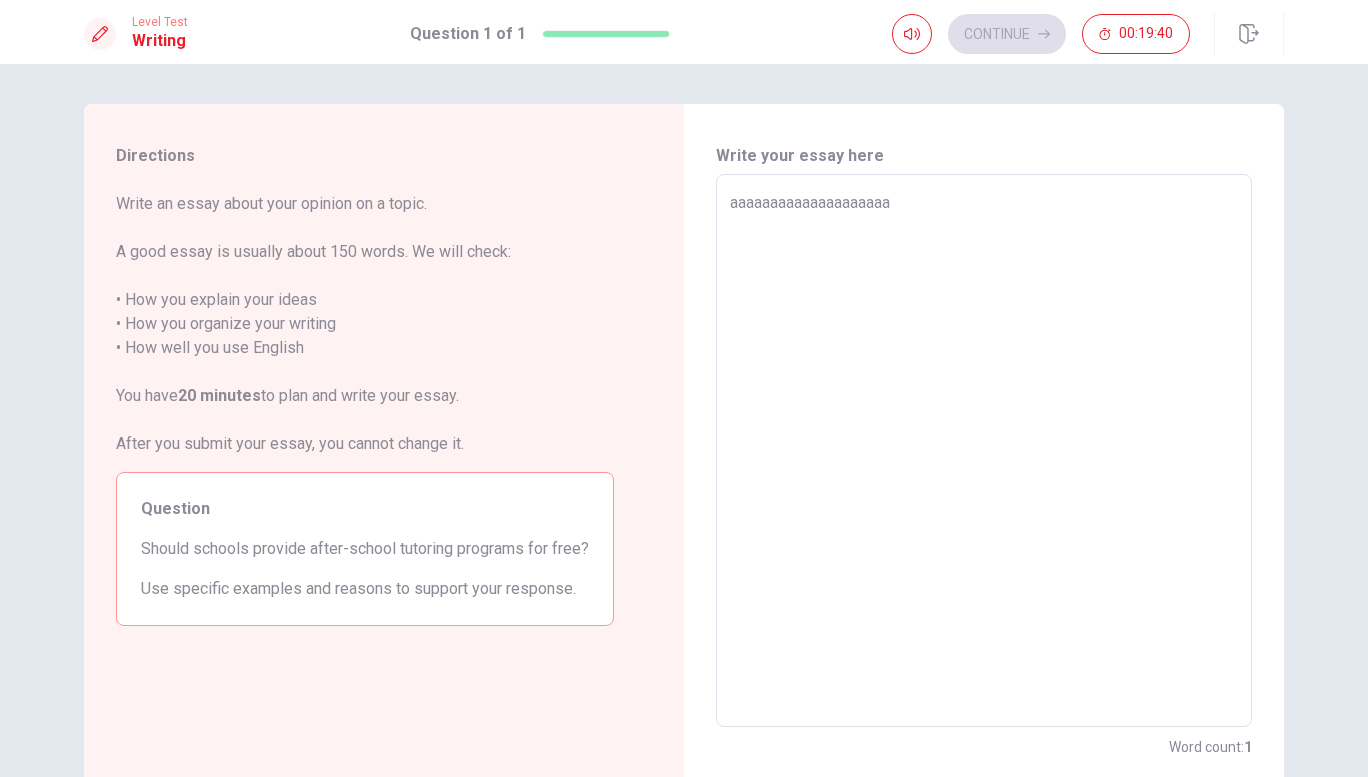 type on "aaaaaaaaaaaaaaaaaaaaa" 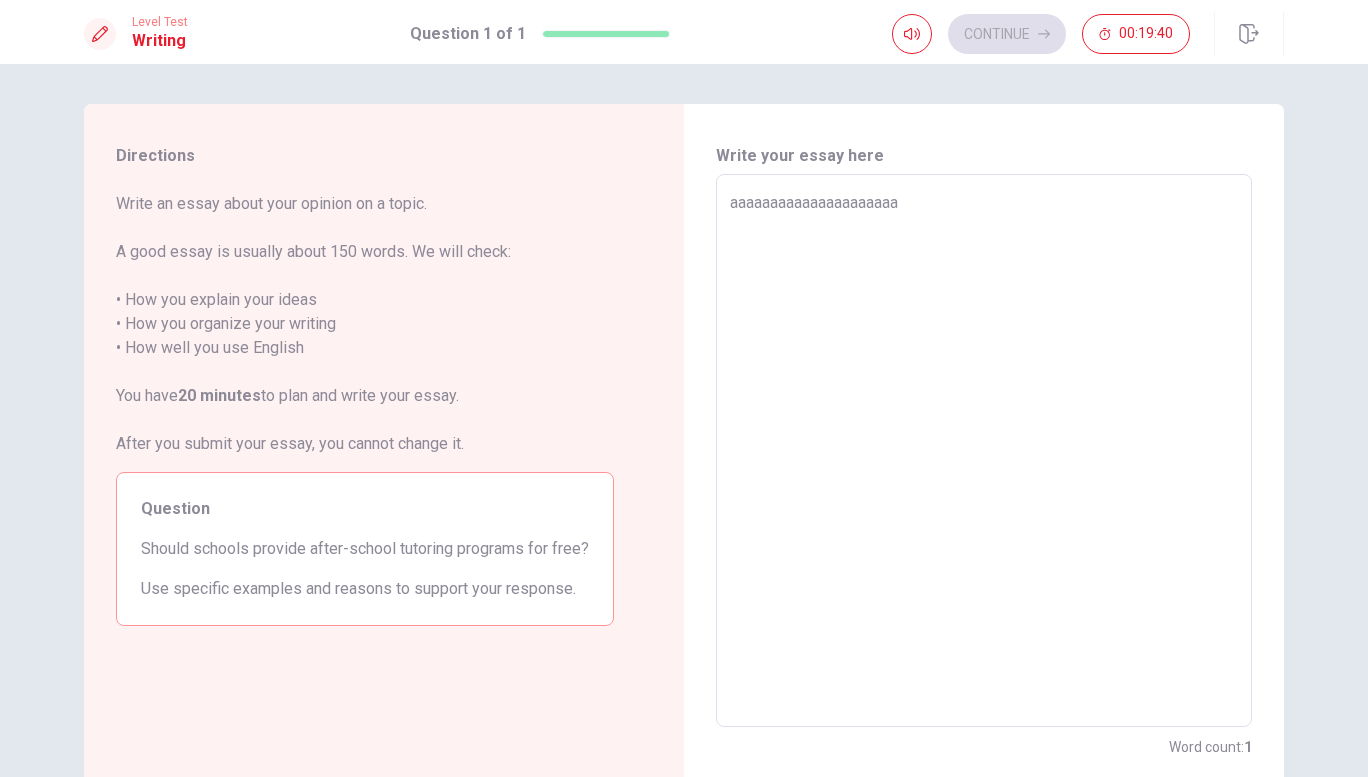 type on "aaaaaaaaaaaaaaaaaaaaaa" 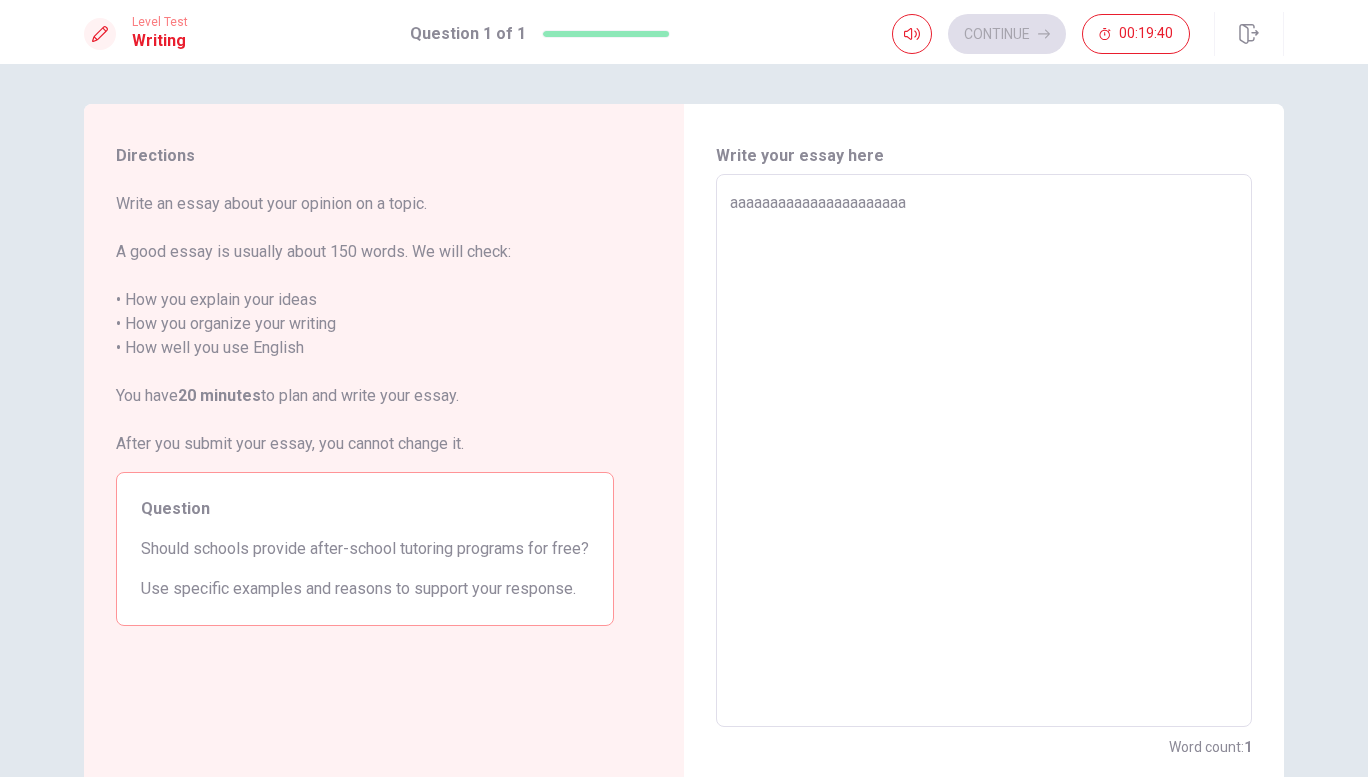 type on "x" 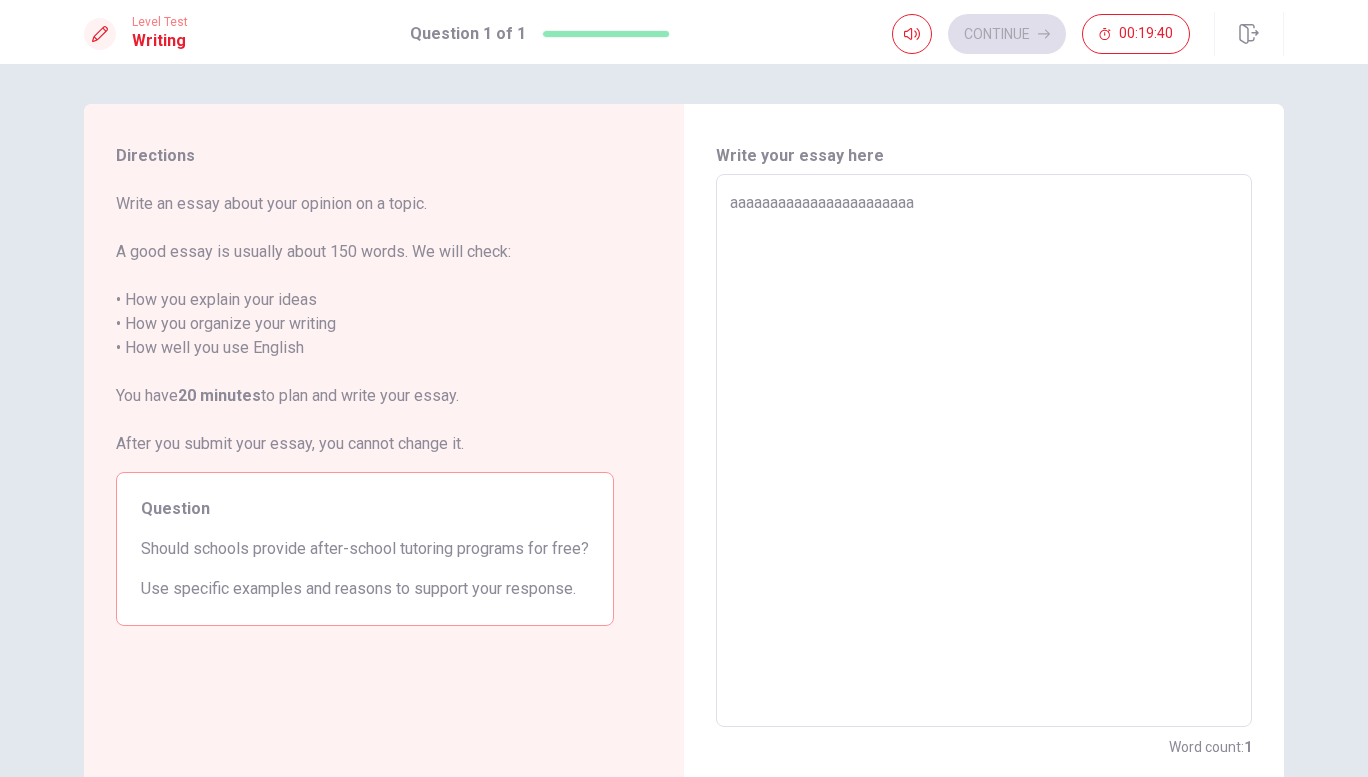 type on "aaaaaaaaaaaaaaaaaaaaaaaa" 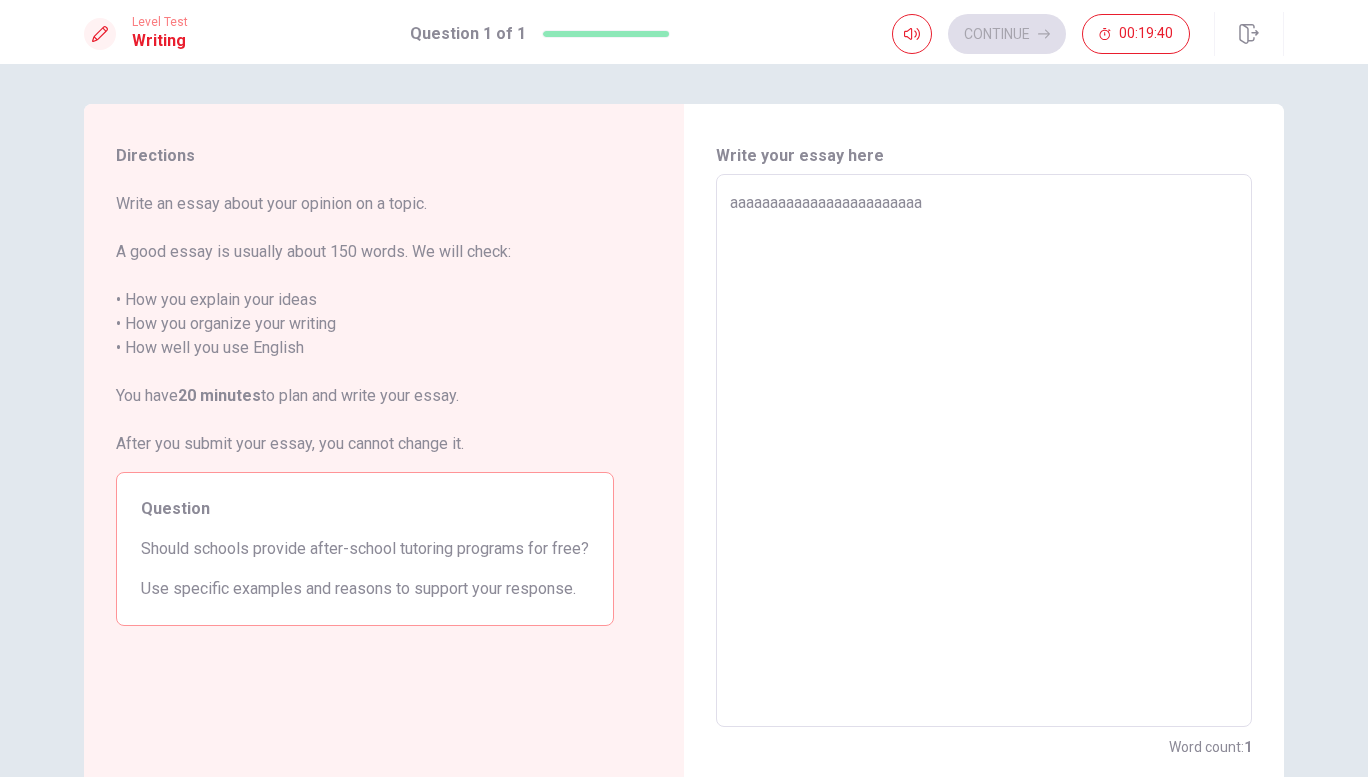 type on "aaaaaaaaaaaaaaaaaaaaaaaaa" 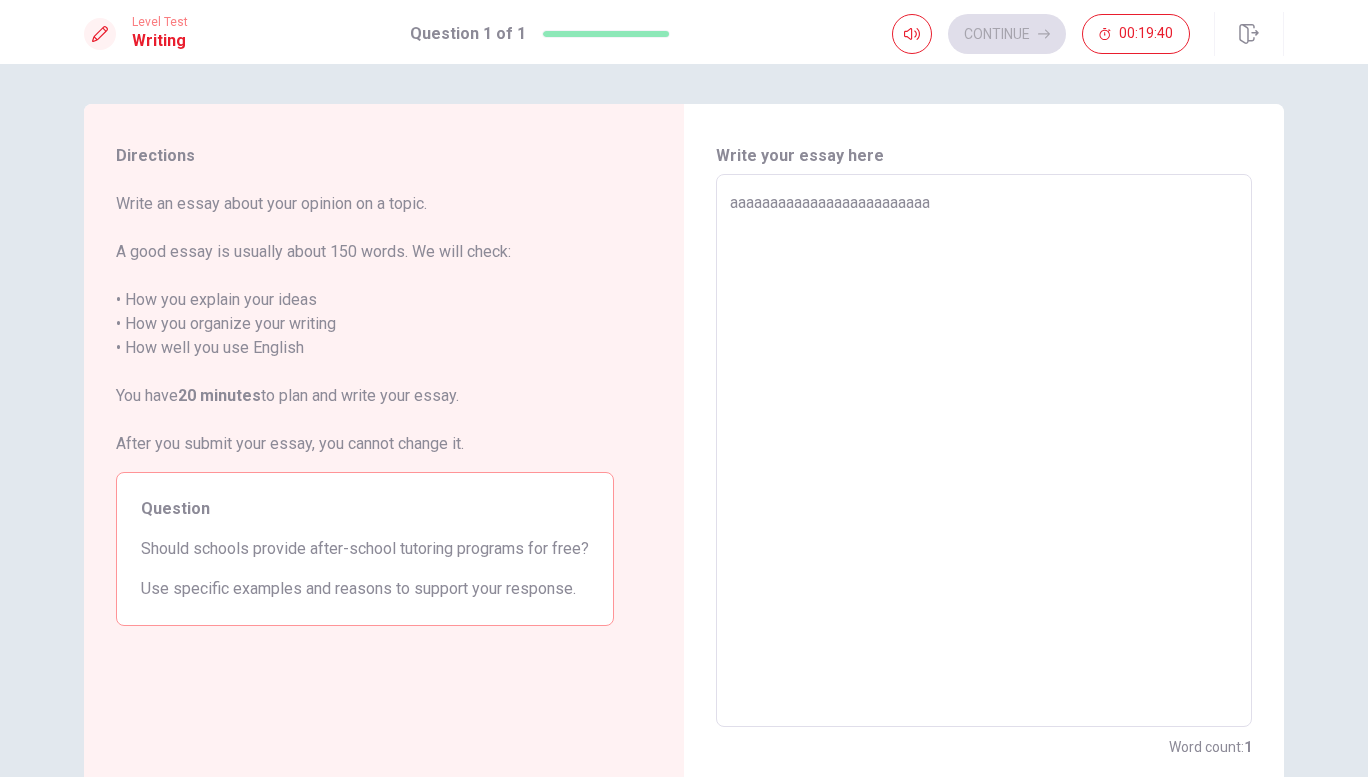 type on "aaaaaaaaaaaaaaaaaaaaaaaaaa" 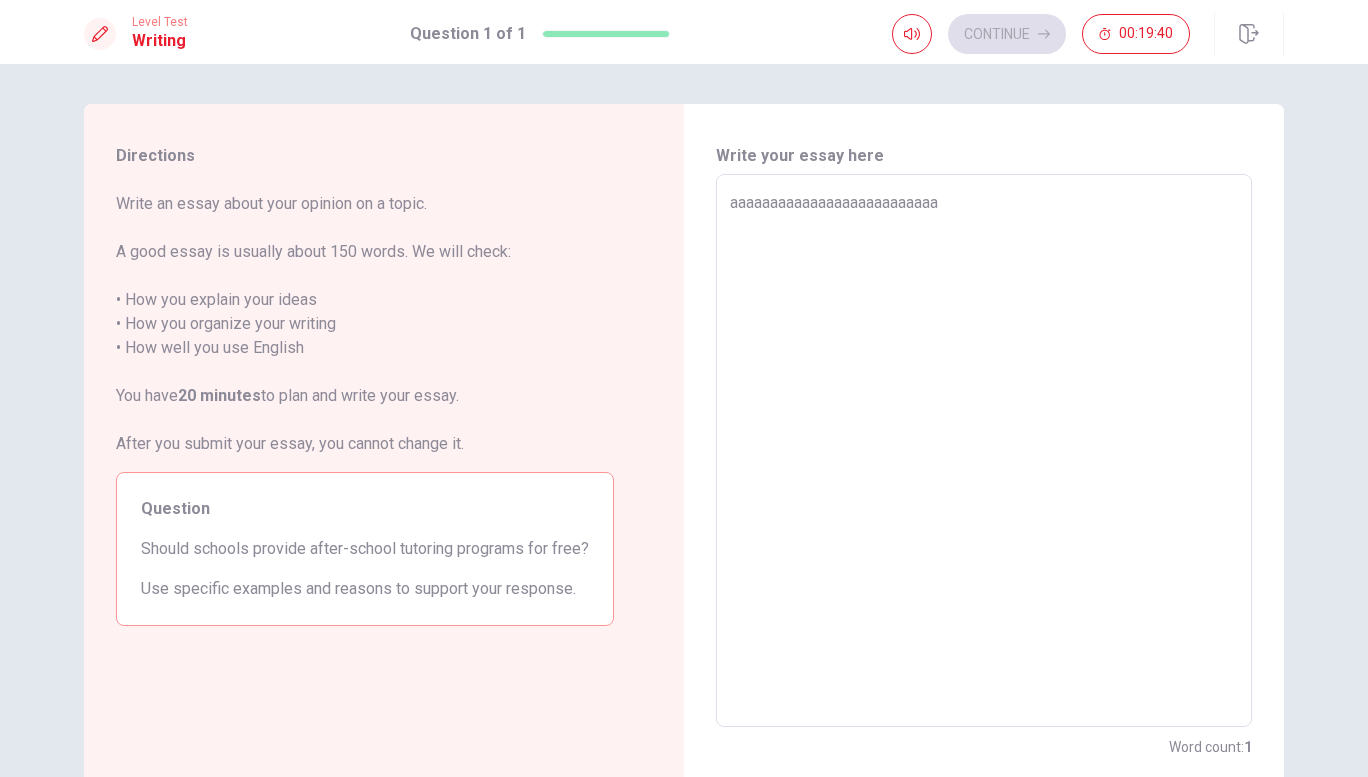 type on "aaaaaaaaaaaaaaaaaaaaaaaaaaa" 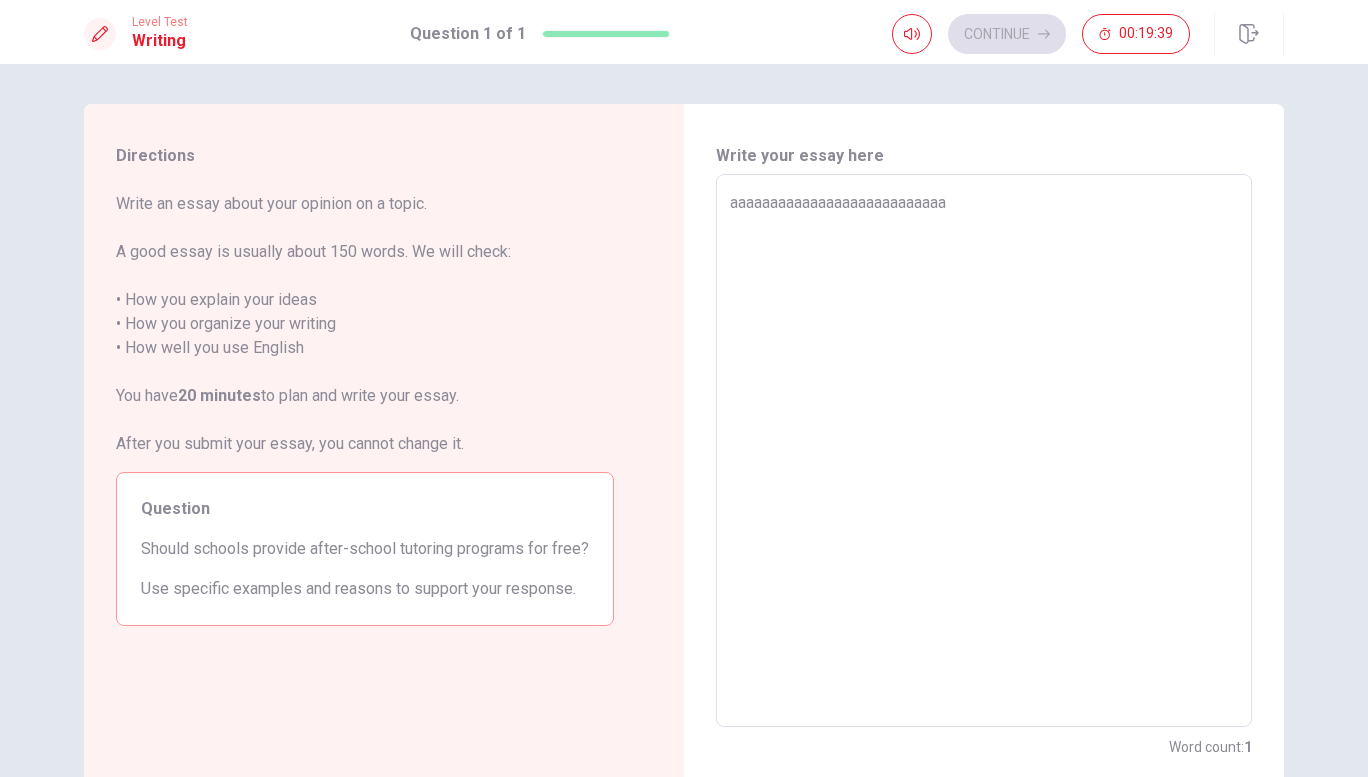 type on "aaaaaaaaaaaaaaaaaaaaaaaaaaaa" 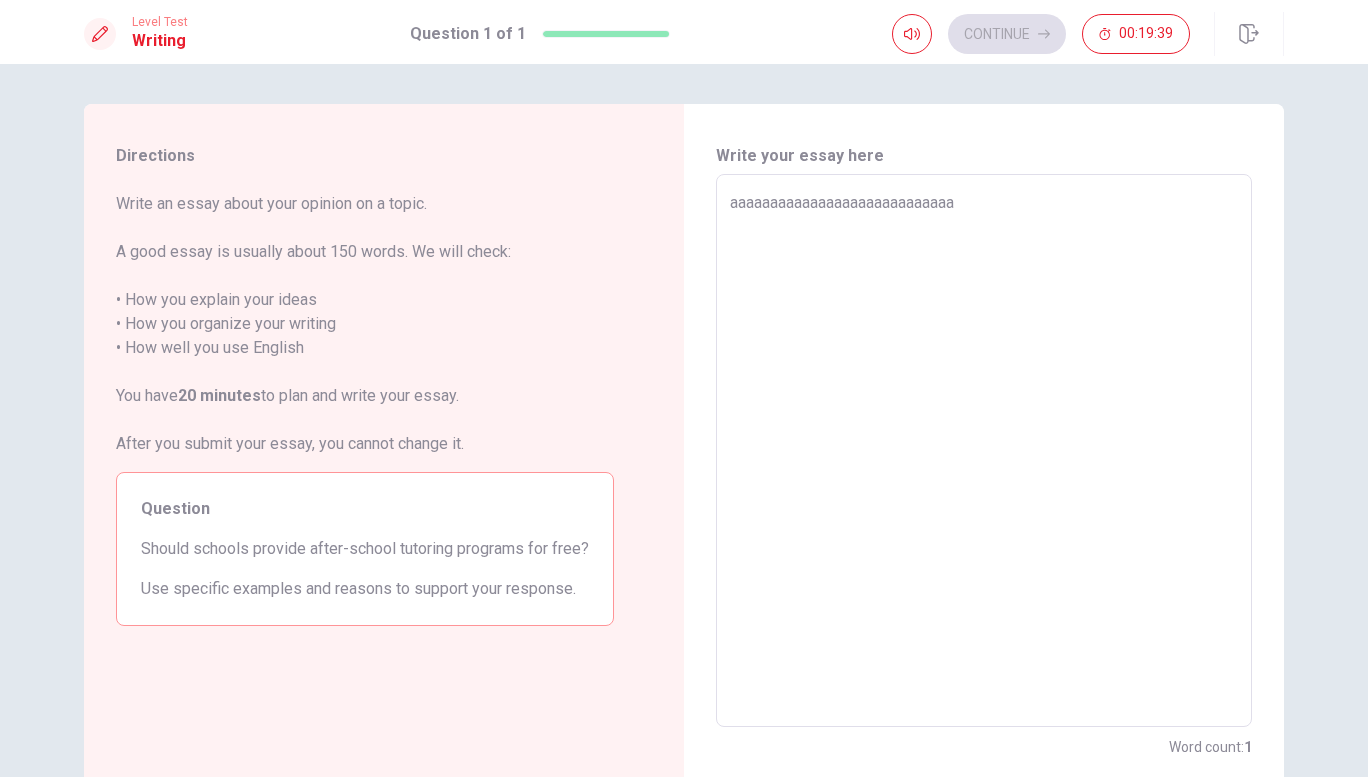 type on "x" 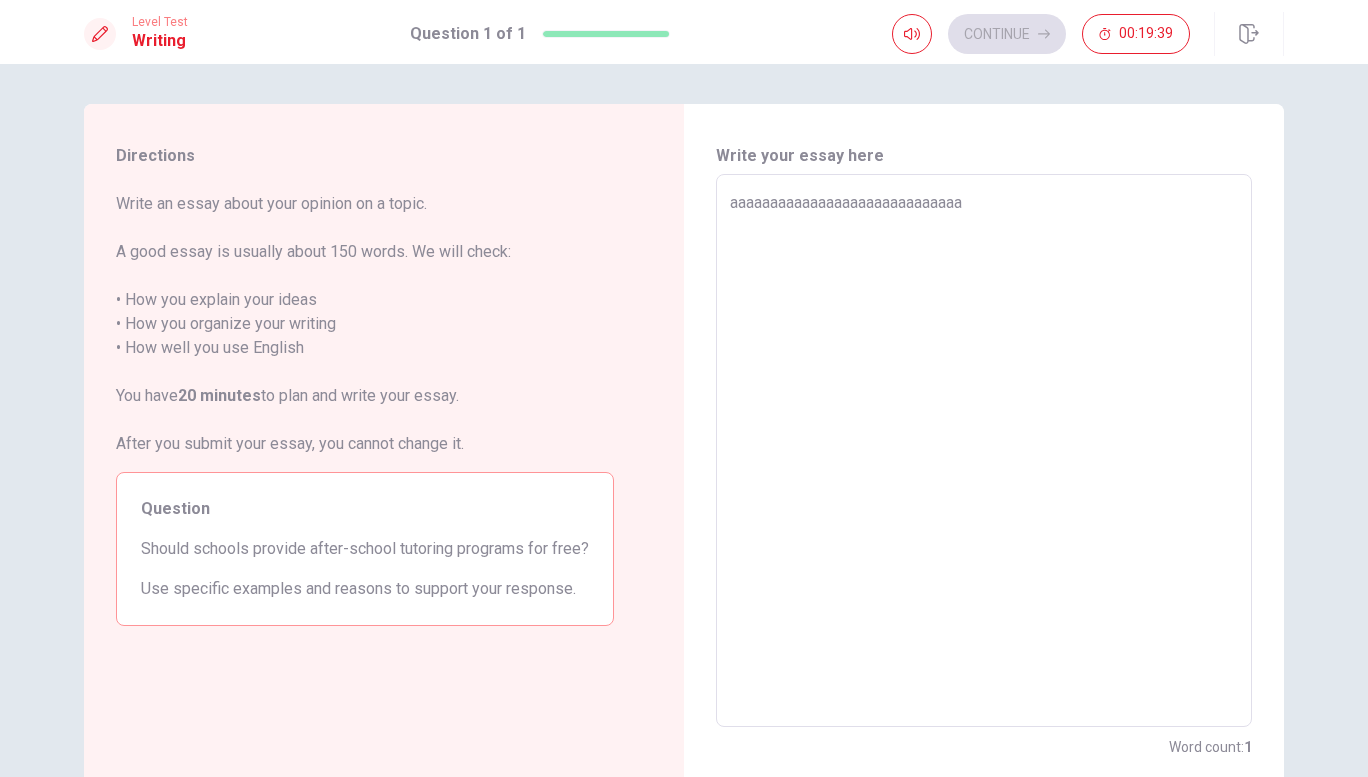 type on "aaaaaaaaaaaaaaaaaaaaaaaaaaaaaa" 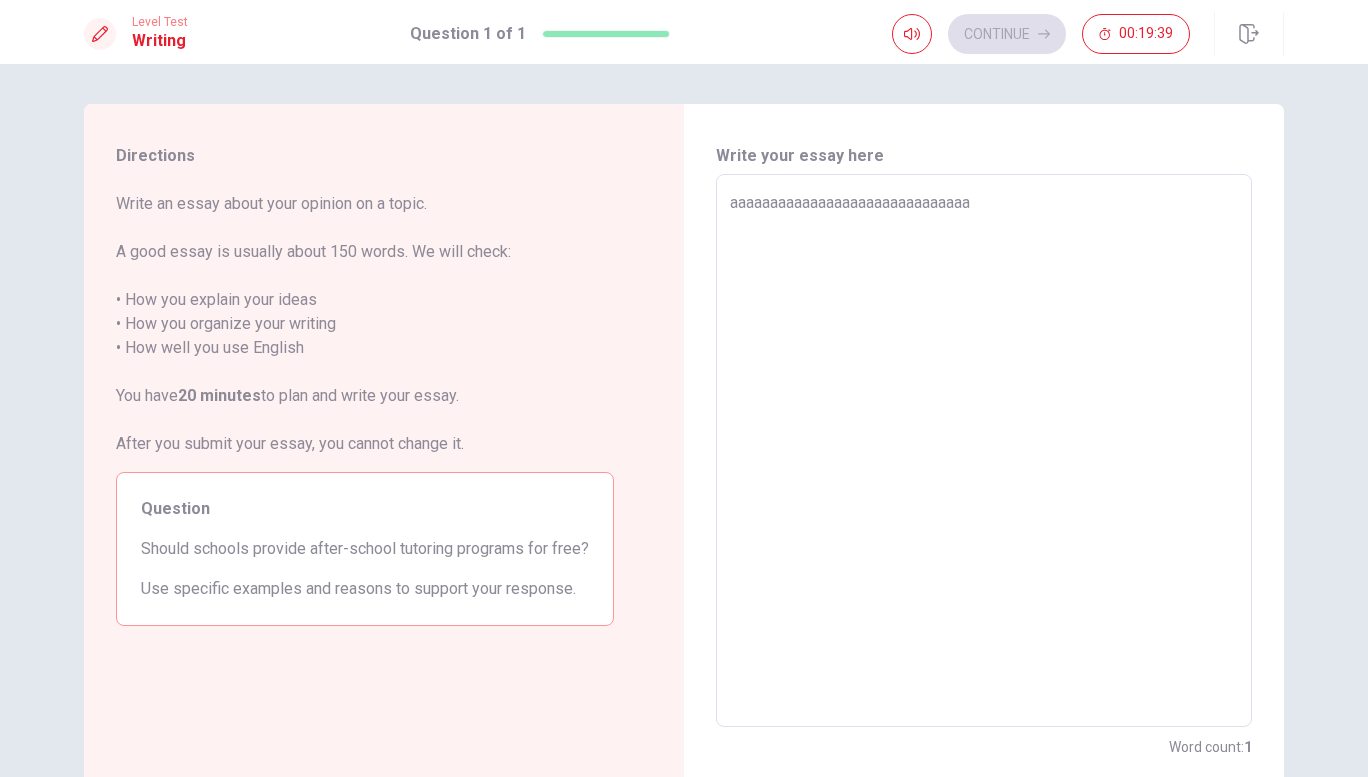 type on "aaaaaaaaaaaaaaaaaaaaaaaaaaaaaaa" 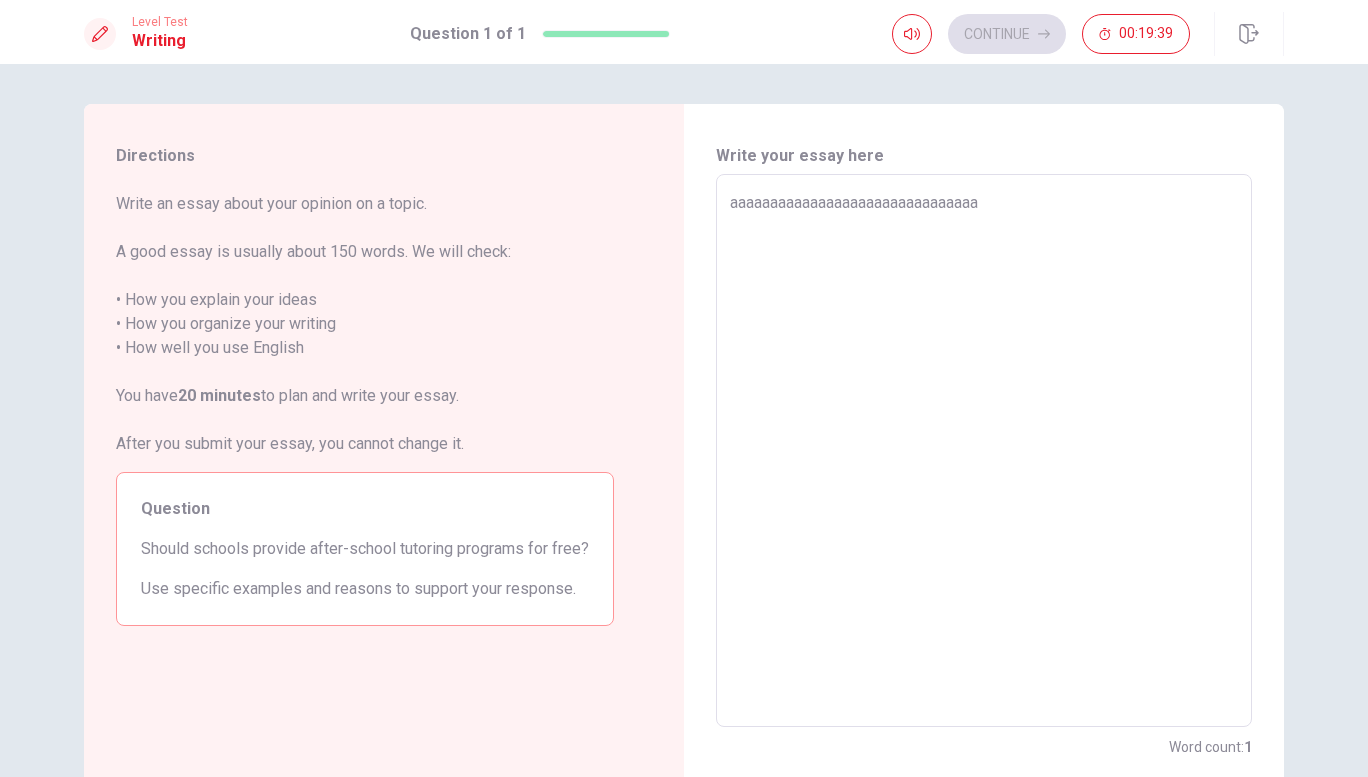 type on "aaaaaaaaaaaaaaaaaaaaaaaaaaaaaaaa" 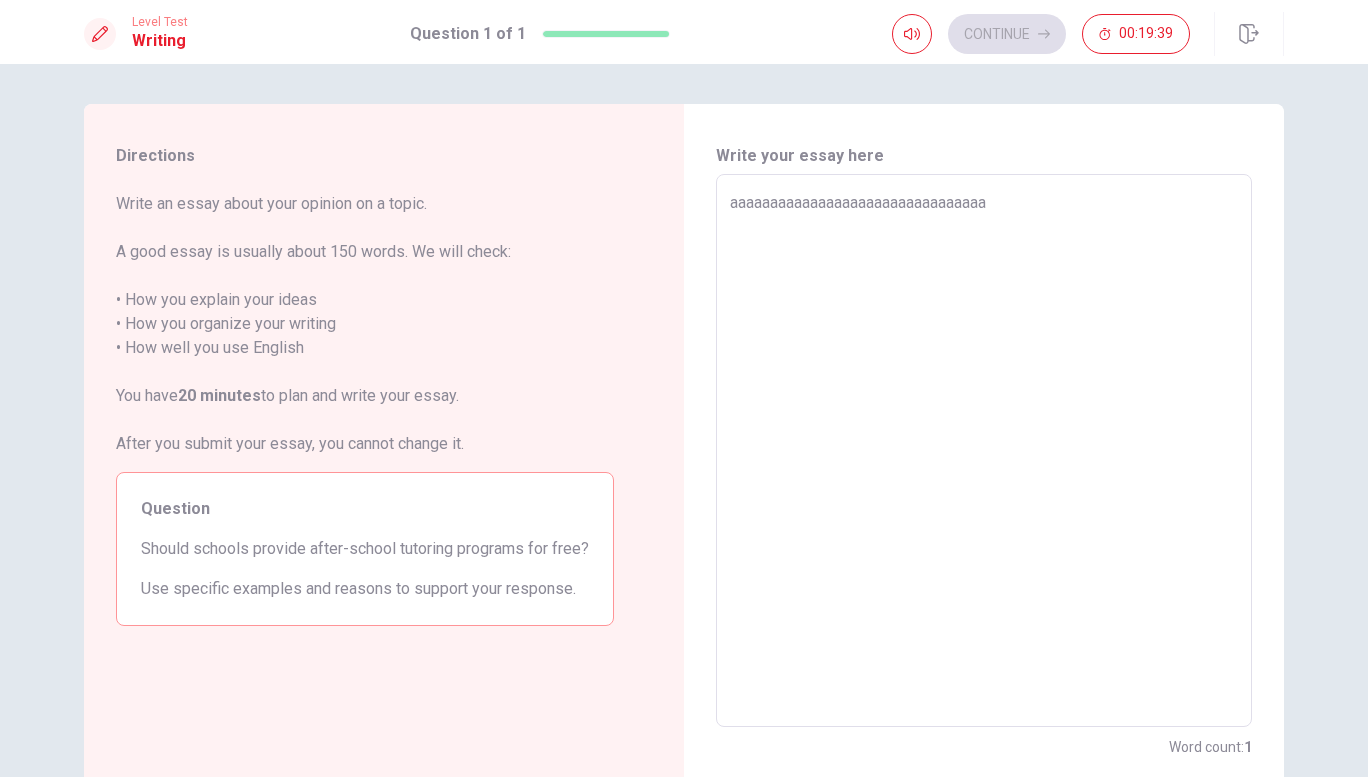 type on "x" 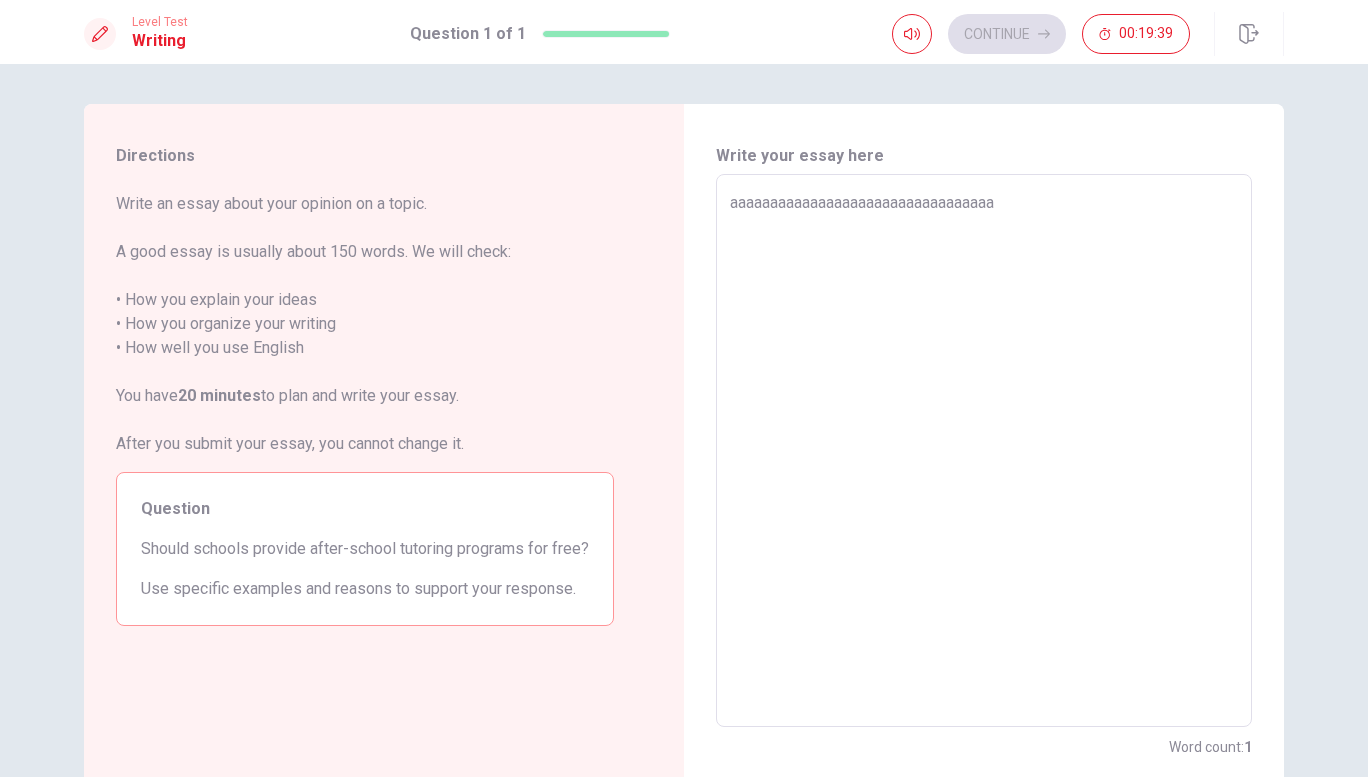 type on "aaaaaaaaaaaaaaaaaaaaaaaaaaaaaaaaaa" 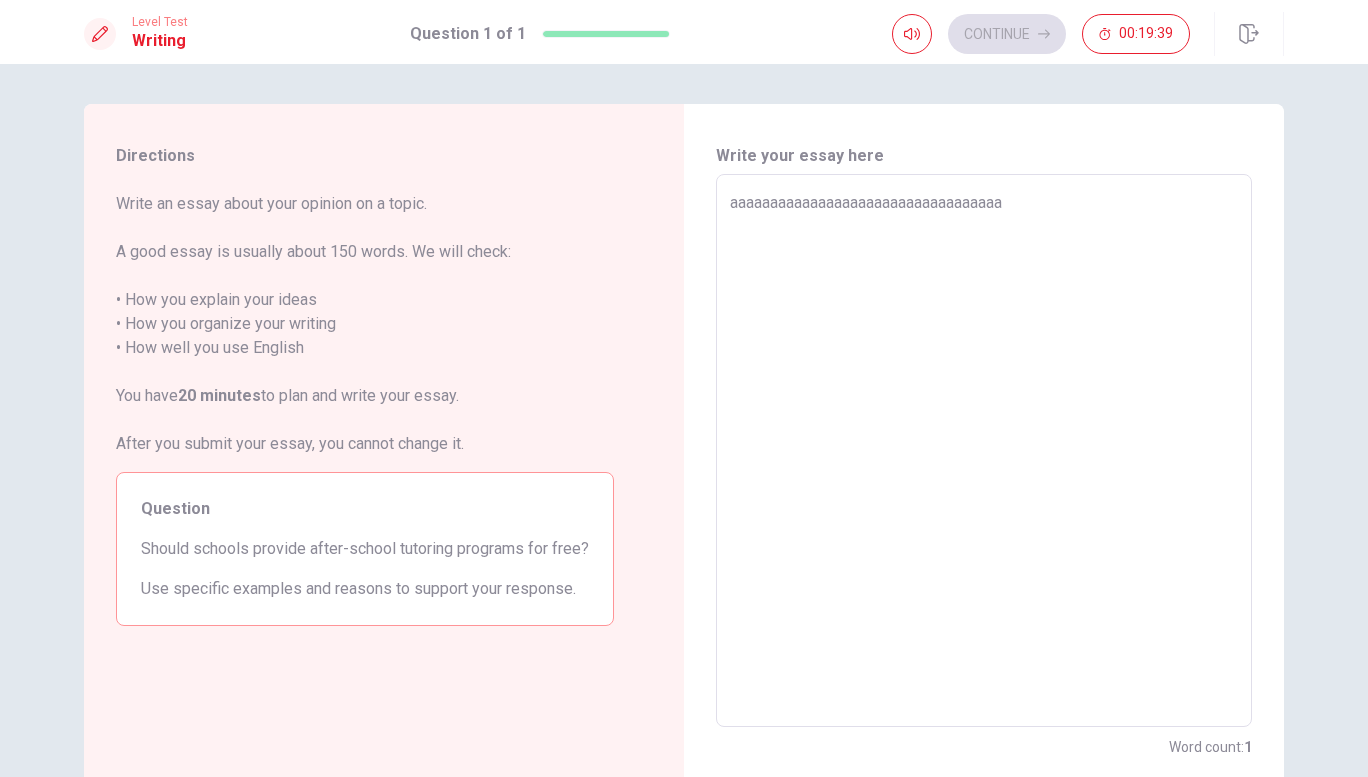 type on "aaaaaaaaaaaaaaaaaaaaaaaaaaaaaaaaaaa" 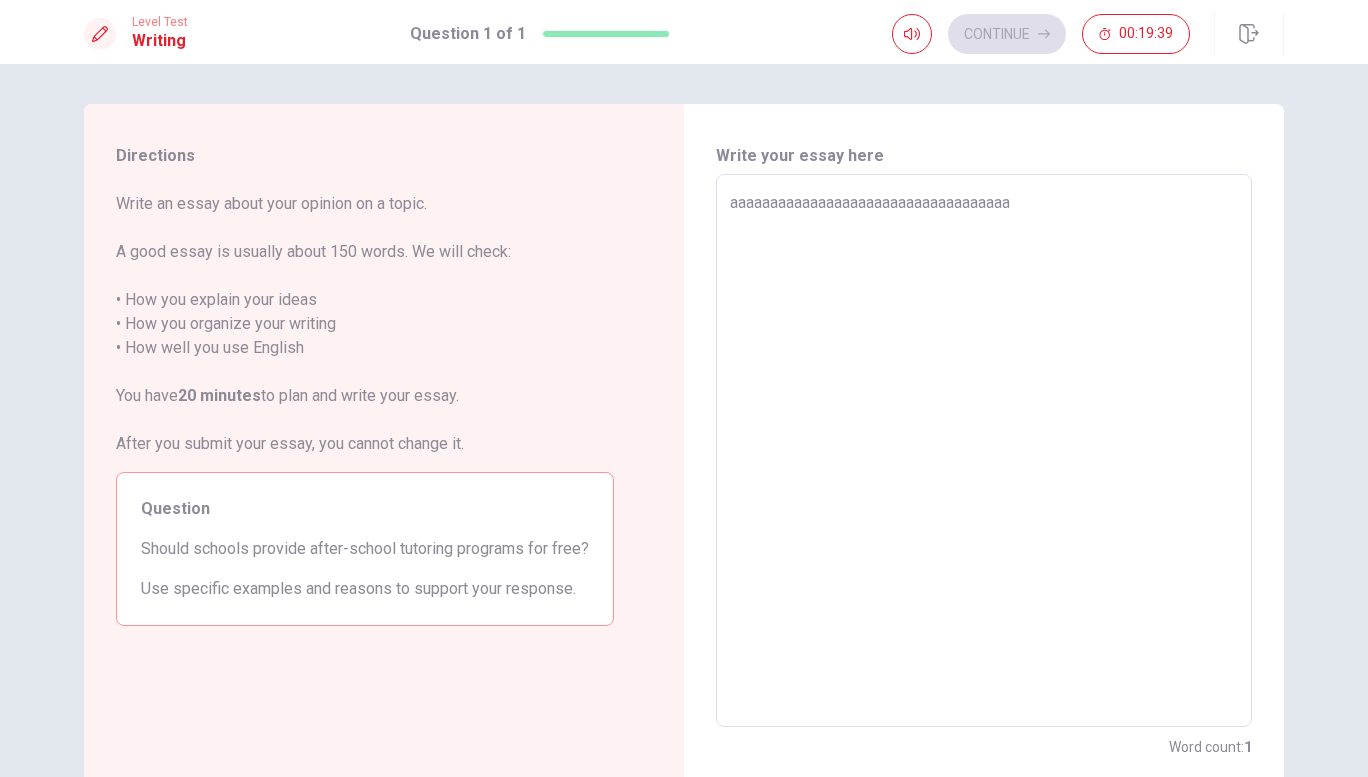 type on "x" 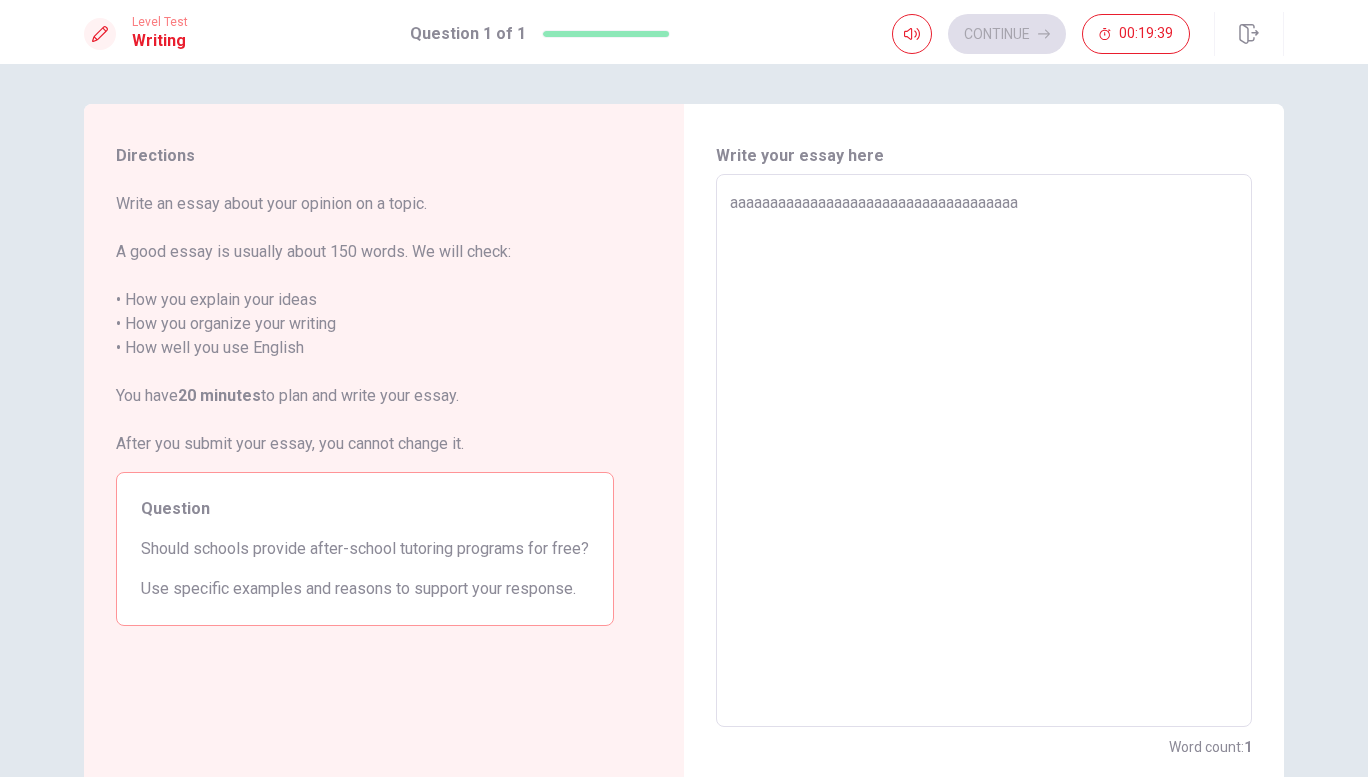 type on "x" 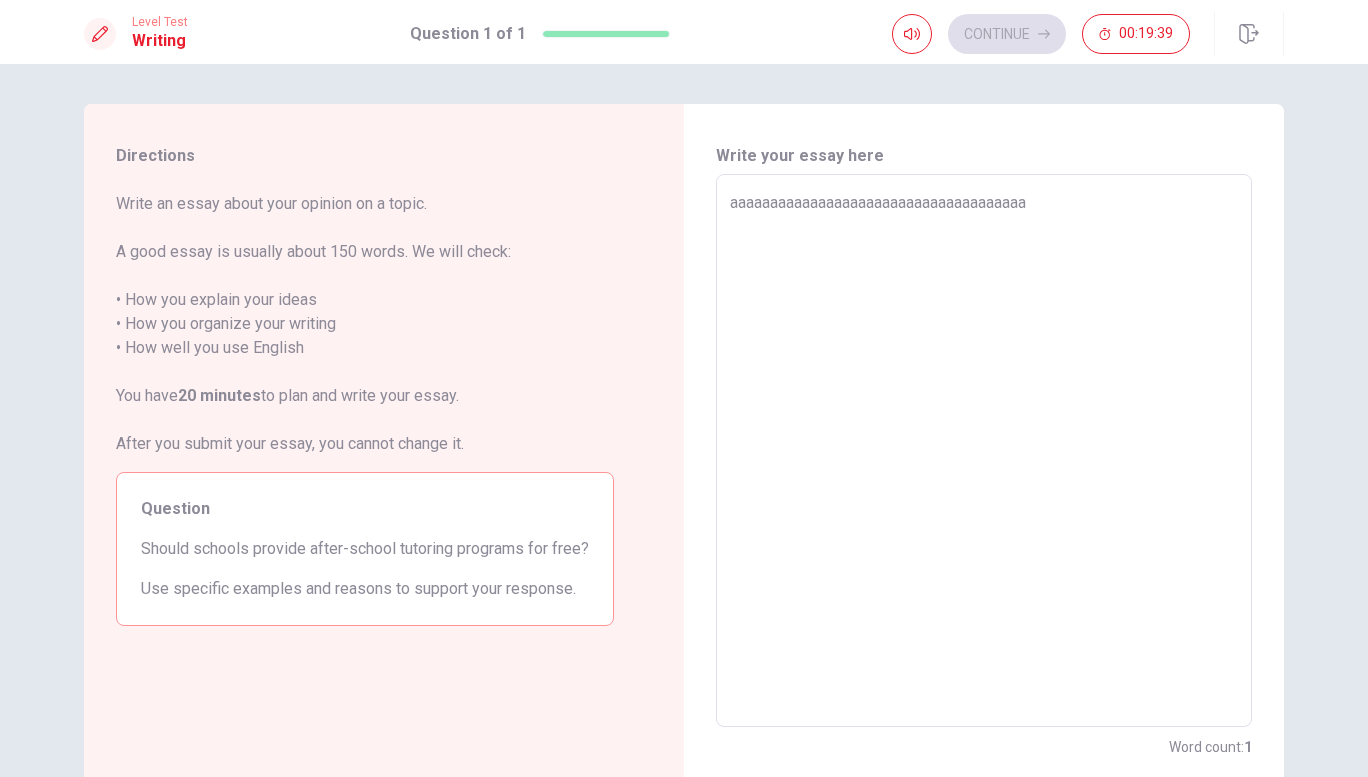 type on "x" 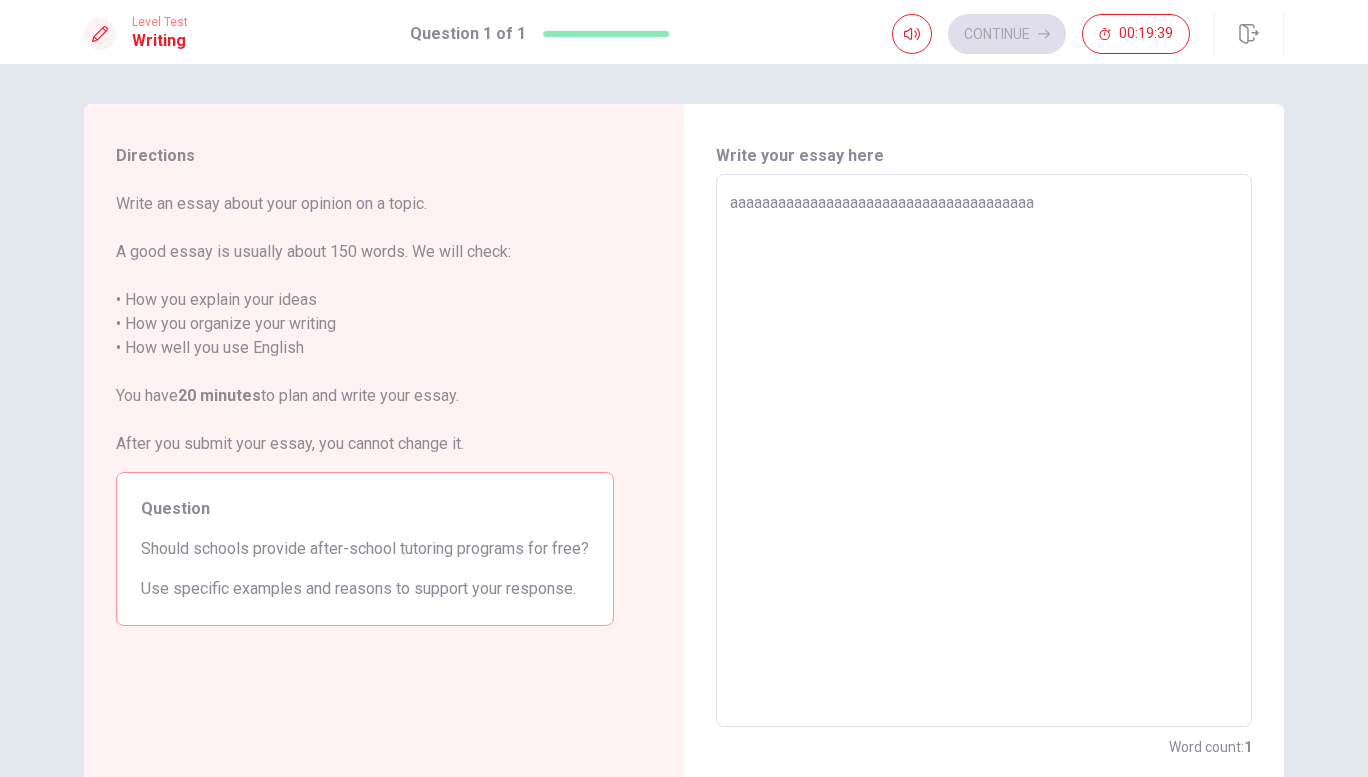 type on "aaaaaaaaaaaaaaaaaaaaaaaaaaaaaaaaaaaaaaa" 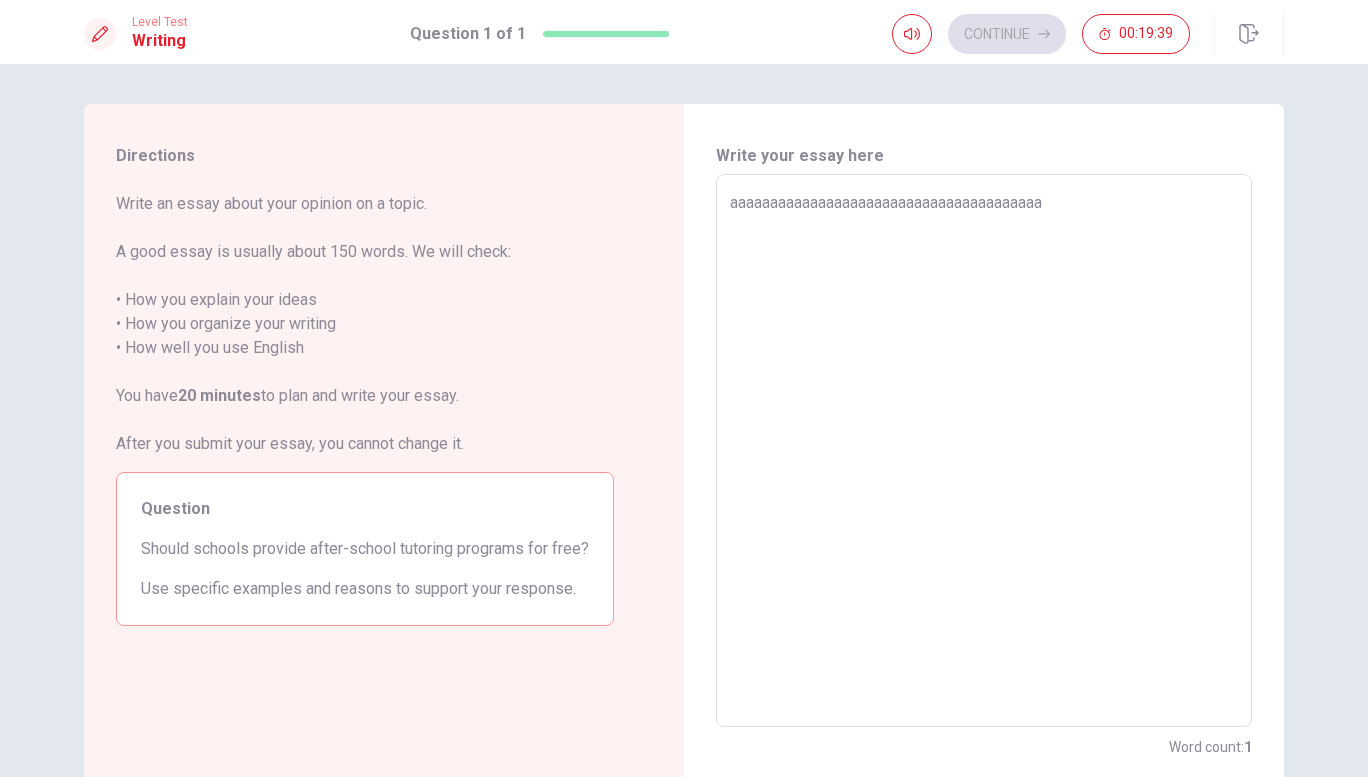 type on "x" 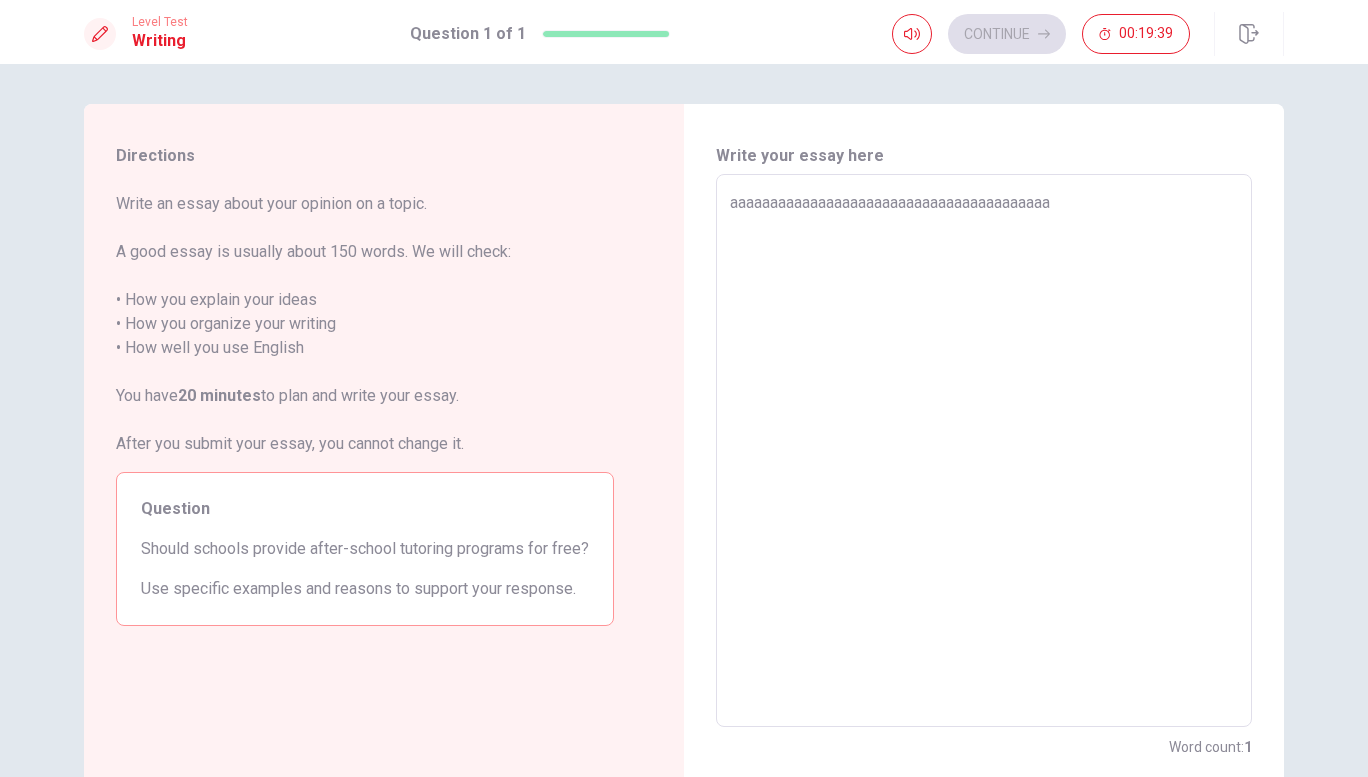 type on "aaaaaaaaaaaaaaaaaaaaaaaaaaaaaaaaaaaaaaaaa" 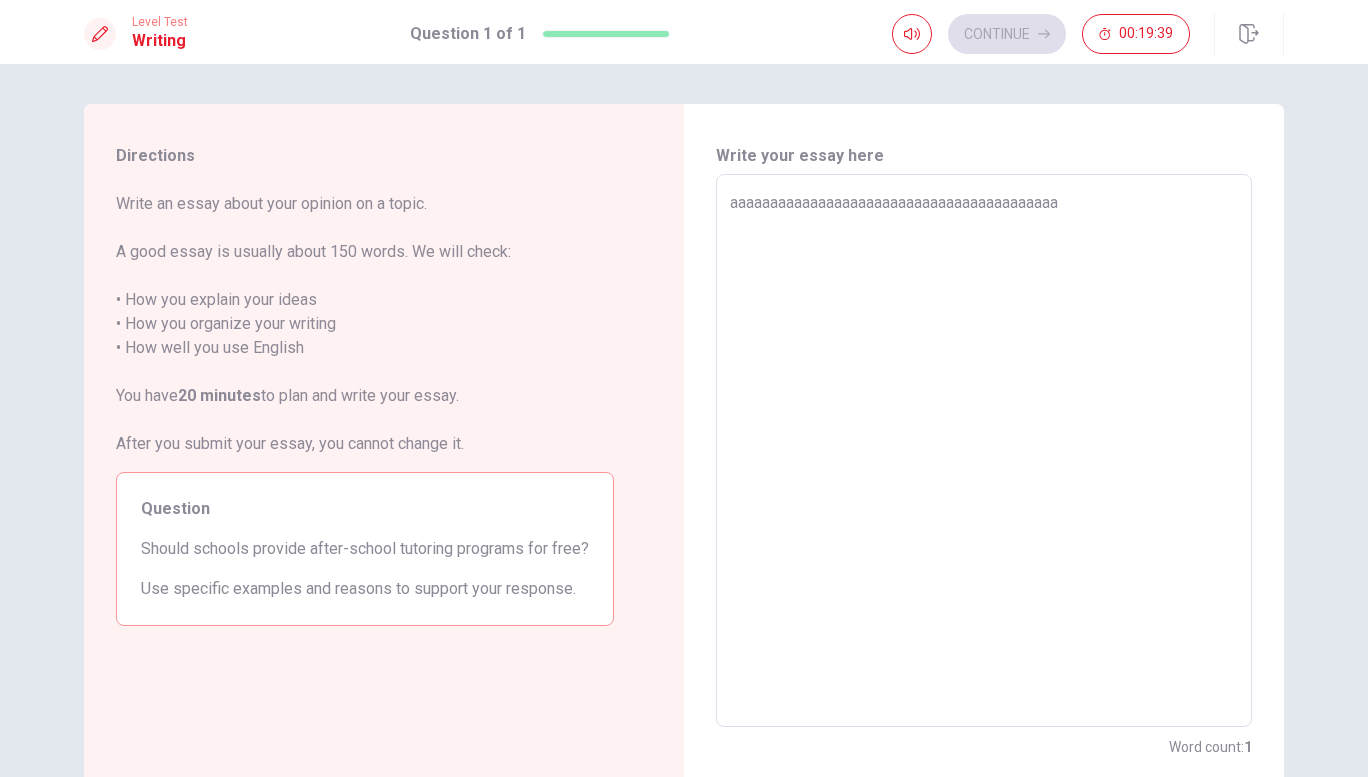 type on "x" 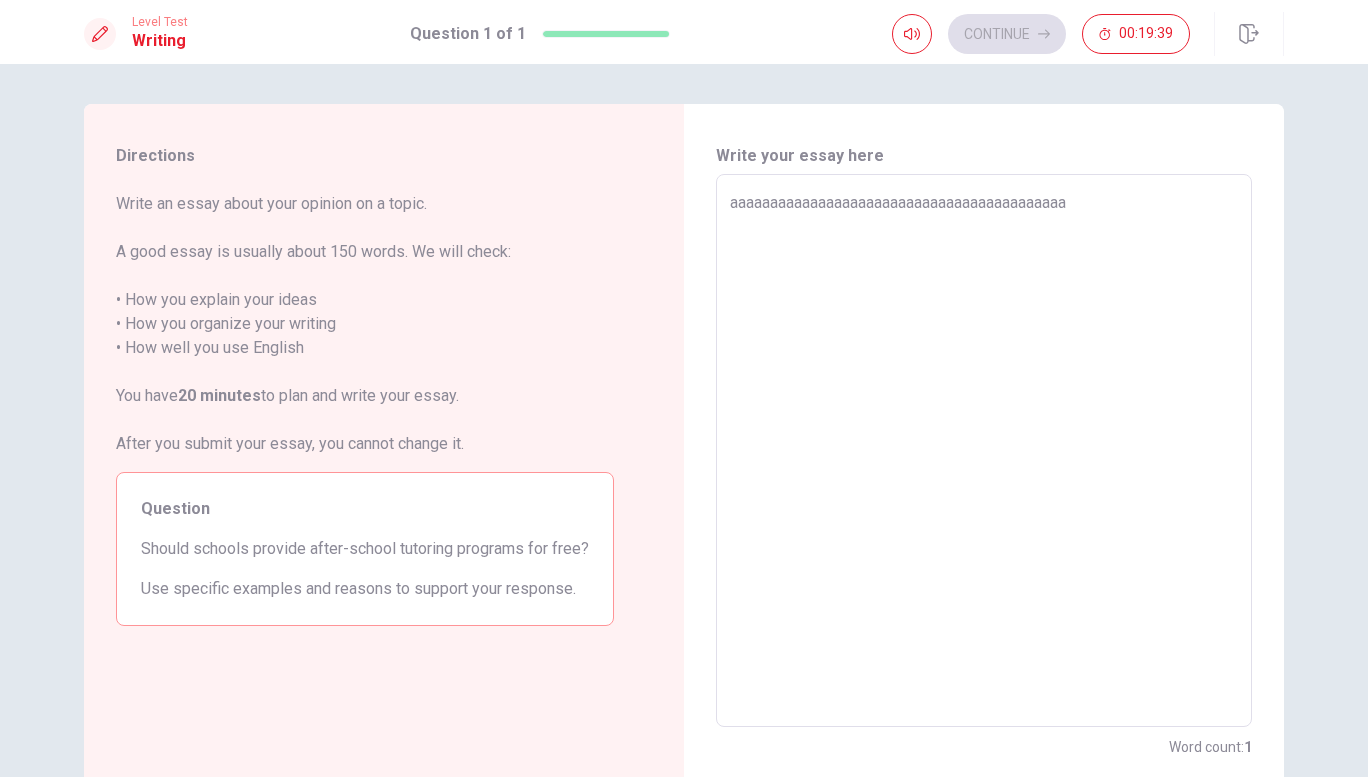 type on "aaaaaaaaaaaaaaaaaaaaaaaaaaaaaaaaaaaaaaaaaaa" 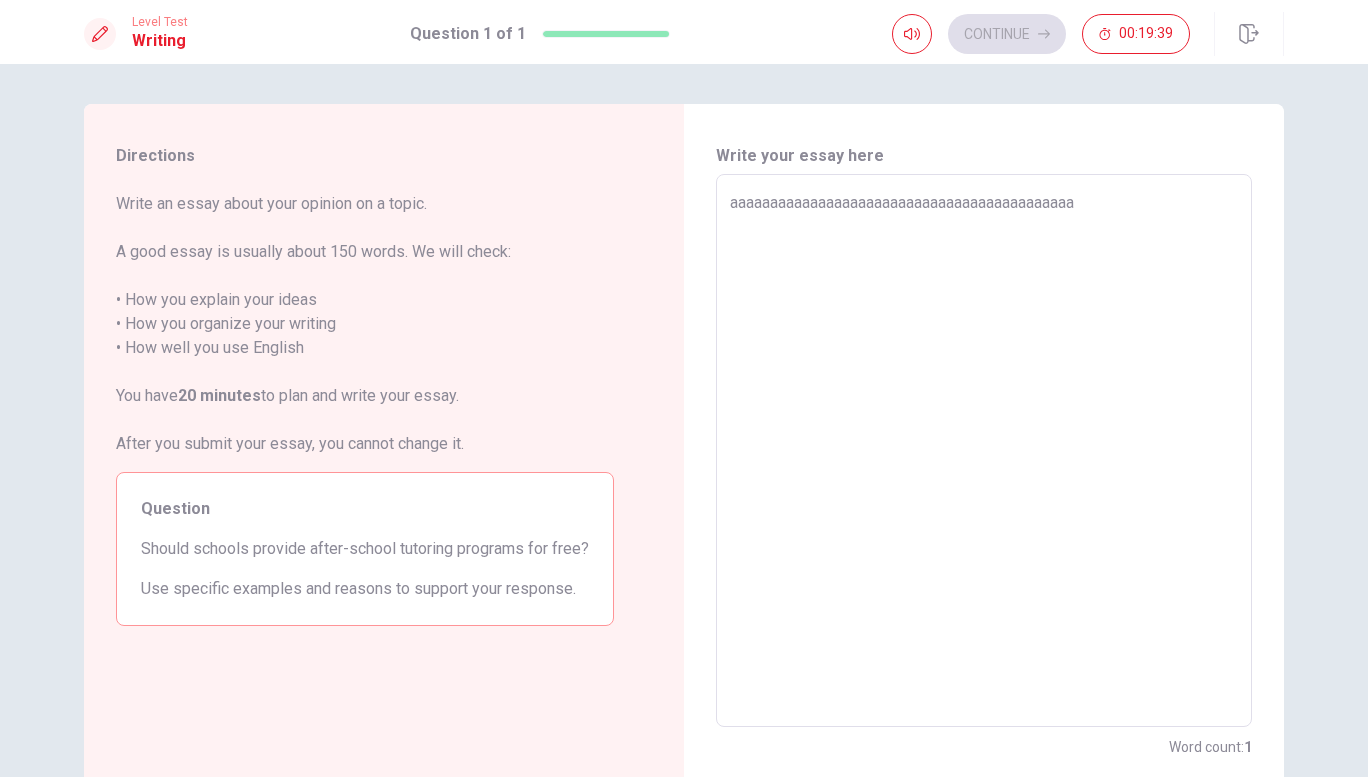 type on "aaaaaaaaaaaaaaaaaaaaaaaaaaaaaaaaaaaaaaaaaaaa" 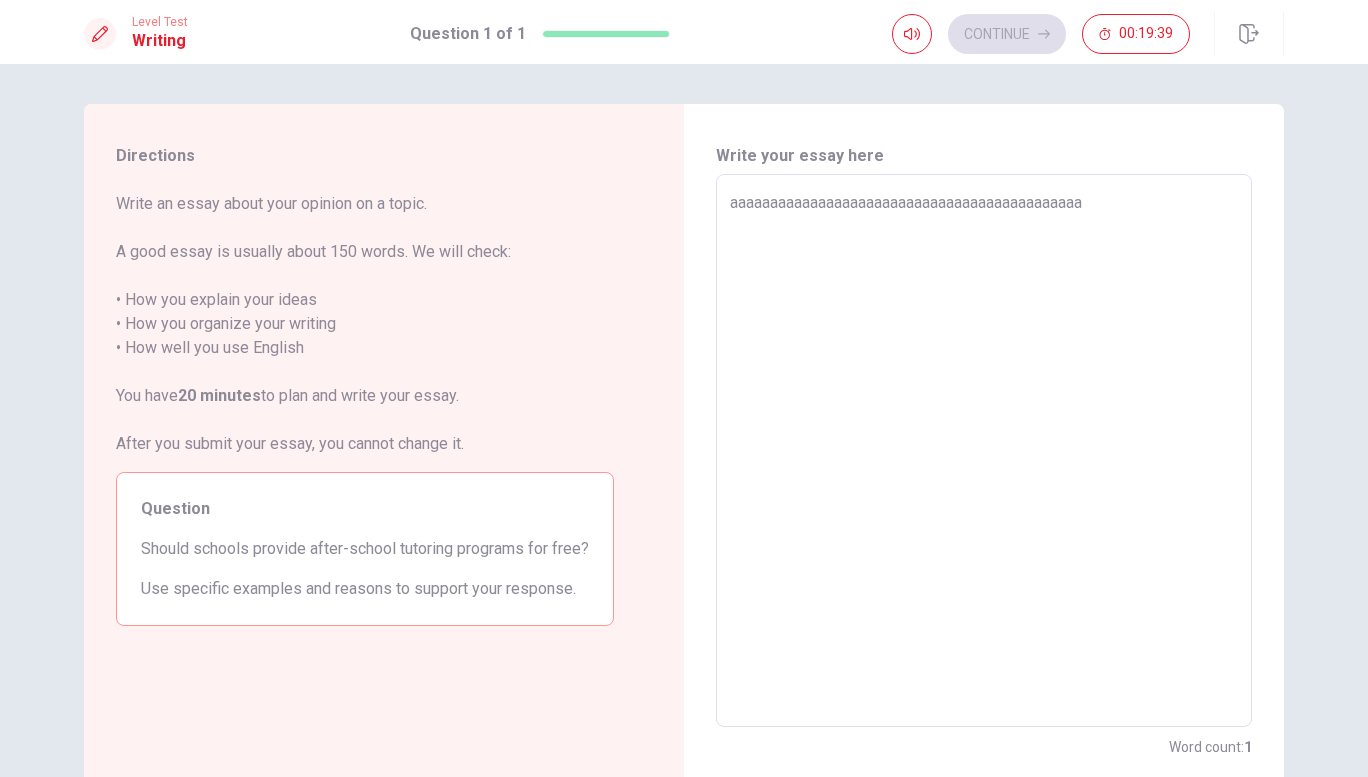 type on "aaaaaaaaaaaaaaaaaaaaaaaaaaaaaaaaaaaaaaaaaaaaa" 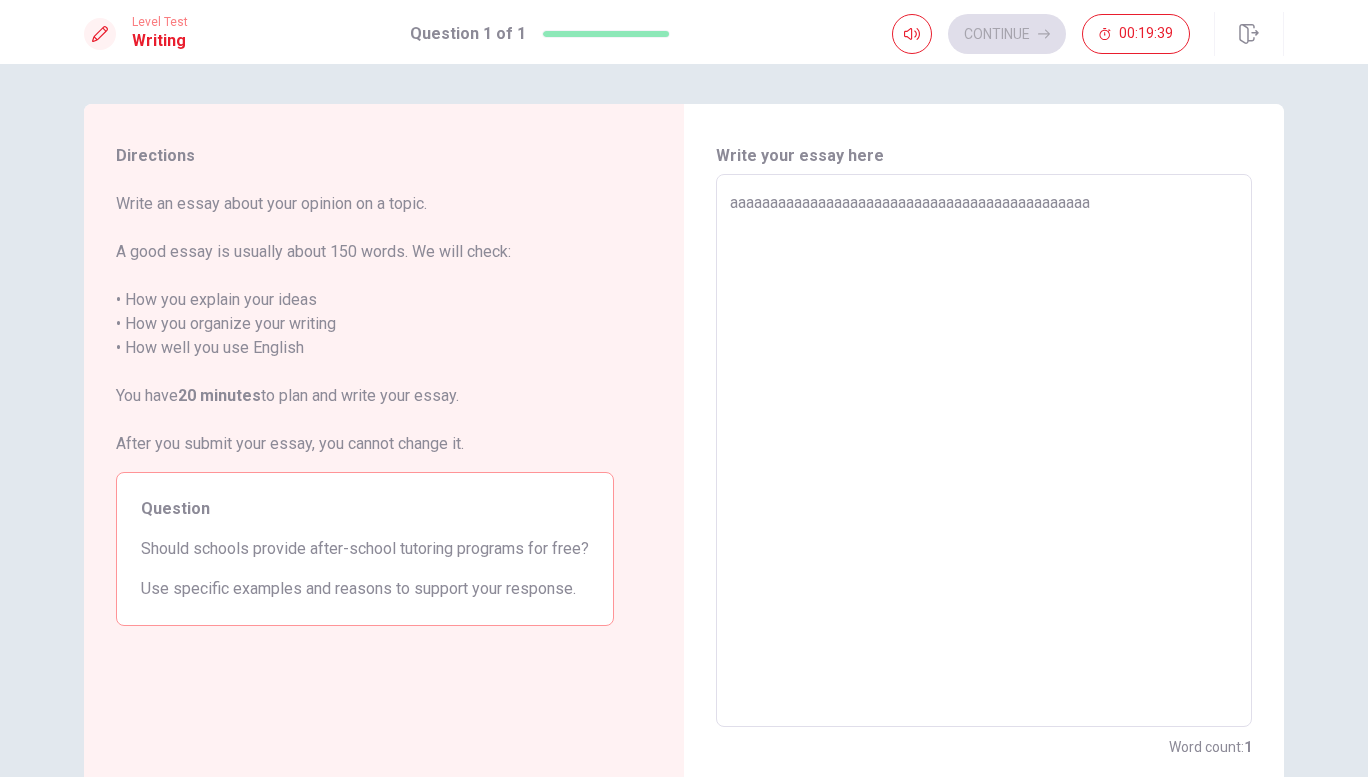 type on "x" 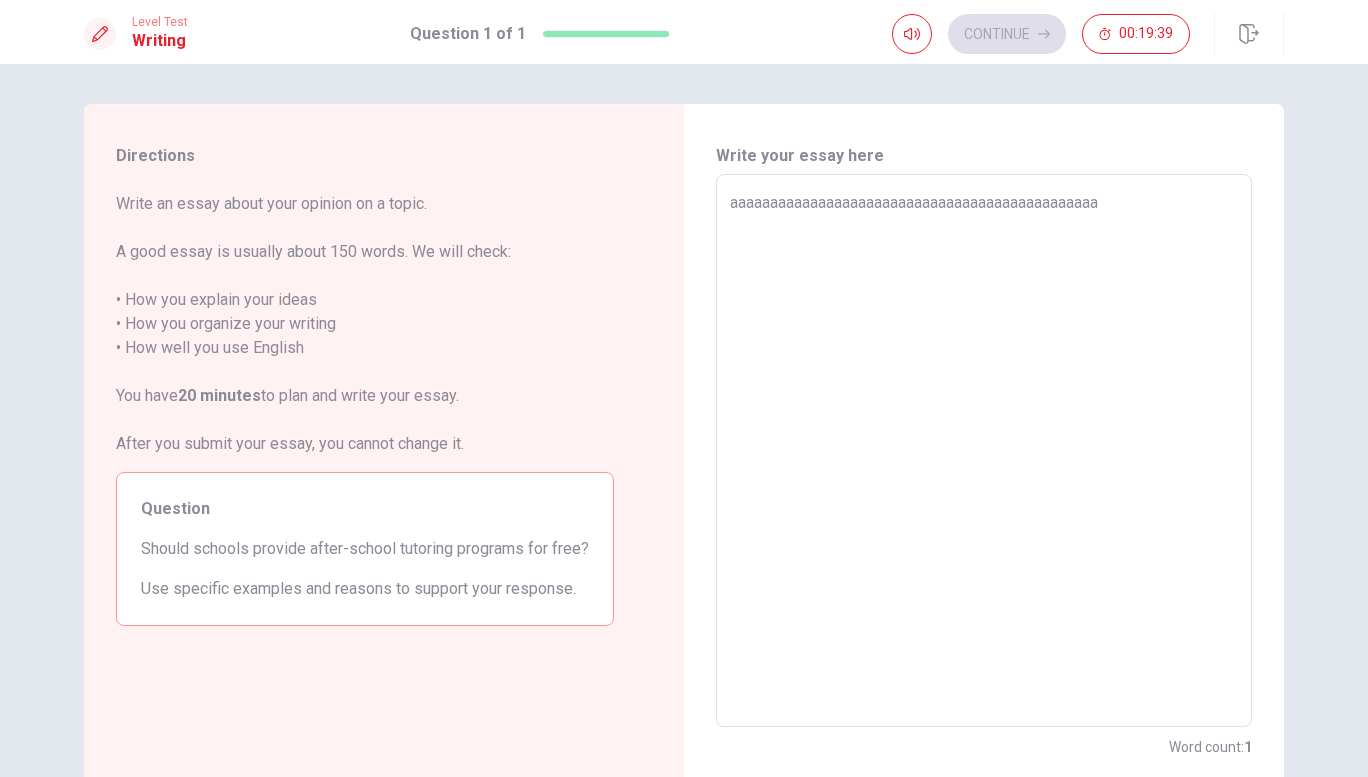 type on "aaaaaaaaaaaaaaaaaaaaaaaaaaaaaaaaaaaaaaaaaaaaaaa" 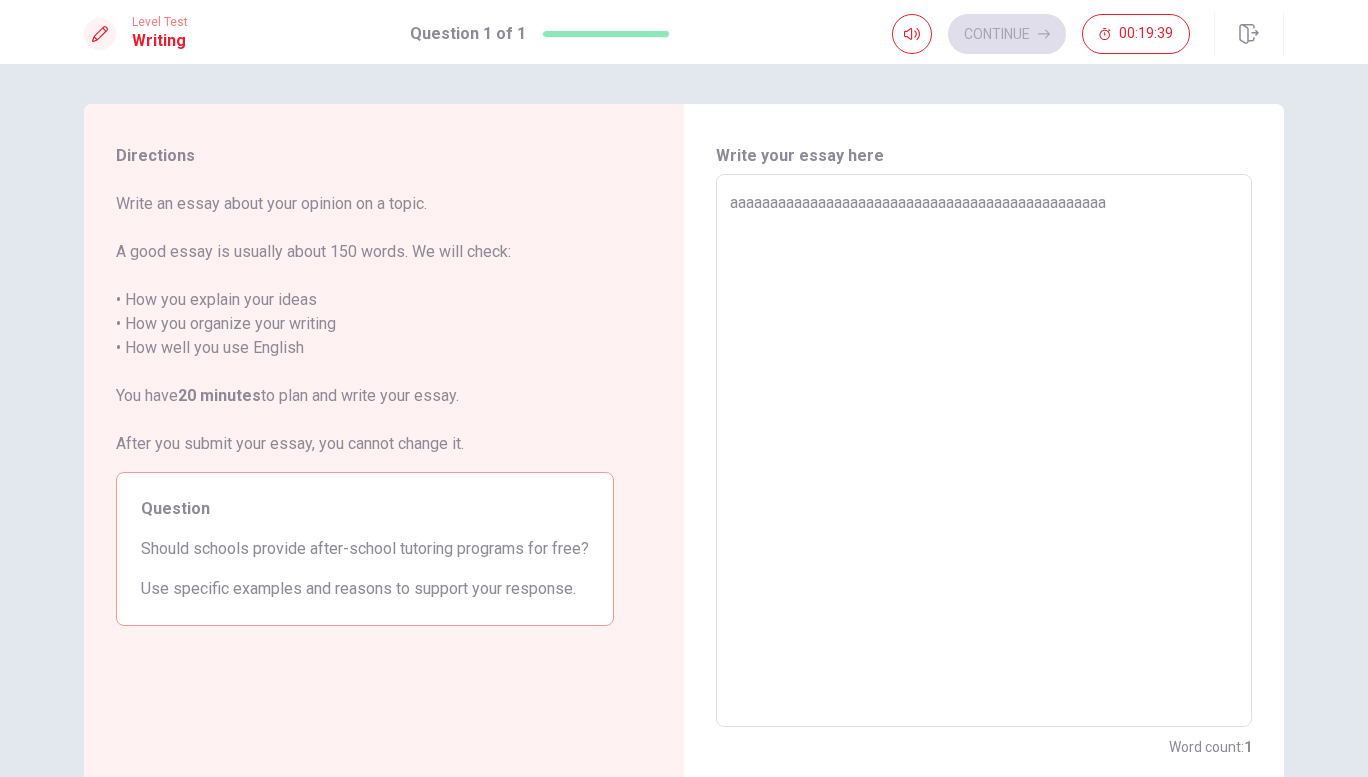 type on "x" 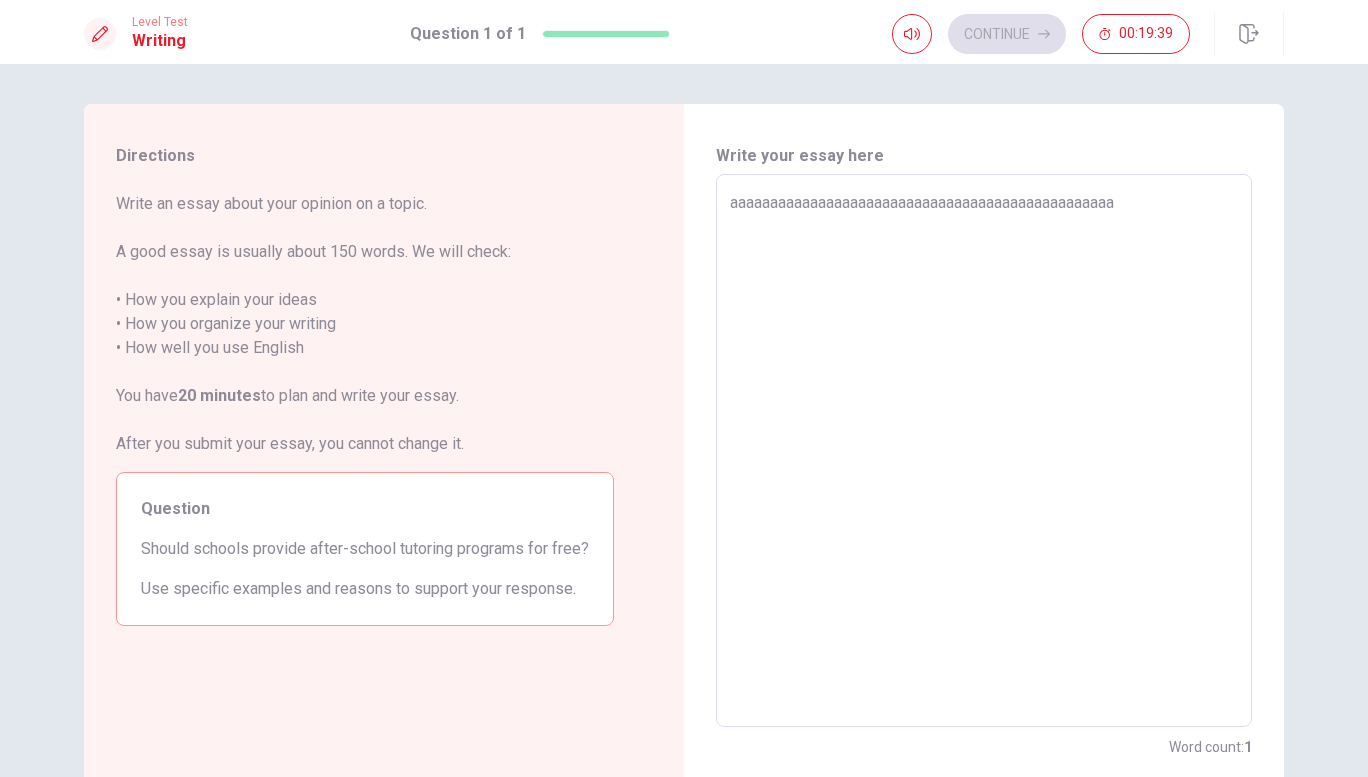 type on "x" 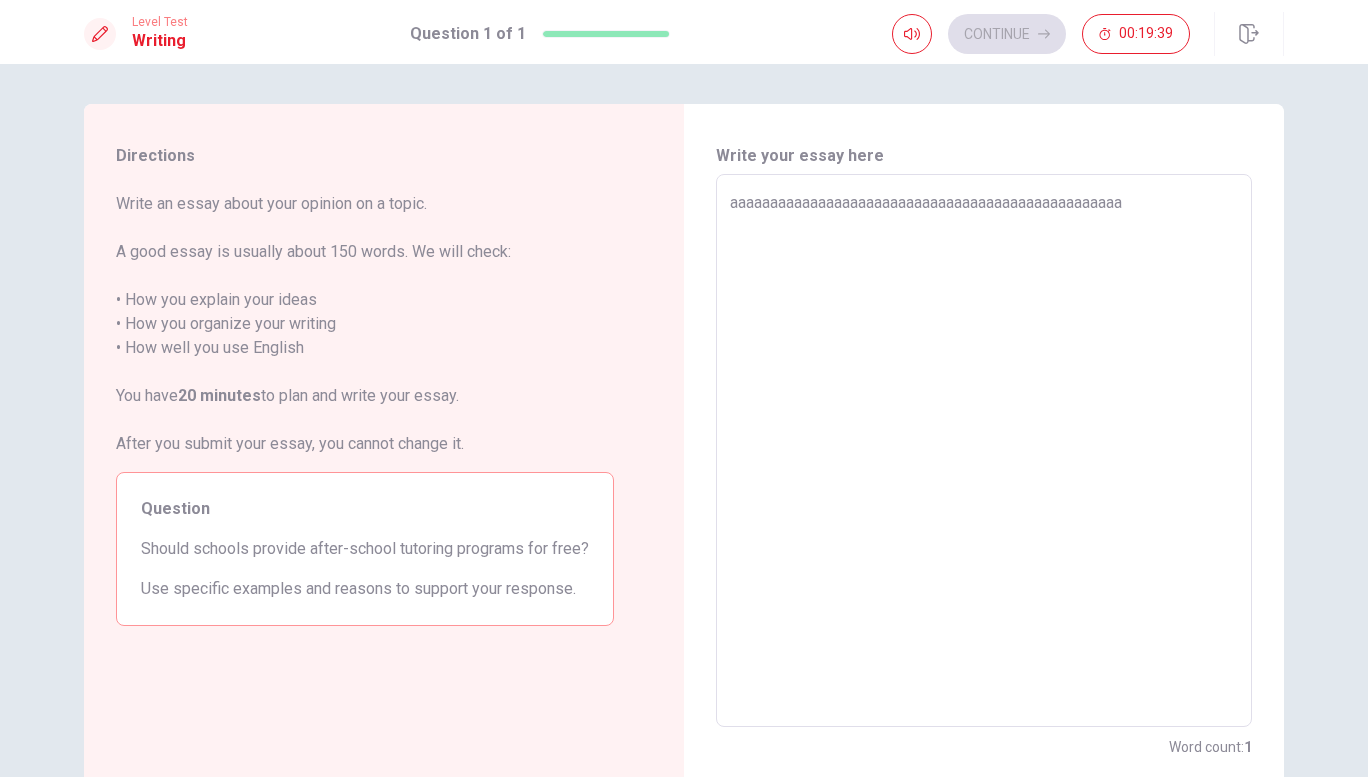 type on "aaaaaaaaaaaaaaaaaaaaaaaaaaaaaaaaaaaaaaaaaaaaaaaaaa" 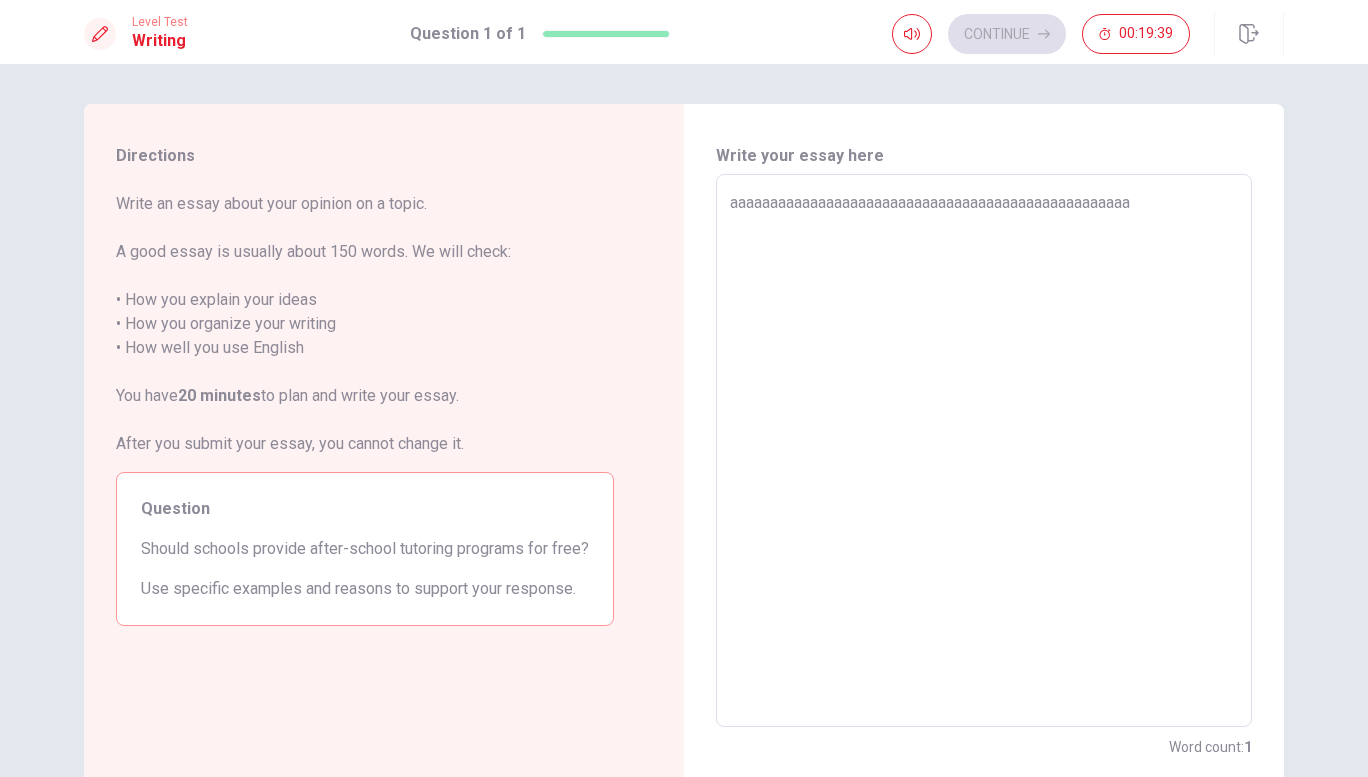 type on "aaaaaaaaaaaaaaaaaaaaaaaaaaaaaaaaaaaaaaaaaaaaaaaaaaa" 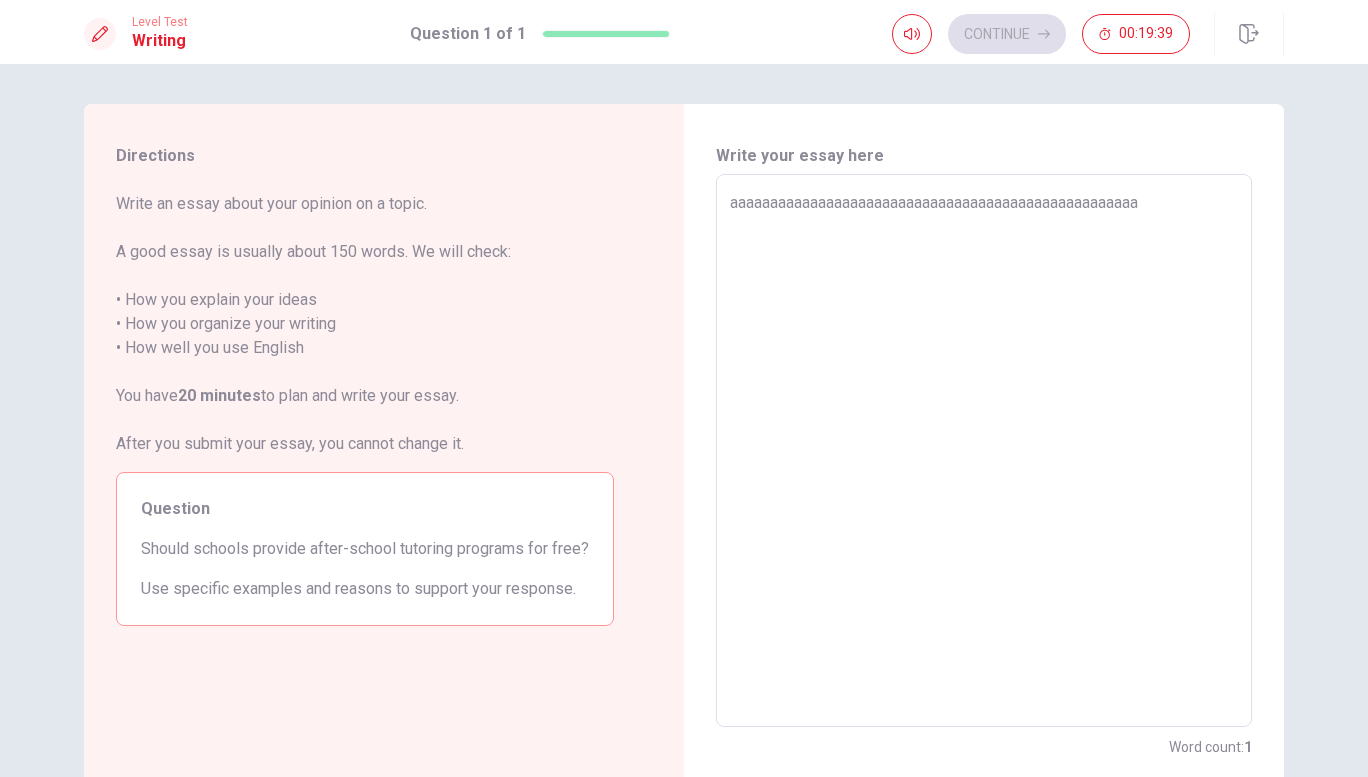 type on "aaaaaaaaaaaaaaaaaaaaaaaaaaaaaaaaaaaaaaaaaaaaaaaaaaaa" 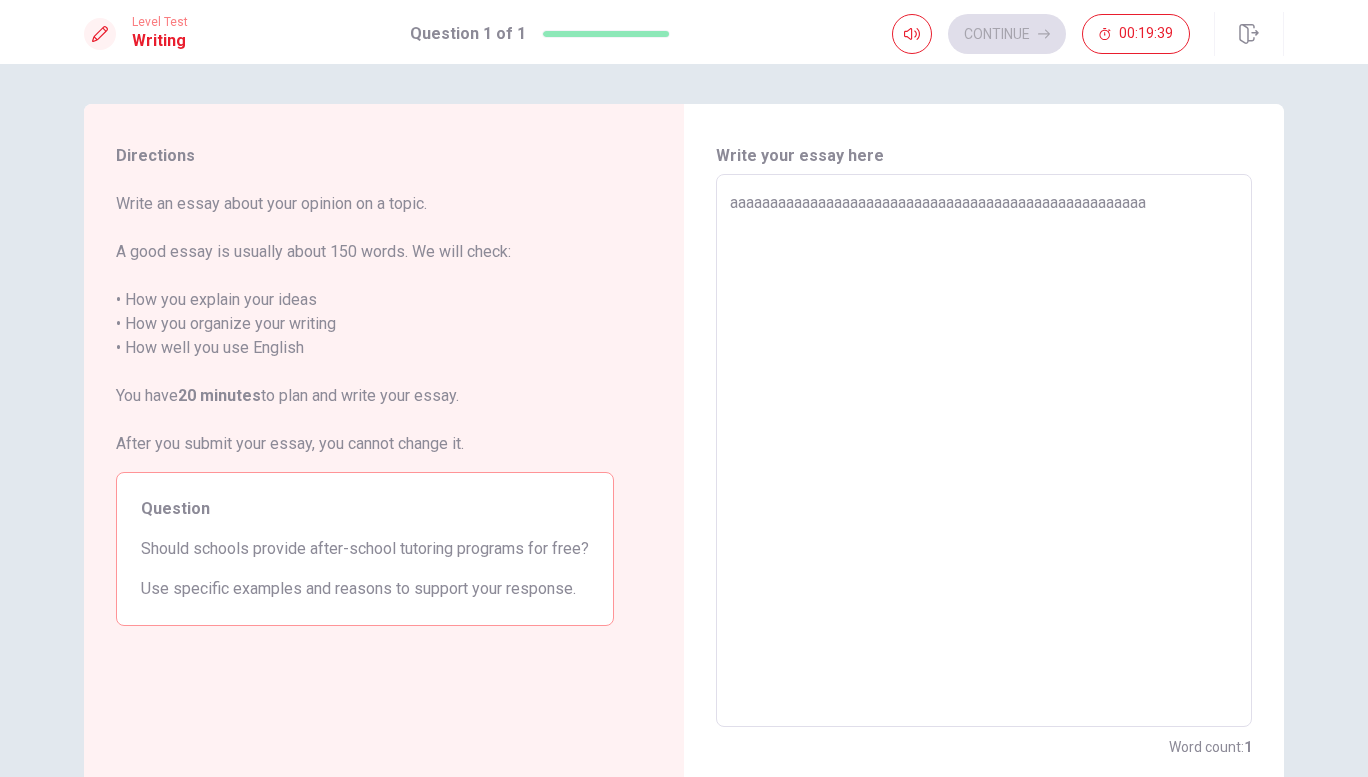 type on "x" 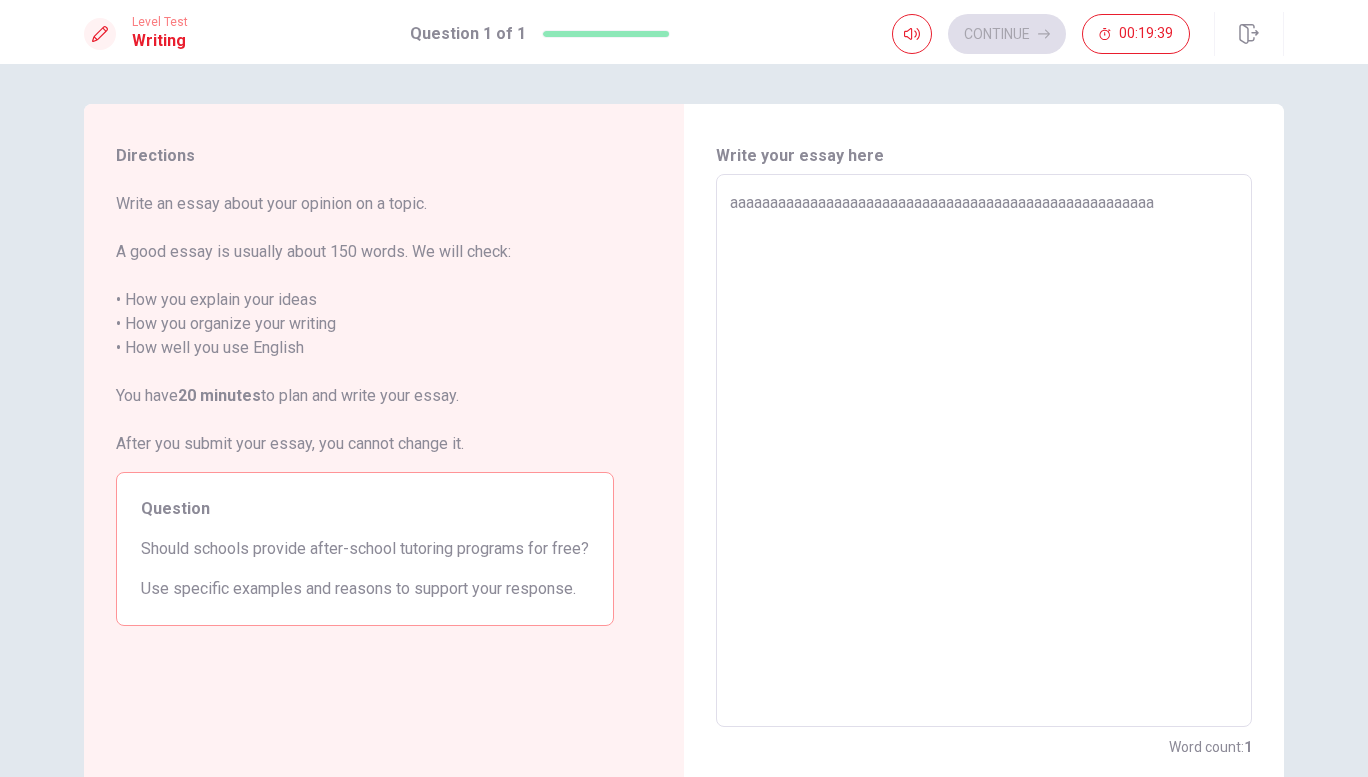 type on "aaaaaaaaaaaaaaaaaaaaaaaaaaaaaaaaaaaaaaaaaaaaaaaaaaaaaa" 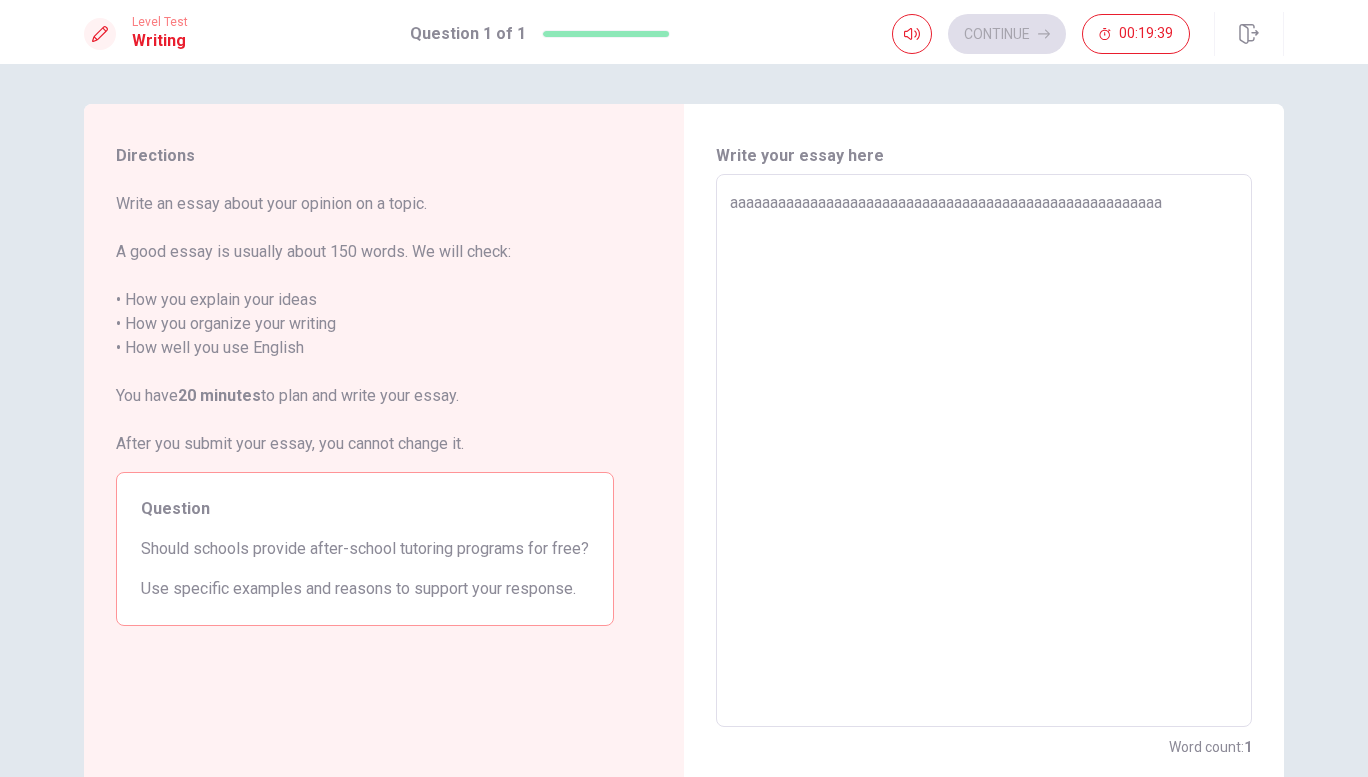 type on "aaaaaaaaaaaaaaaaaaaaaaaaaaaaaaaaaaaaaaaaaaaaaaaaaaaaaaa" 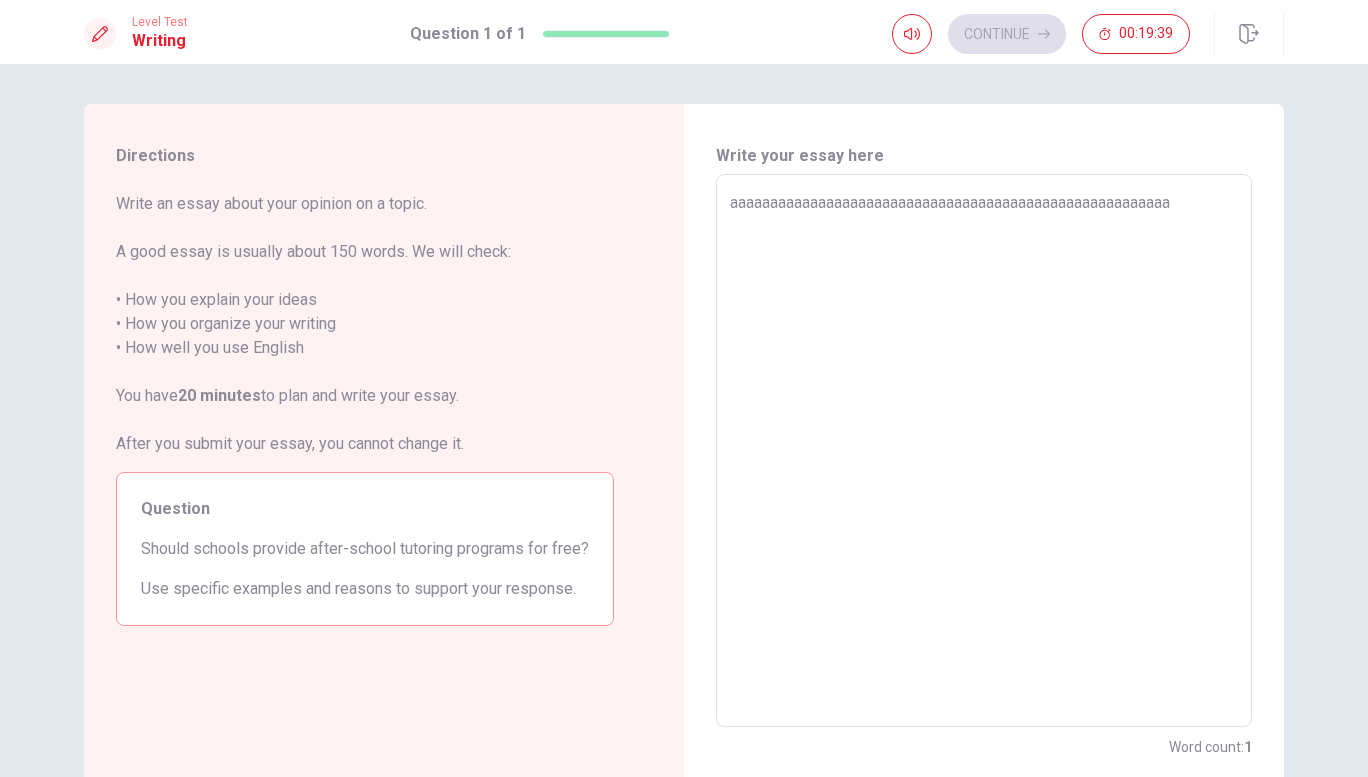 type on "x" 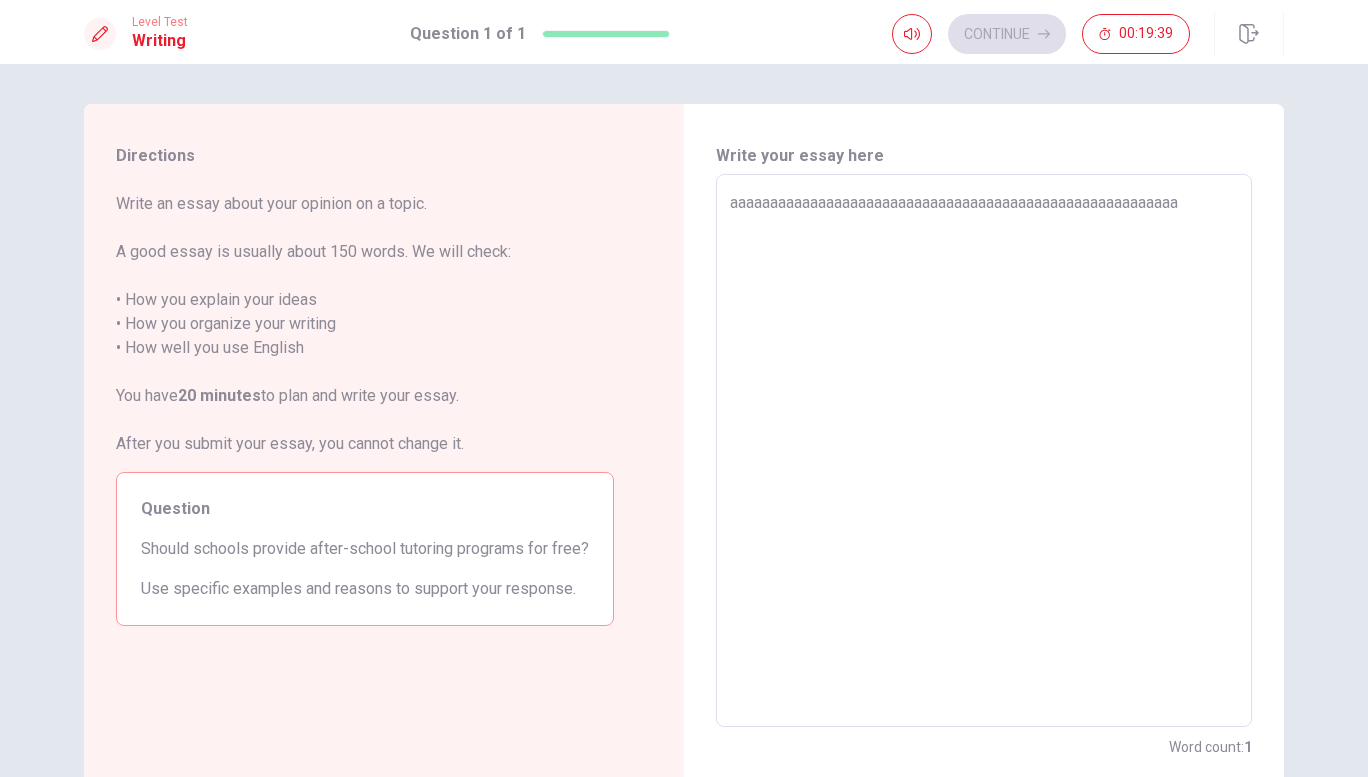 type on "aaaaaaaaaaaaaaaaaaaaaaaaaaaaaaaaaaaaaaaaaaaaaaaaaaaaaaaaa" 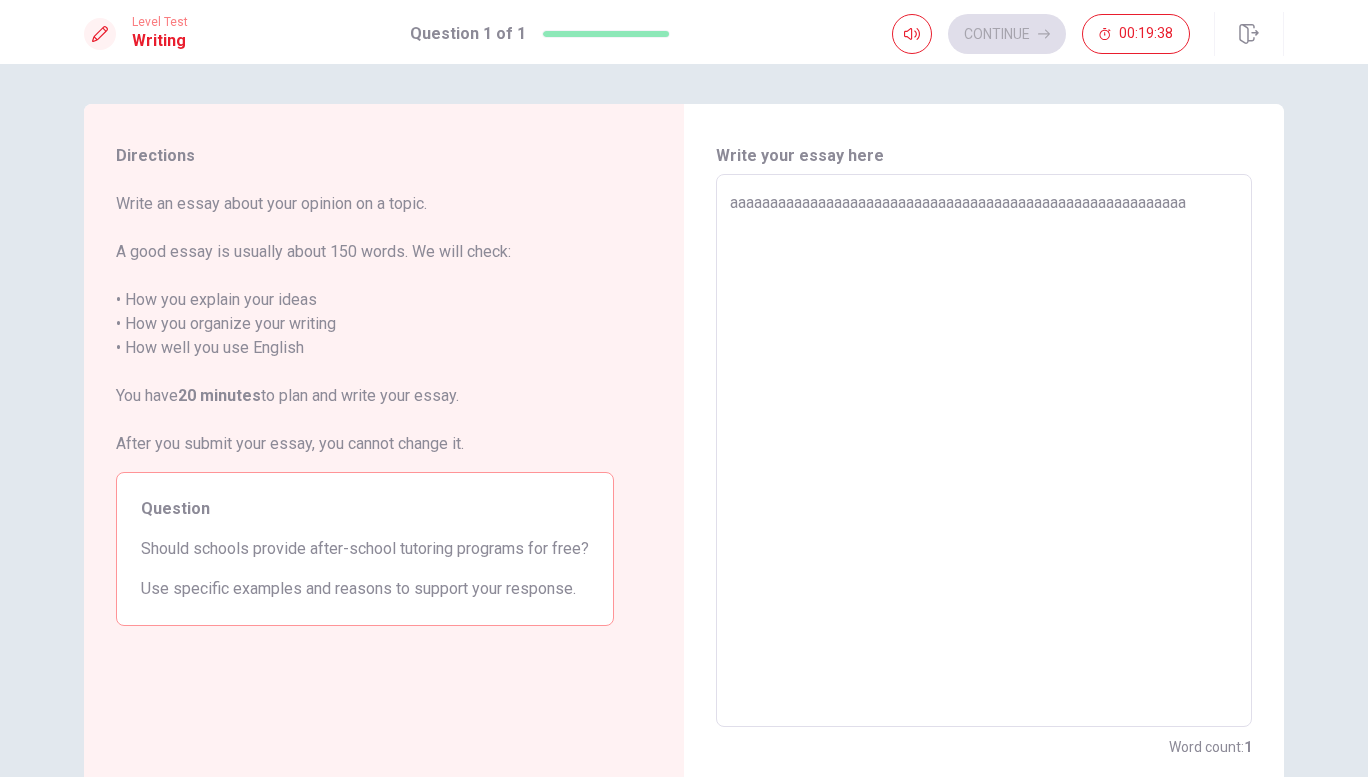 type on "aaaaaaaaaaaaaaaaaaaaaaaaaaaaaaaaaaaaaaaaaaaaaaaaaaaaaaaaaa" 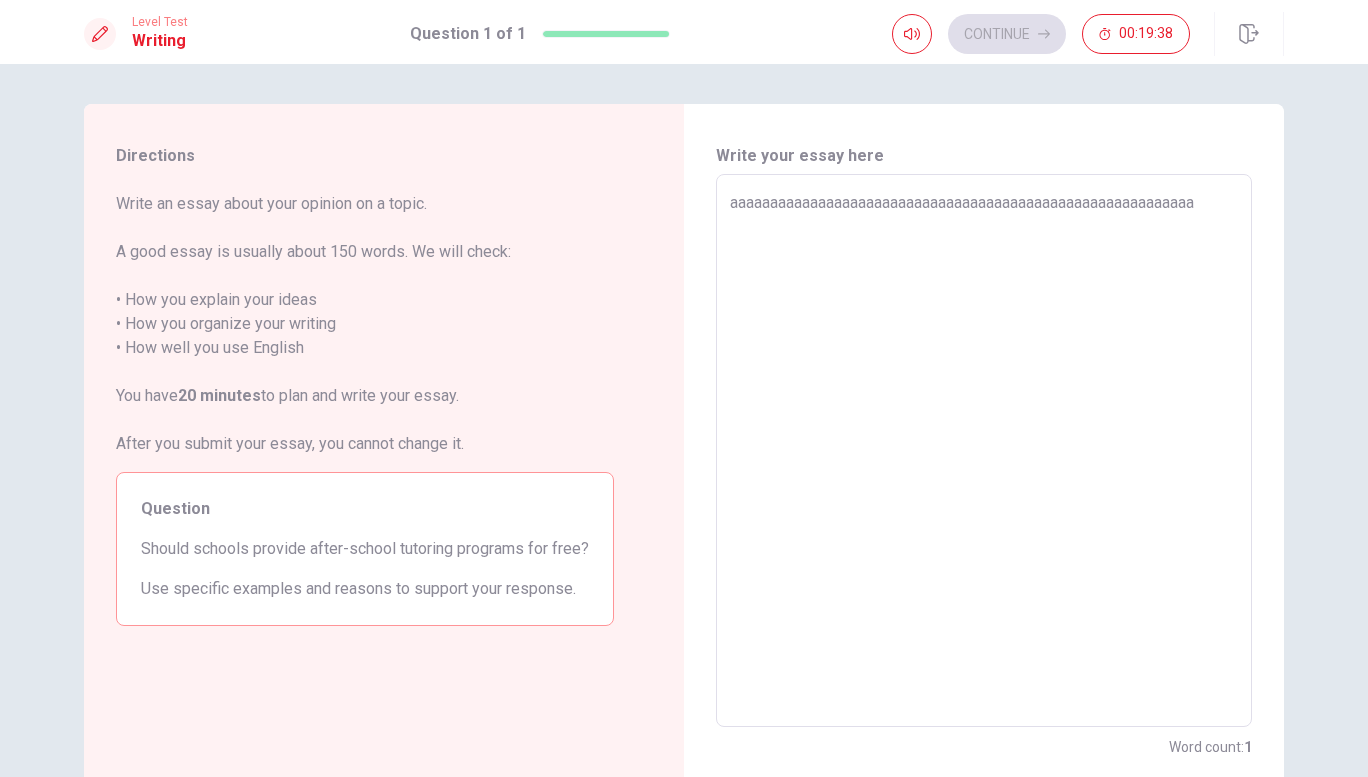 type on "aaaaaaaaaaaaaaaaaaaaaaaaaaaaaaaaaaaaaaaaaaaaaaaaaaaaaaaaaaa" 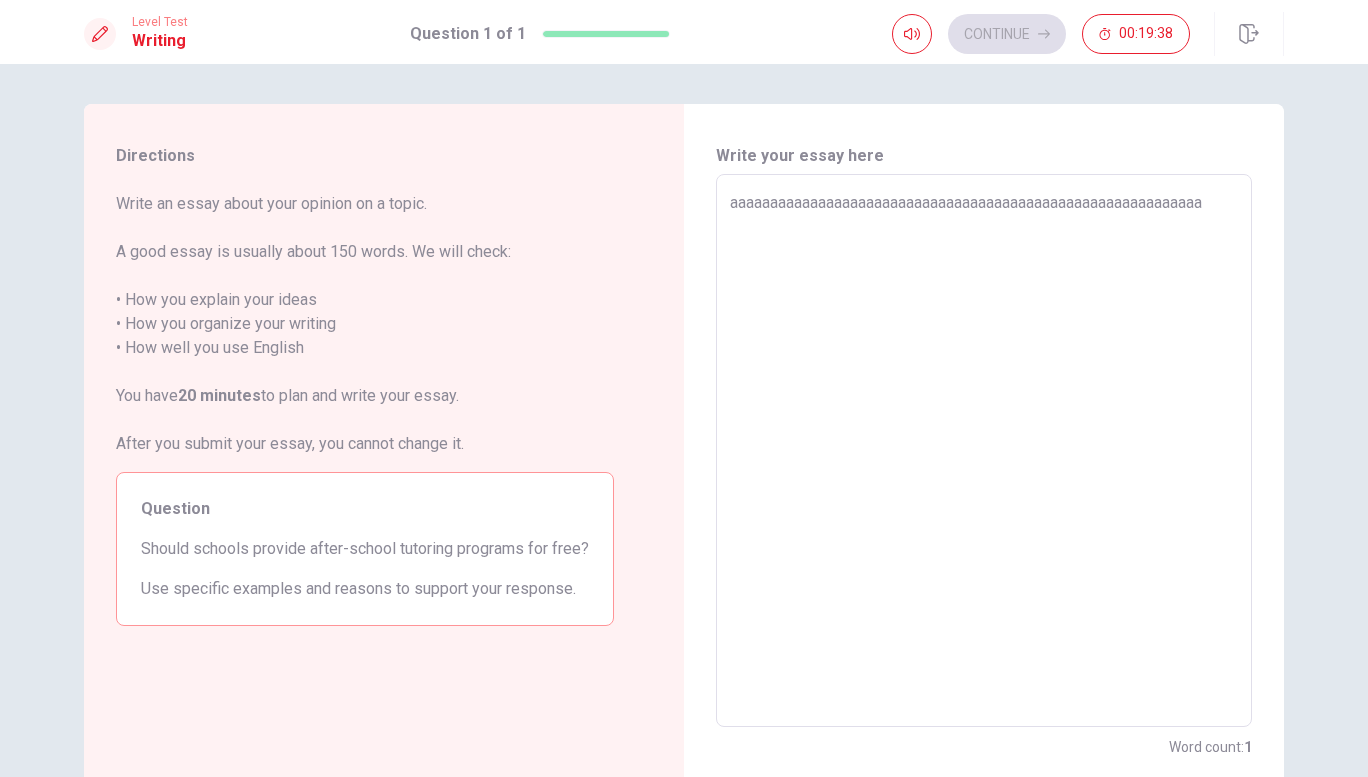 type on "aaaaaaaaaaaaaaaaaaaaaaaaaaaaaaaaaaaaaaaaaaaaaaaaaaaaaaaaaaaa" 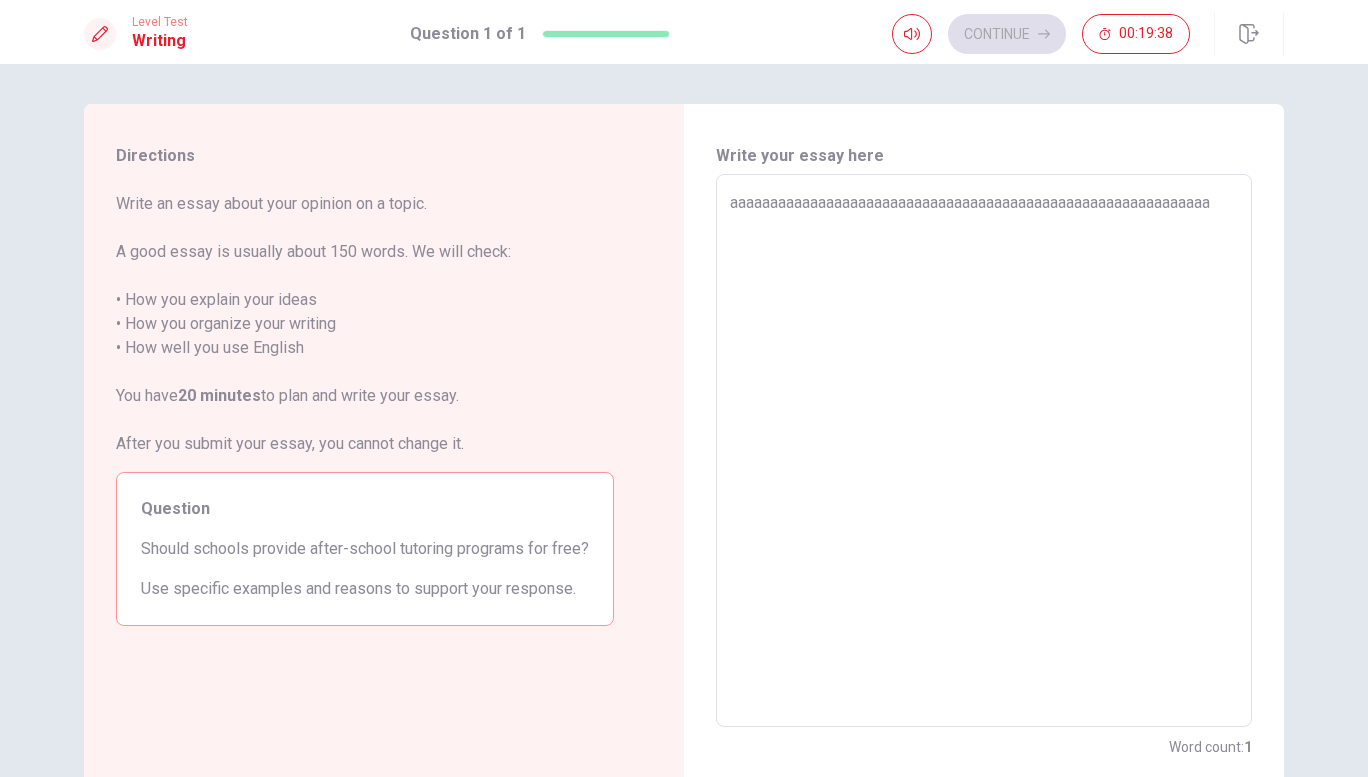 type on "aaaaaaaaaaaaaaaaaaaaaaaaaaaaaaaaaaaaaaaaaaaaaaaaaaaaaaaaaaaaa" 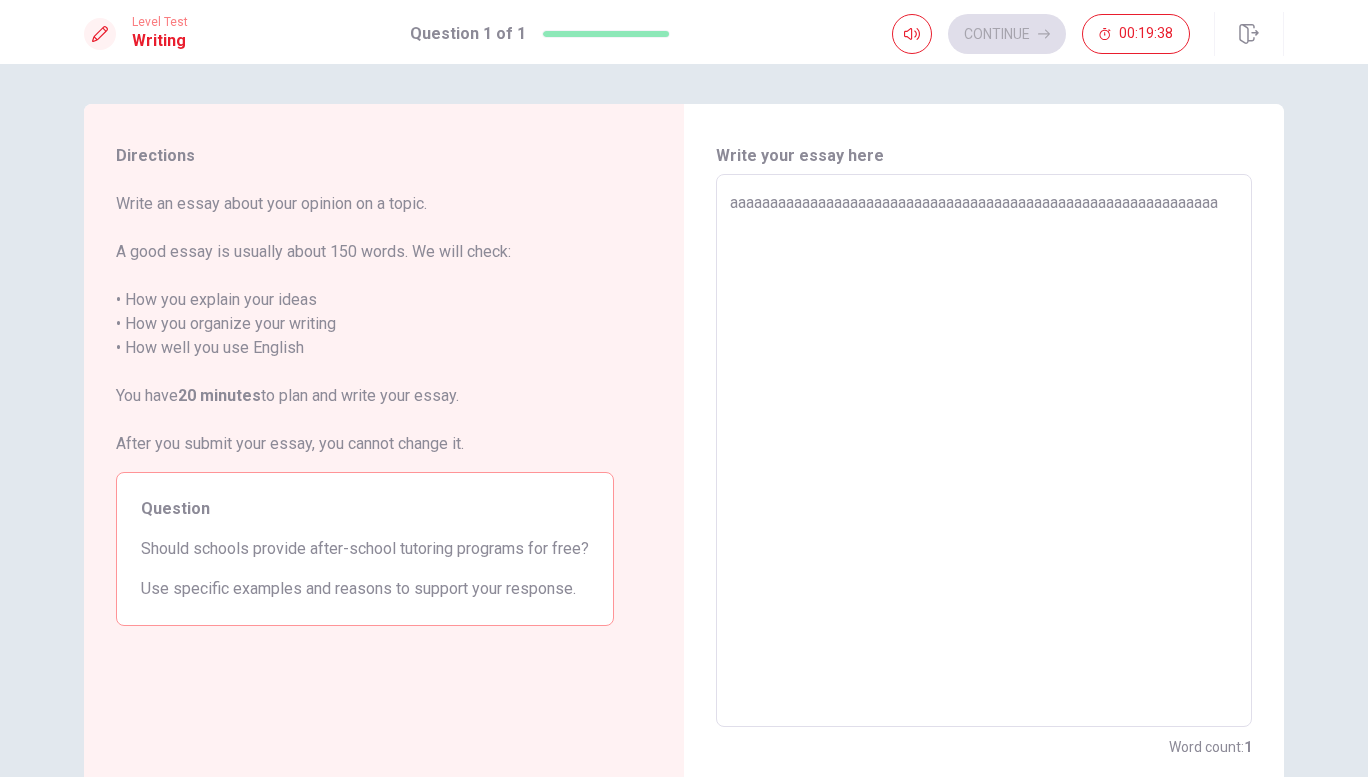 type on "aaaaaaaaaaaaaaaaaaaaaaaaaaaaaaaaaaaaaaaaaaaaaaaaaaaaaaaaaaaaaa" 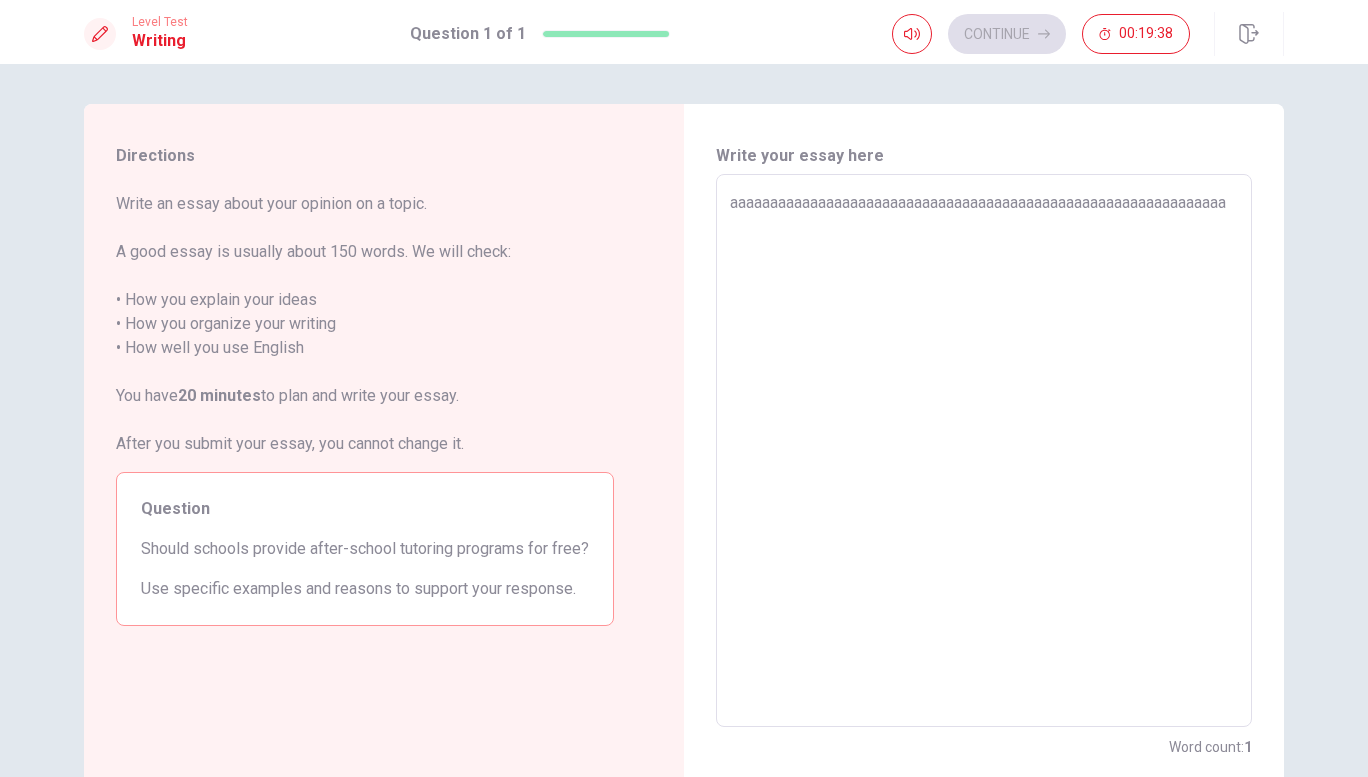 type on "aaaaaaaaaaaaaaaaaaaaaaaaaaaaaaaaaaaaaaaaaaaaaaaaaaaaaaaaaaaaaaa" 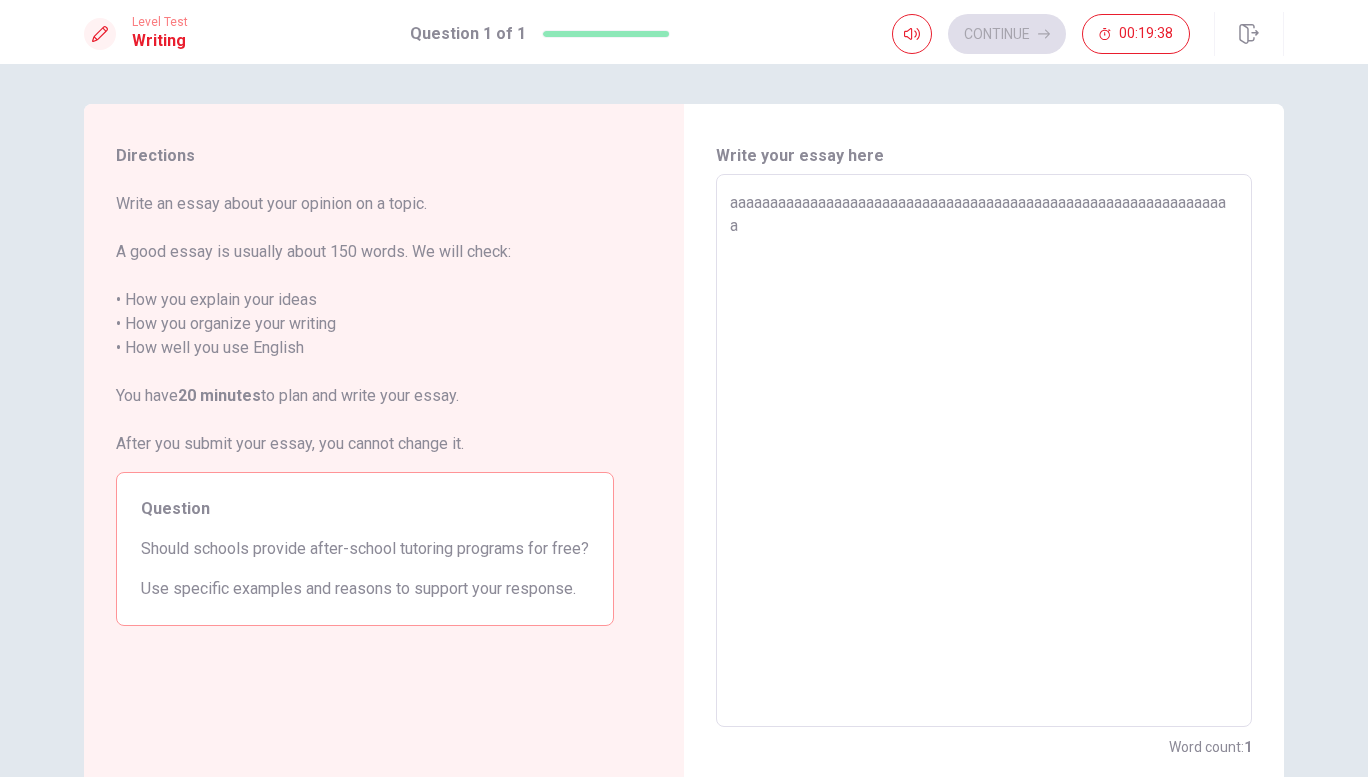 type on "aaaaaaaaaaaaaaaaaaaaaaaaaaaaaaaaaaaaaaaaaaaaaaaaaaaaaaaaaaaaaaaa" 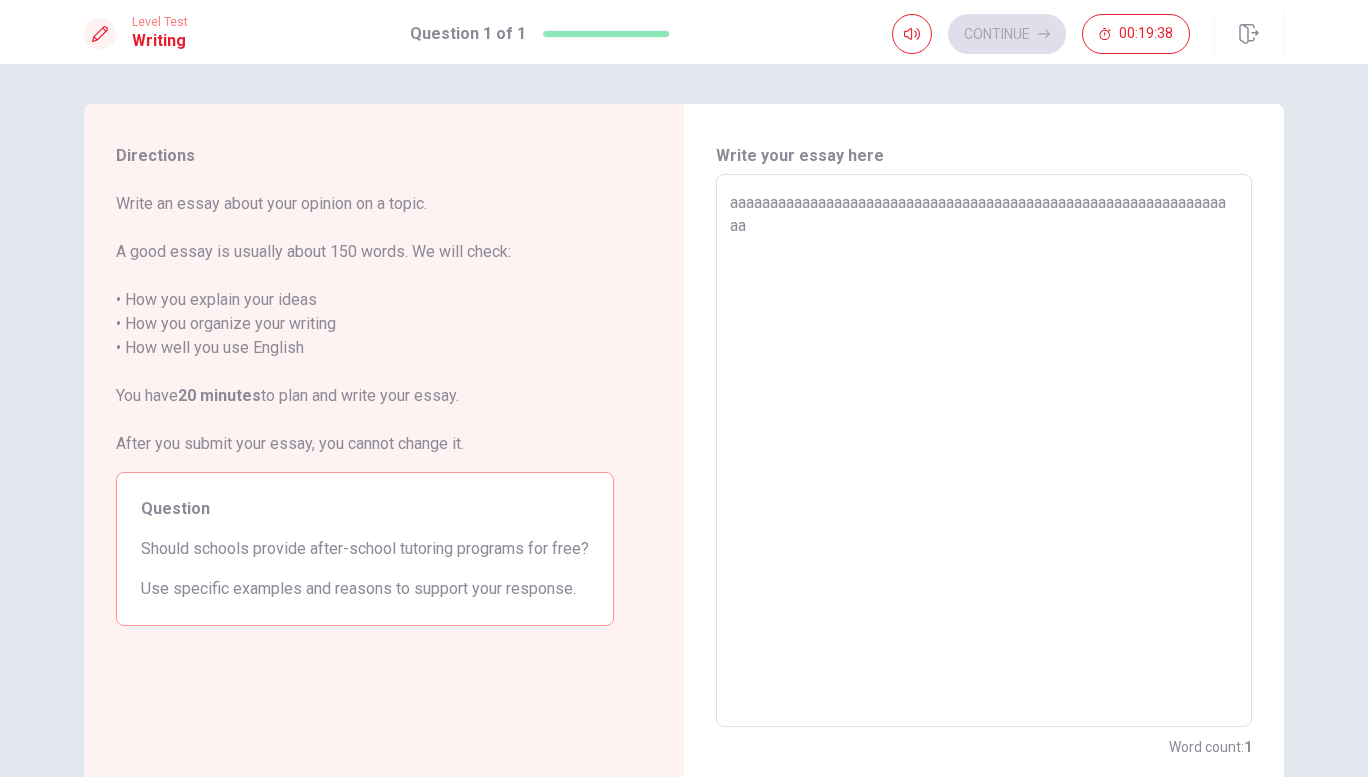 type on "x" 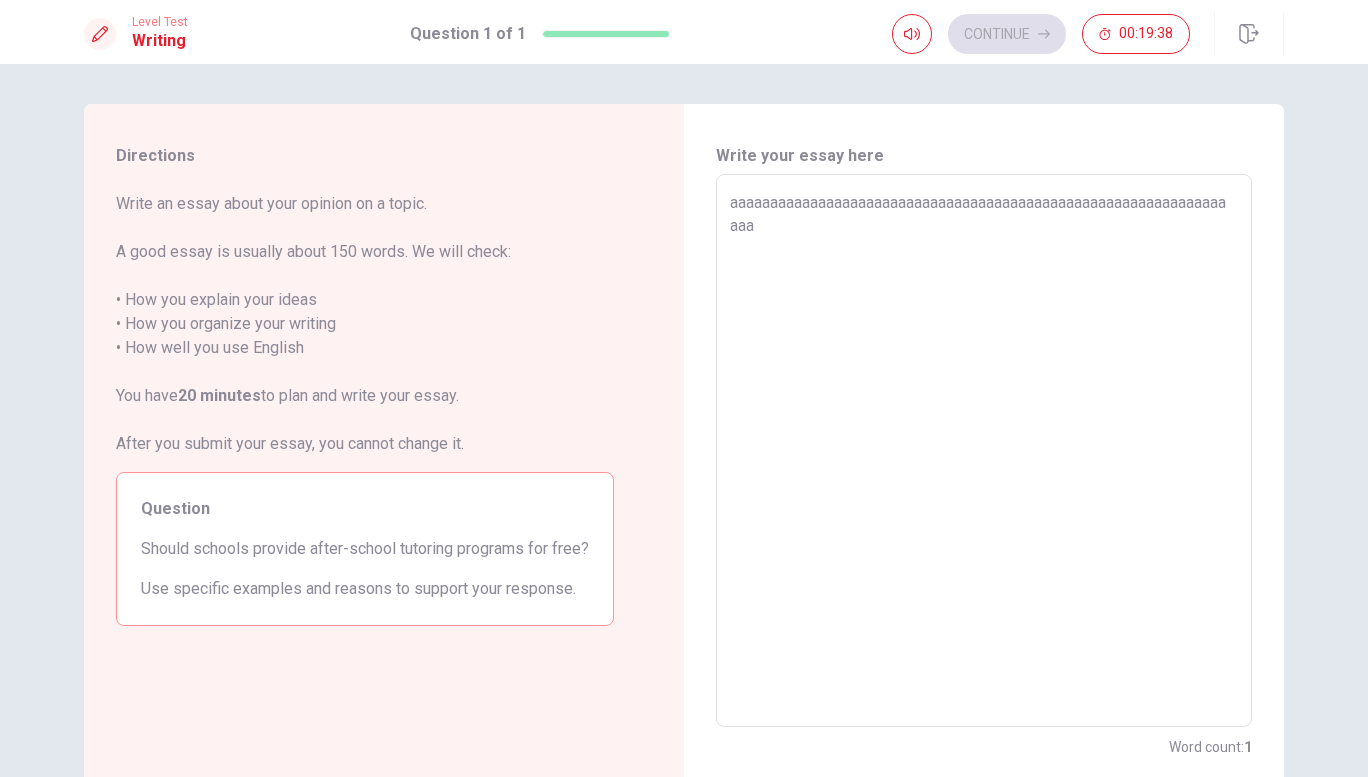 type 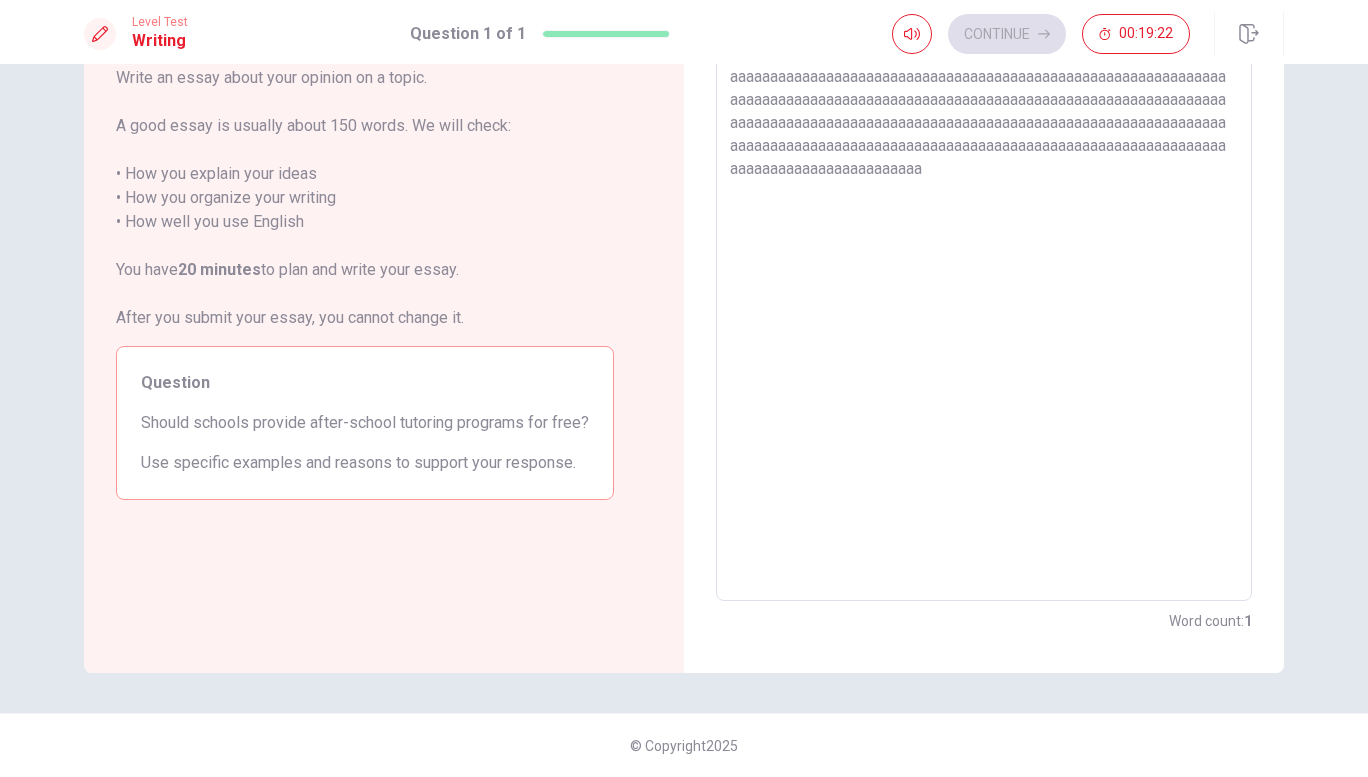 scroll, scrollTop: 0, scrollLeft: 0, axis: both 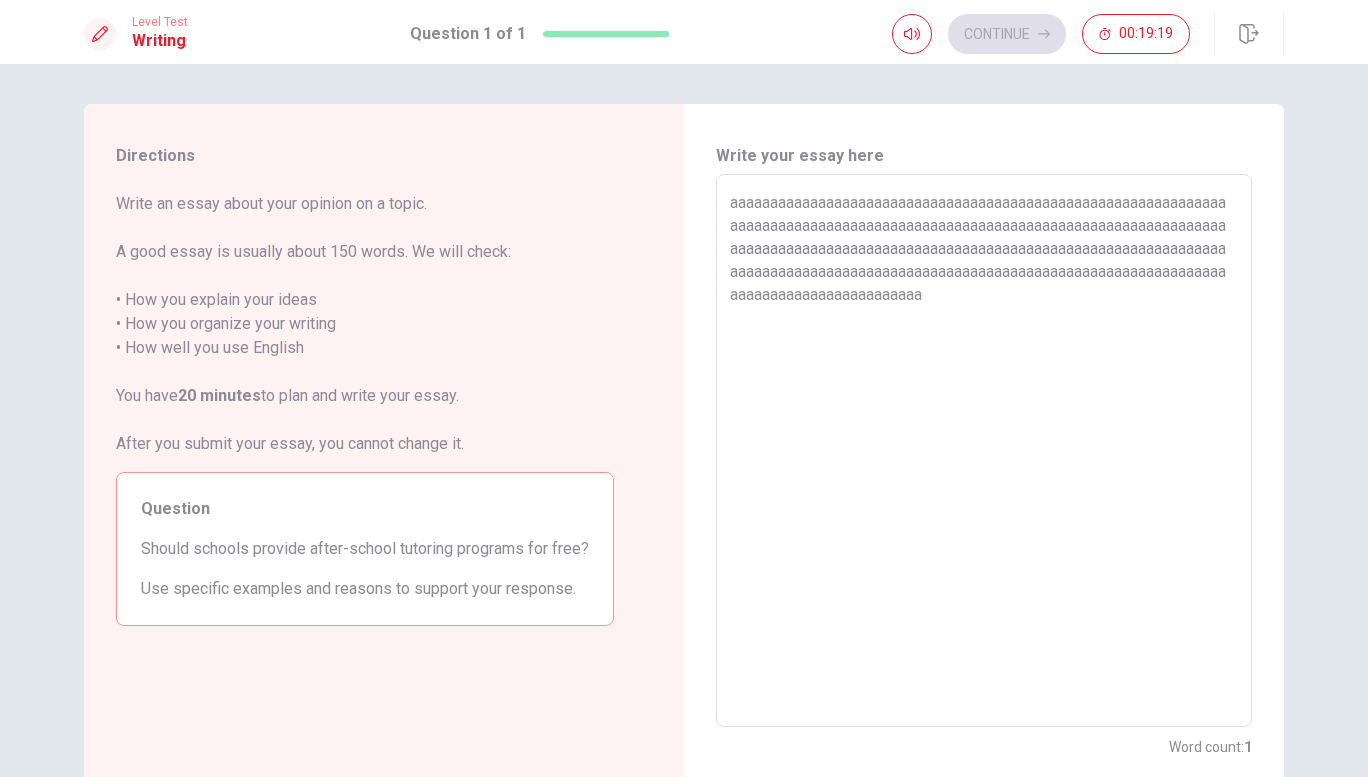 drag, startPoint x: 726, startPoint y: 206, endPoint x: 1174, endPoint y: 314, distance: 460.834 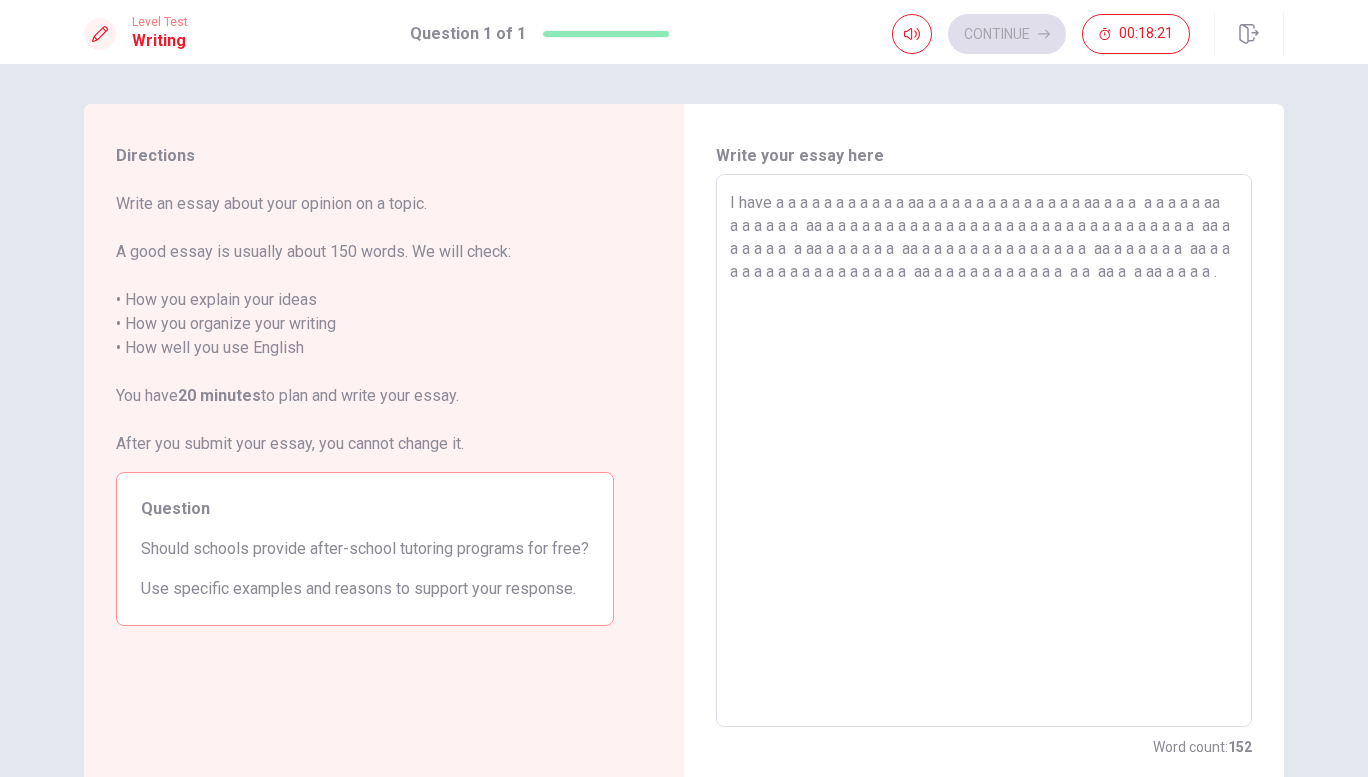 click on "Continue 00:18:21" at bounding box center (1041, 34) 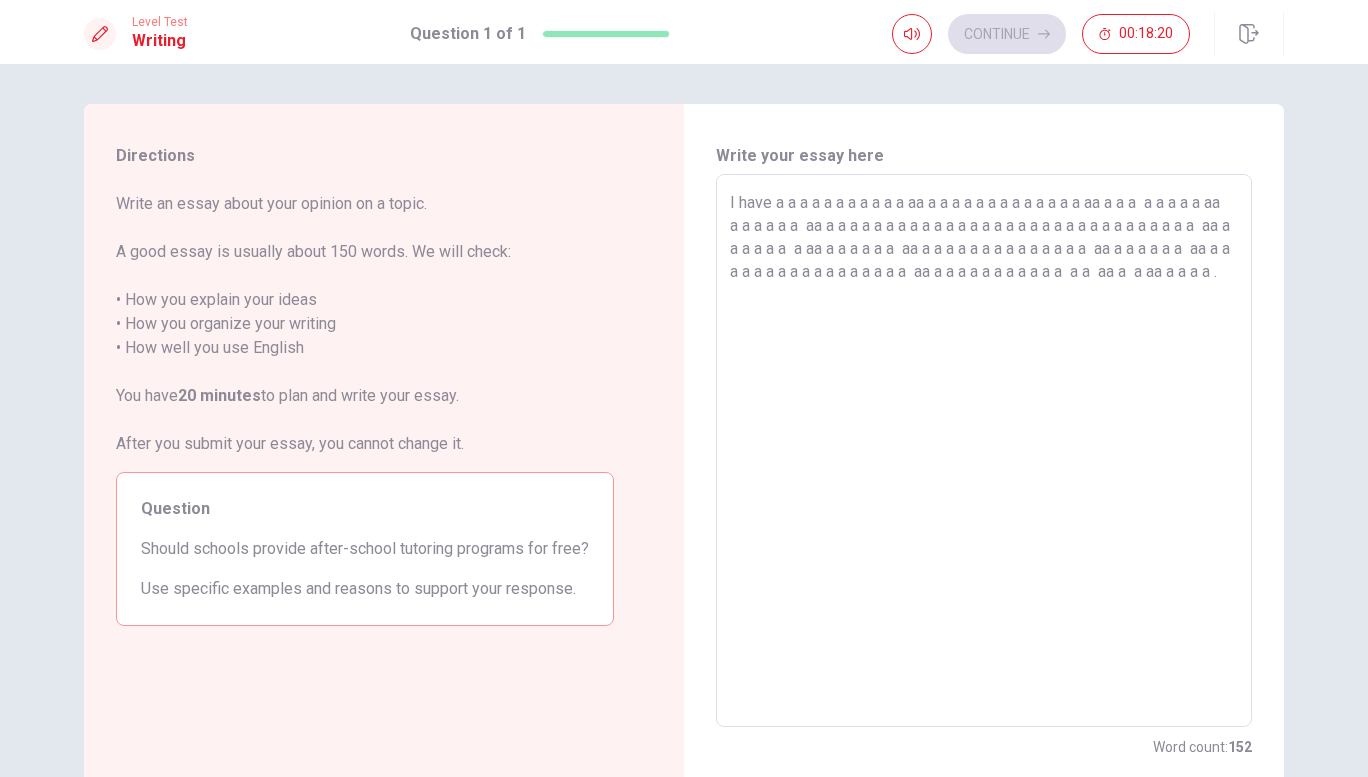 scroll, scrollTop: 1, scrollLeft: 0, axis: vertical 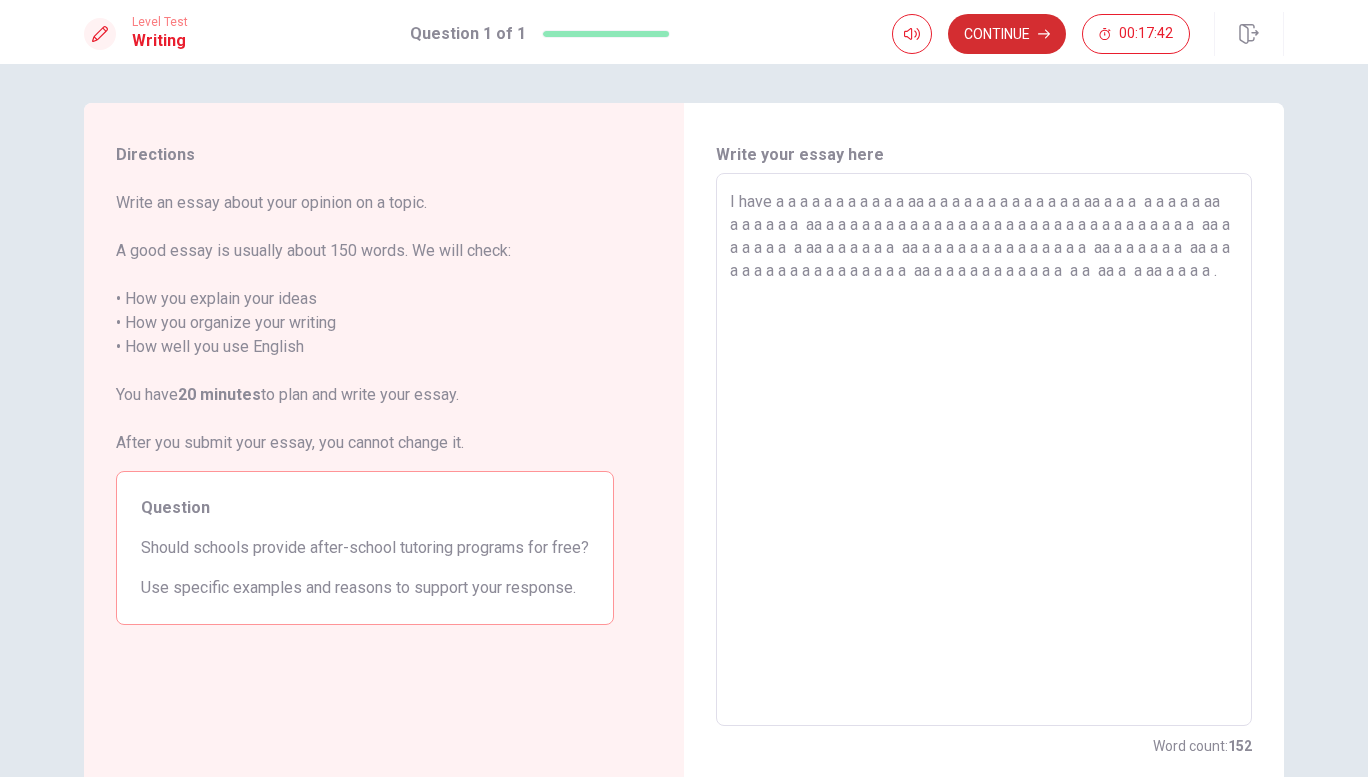click on "Continue" at bounding box center (1007, 34) 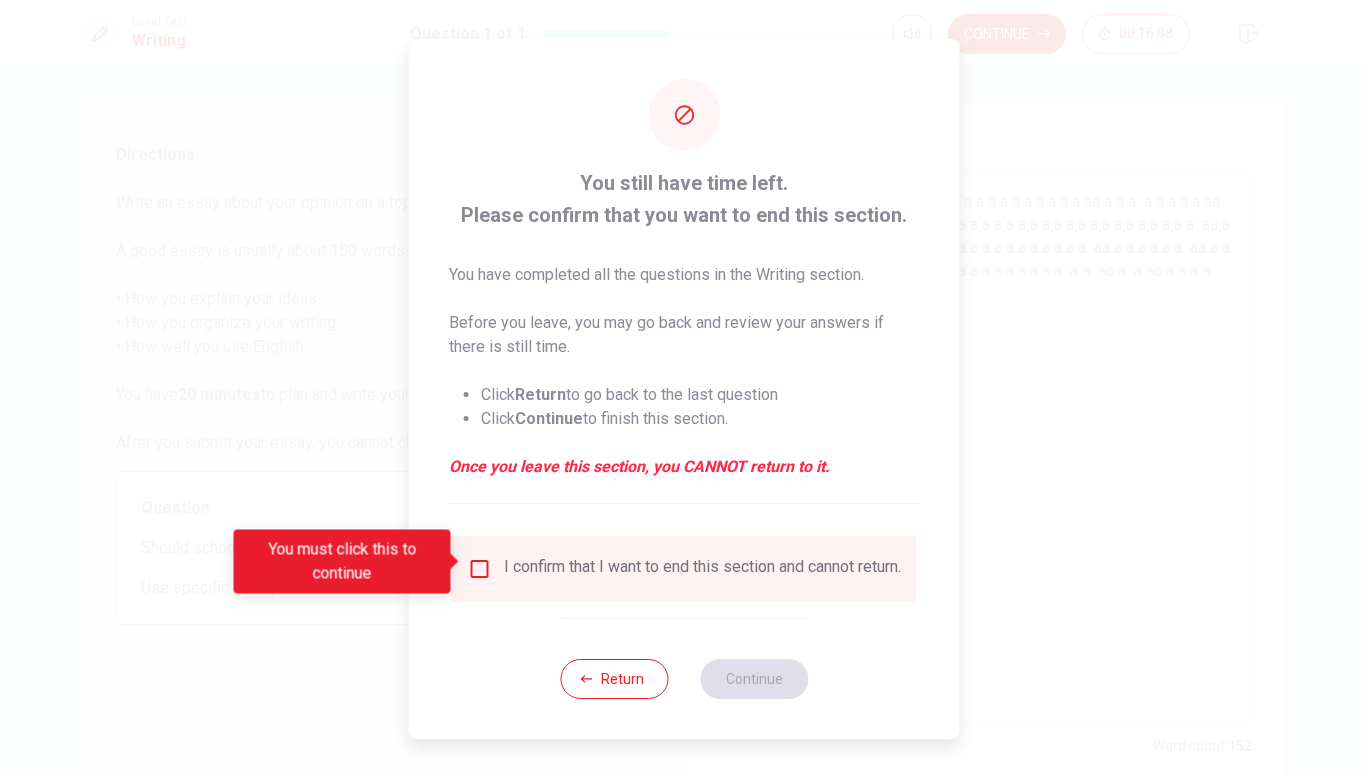 click at bounding box center [480, 569] 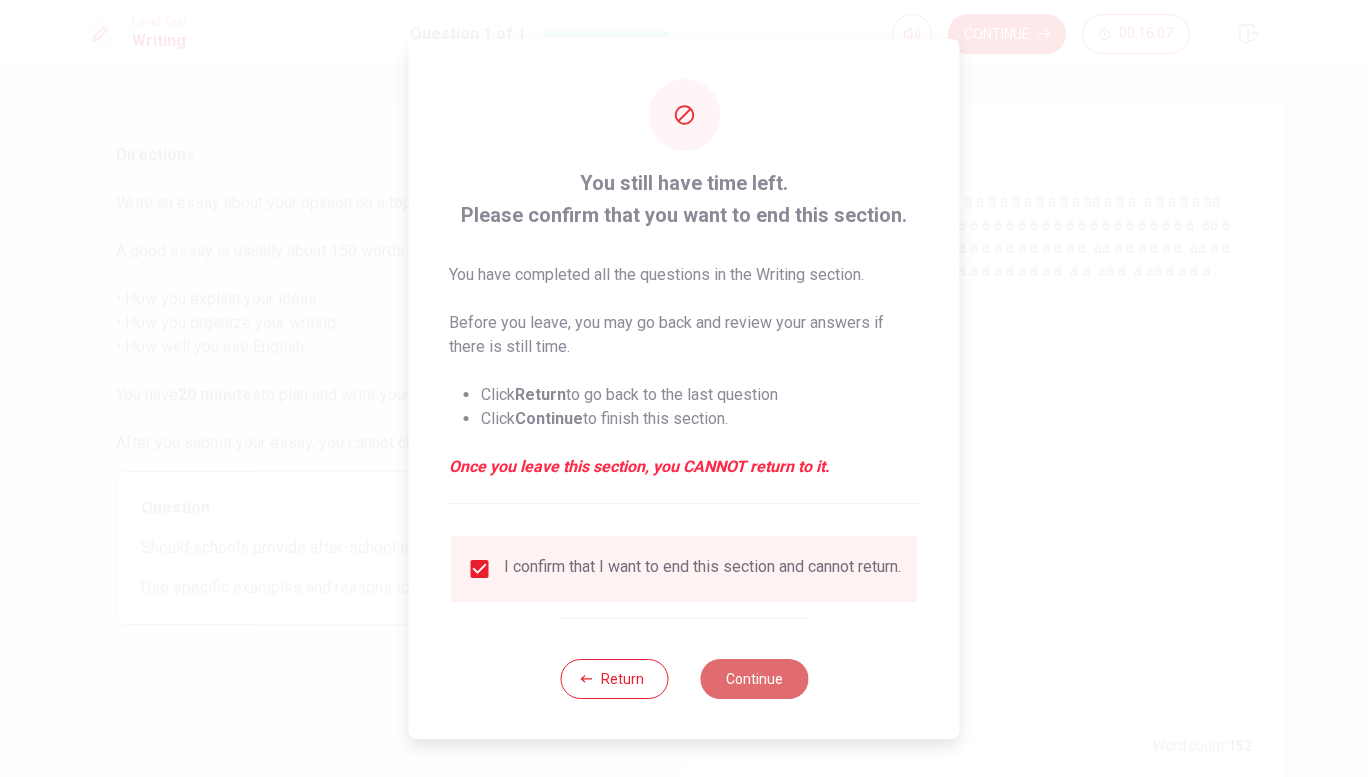 click on "Continue" at bounding box center [754, 679] 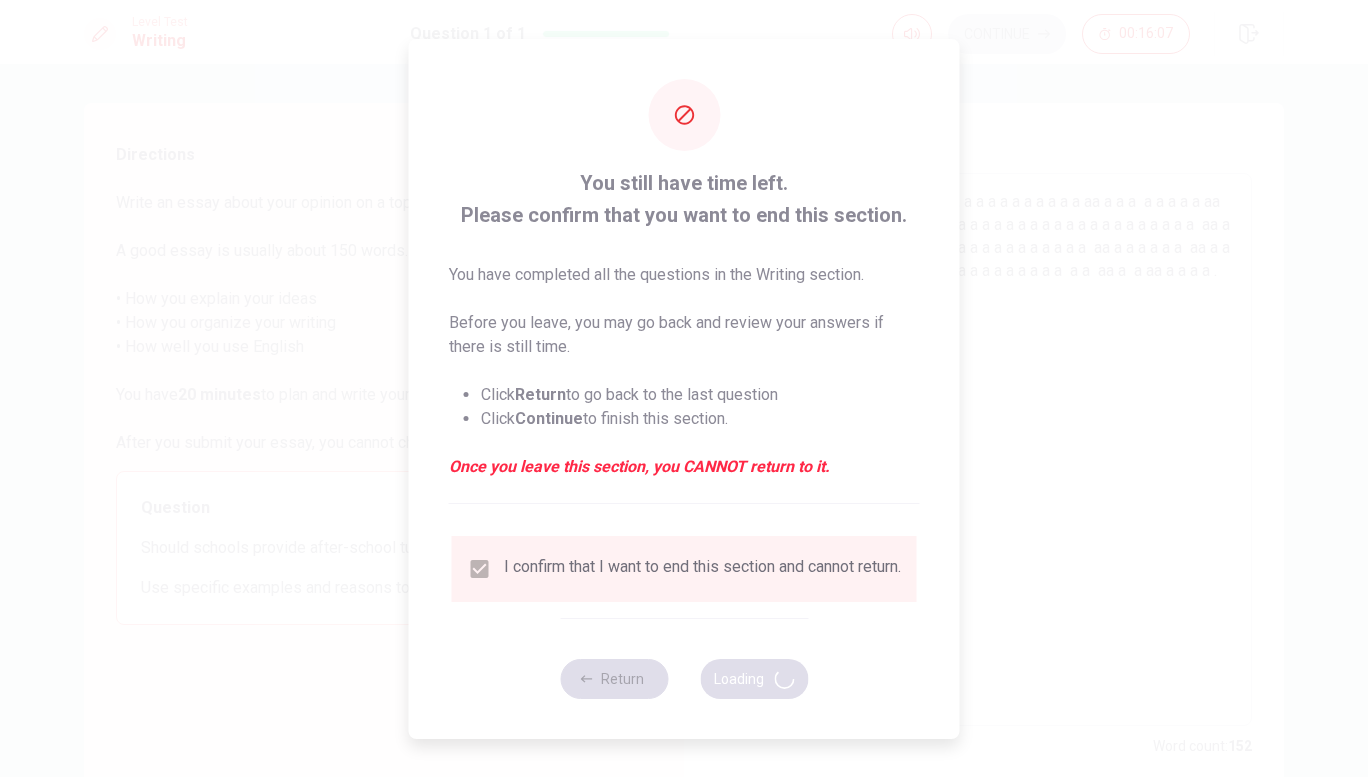 scroll, scrollTop: 0, scrollLeft: 0, axis: both 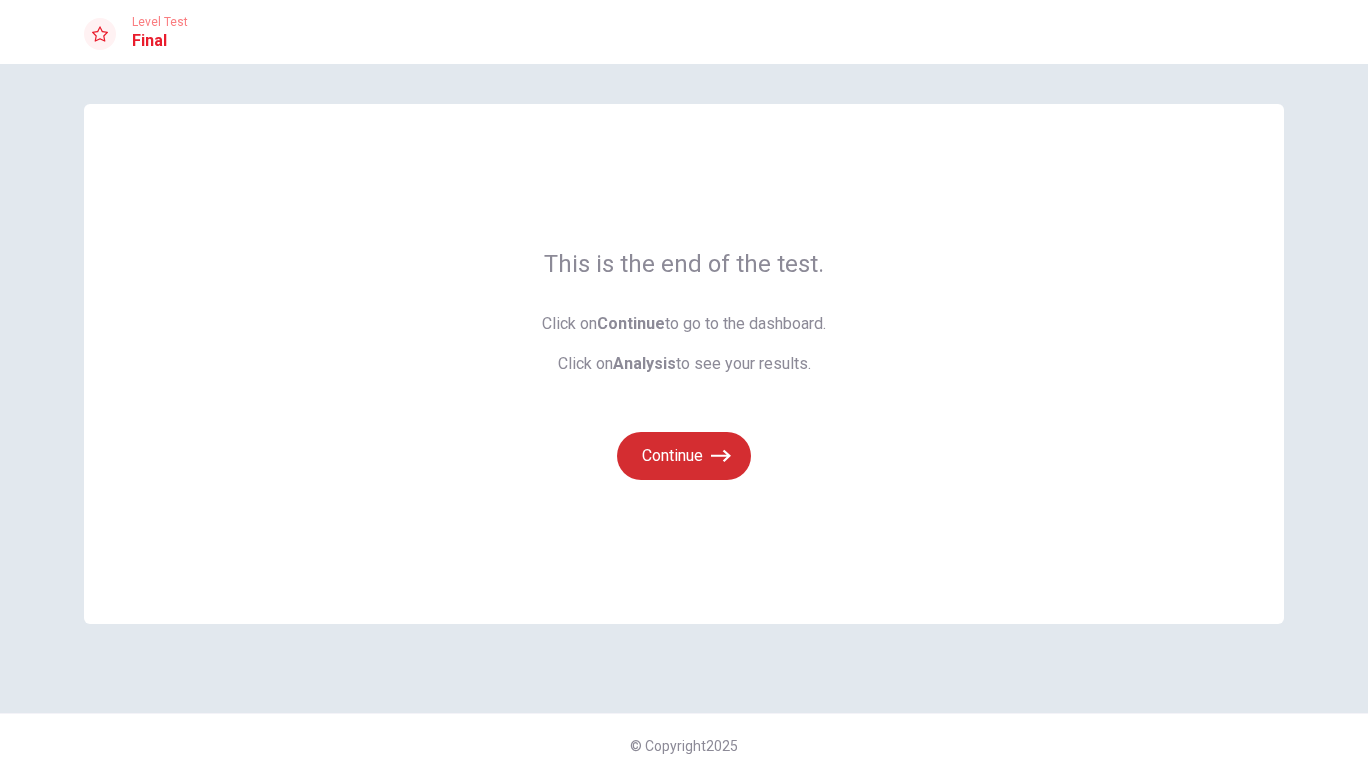click on "Continue" at bounding box center (684, 456) 